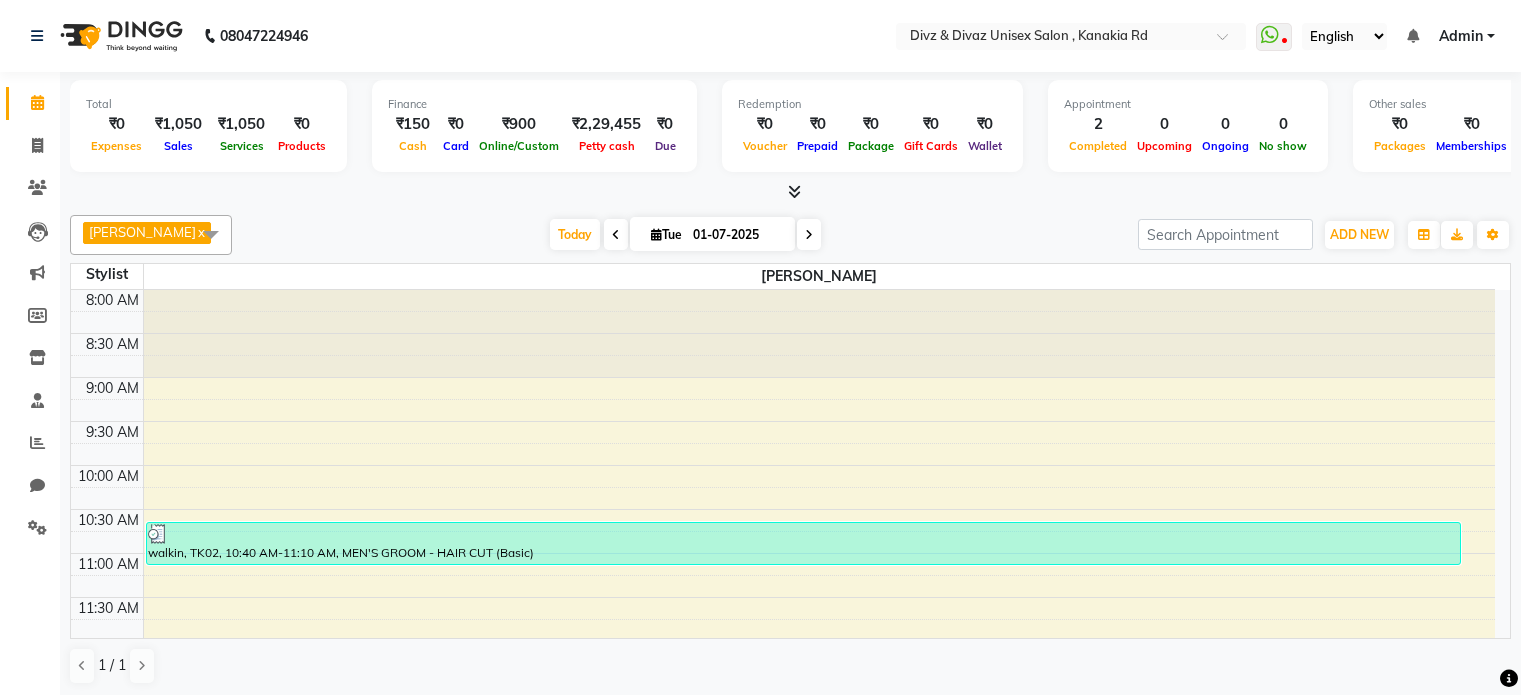 scroll, scrollTop: 0, scrollLeft: 0, axis: both 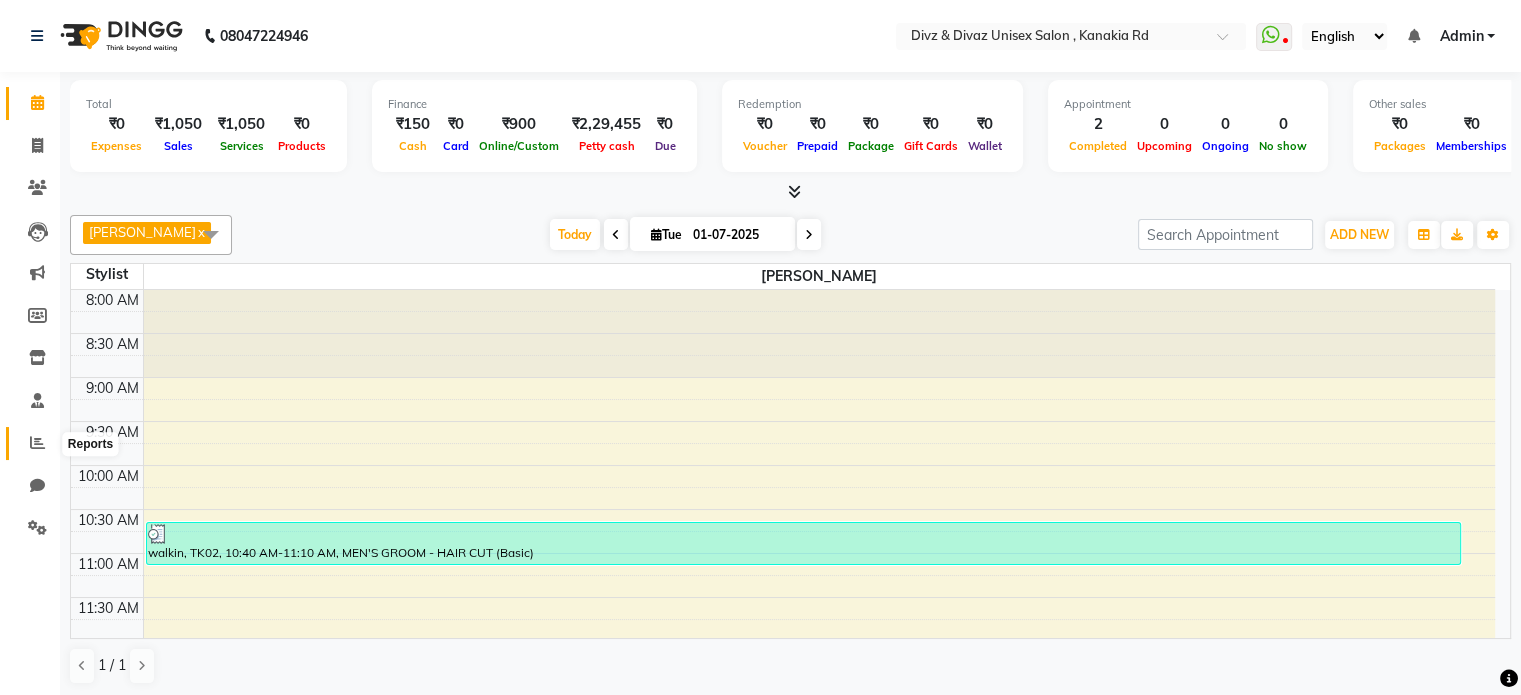 click 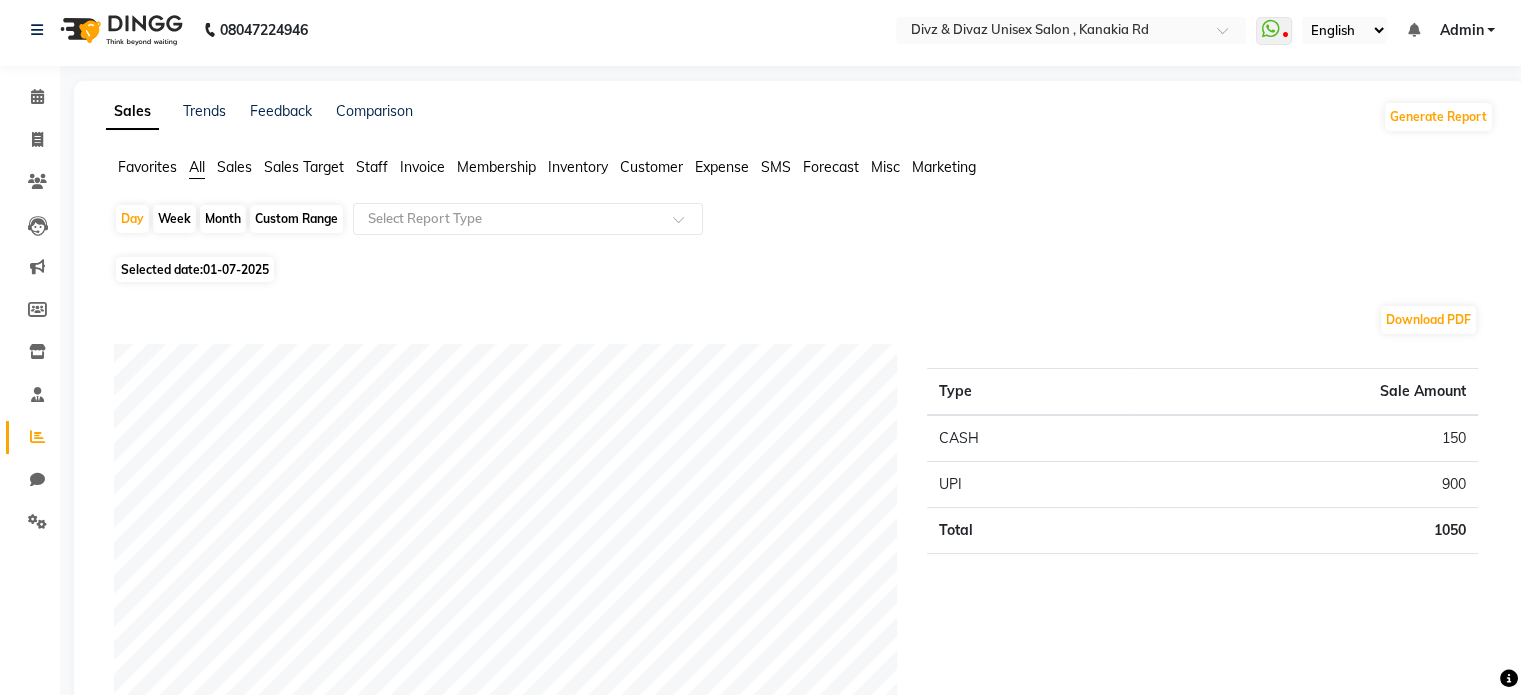 scroll, scrollTop: 0, scrollLeft: 0, axis: both 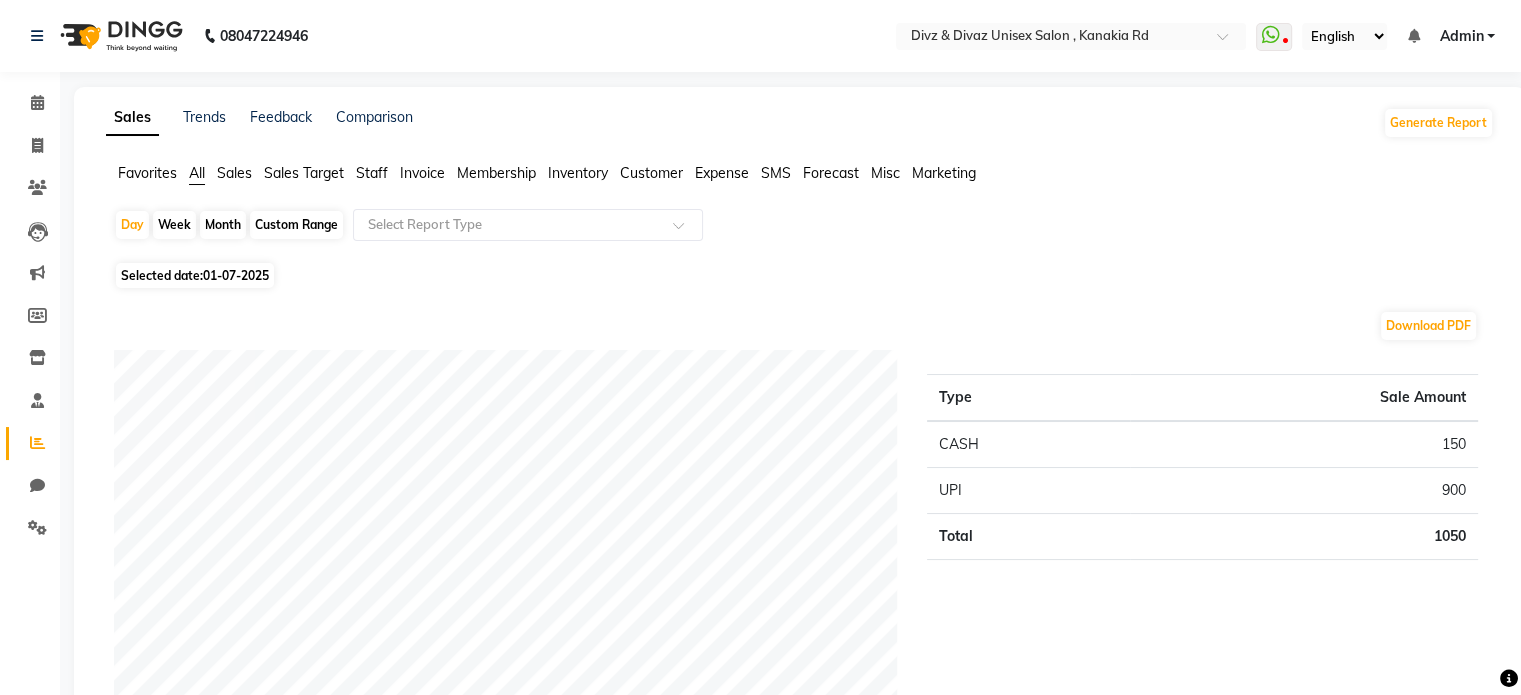 click on "Month" 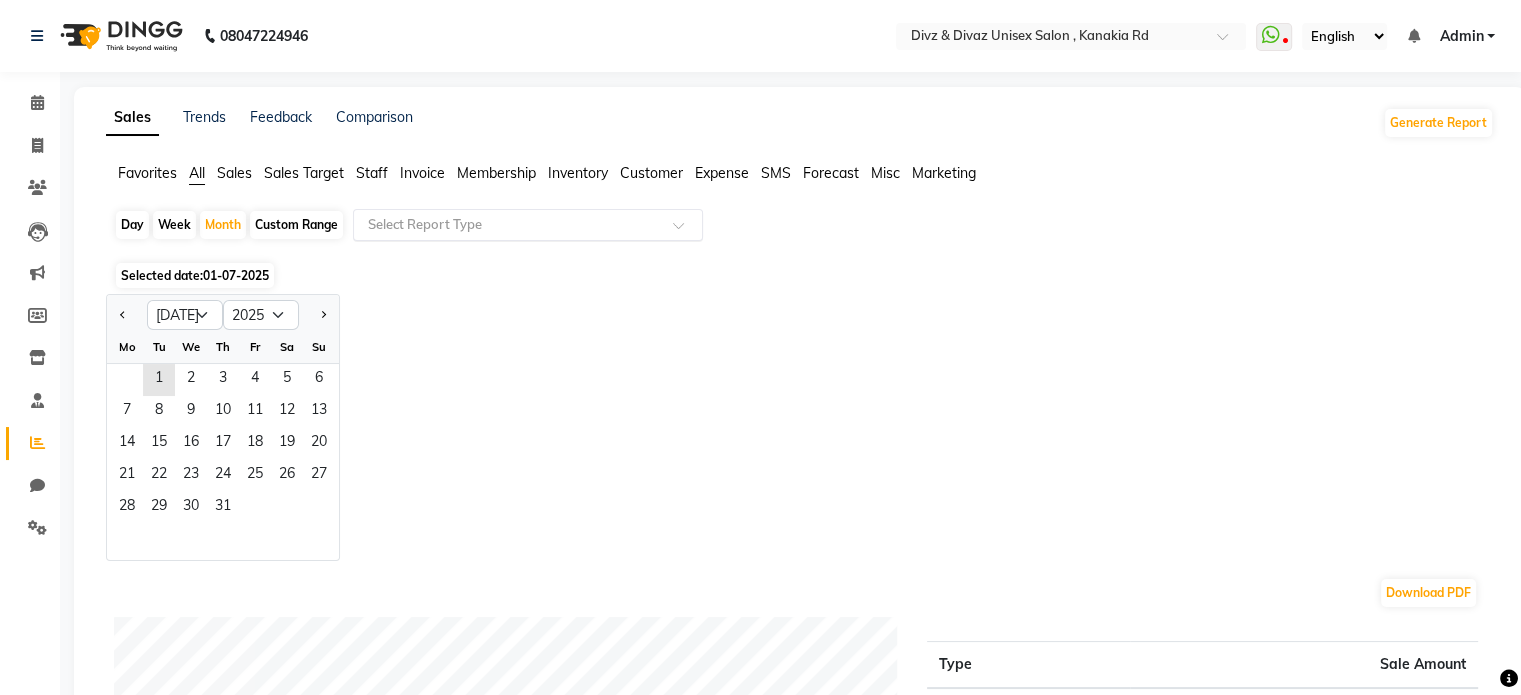 click 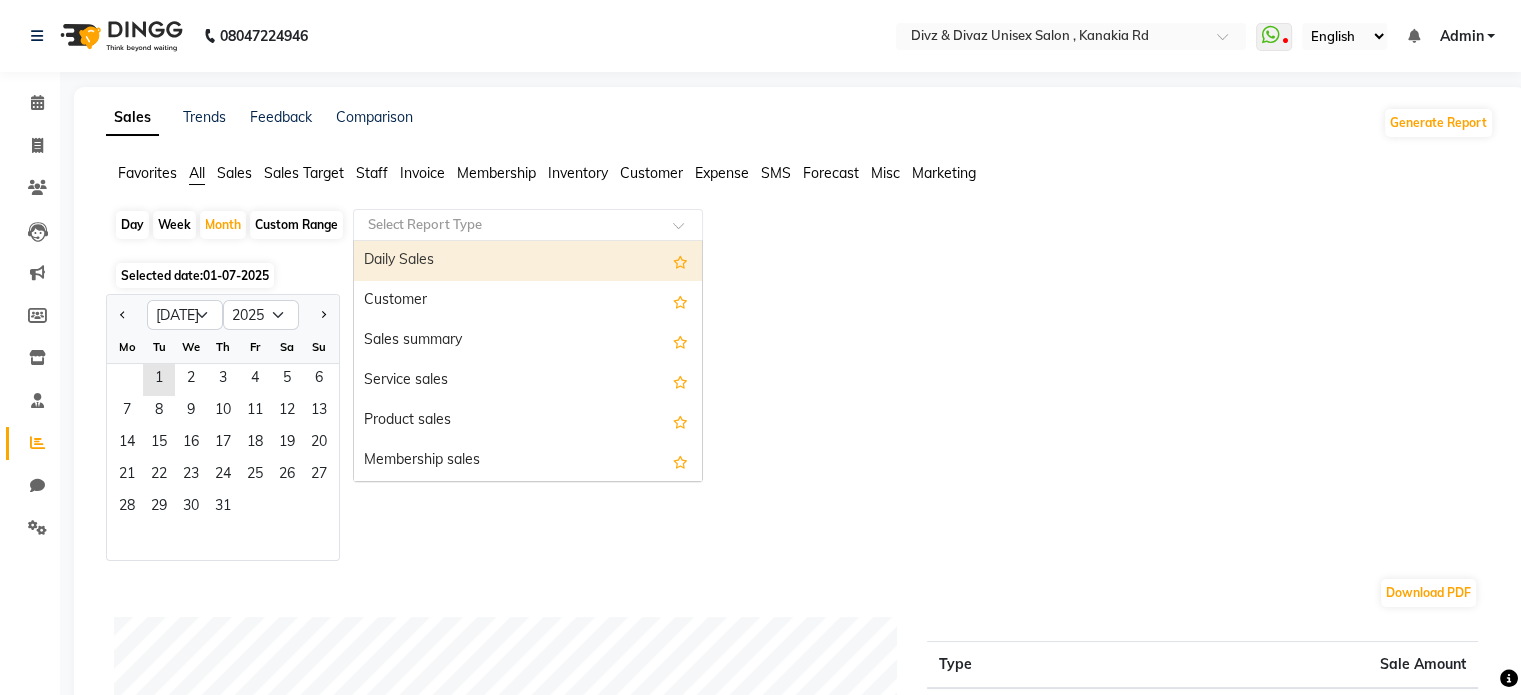 click 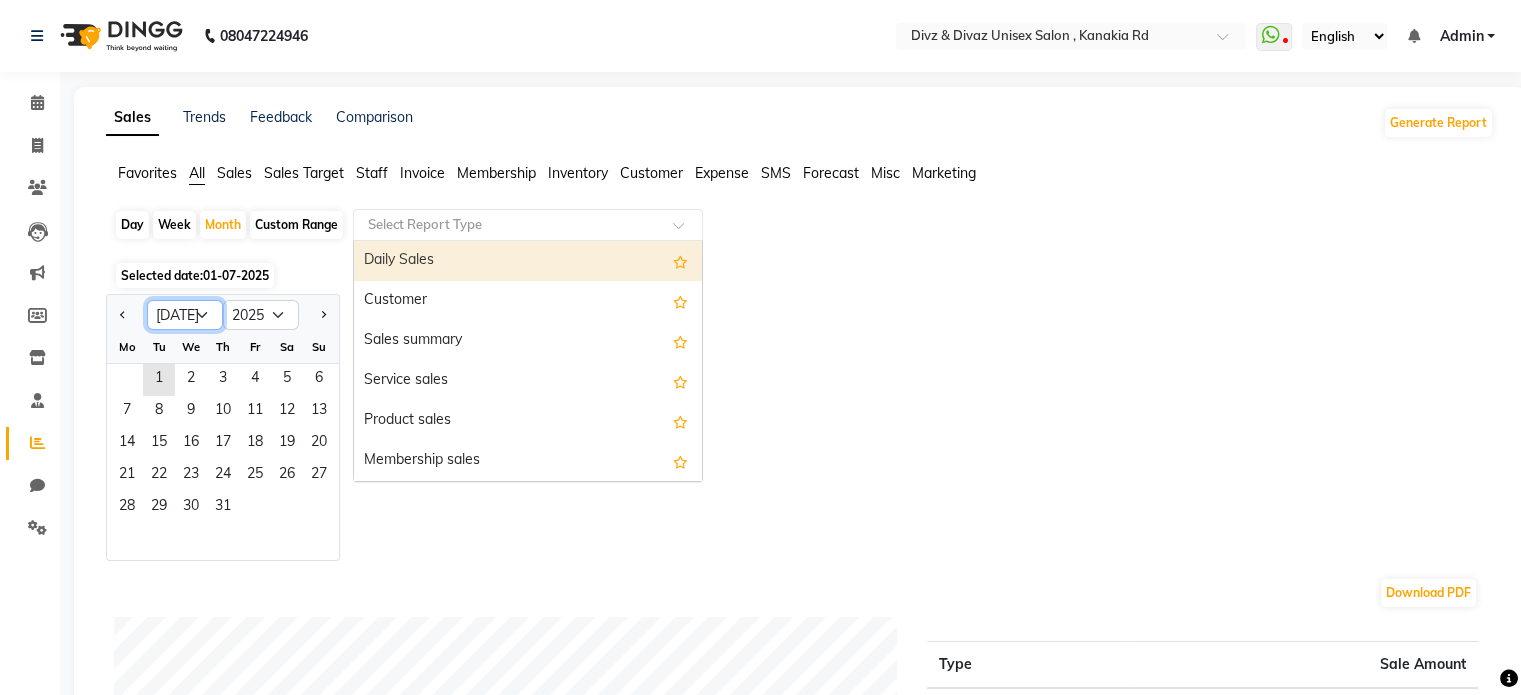 click on "Jan Feb Mar Apr May Jun [DATE] Aug Sep Oct Nov Dec" 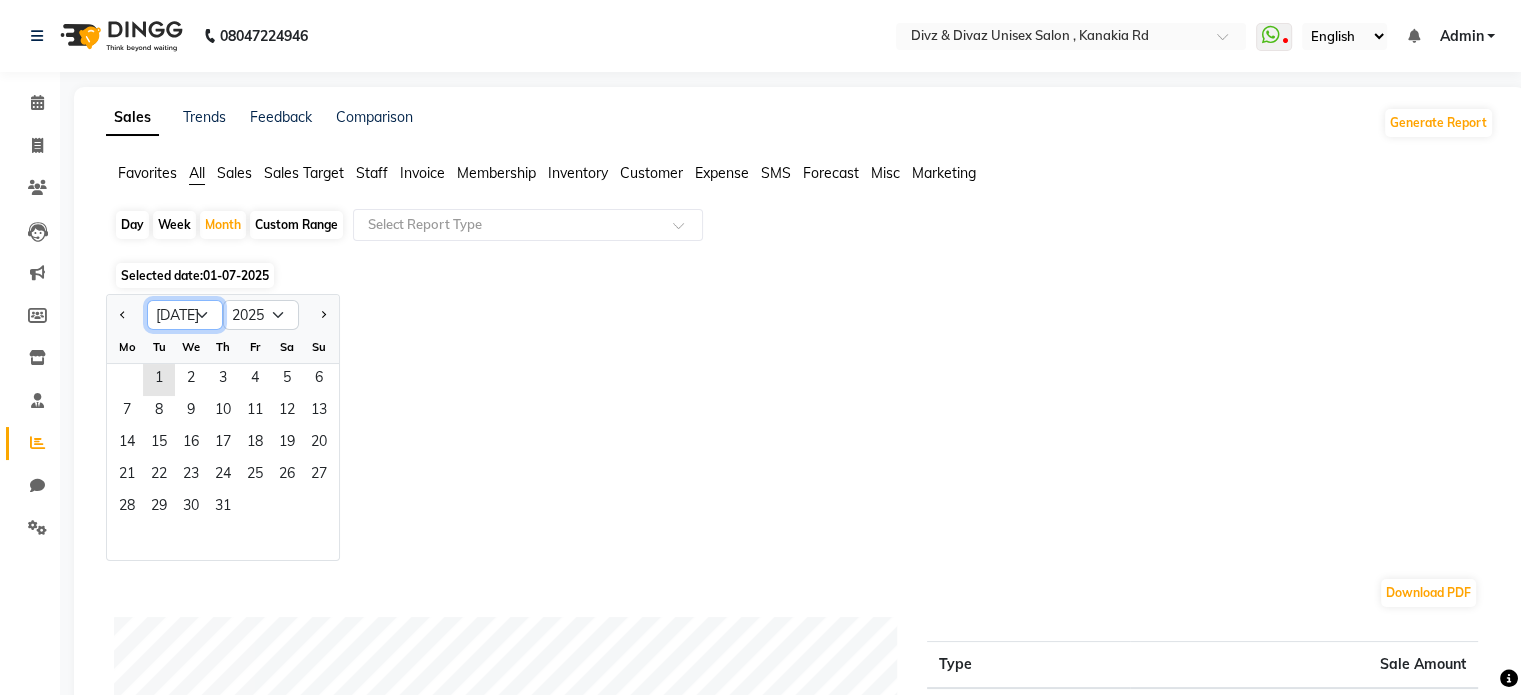 click on "Jan Feb Mar Apr May Jun [DATE] Aug Sep Oct Nov Dec" 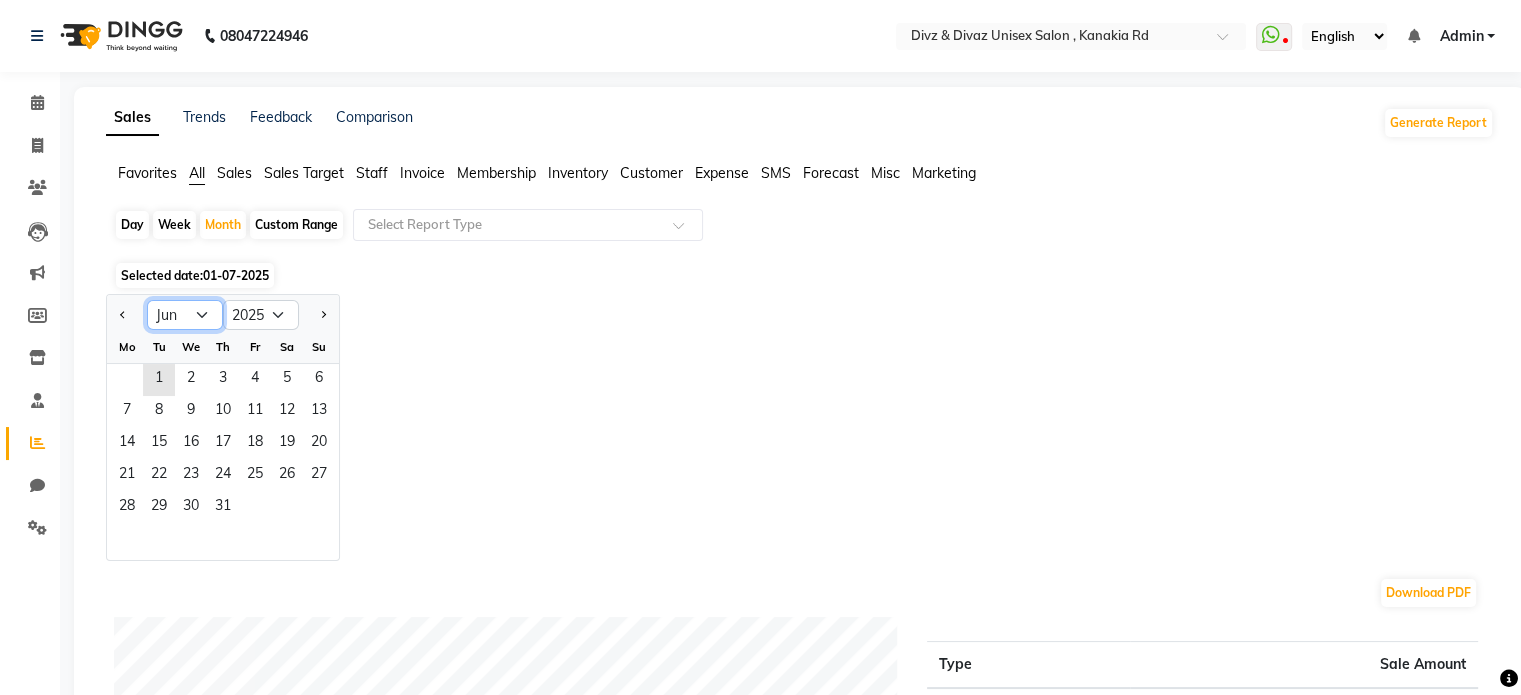 click on "Jan Feb Mar Apr May Jun [DATE] Aug Sep Oct Nov Dec" 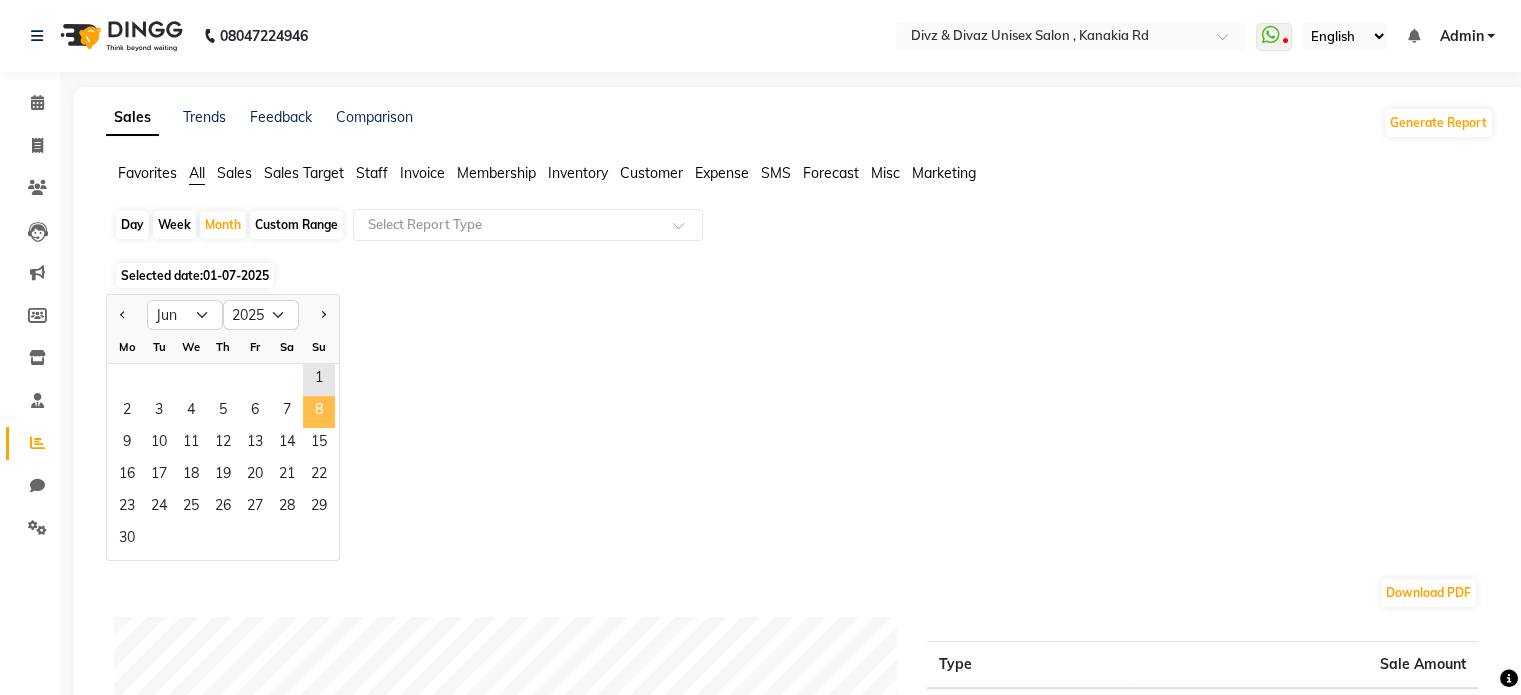 click on "8" 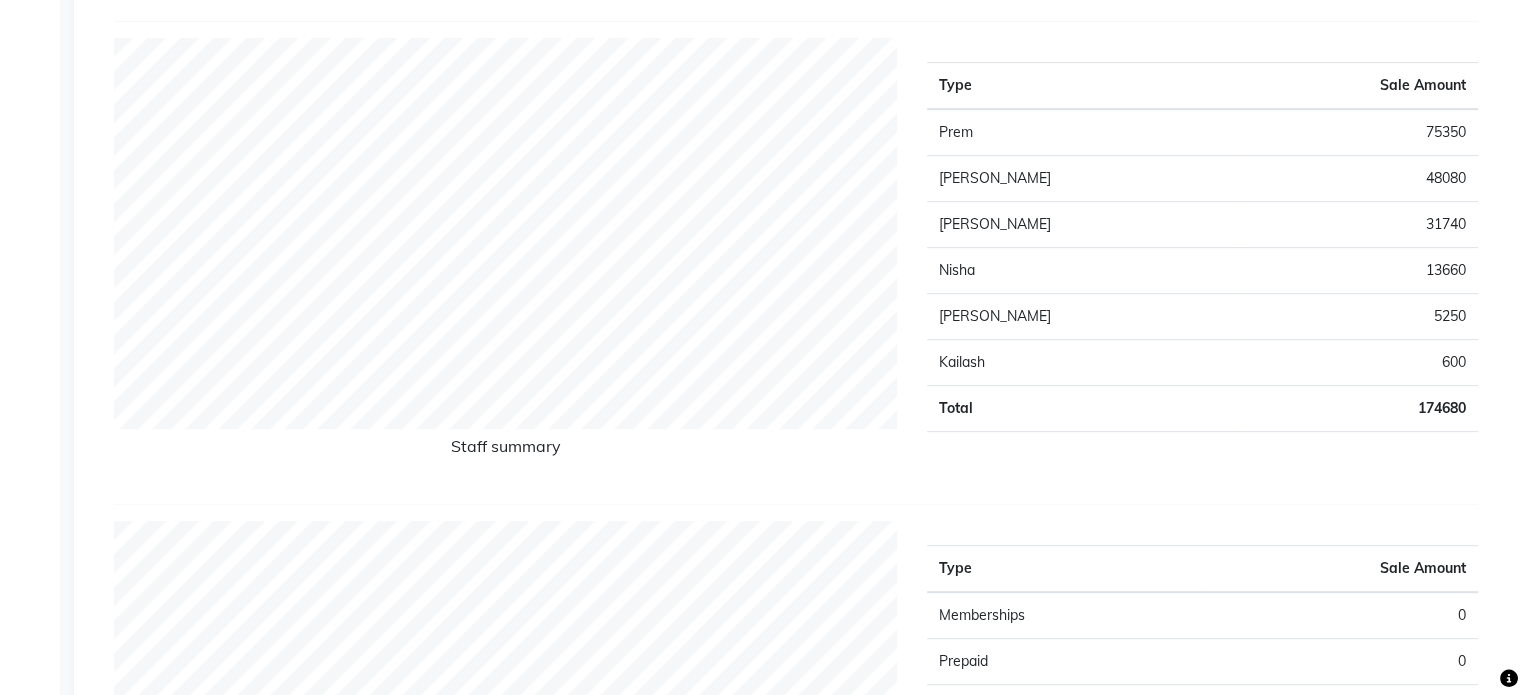 scroll, scrollTop: 800, scrollLeft: 0, axis: vertical 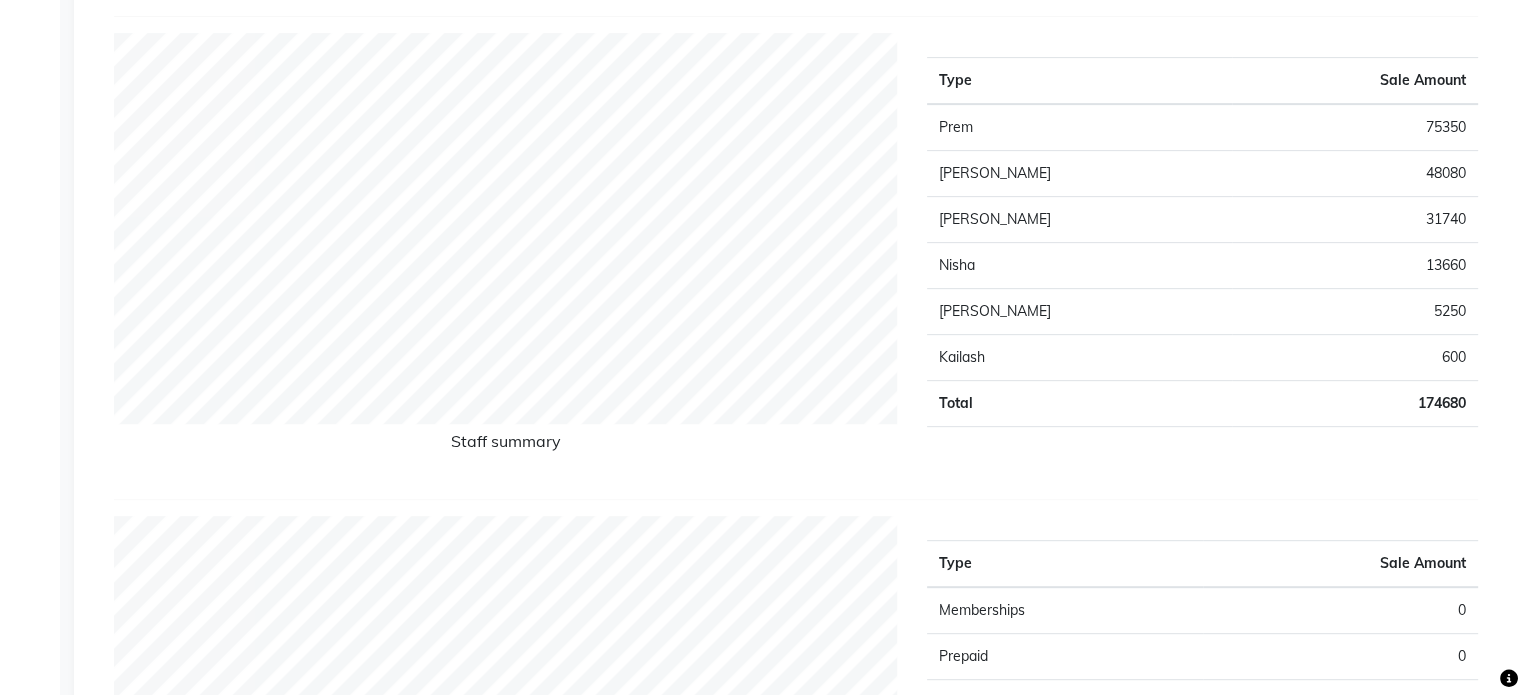 click on "13660" 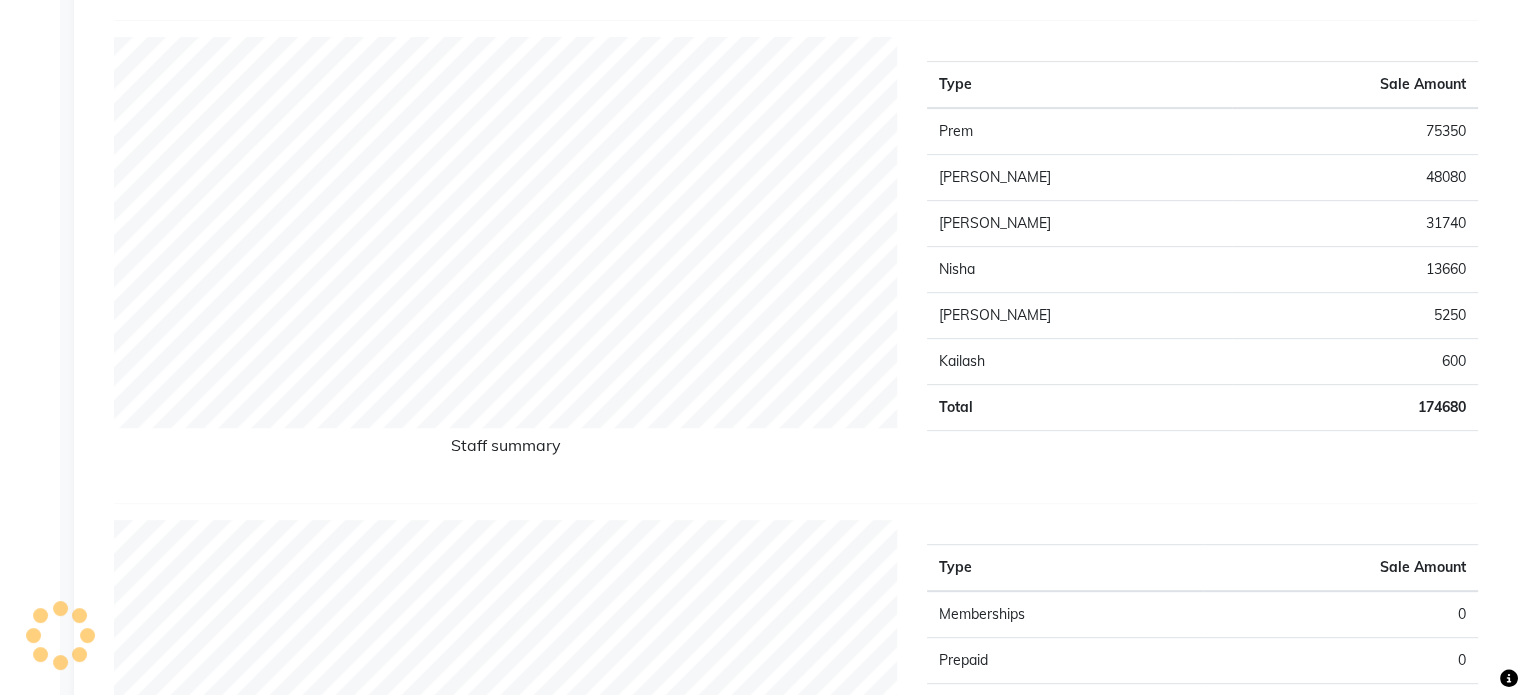 click on "Calendar  Invoice  Clients  Leads   Marketing  Members  Inventory  Staff  Reports  Chat  Settings Completed InProgress Upcoming Dropped Tentative Check-In Confirm Bookings Generate Report Segments Page Builder" 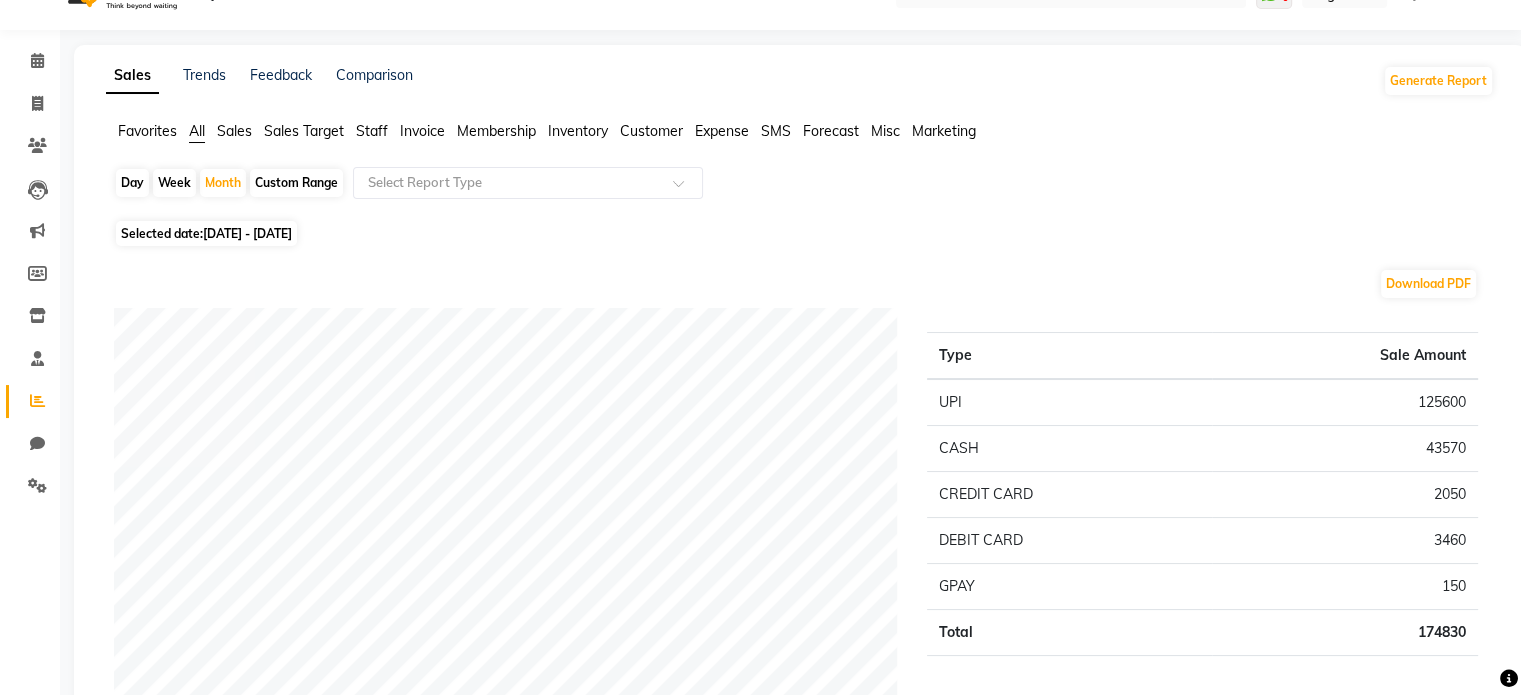 scroll, scrollTop: 40, scrollLeft: 0, axis: vertical 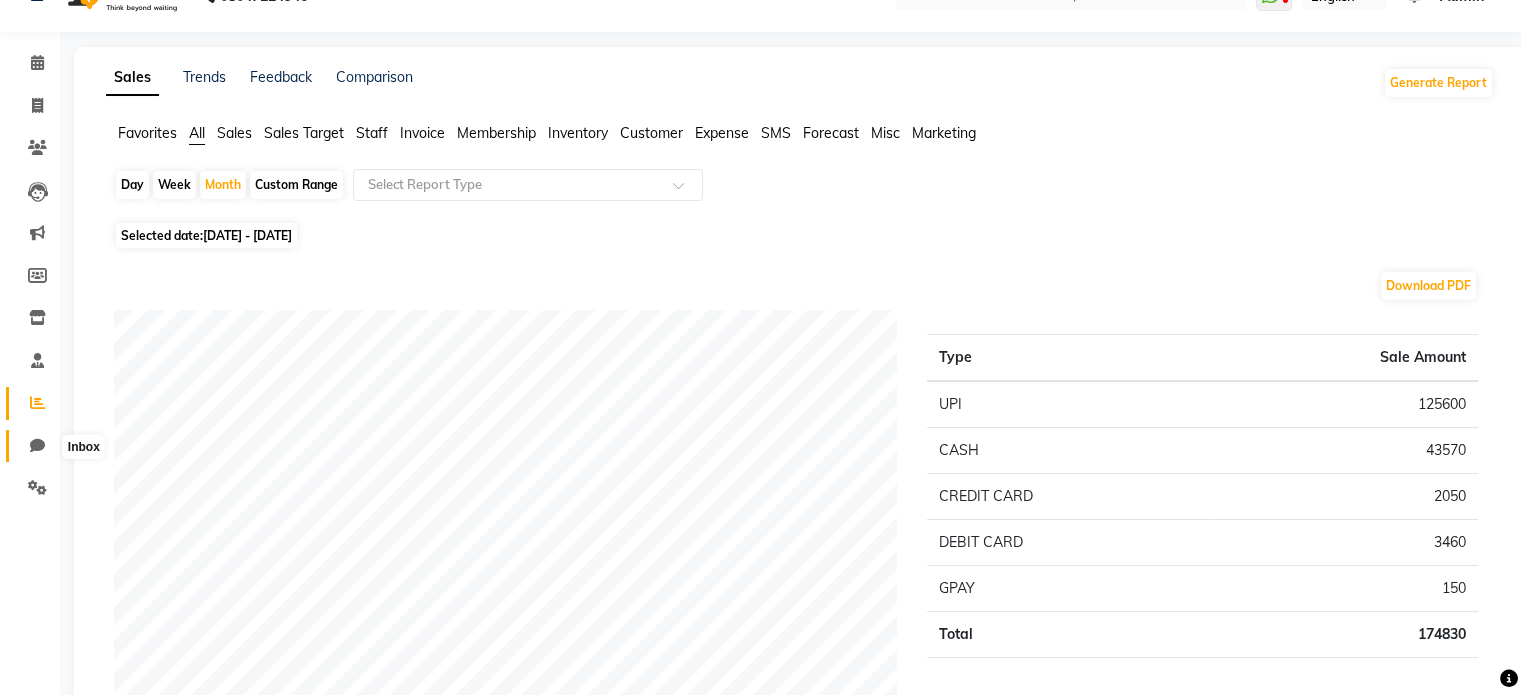 click 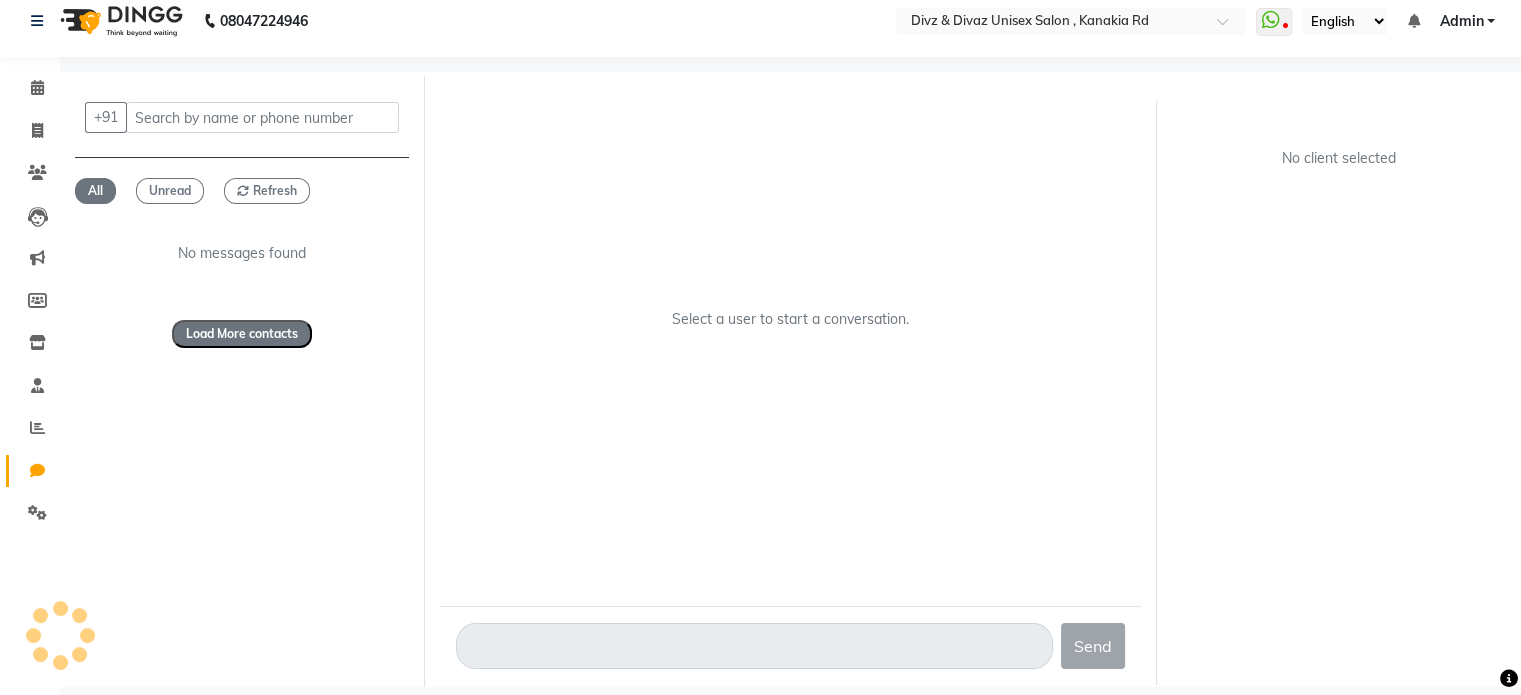 scroll, scrollTop: 15, scrollLeft: 0, axis: vertical 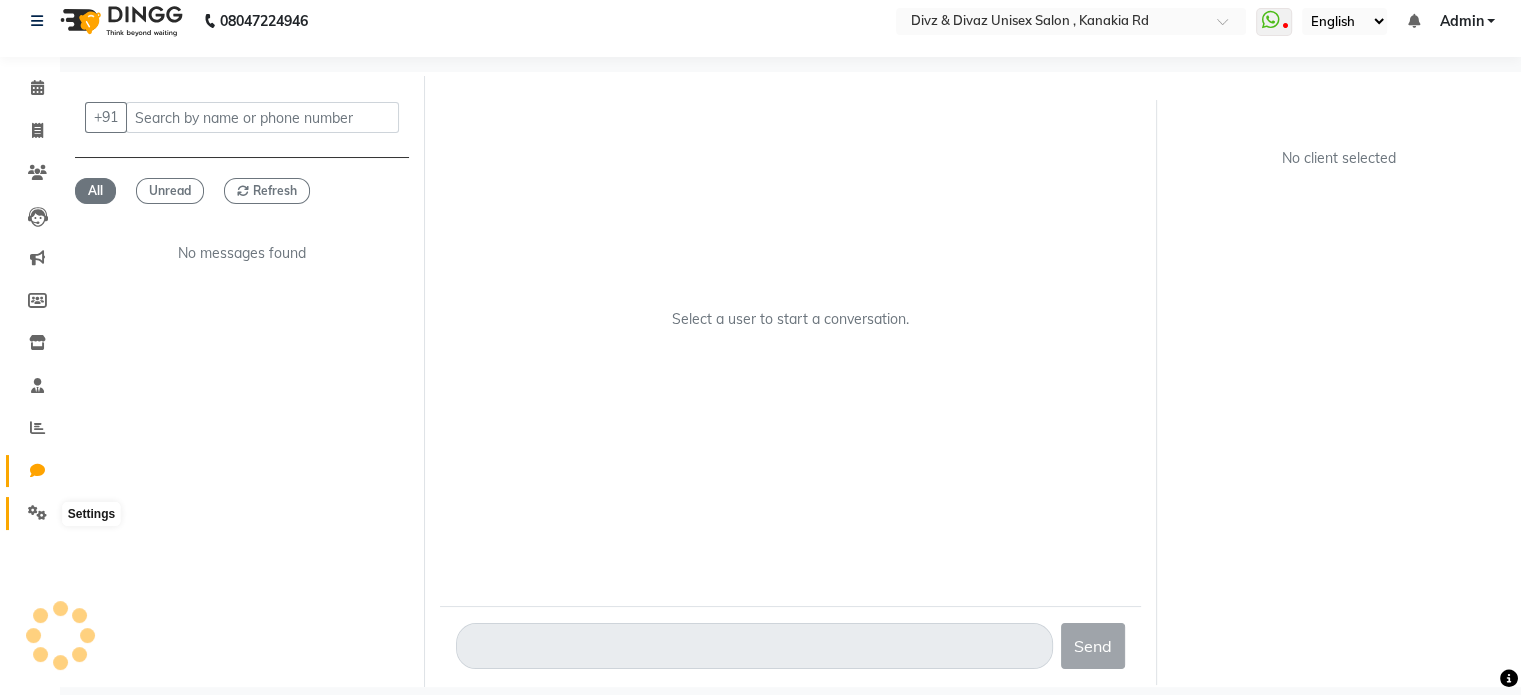 click 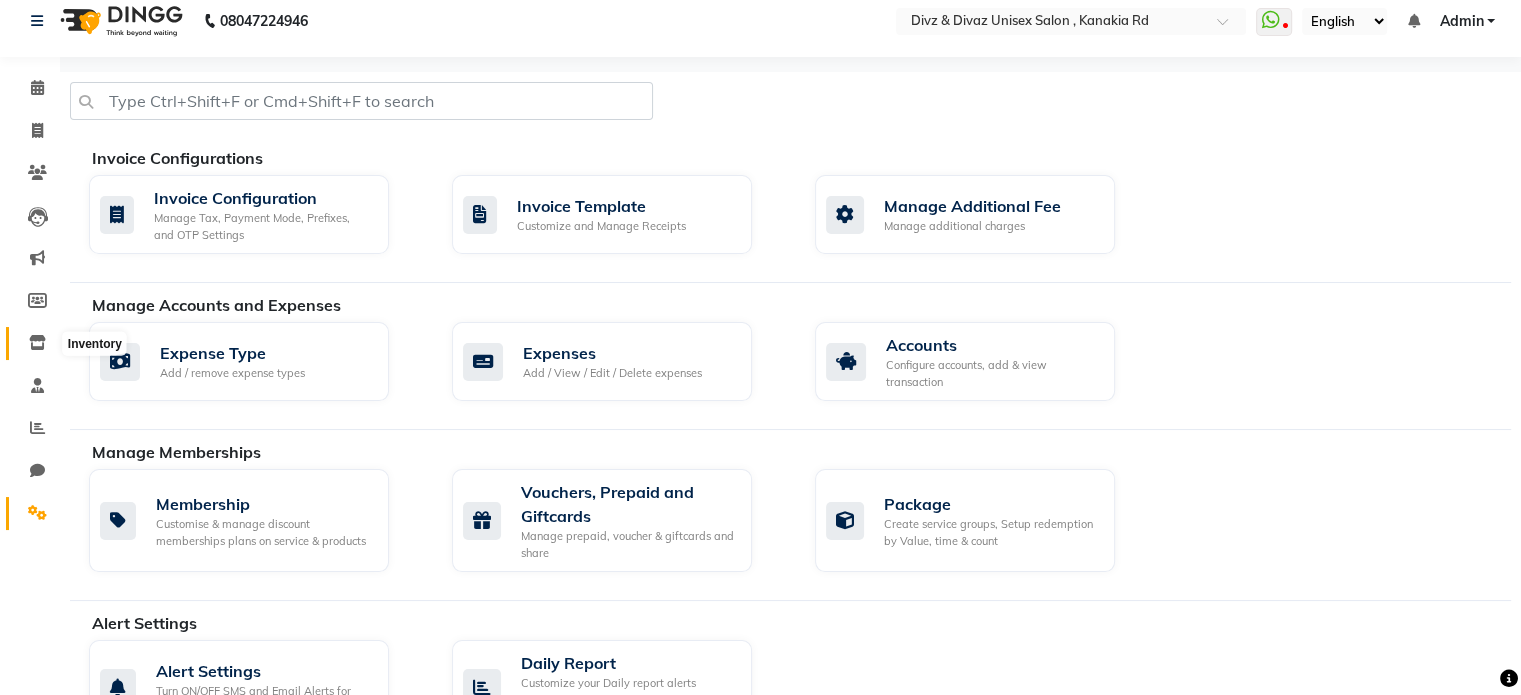 click 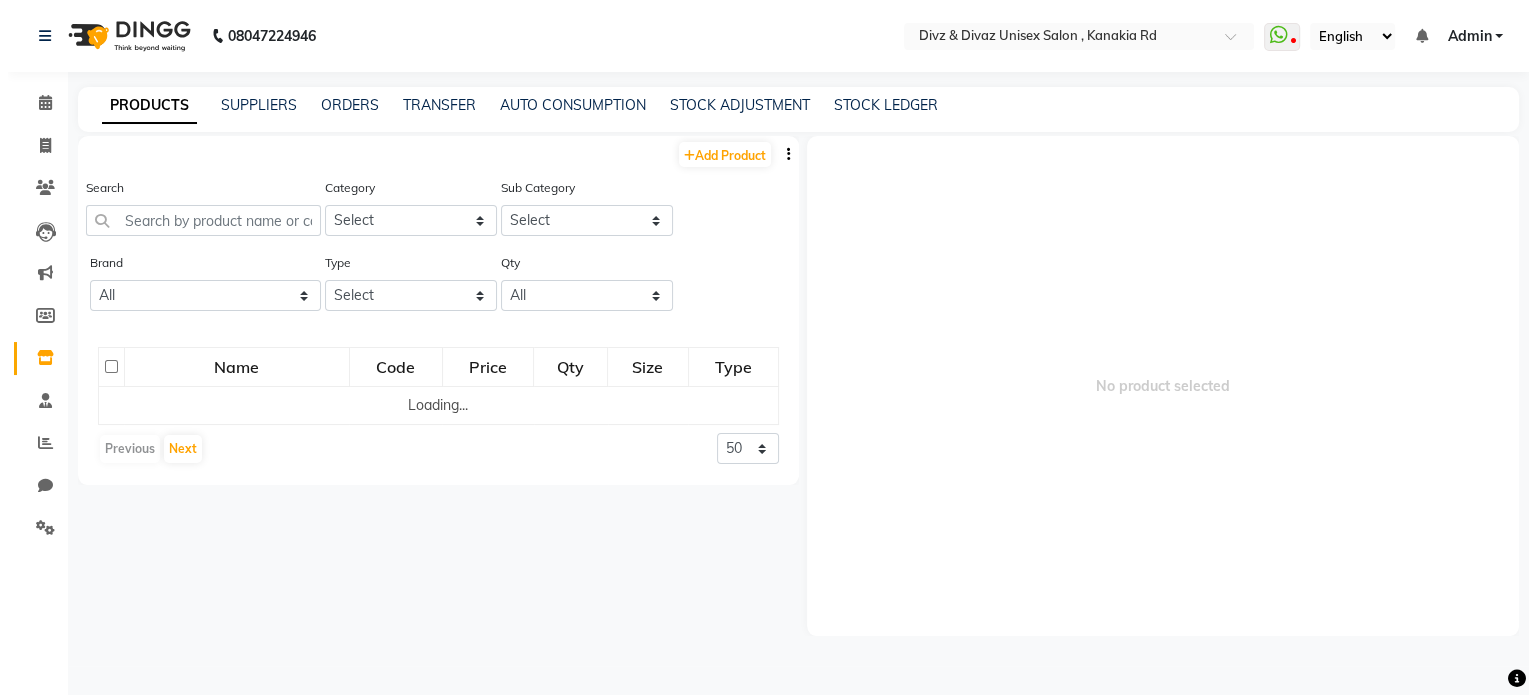 scroll, scrollTop: 0, scrollLeft: 0, axis: both 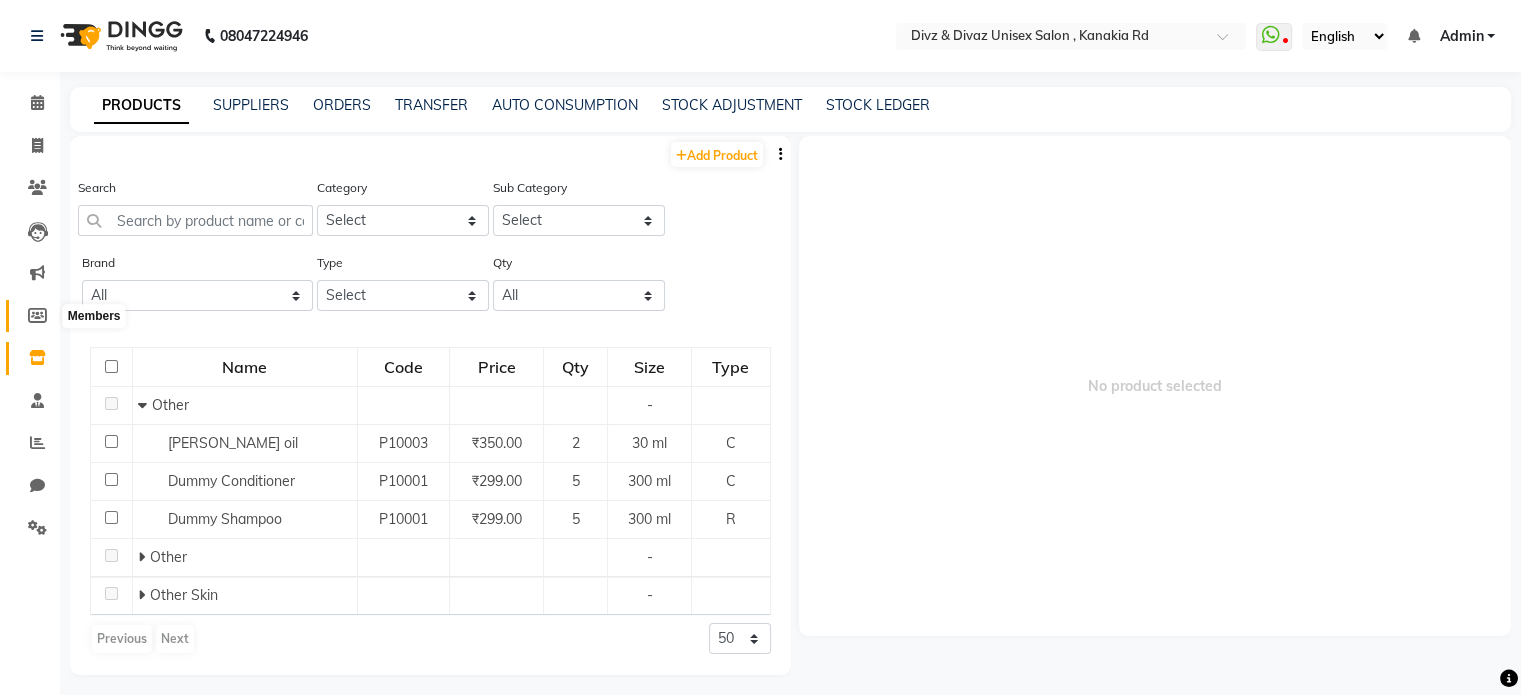 click 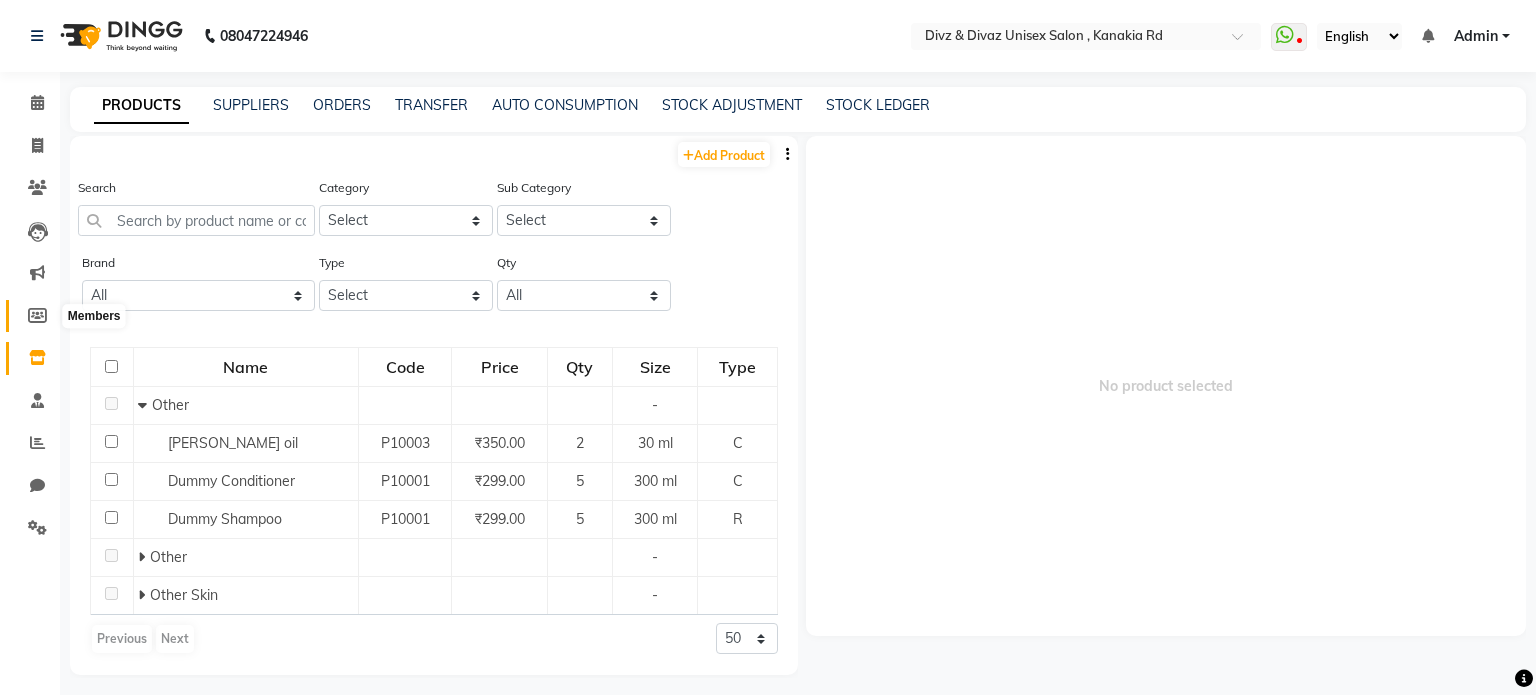 select 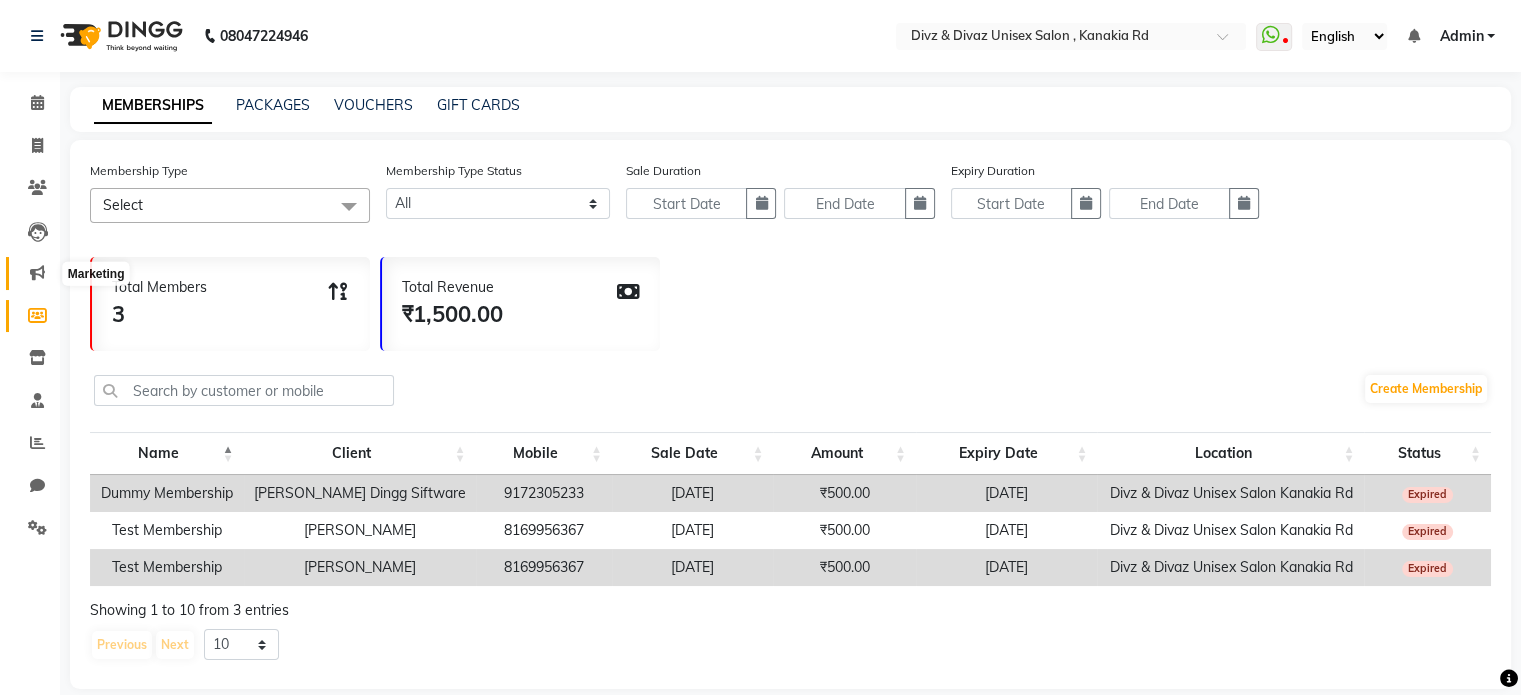click 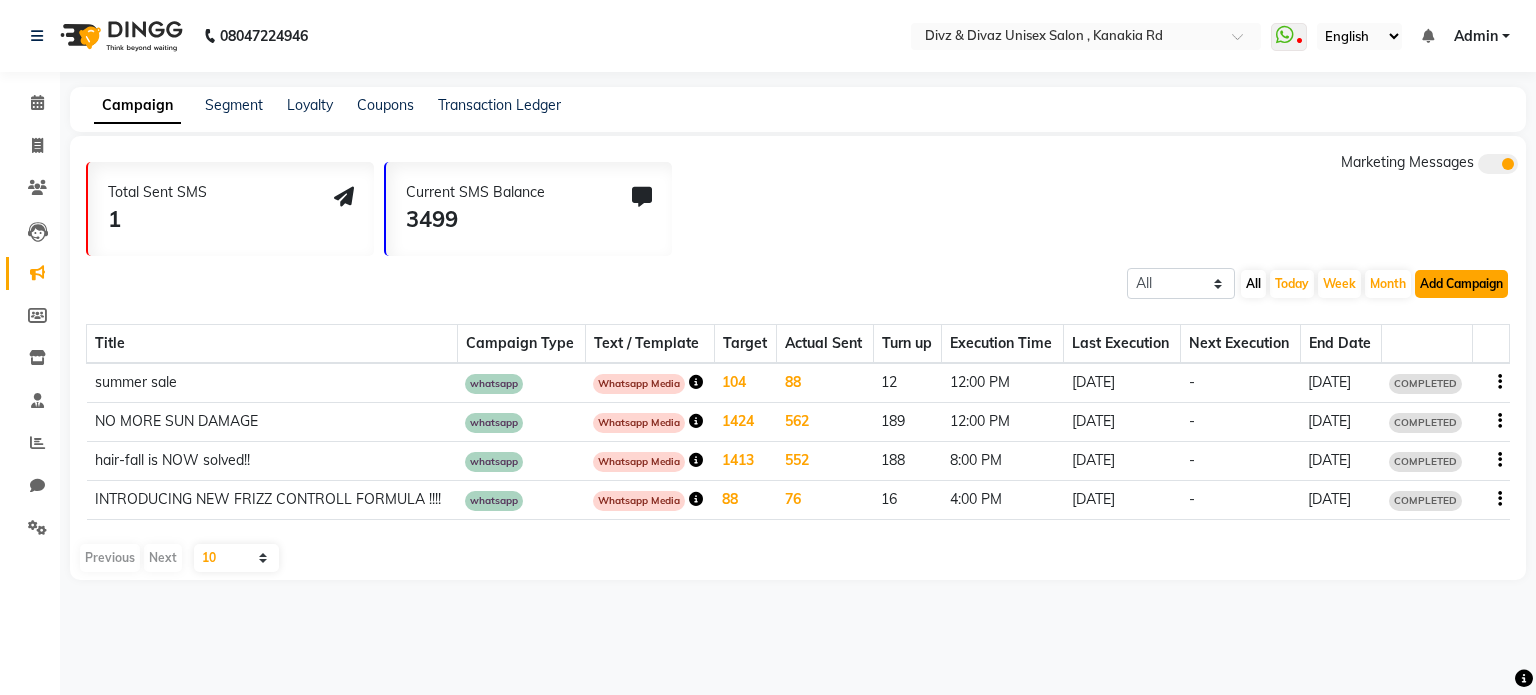 click on "Add Campaign" at bounding box center [1461, 284] 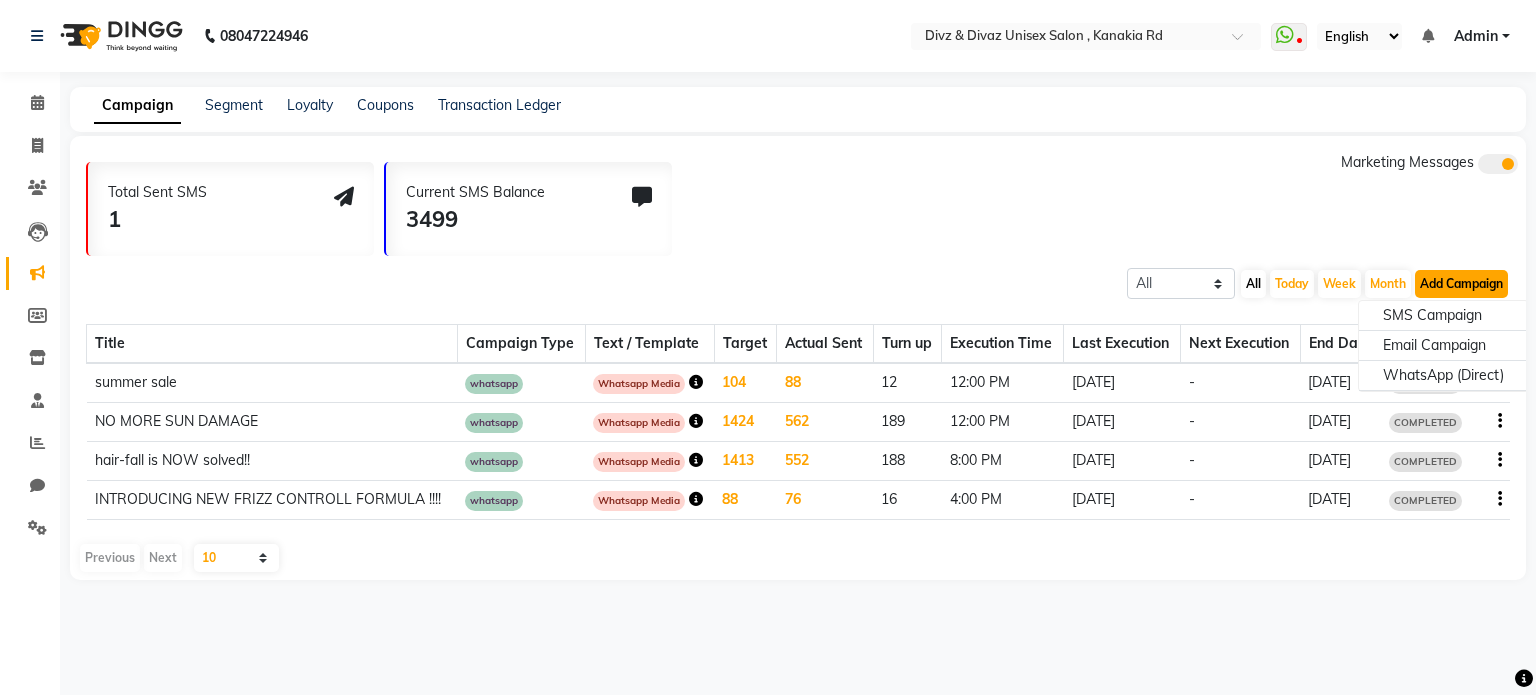 click on "Add Campaign" at bounding box center [1461, 284] 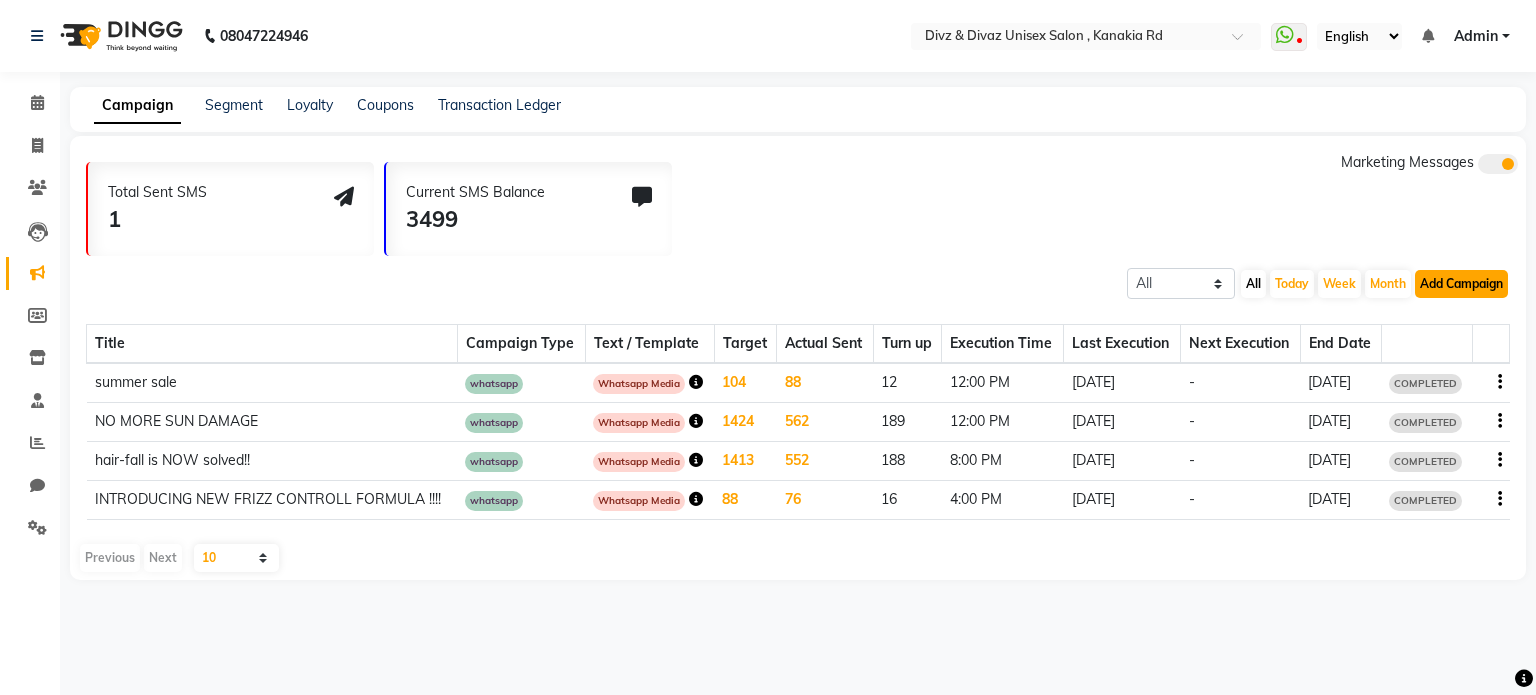 click on "Add Campaign" at bounding box center (1461, 284) 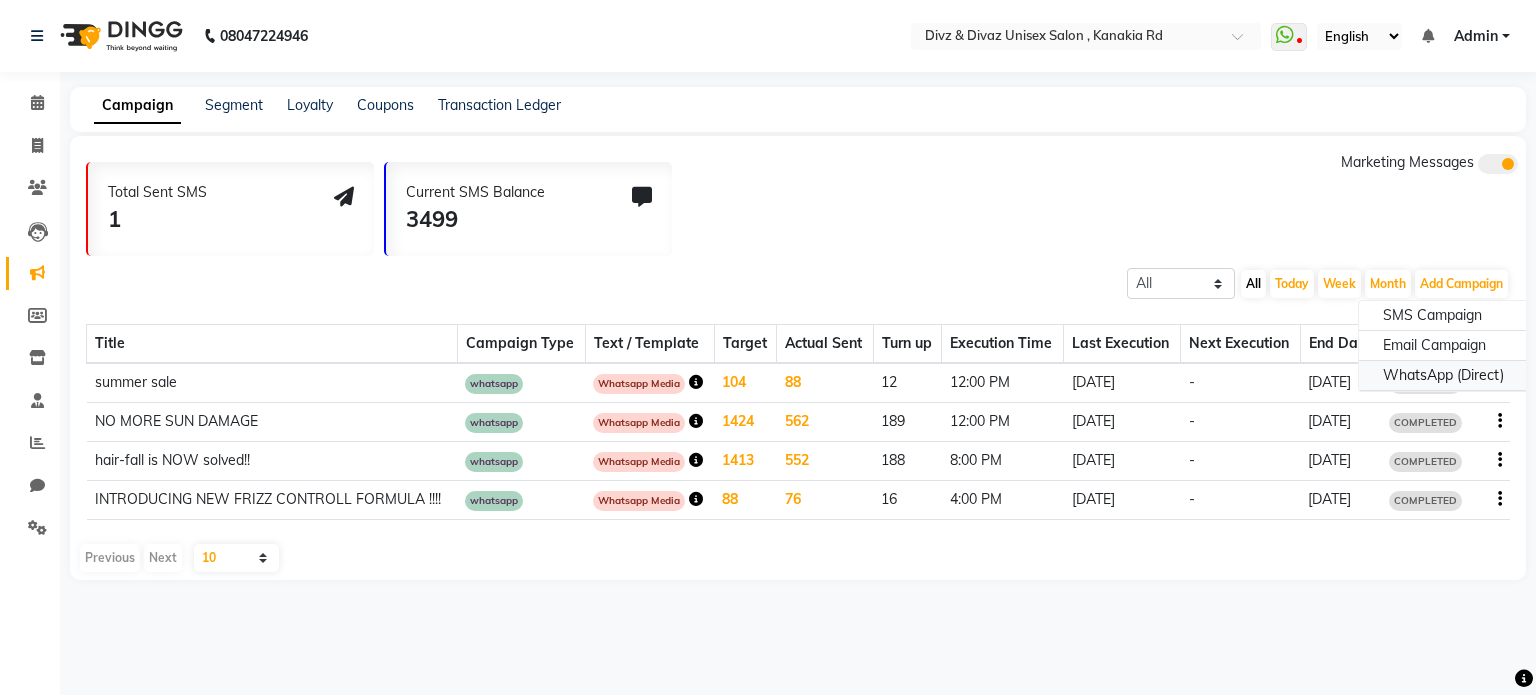 click on "WhatsApp (Direct)" 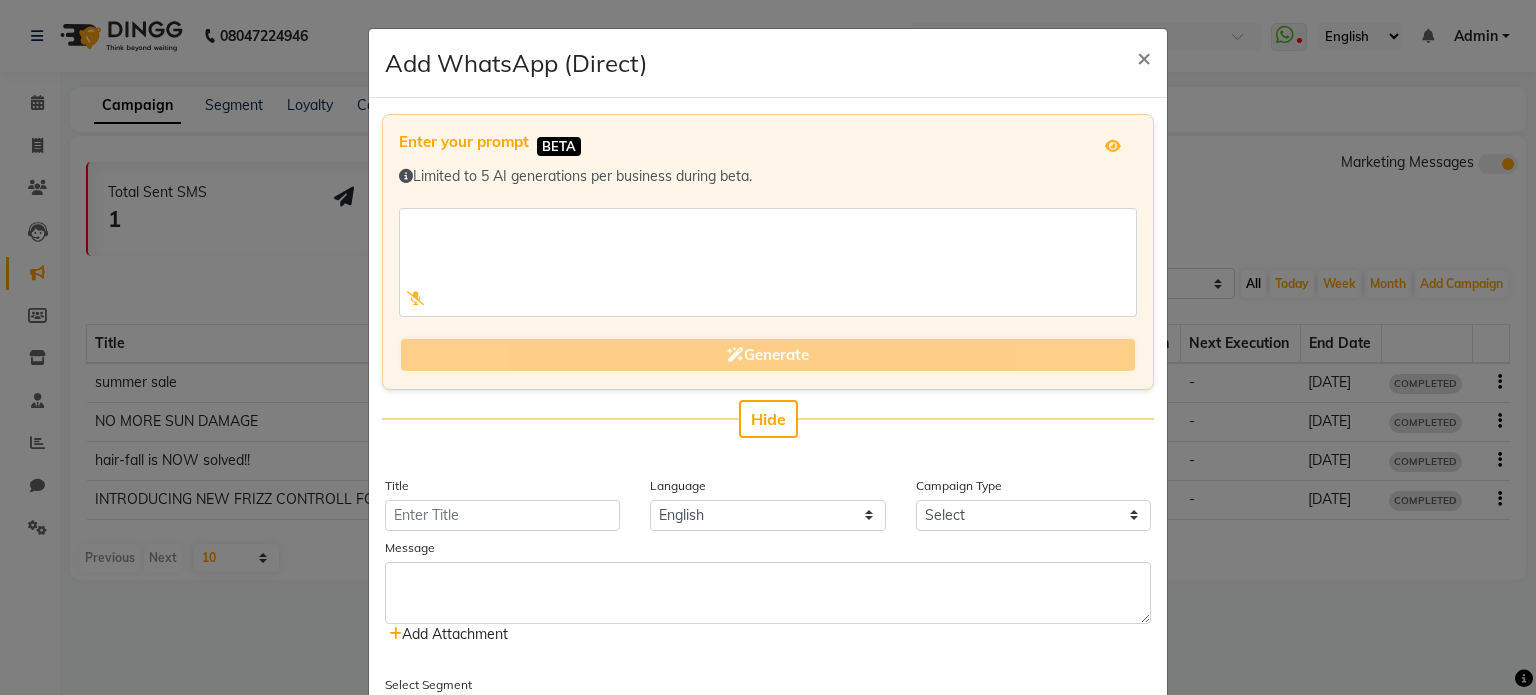 type 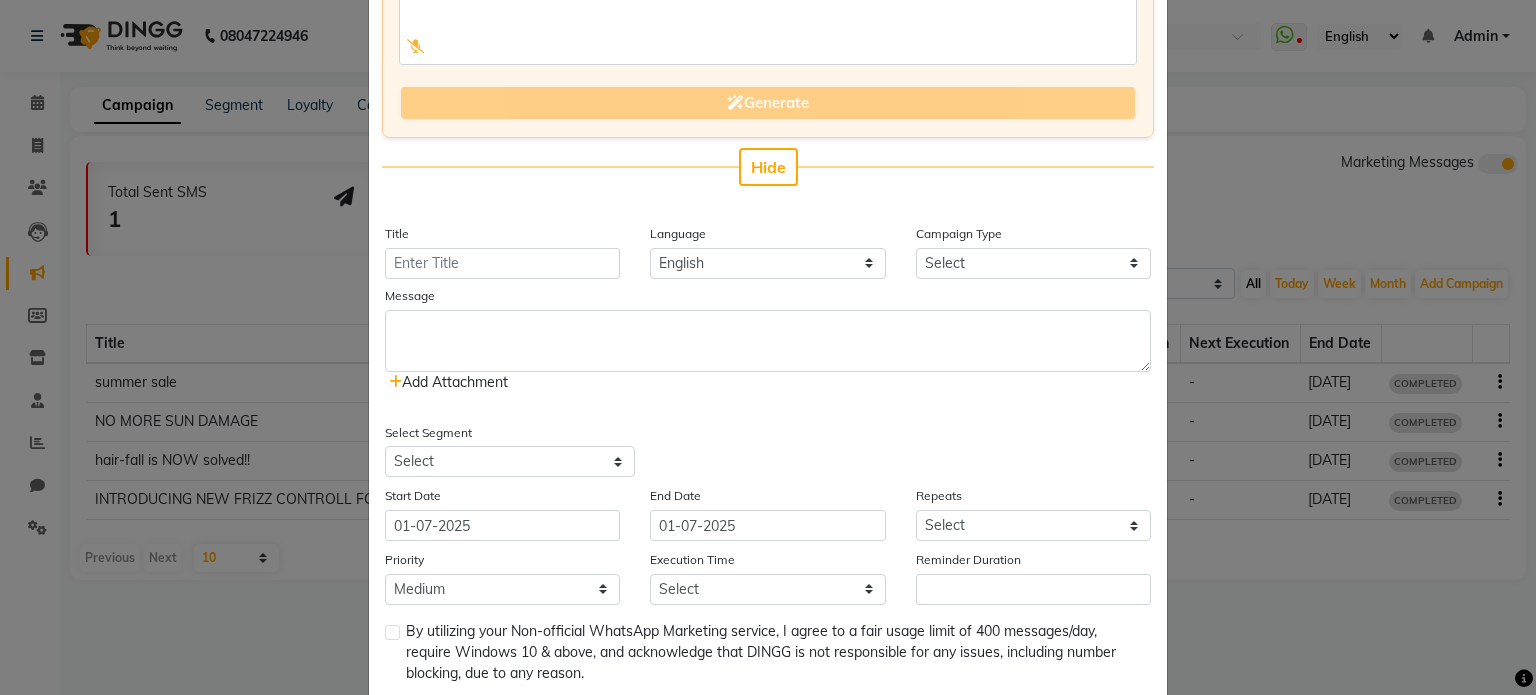 scroll, scrollTop: 360, scrollLeft: 0, axis: vertical 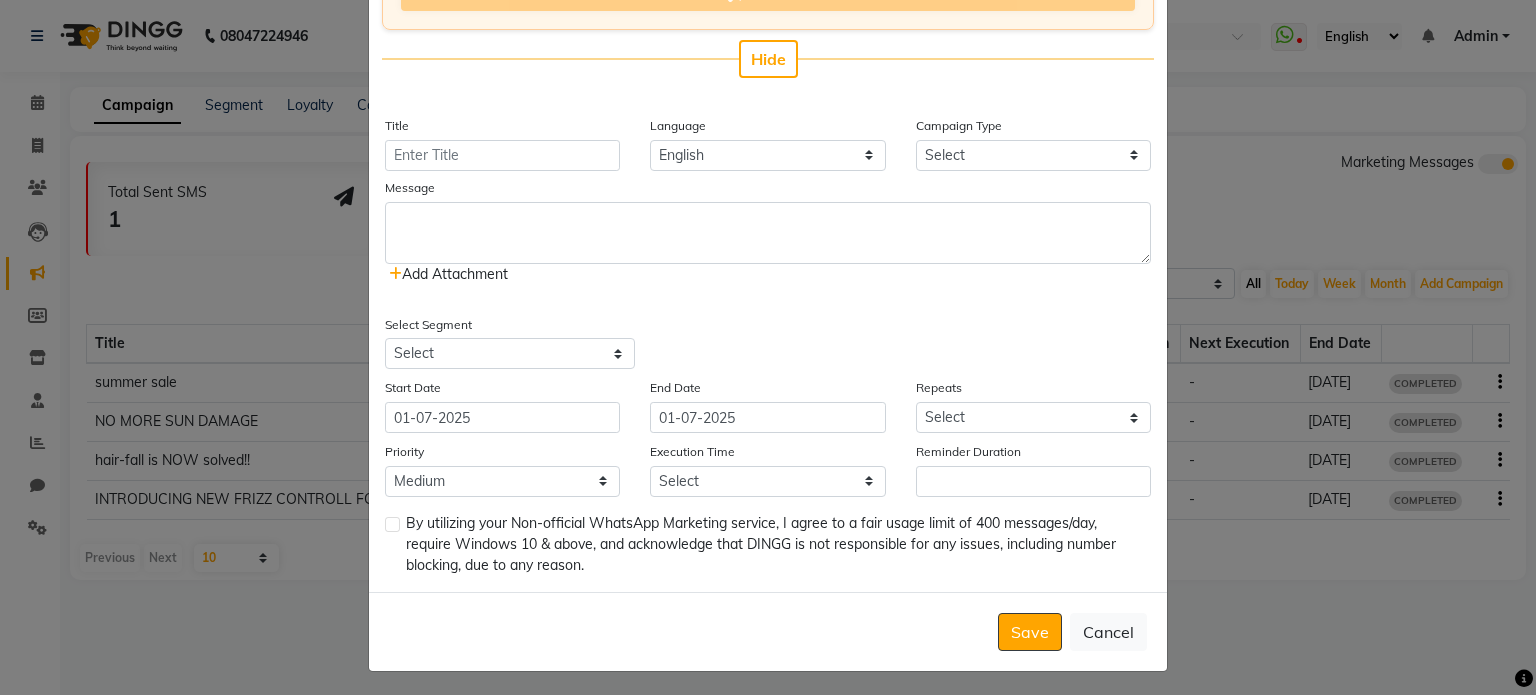 click on "Add Attachment" 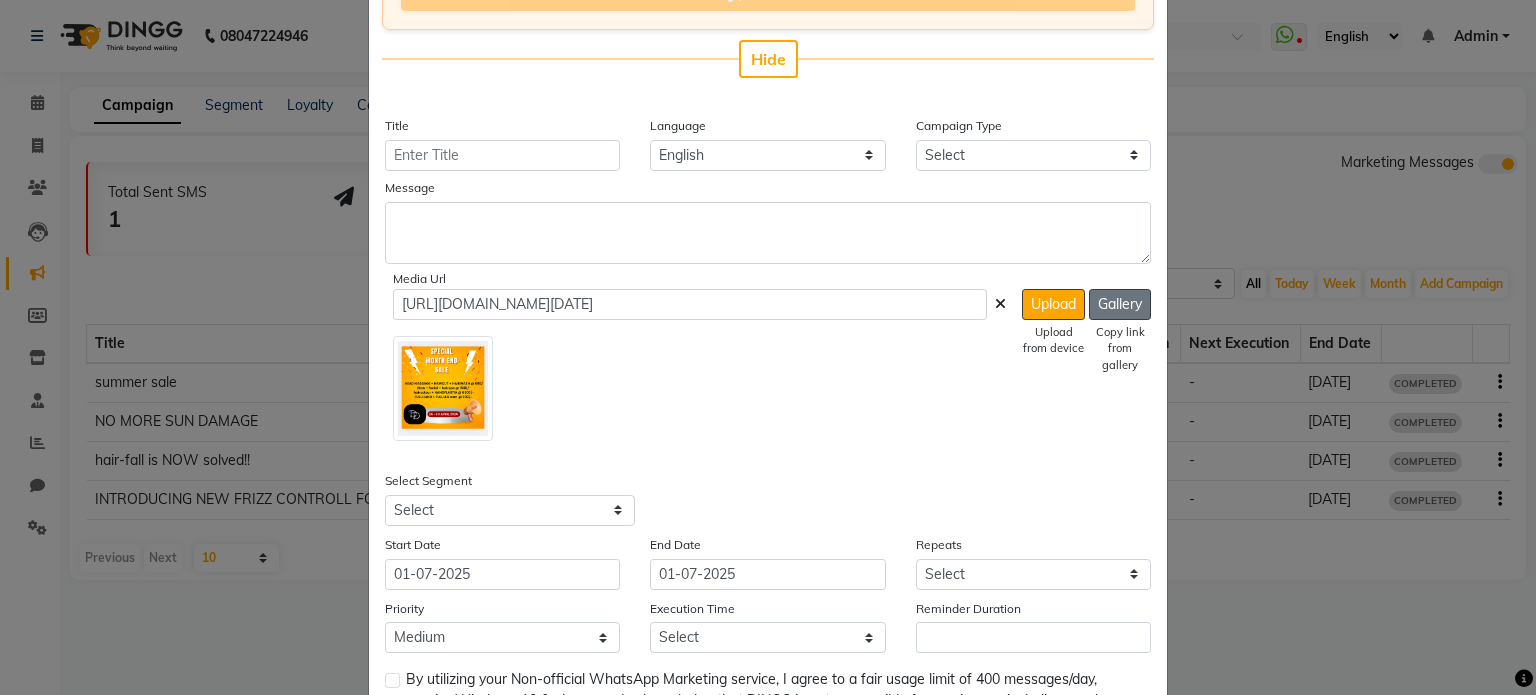 click on "Gallery" 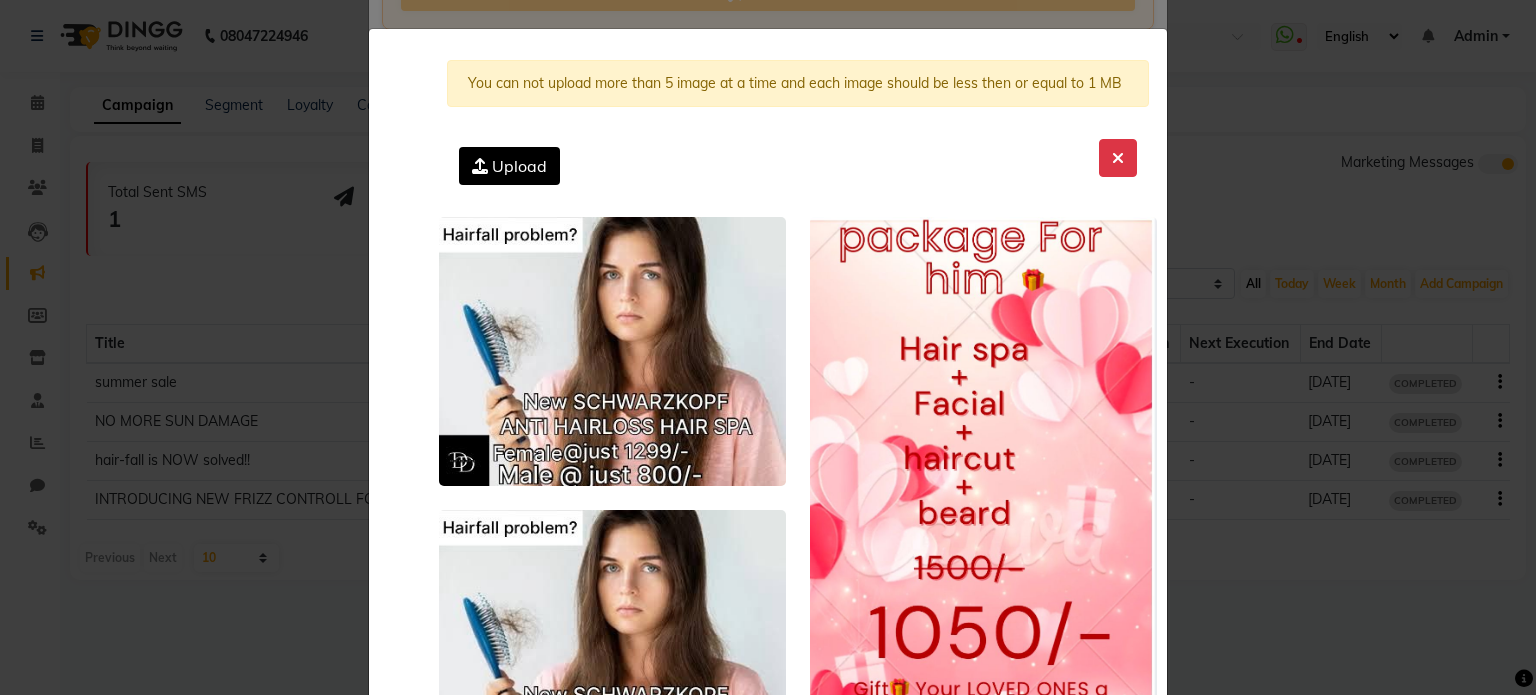 click on "Upload" 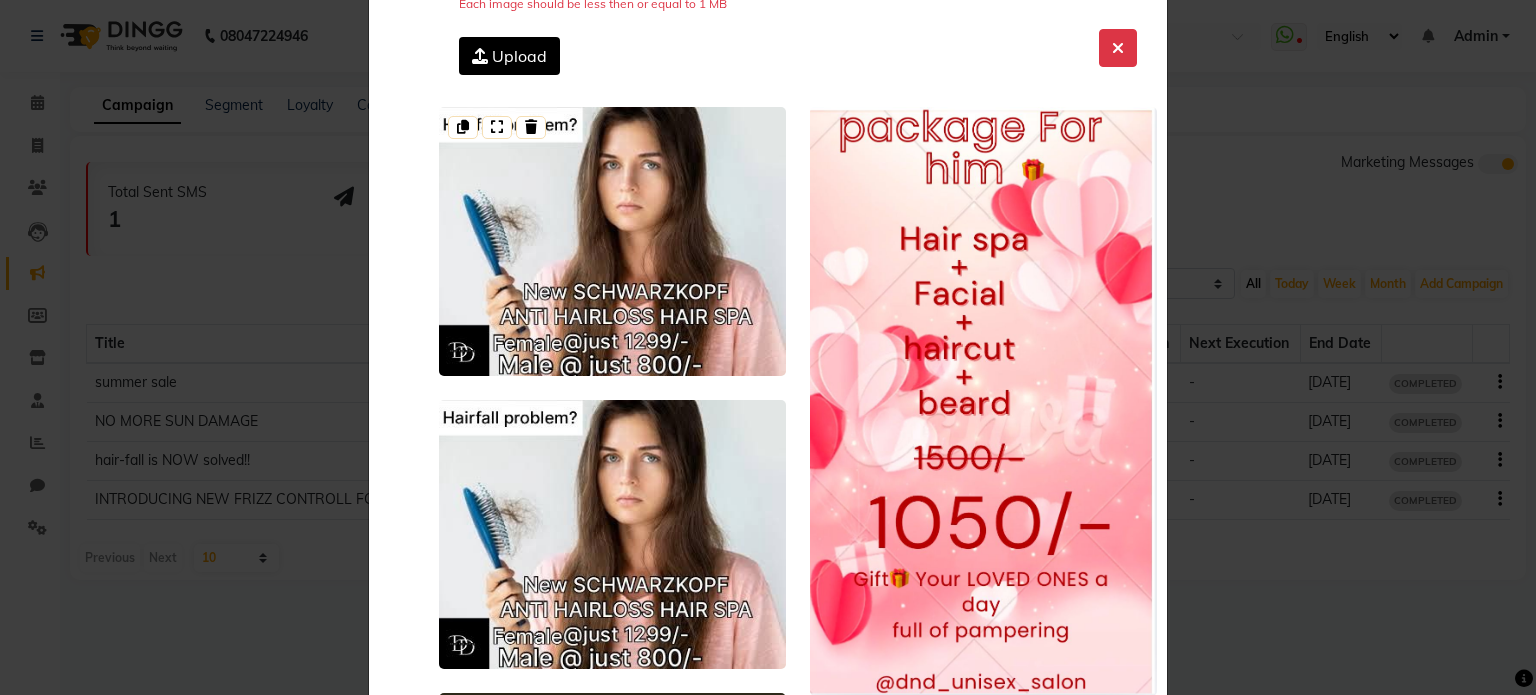 scroll, scrollTop: 0, scrollLeft: 0, axis: both 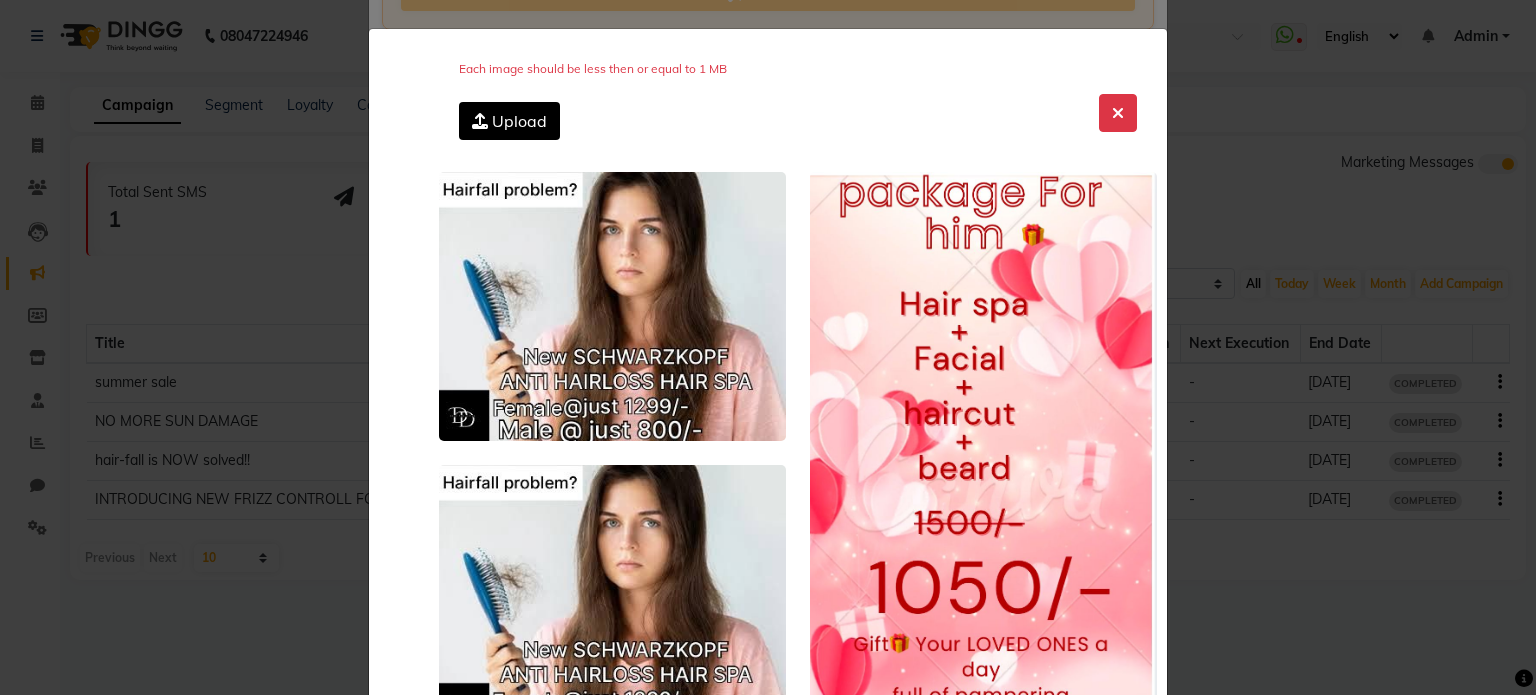 click on "Upload" 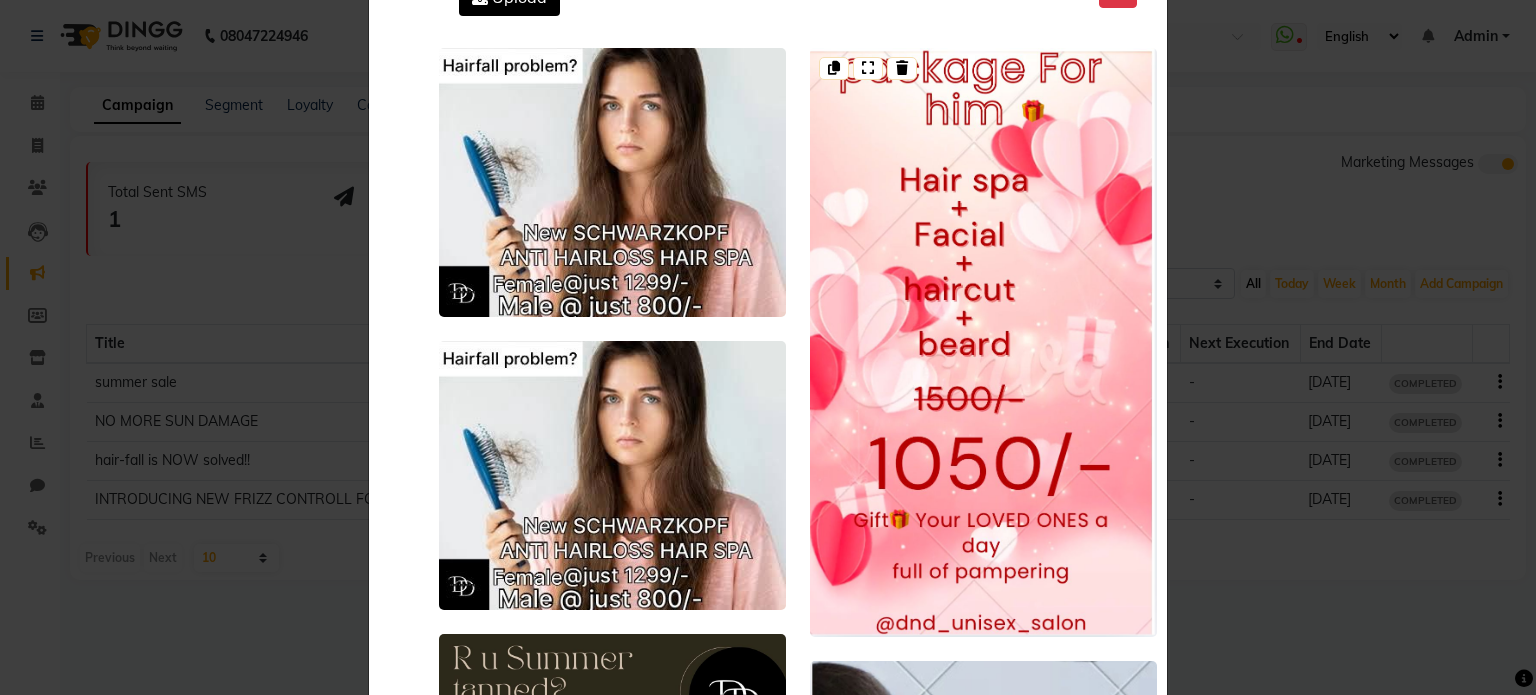 scroll, scrollTop: 0, scrollLeft: 0, axis: both 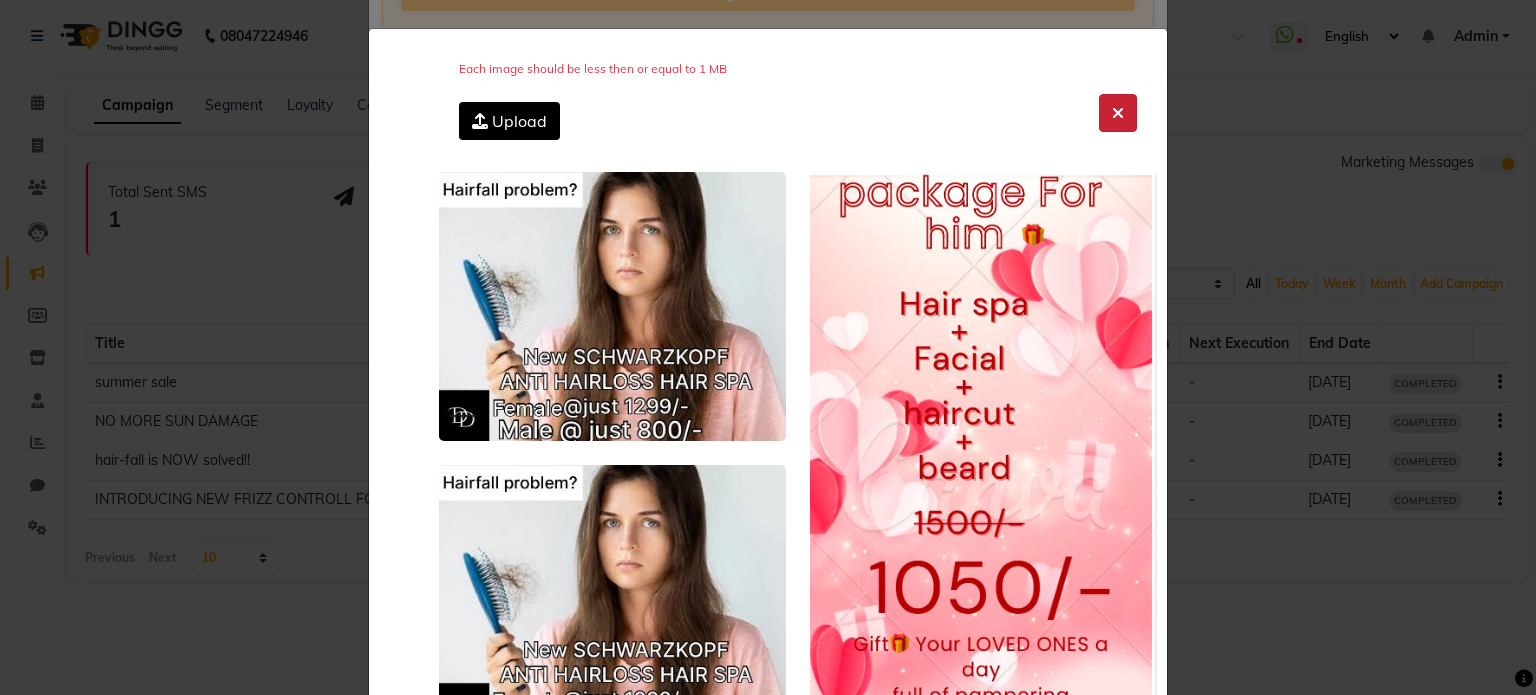 click 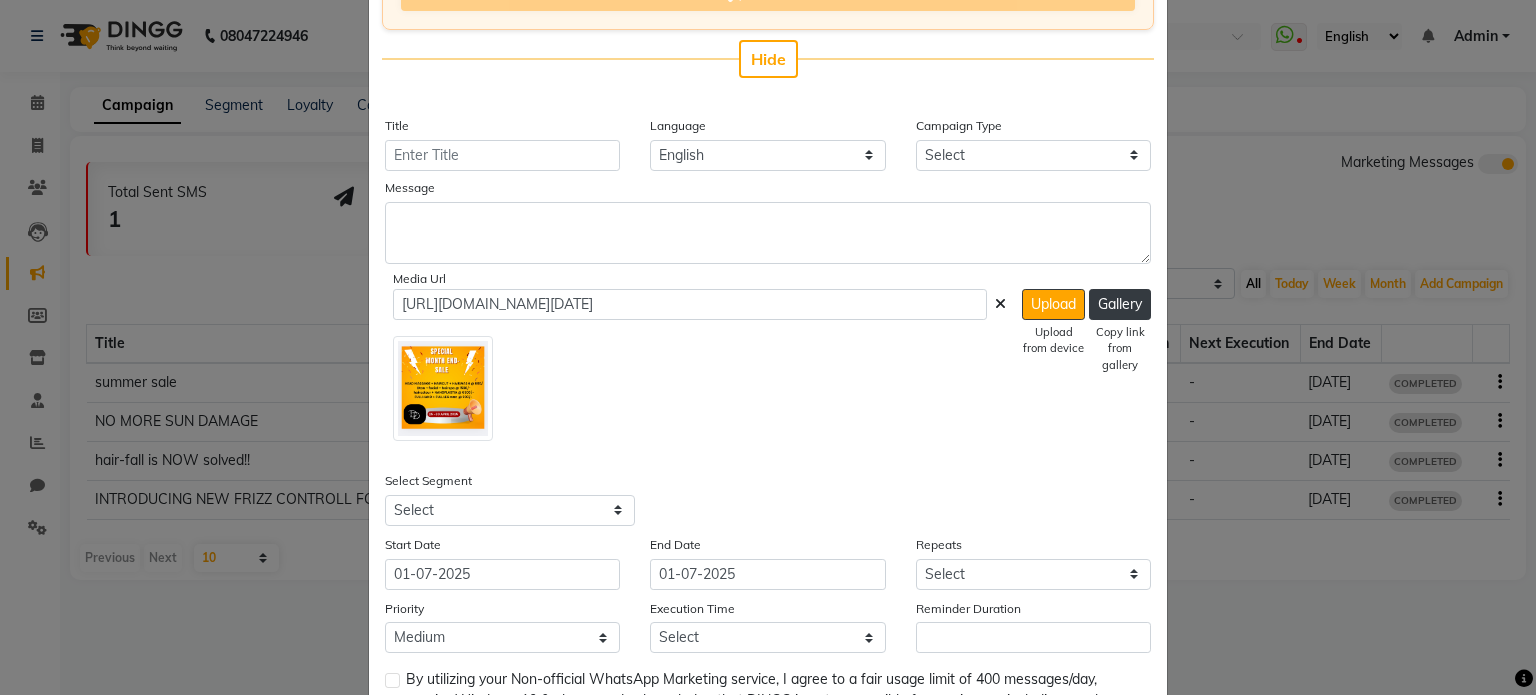 click 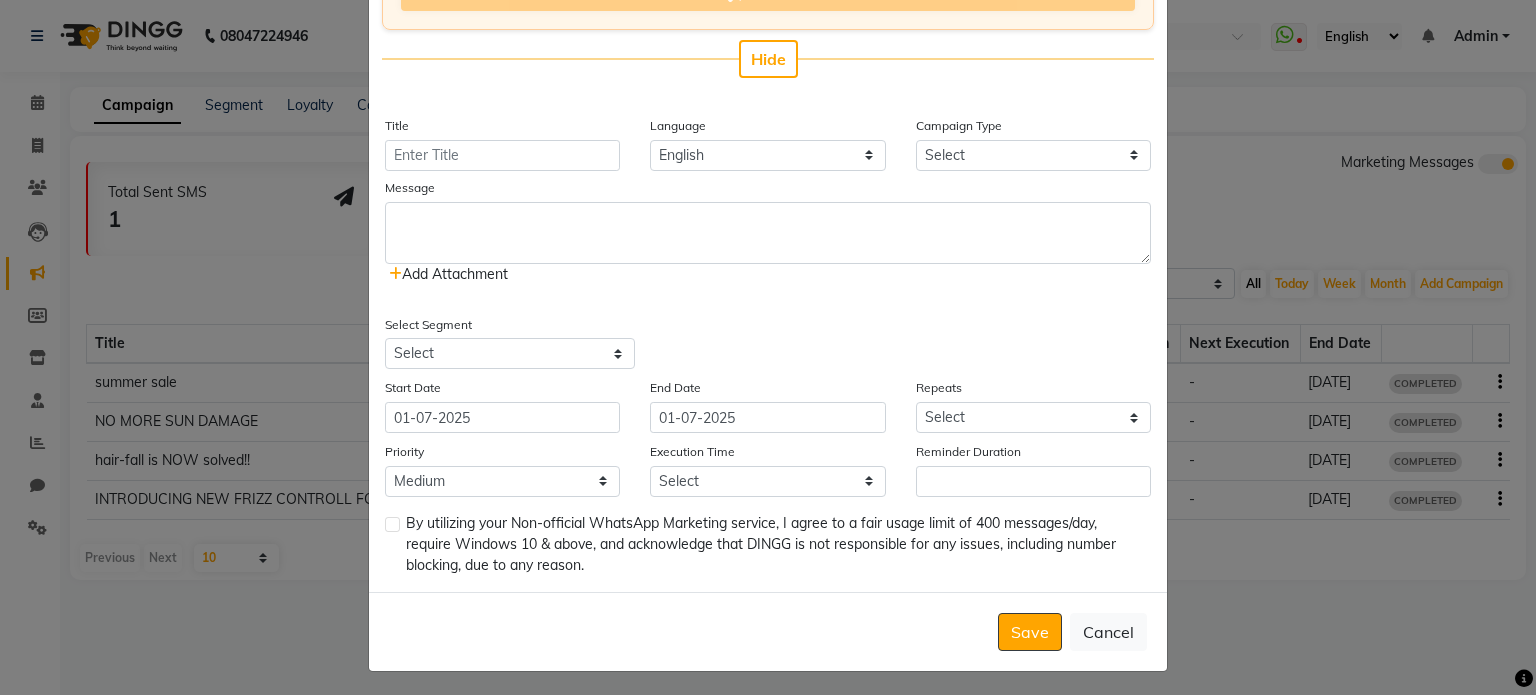 click on "Add Attachment" 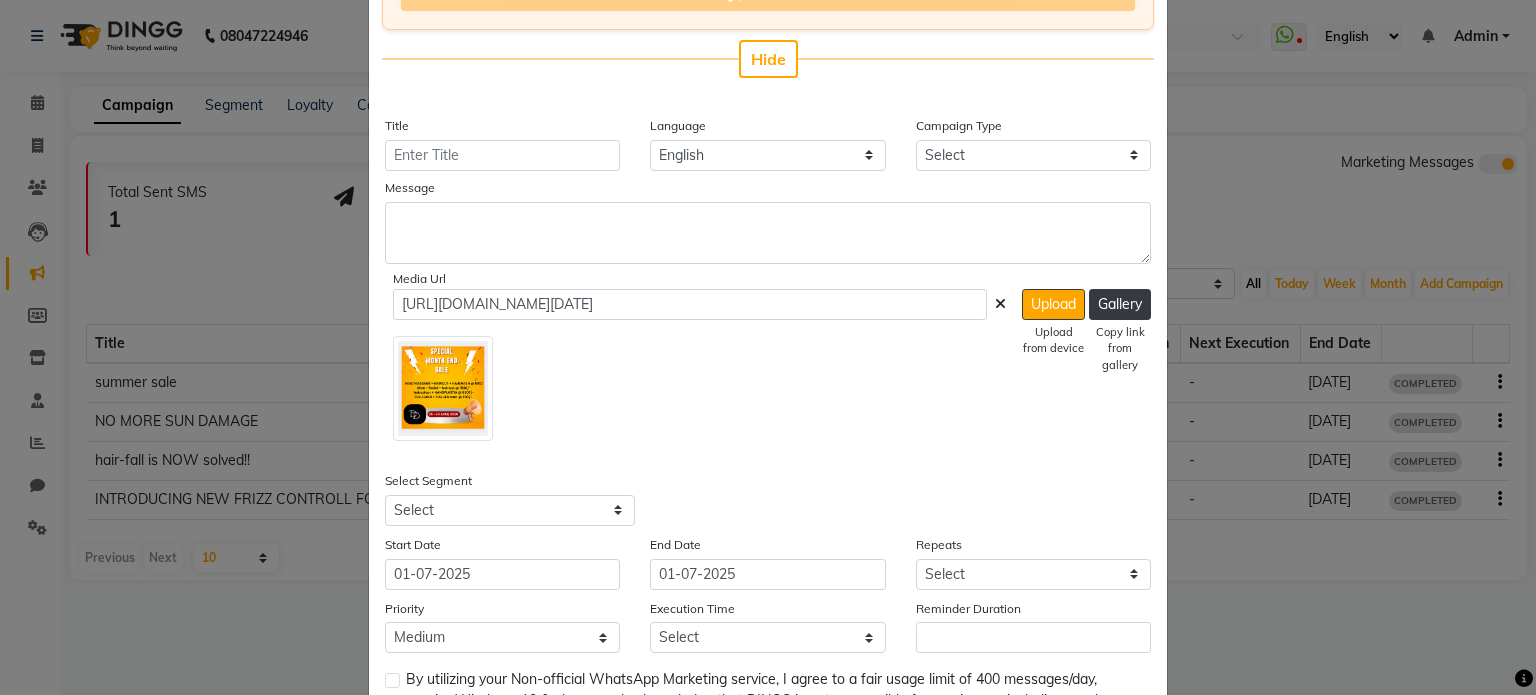 click 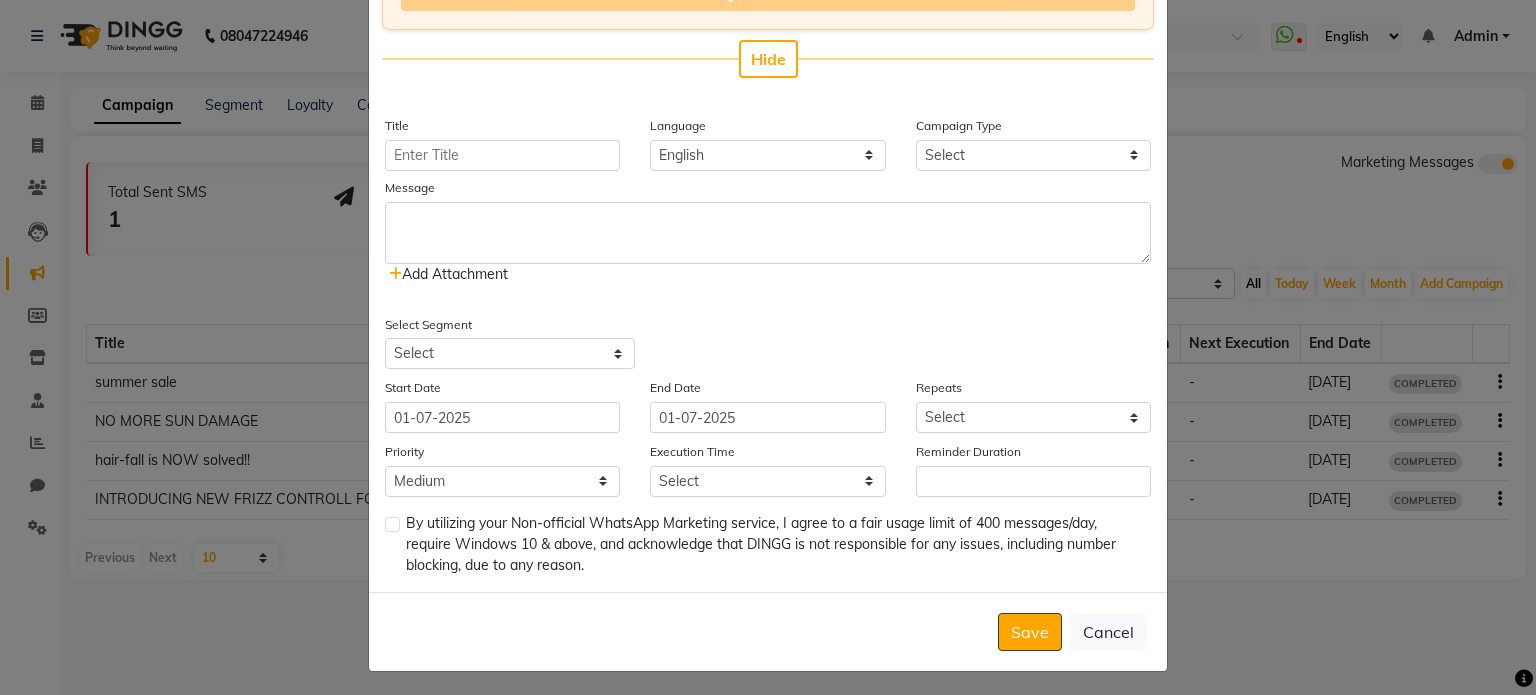 click on "Add Attachment" 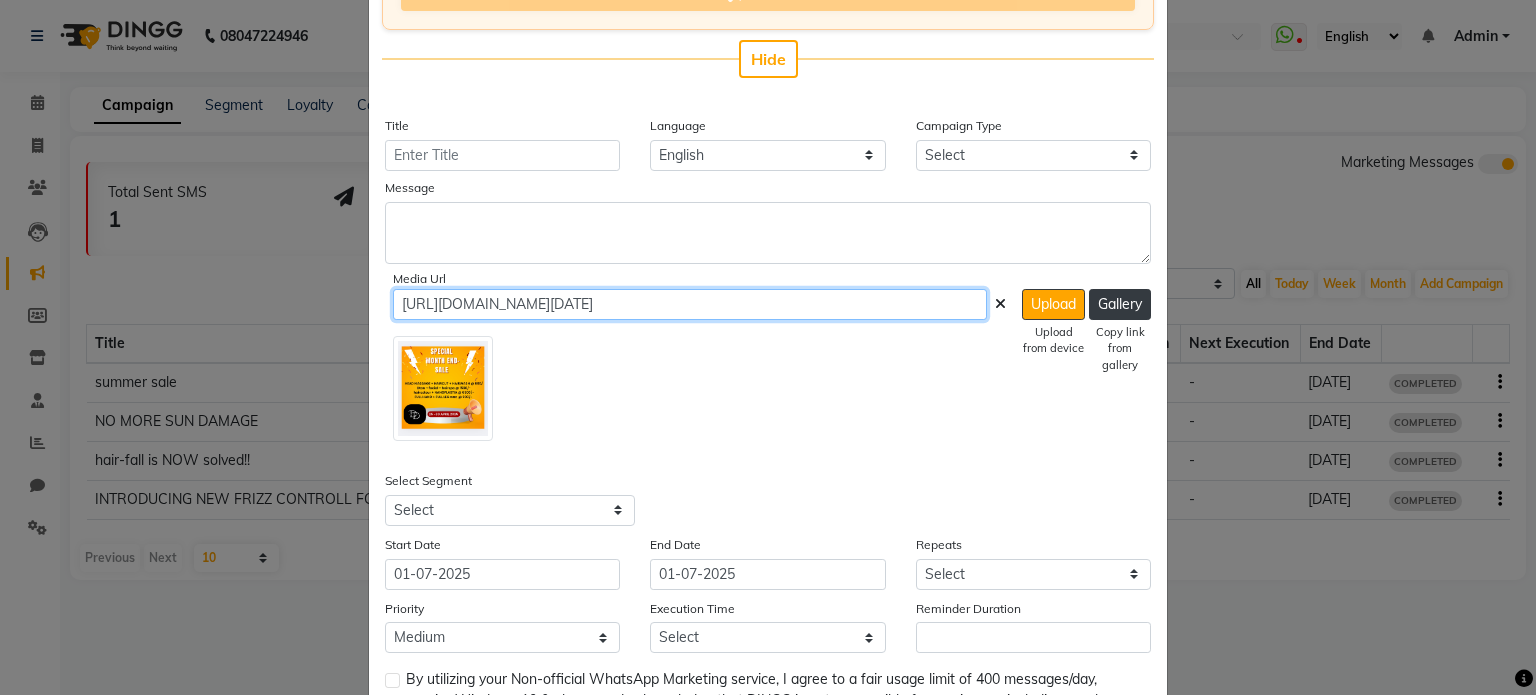 click on "[URL][DOMAIN_NAME][DATE]" 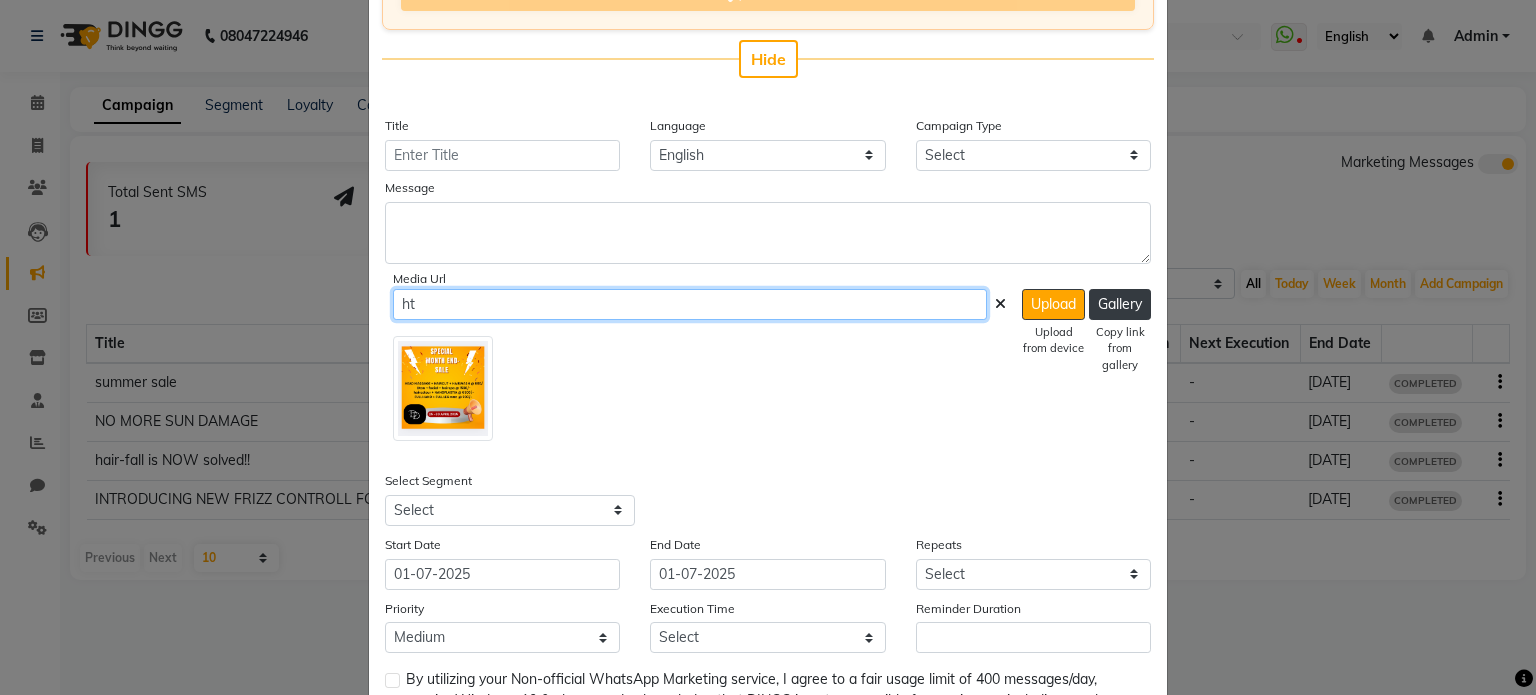 type on "h" 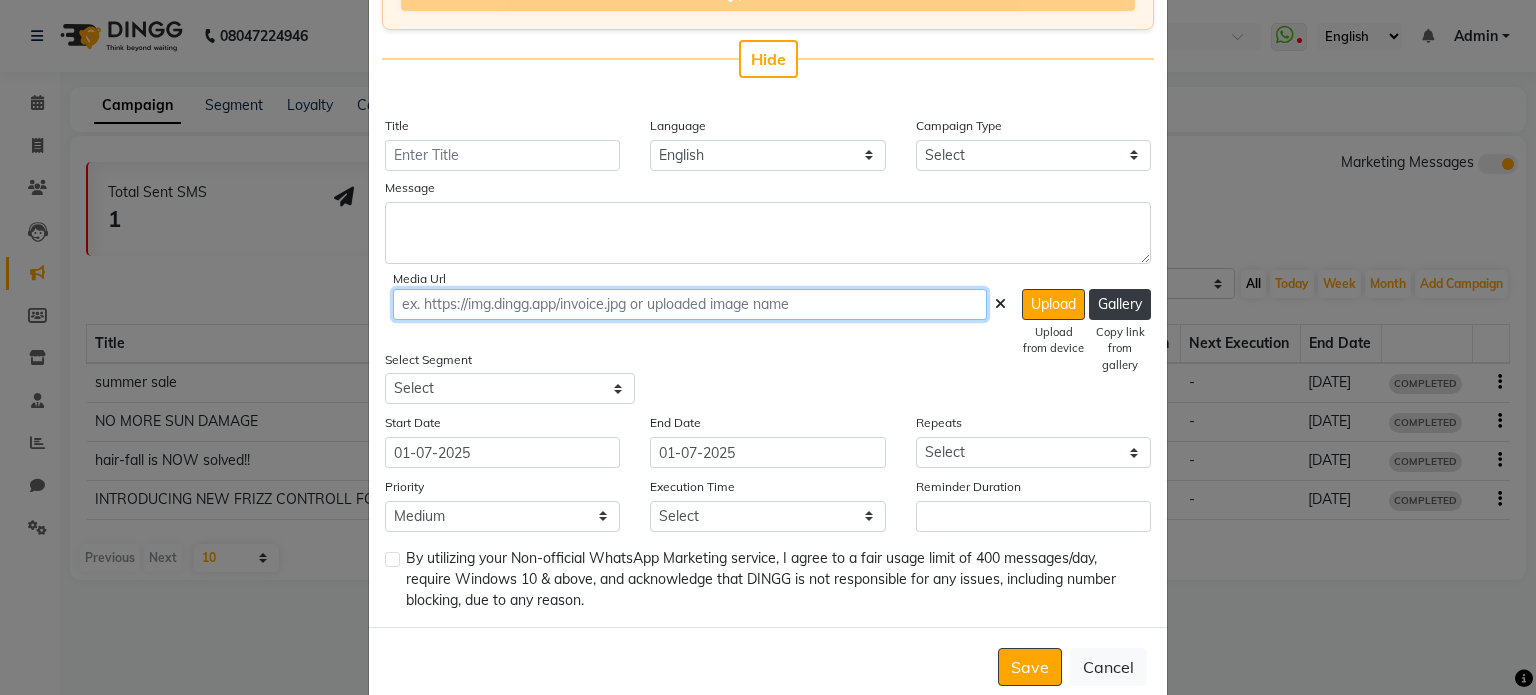 paste on "v" 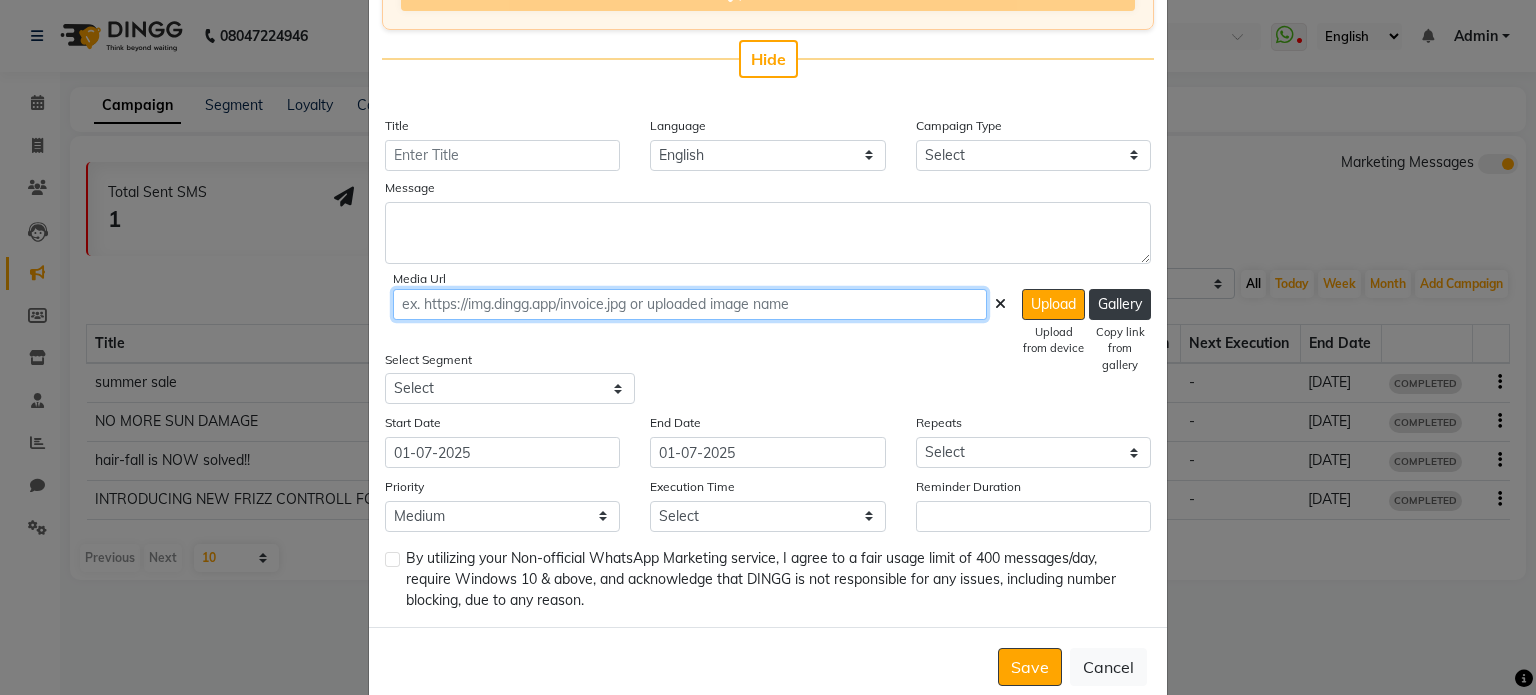 click 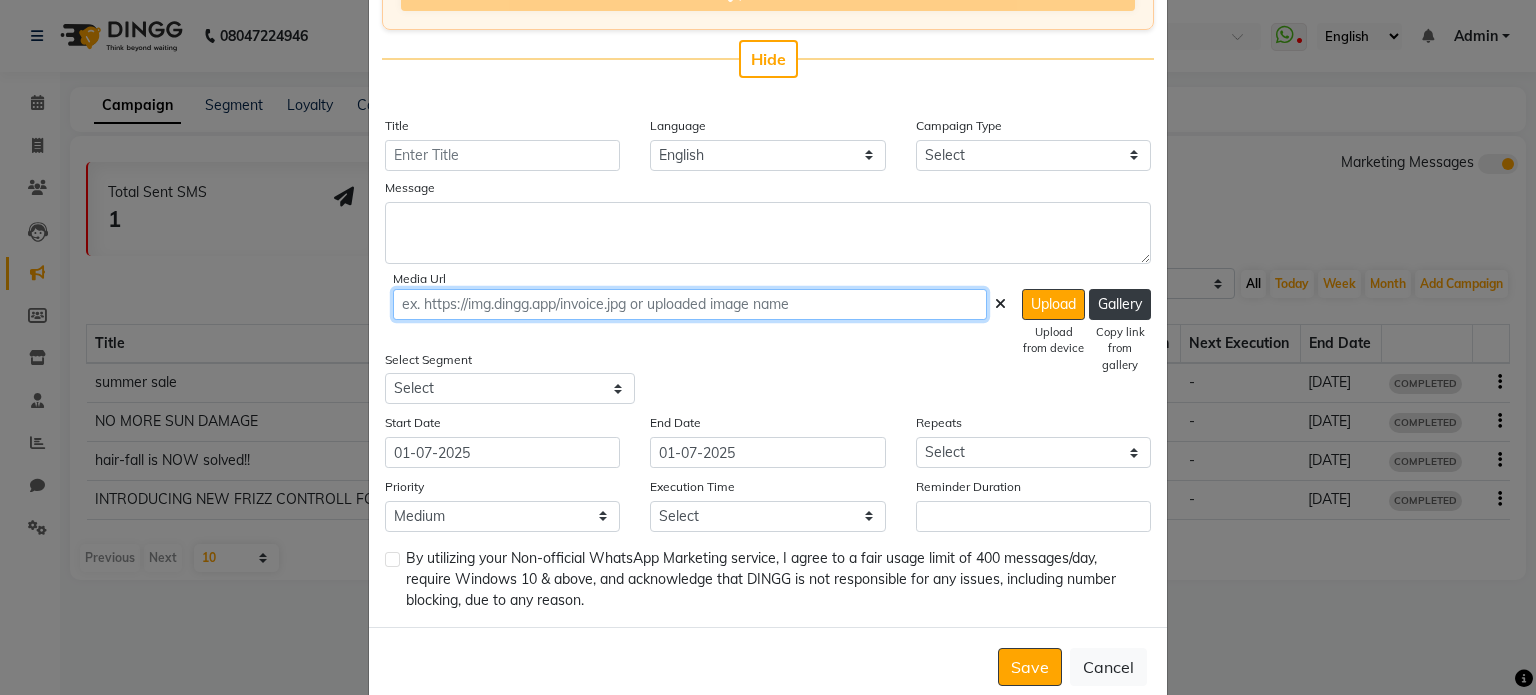paste on "v" 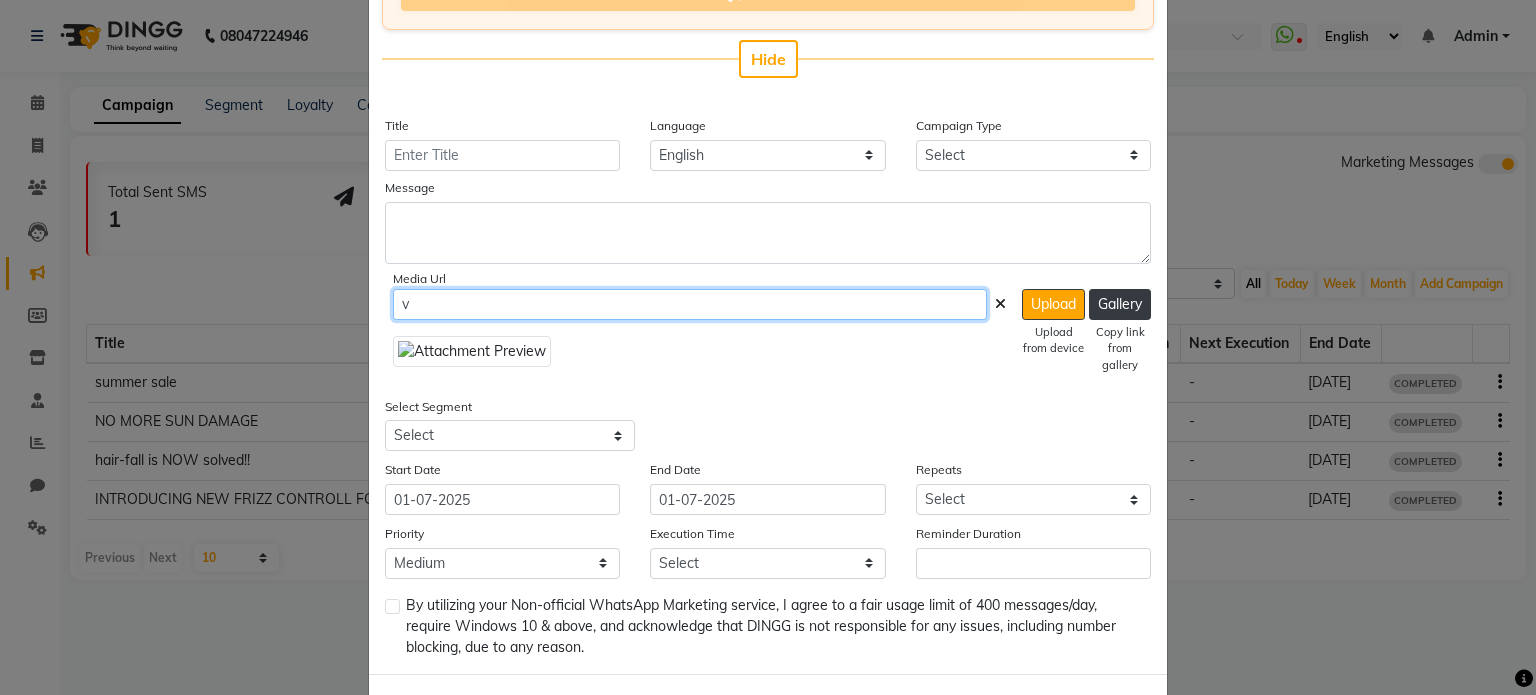 type on "v" 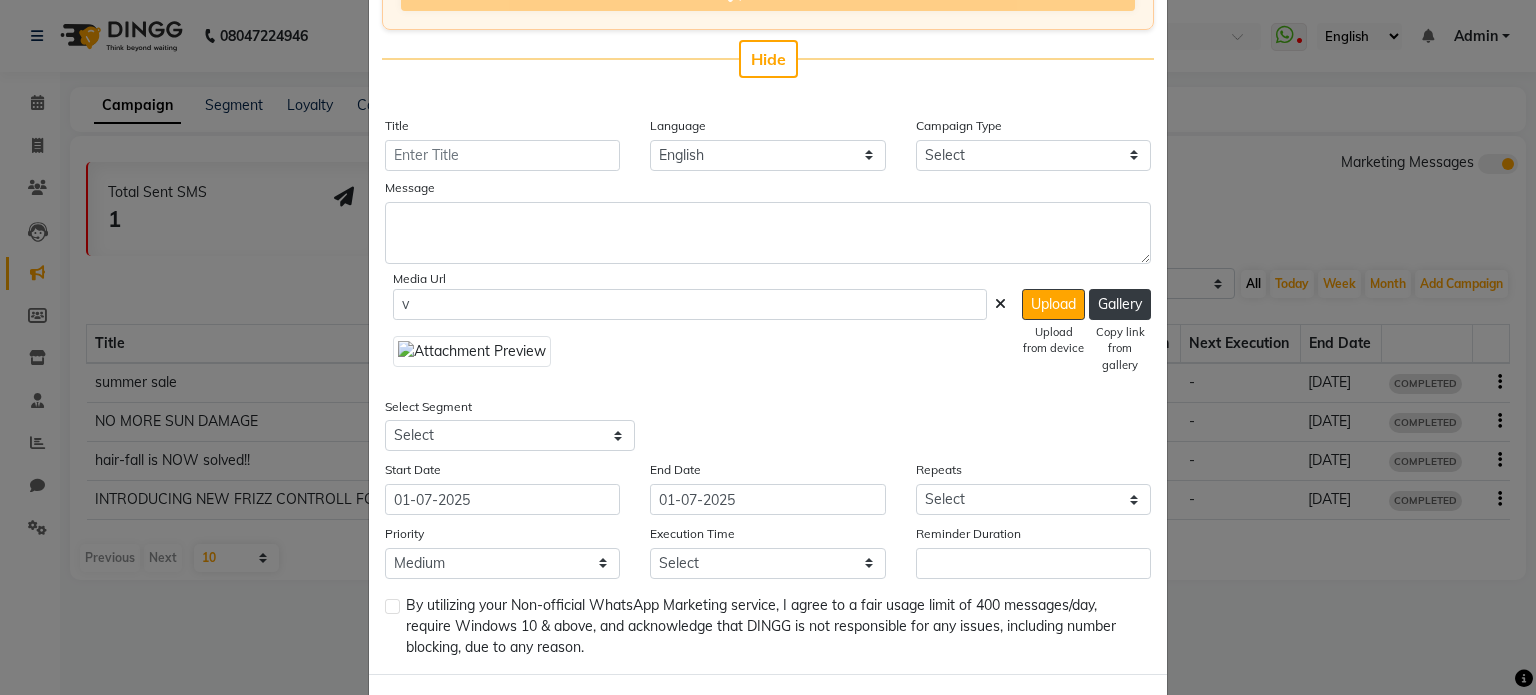 click 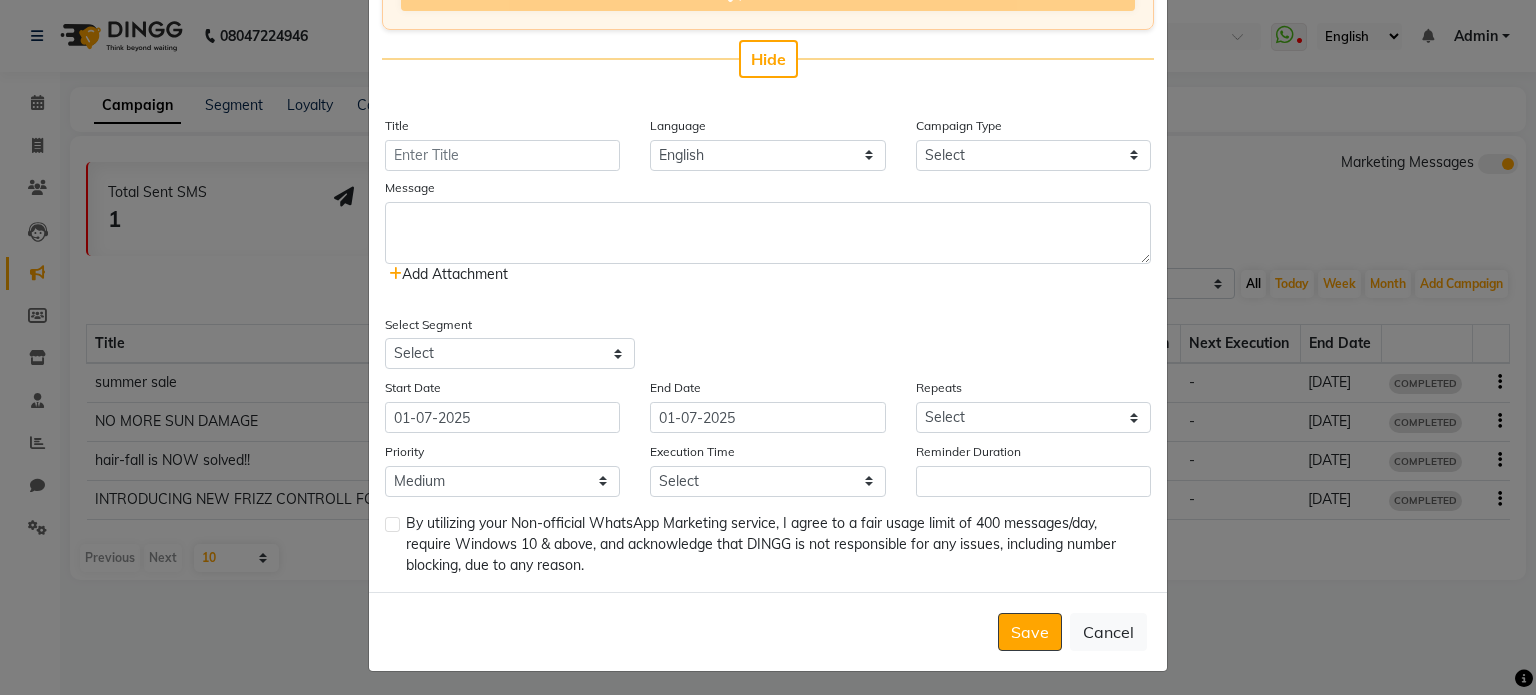 click on "Add Attachment" 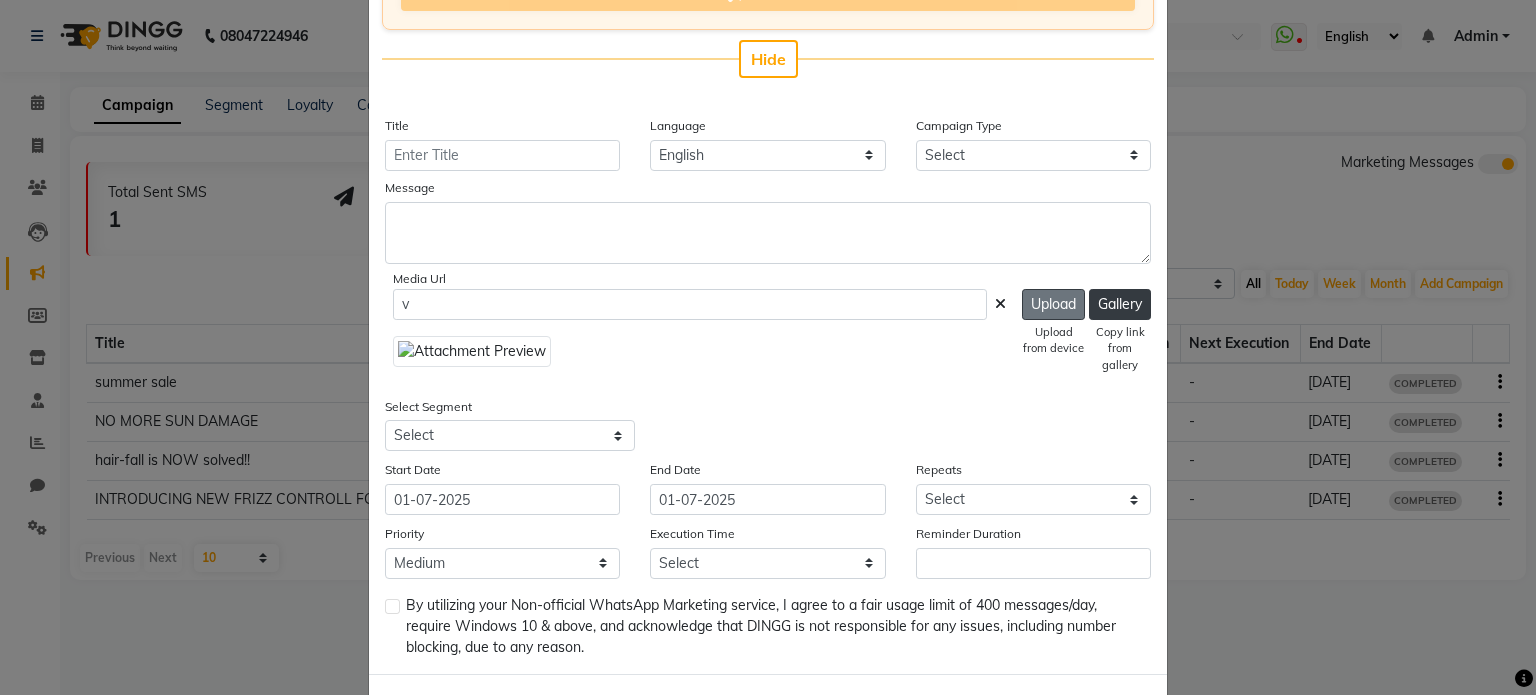 click on "Upload" 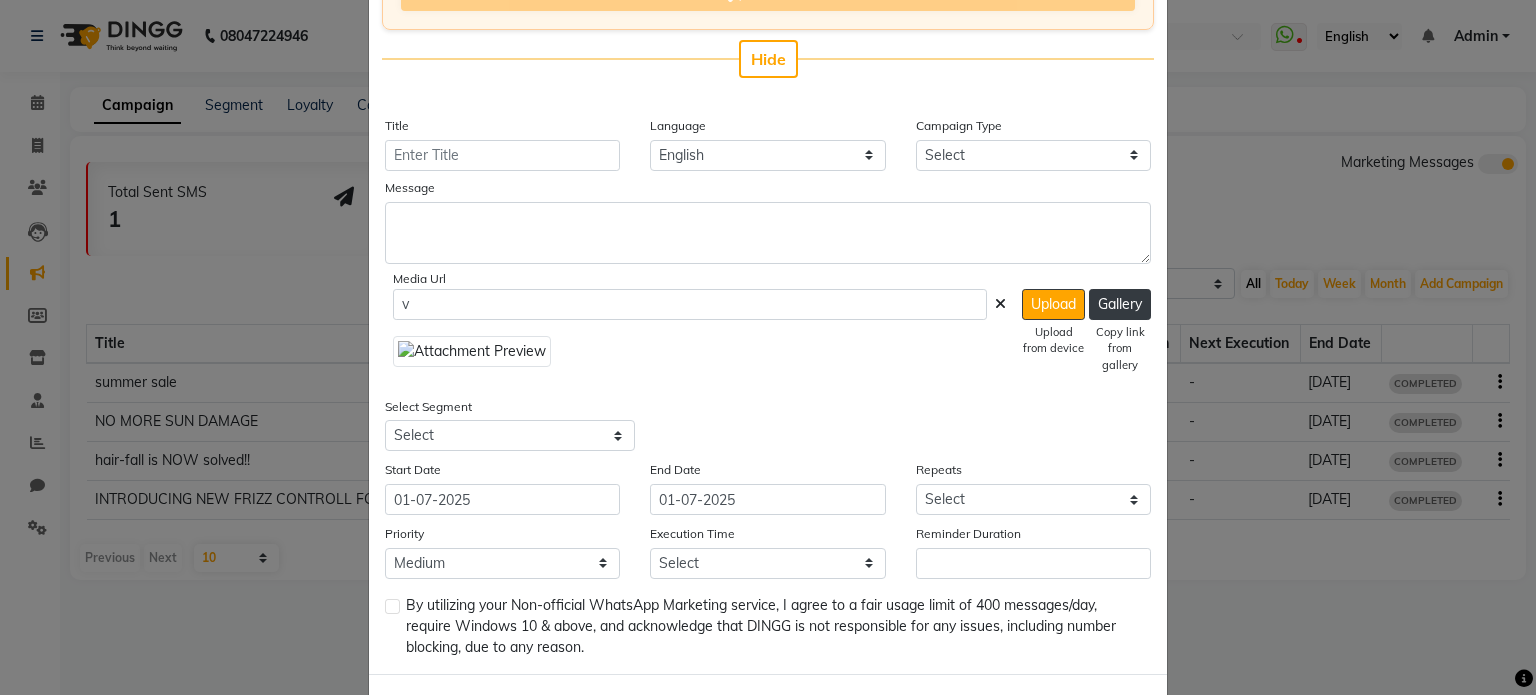 click 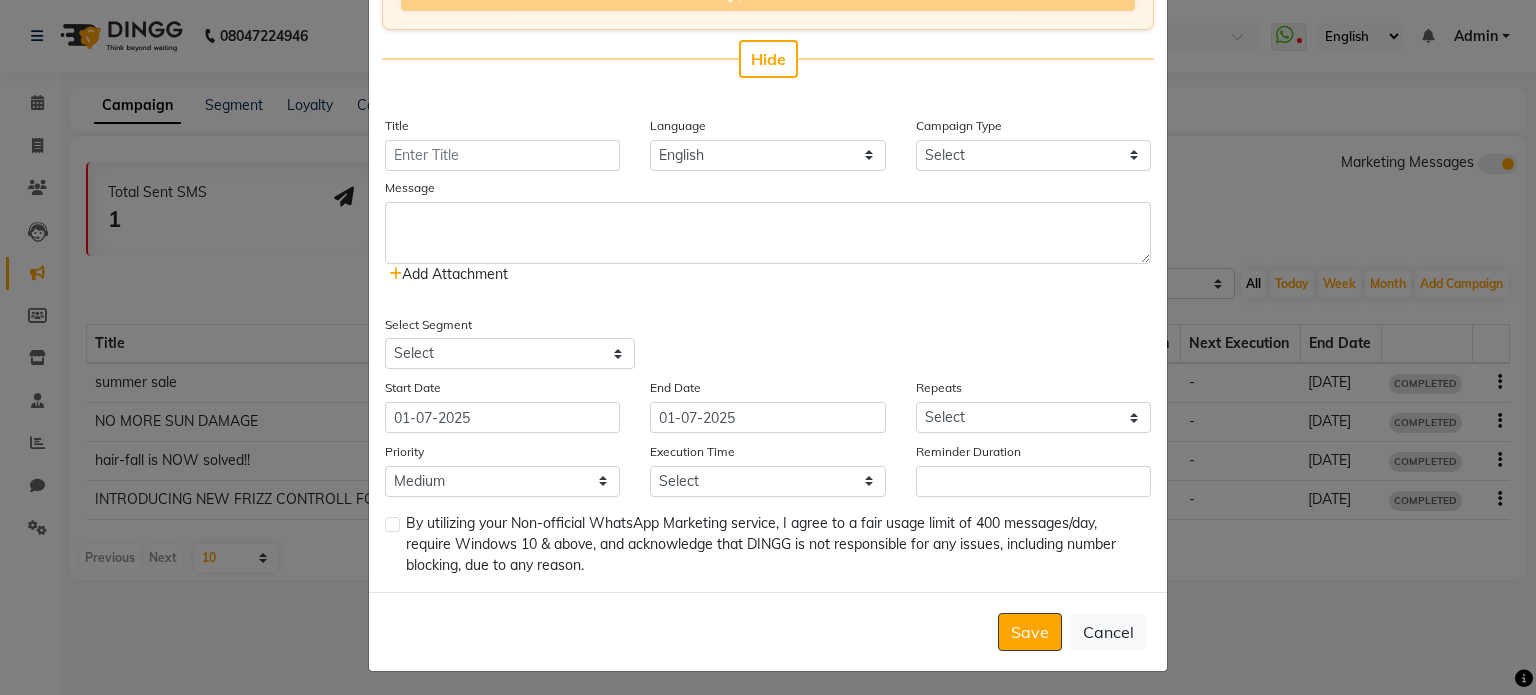 click on "Add Attachment" 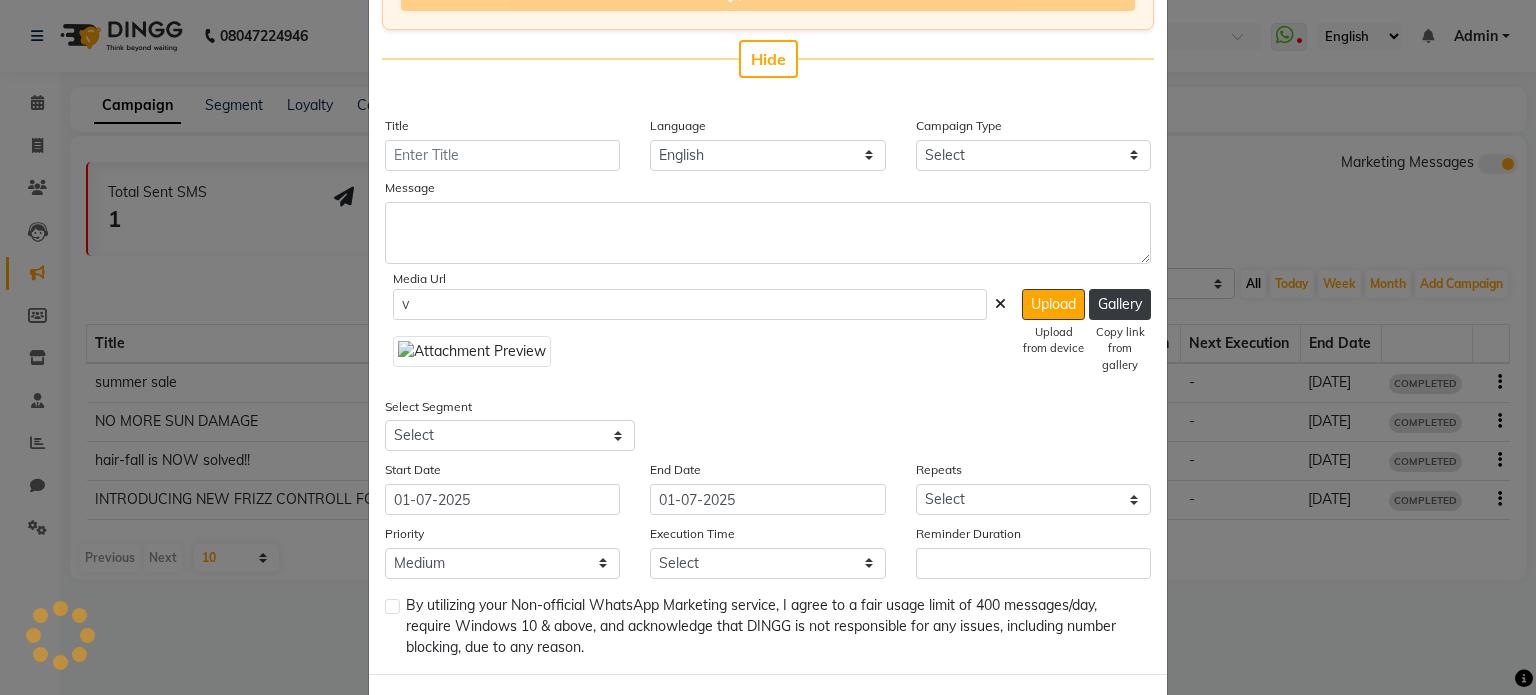 click on "Copy link from gallery" 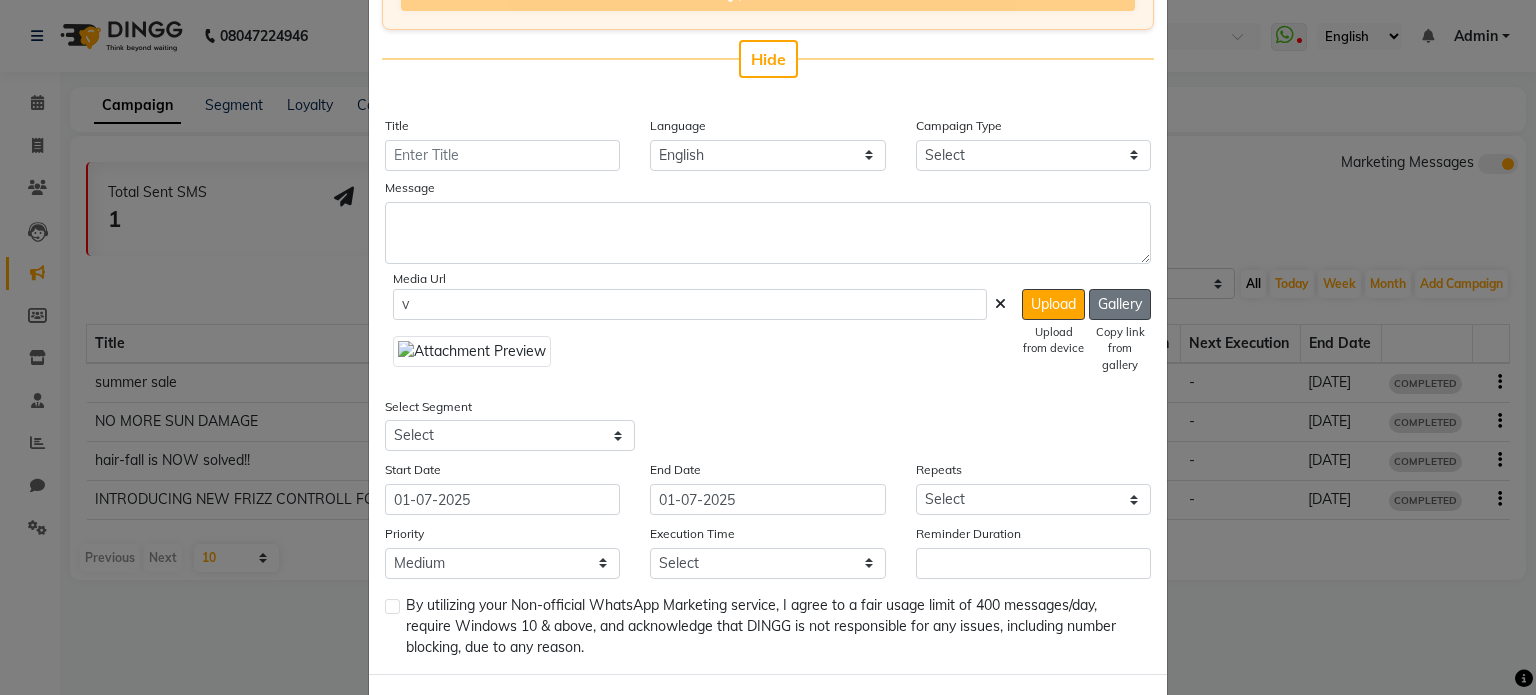 click on "Gallery" 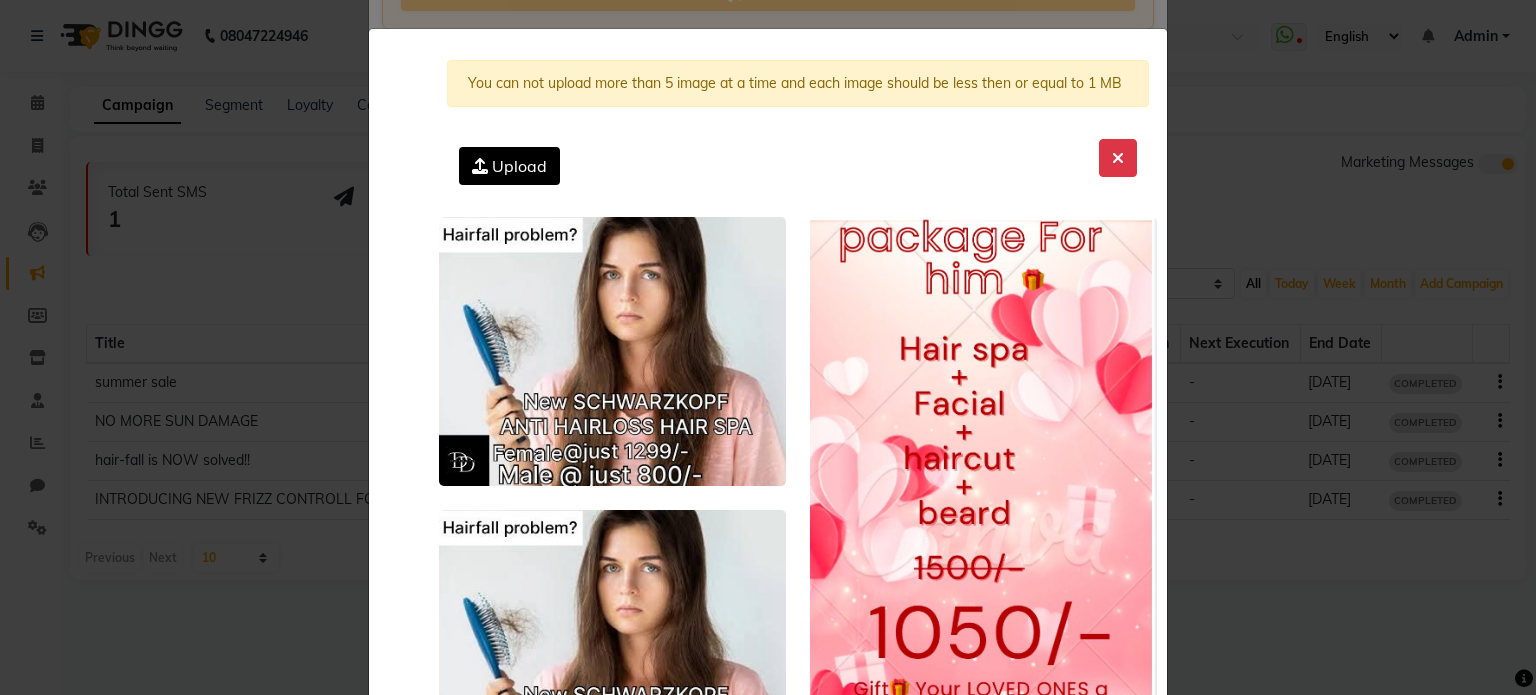 type 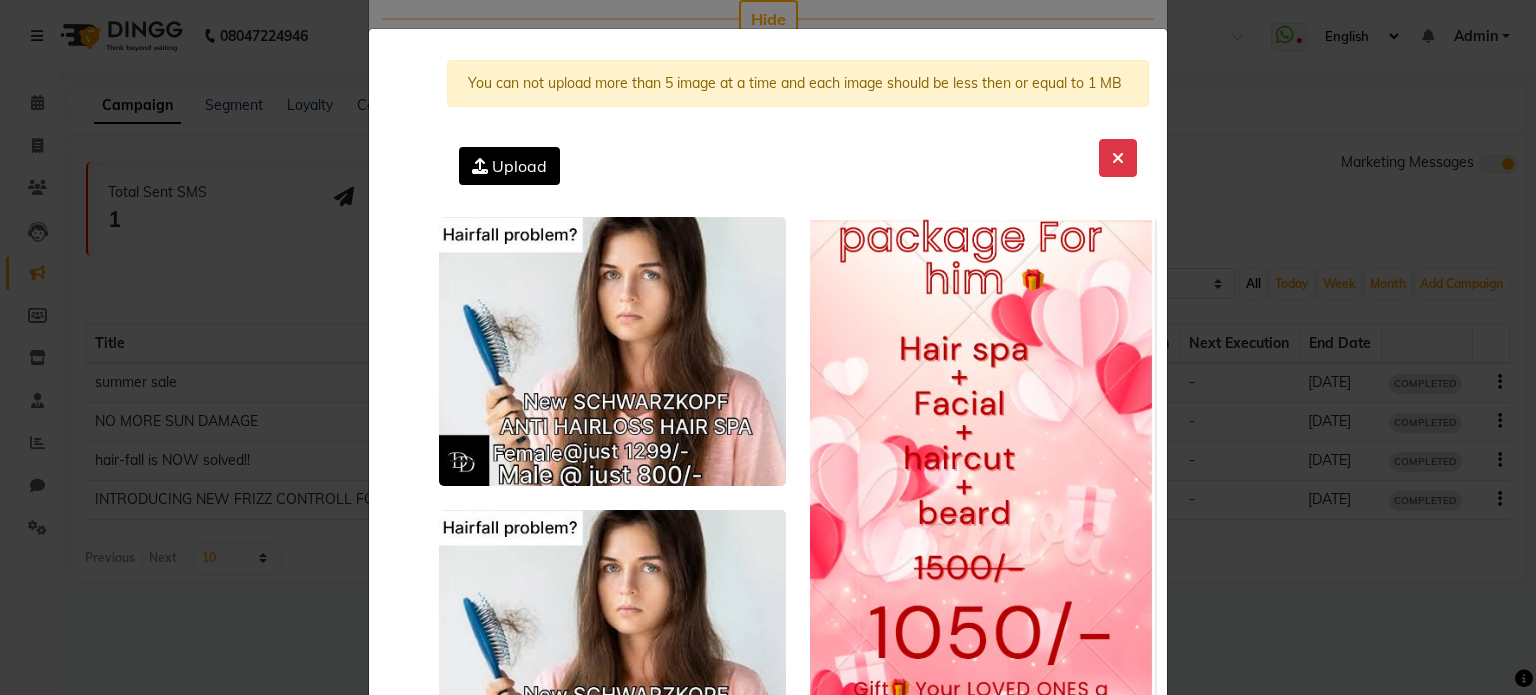 scroll, scrollTop: 448, scrollLeft: 0, axis: vertical 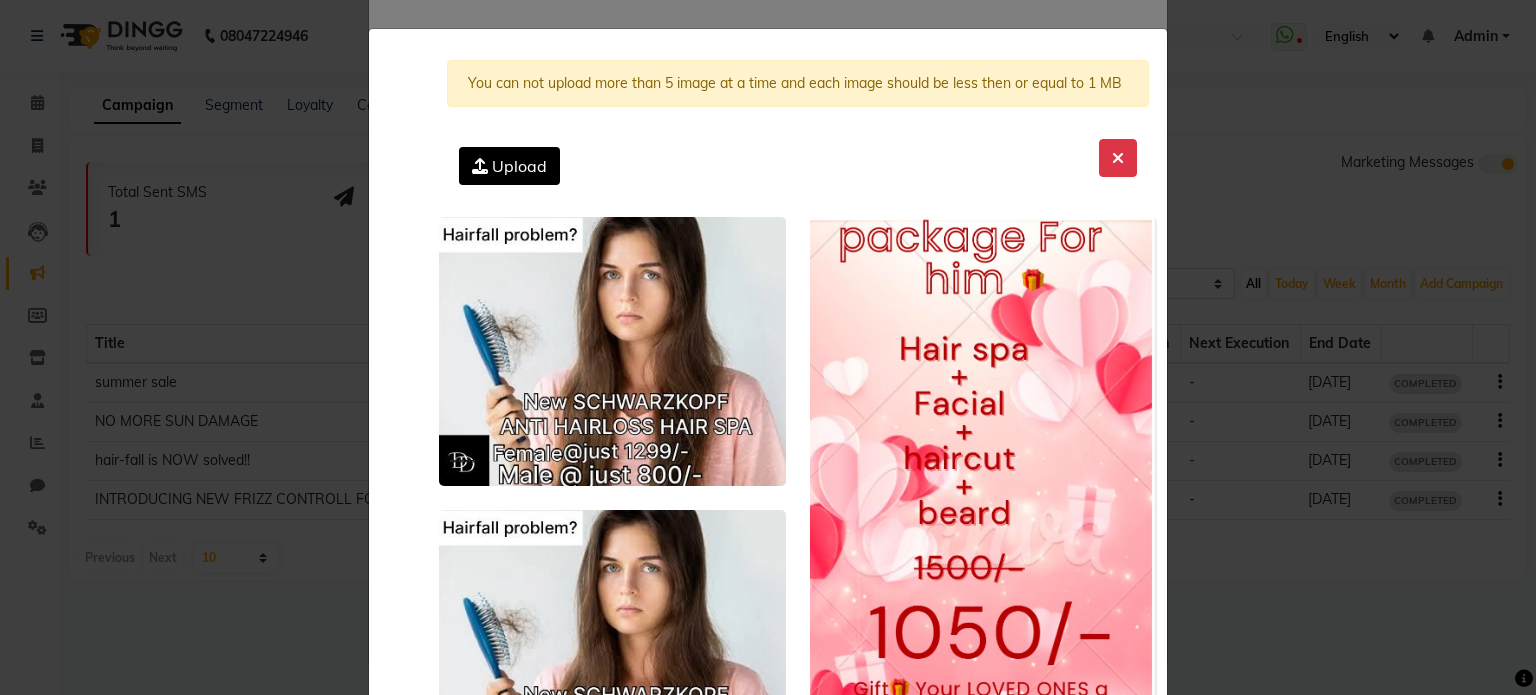 click on "Upload" 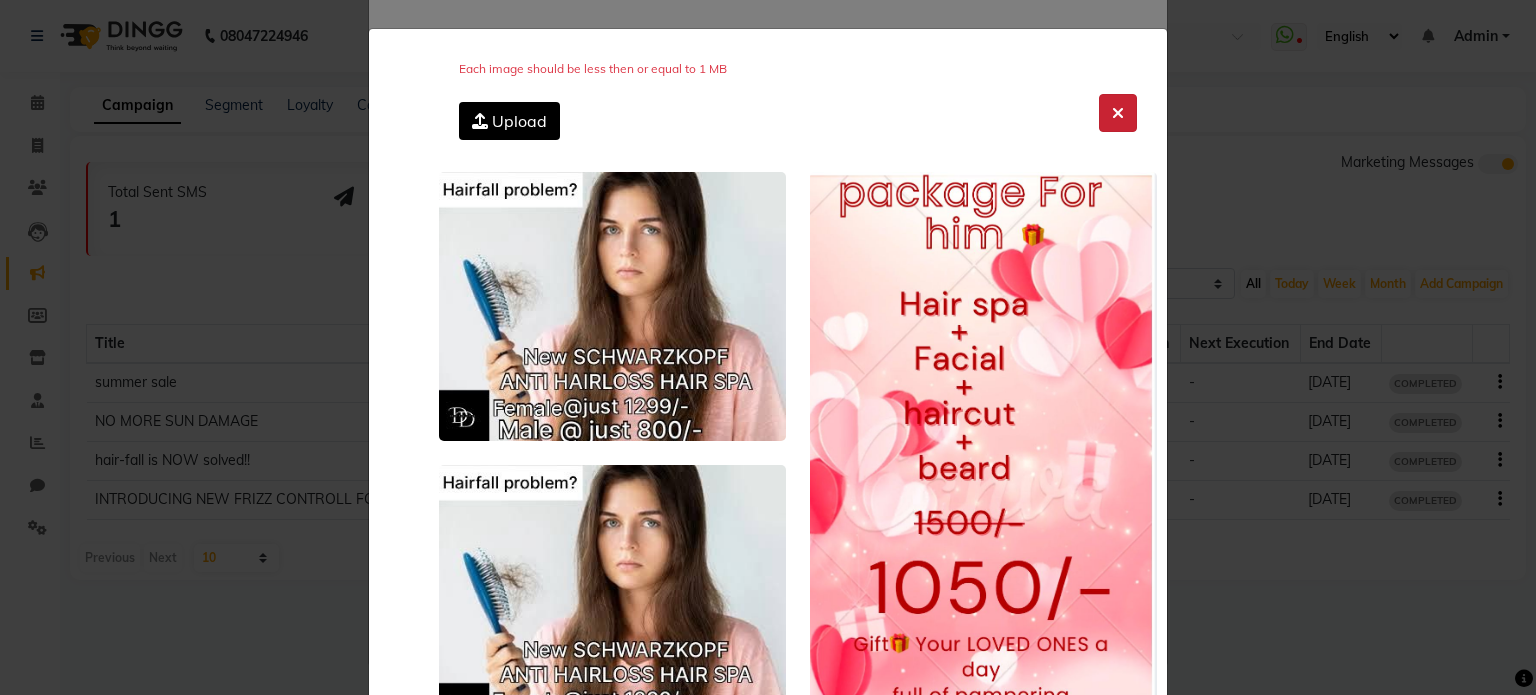 click 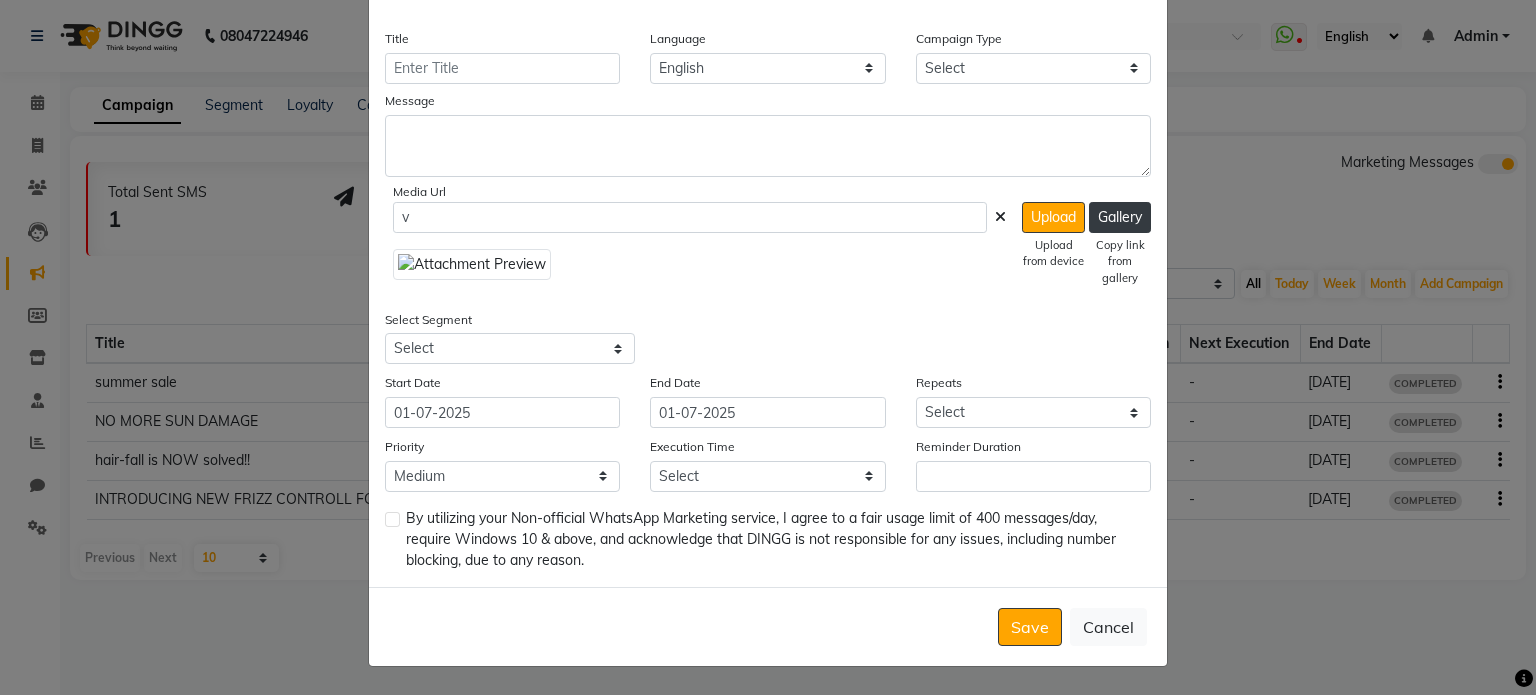 click 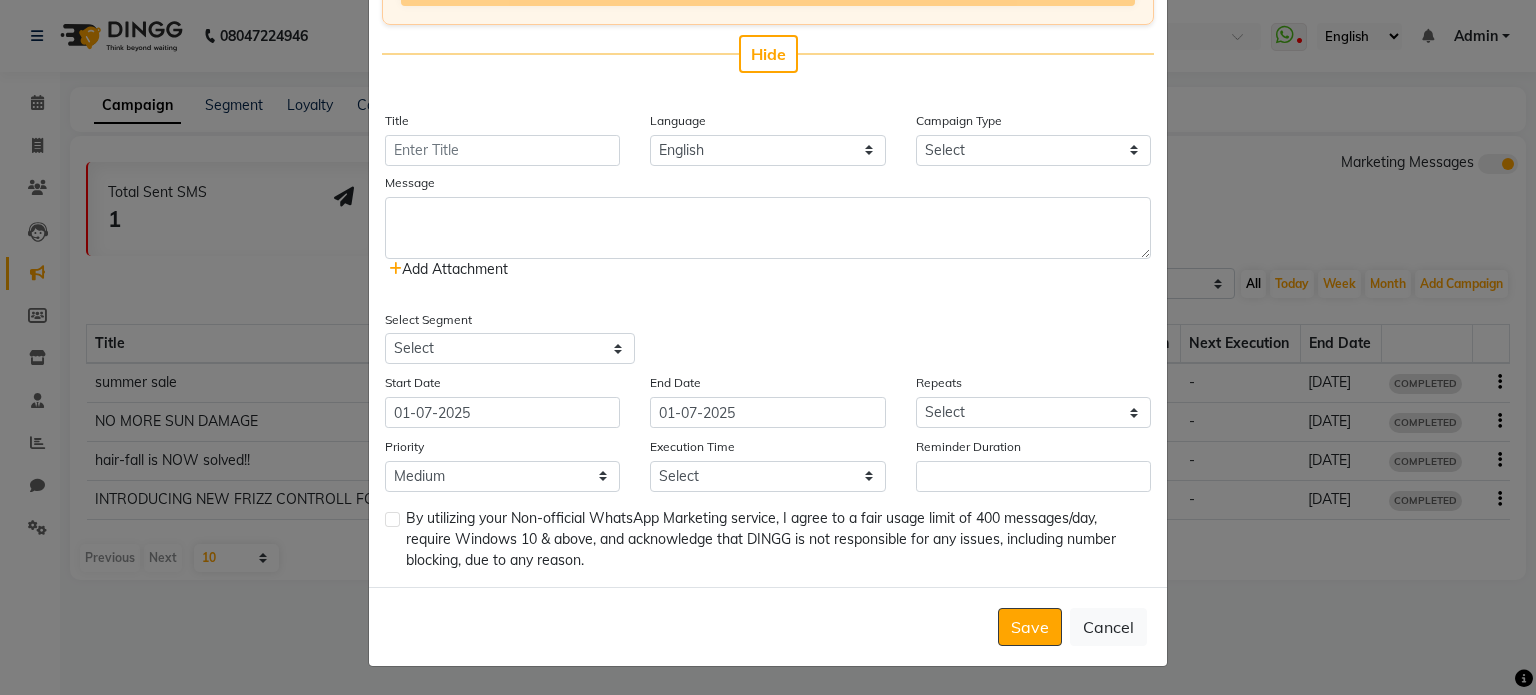 click on "Add Attachment" 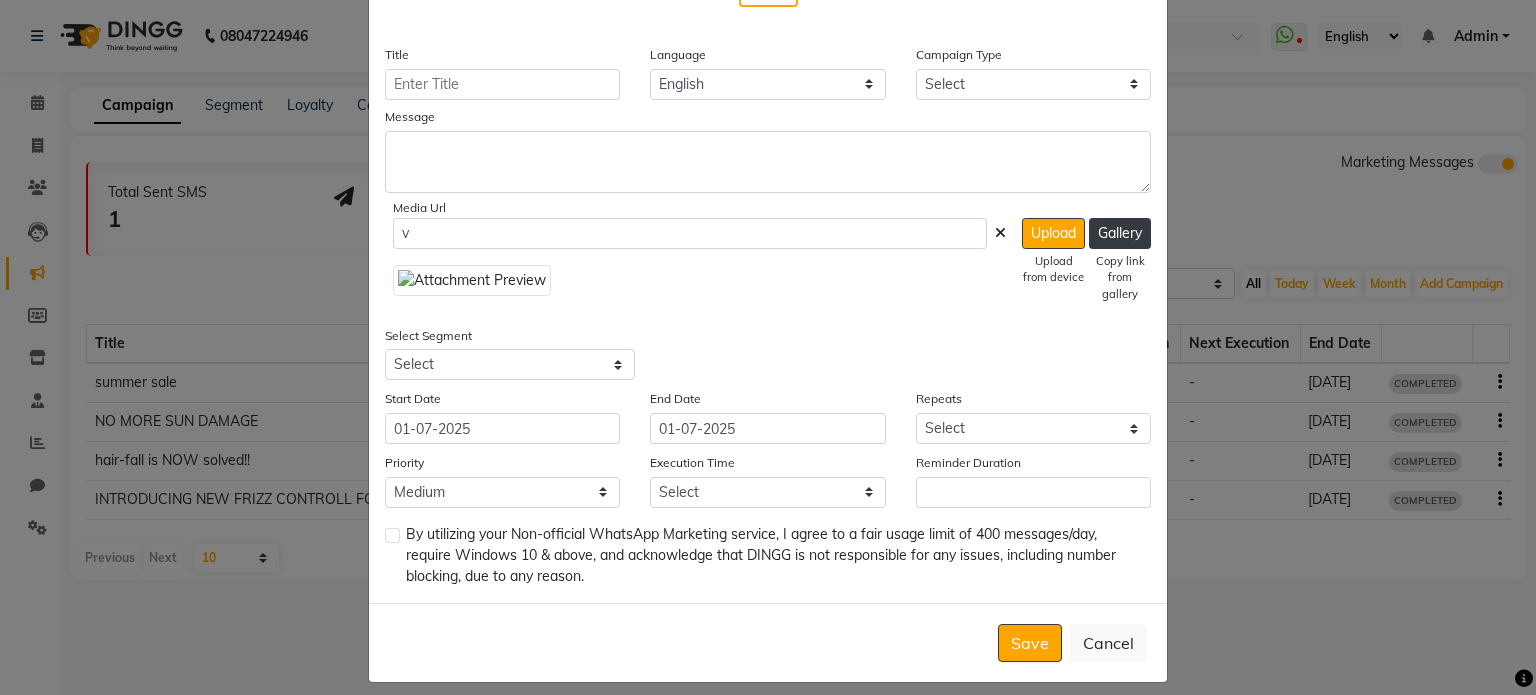 scroll, scrollTop: 448, scrollLeft: 0, axis: vertical 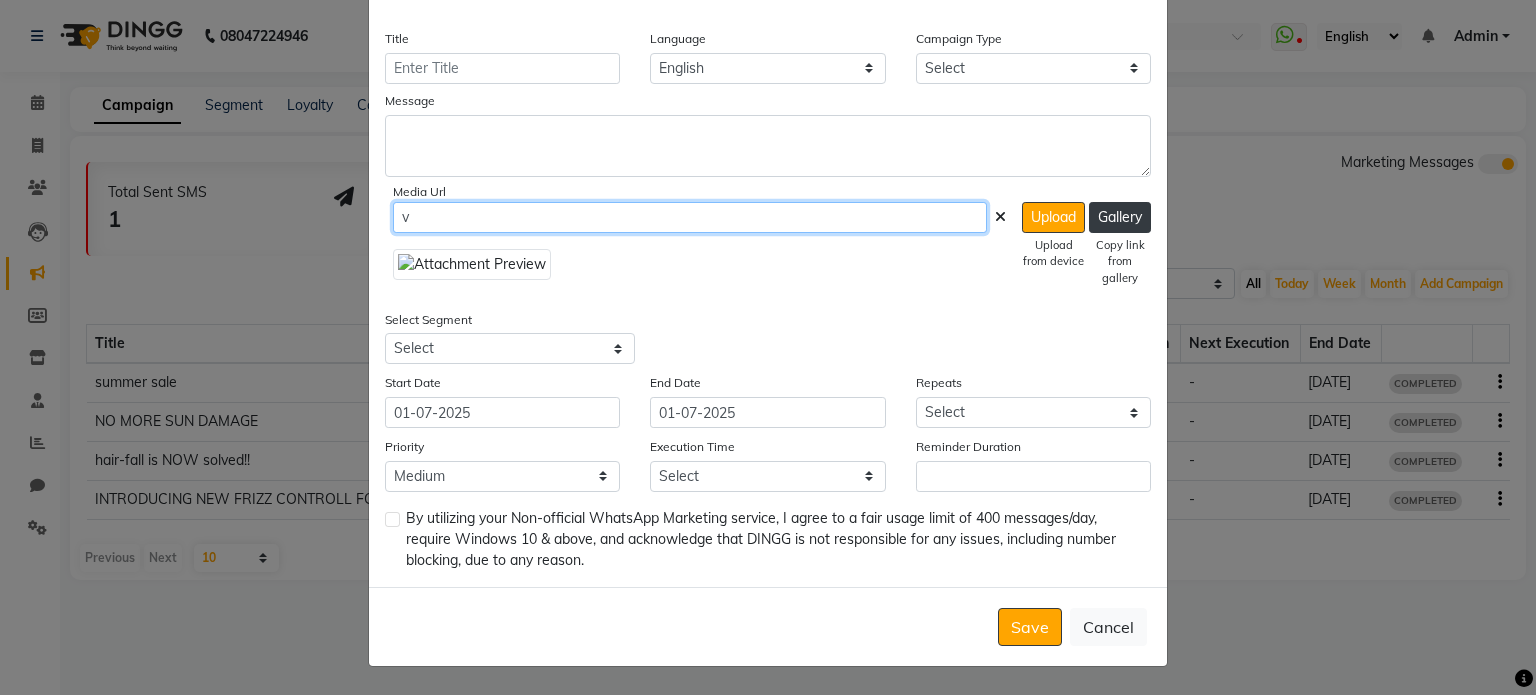 click on "v" 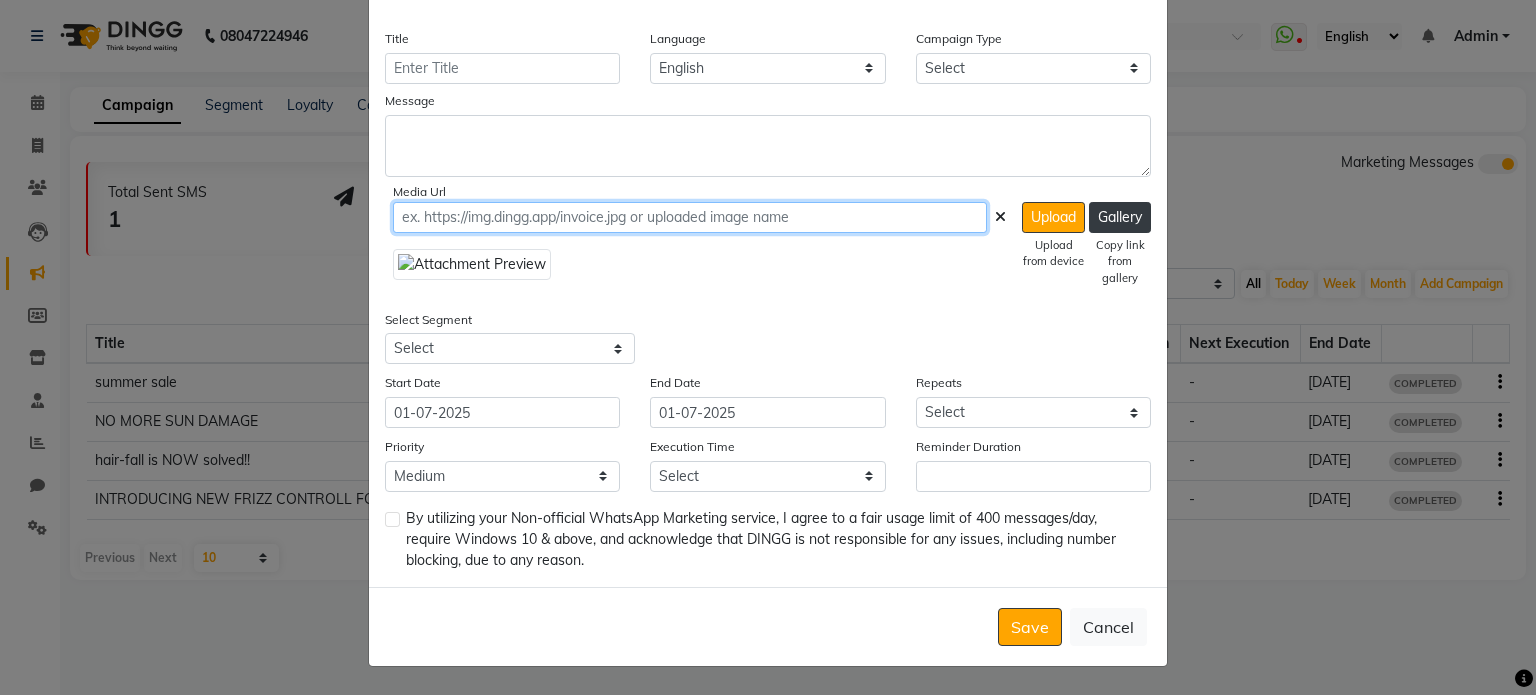 scroll, scrollTop: 401, scrollLeft: 0, axis: vertical 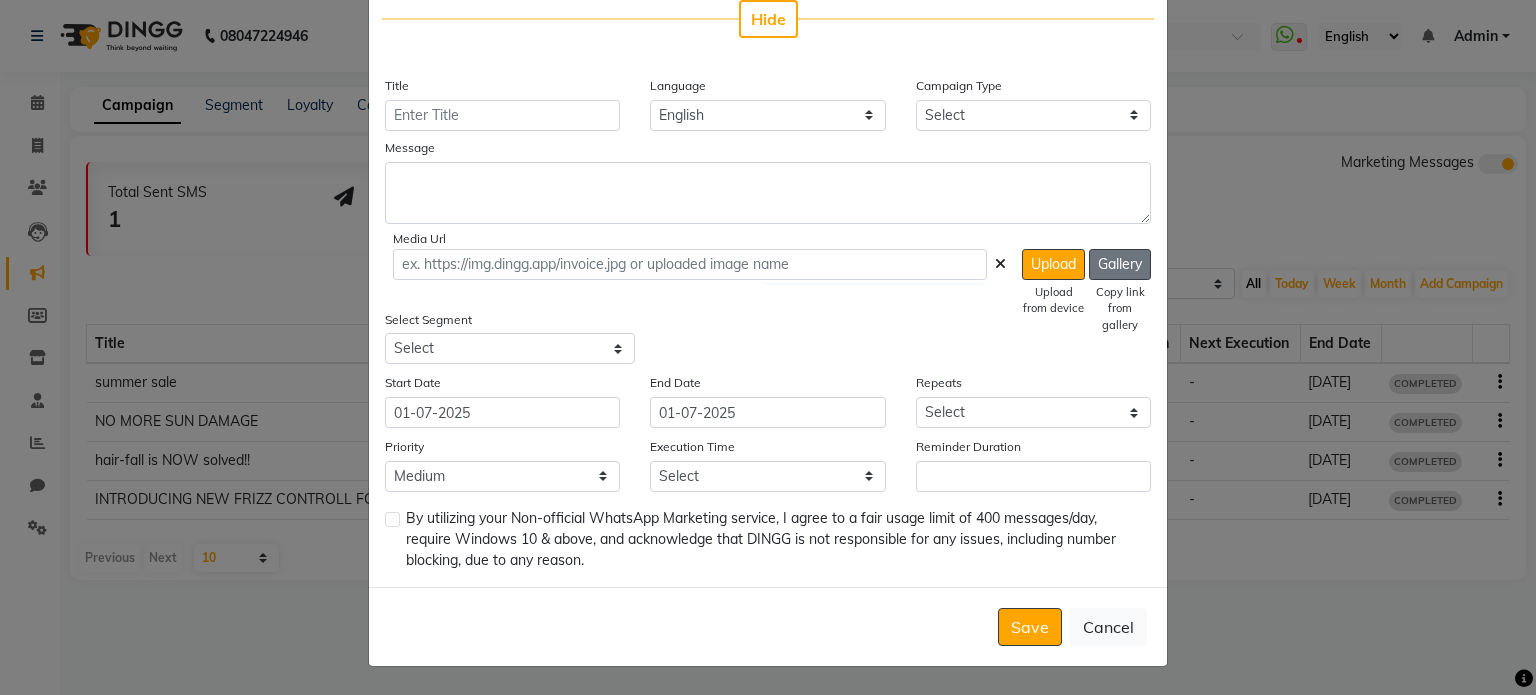 click on "Gallery" 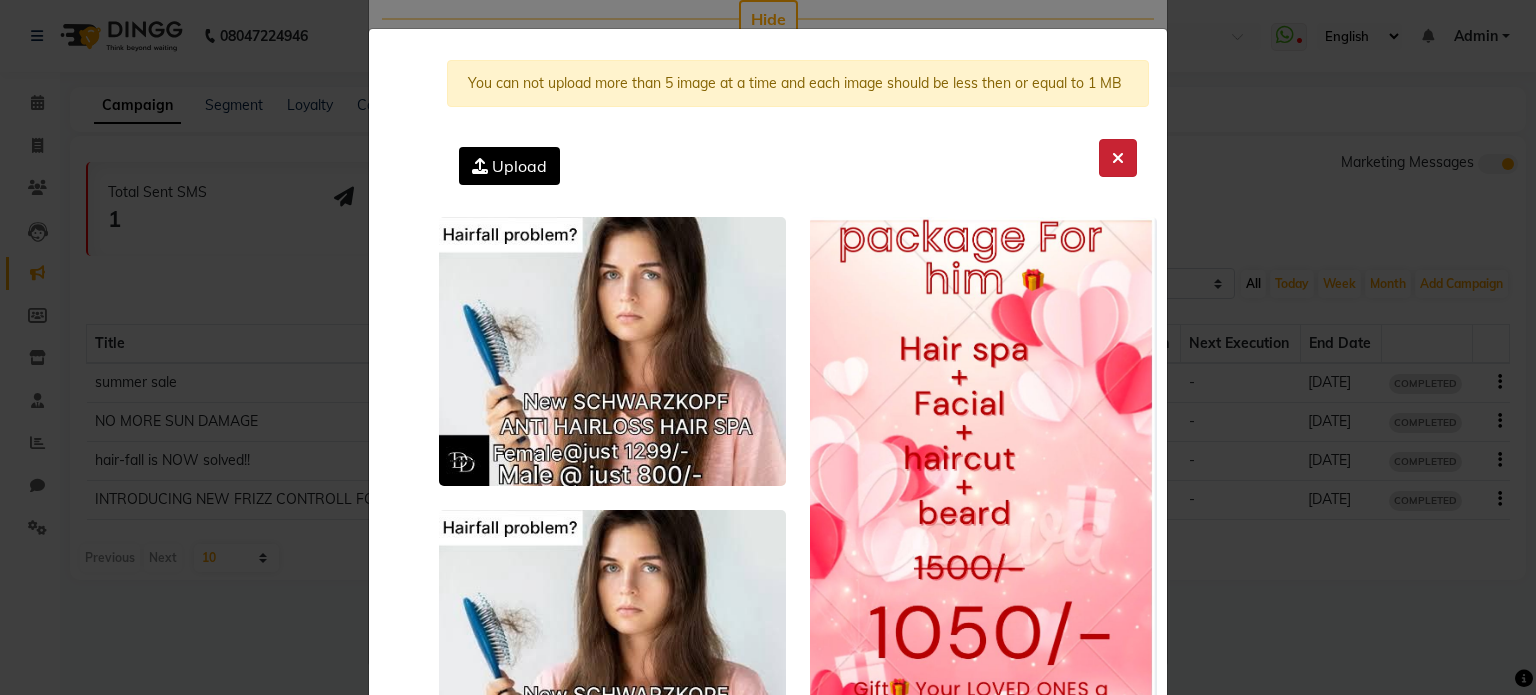click 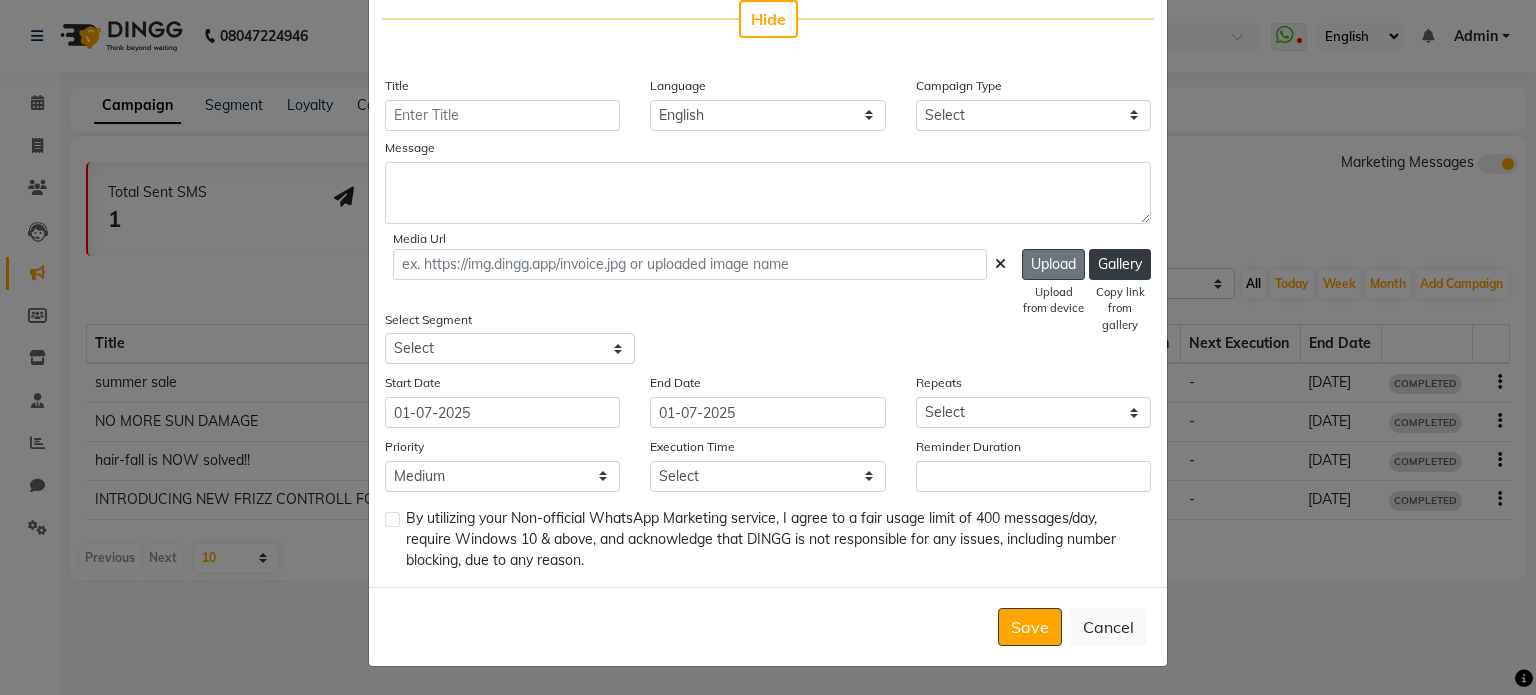 click on "Upload" 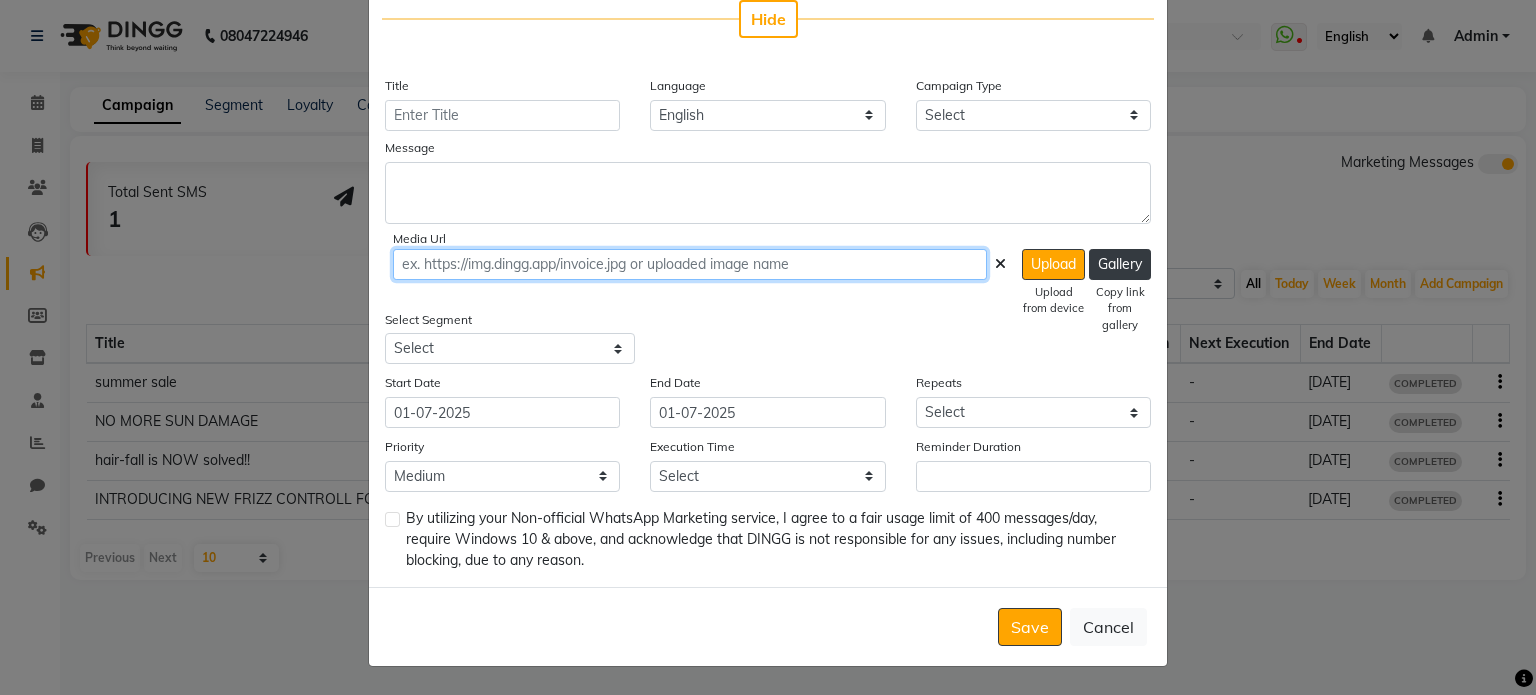 click 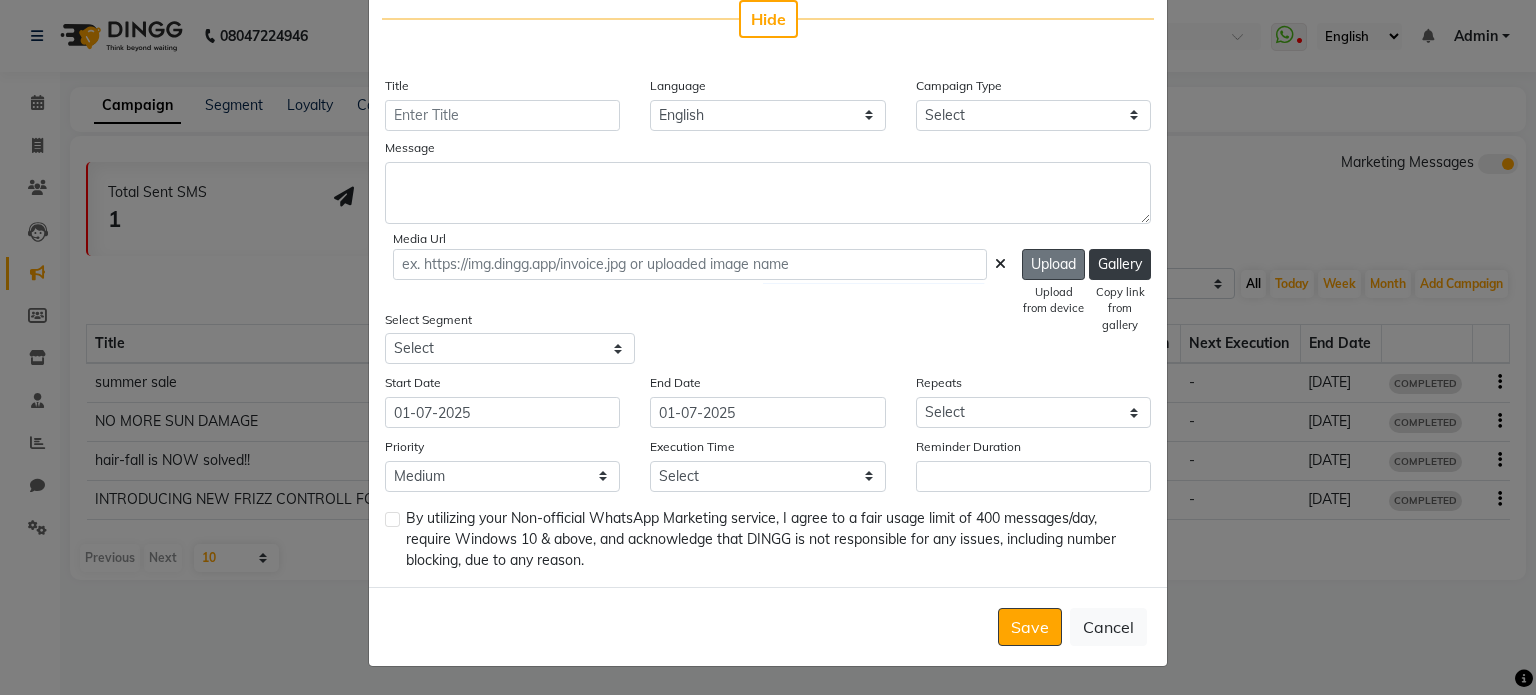 click on "Upload" 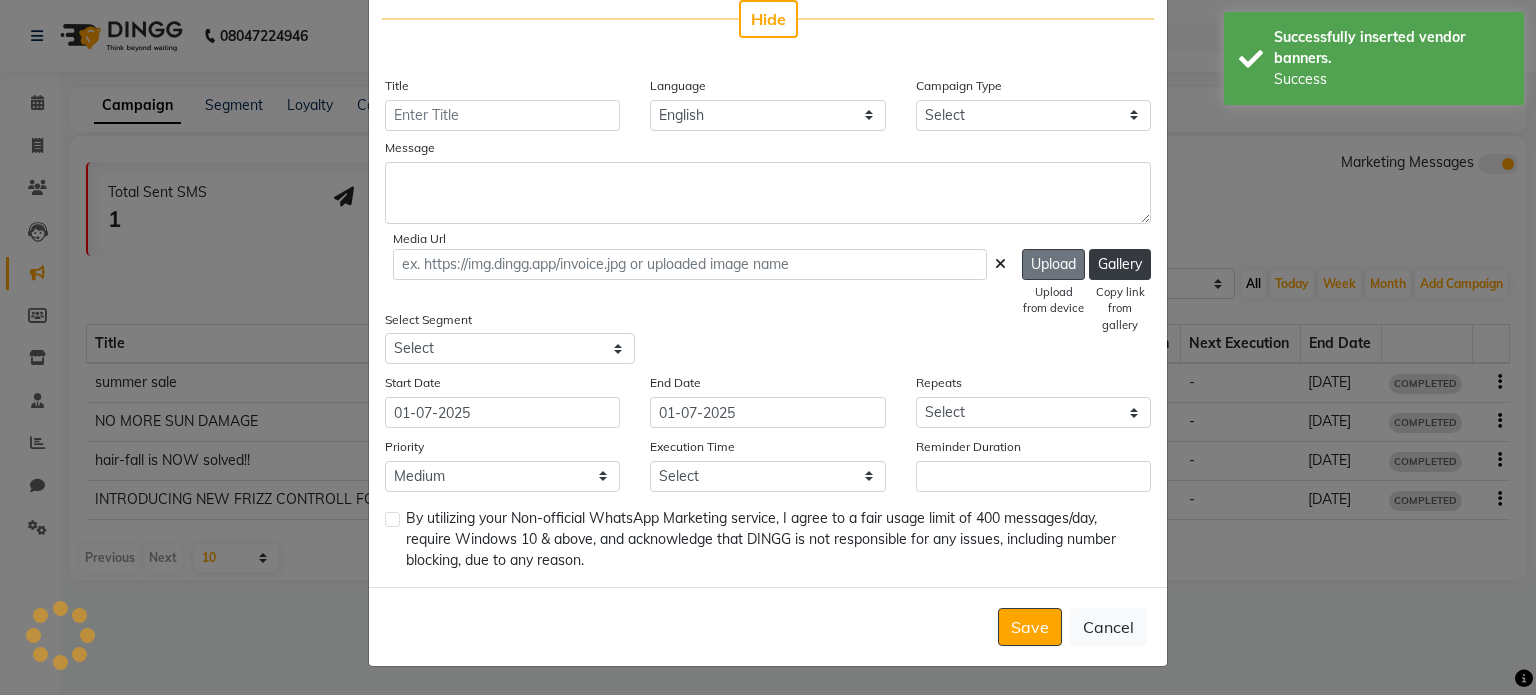 type on "[URL][DOMAIN_NAME]" 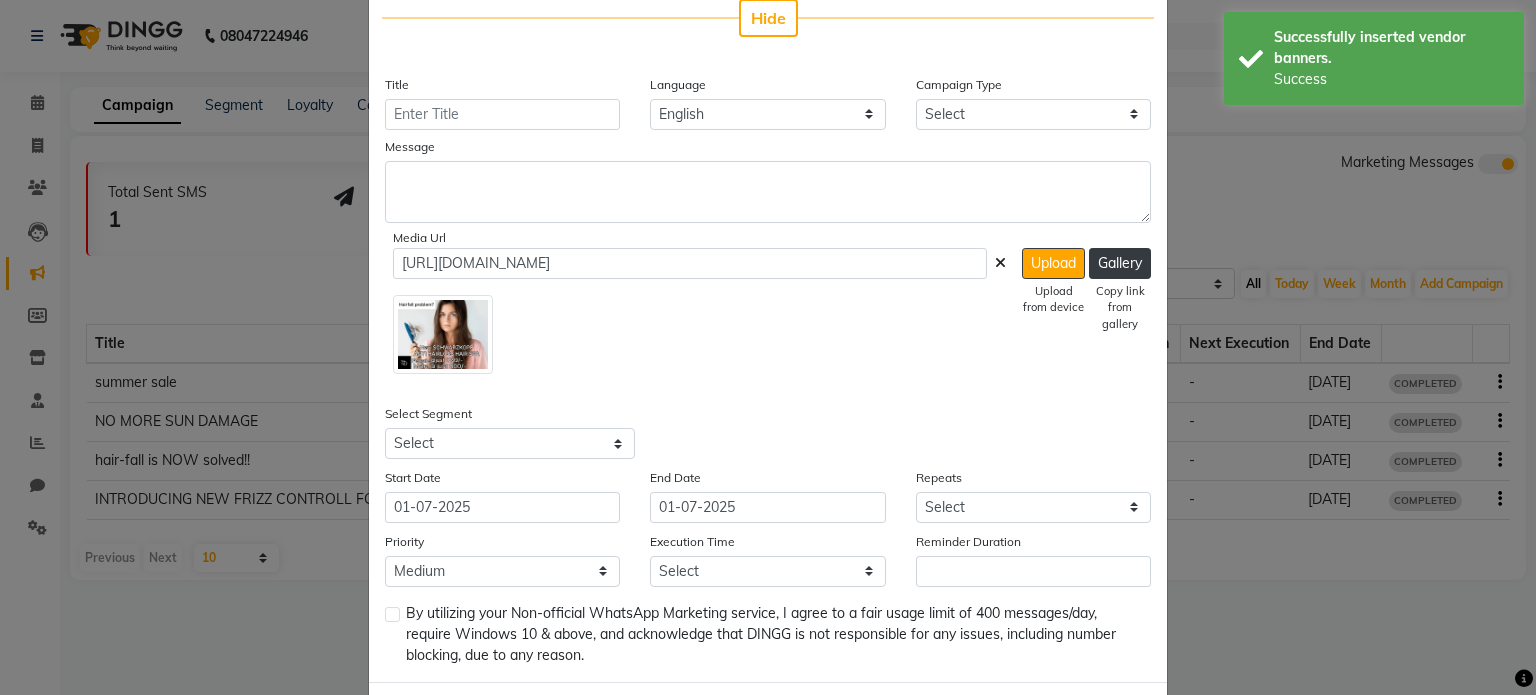 click 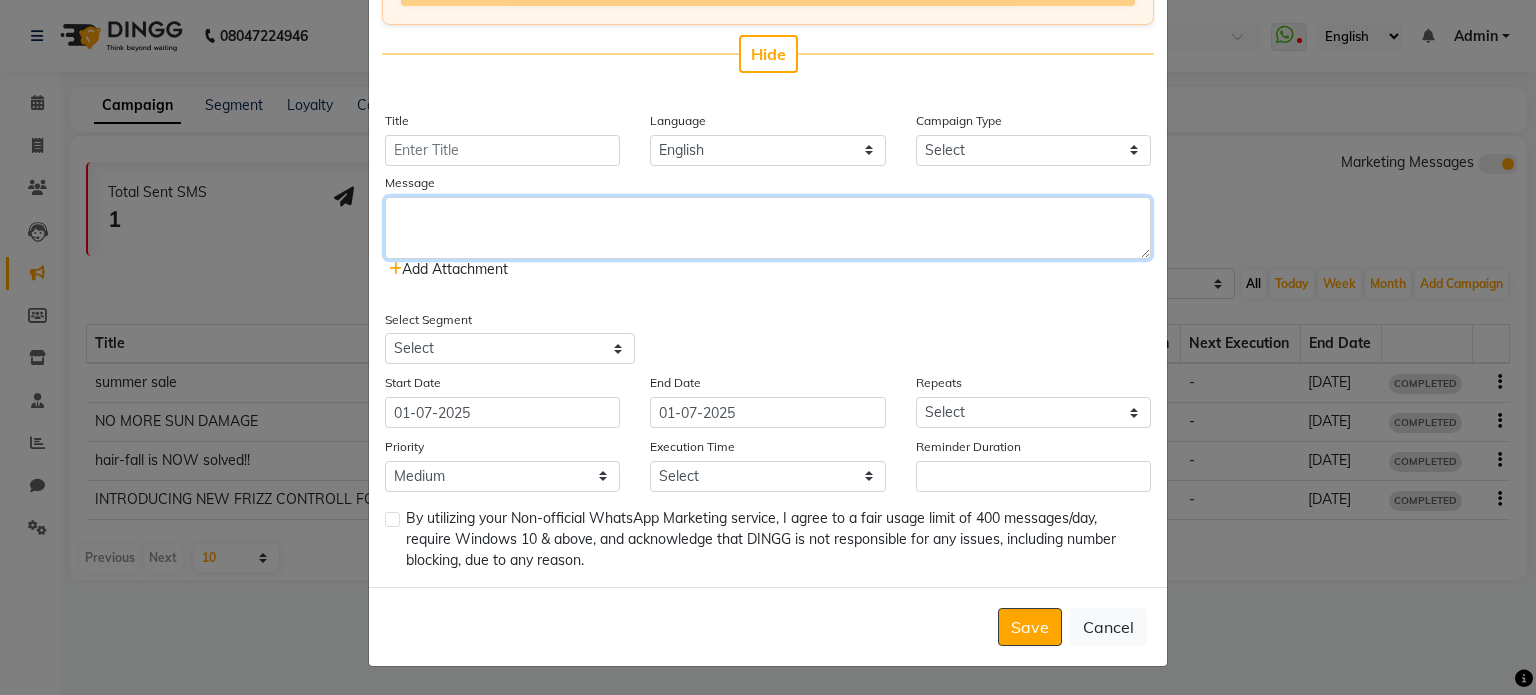 click at bounding box center (768, 228) 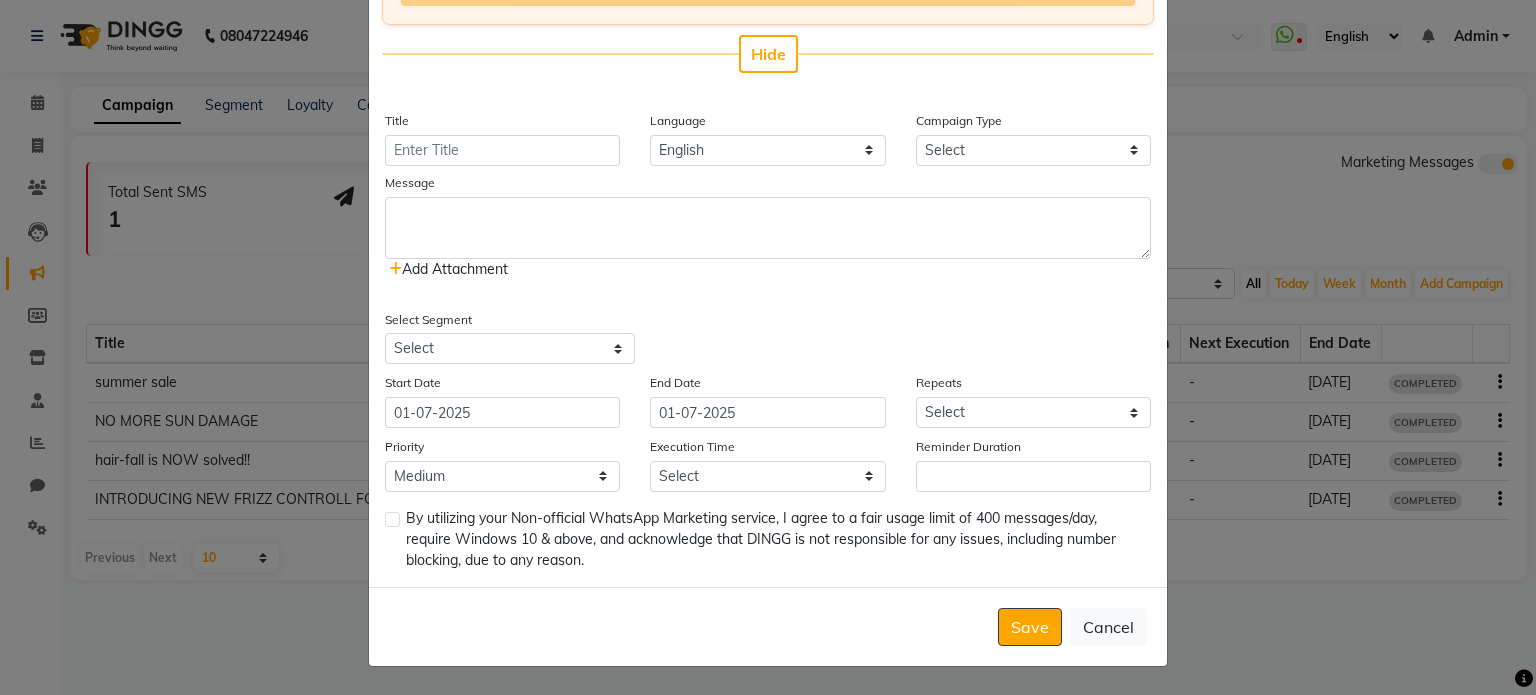 click on "Add Attachment" 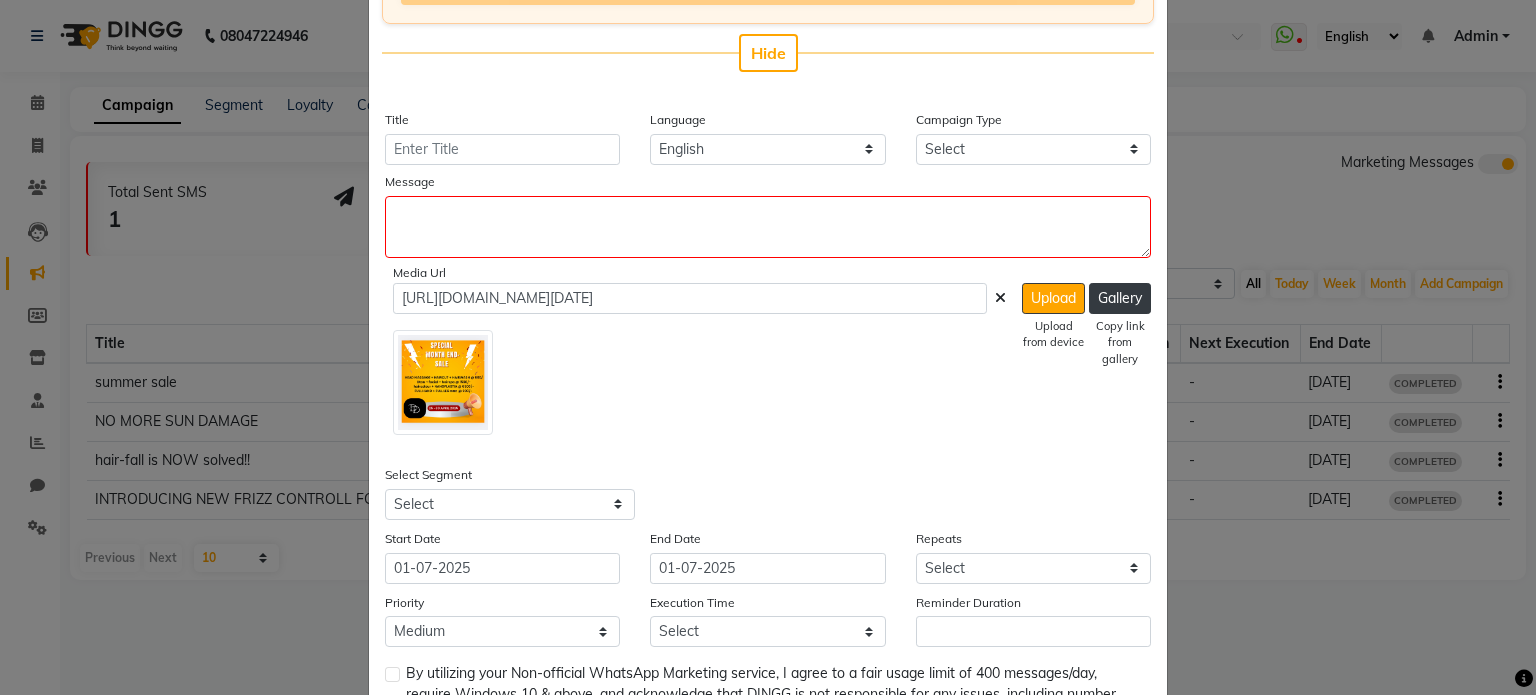 click 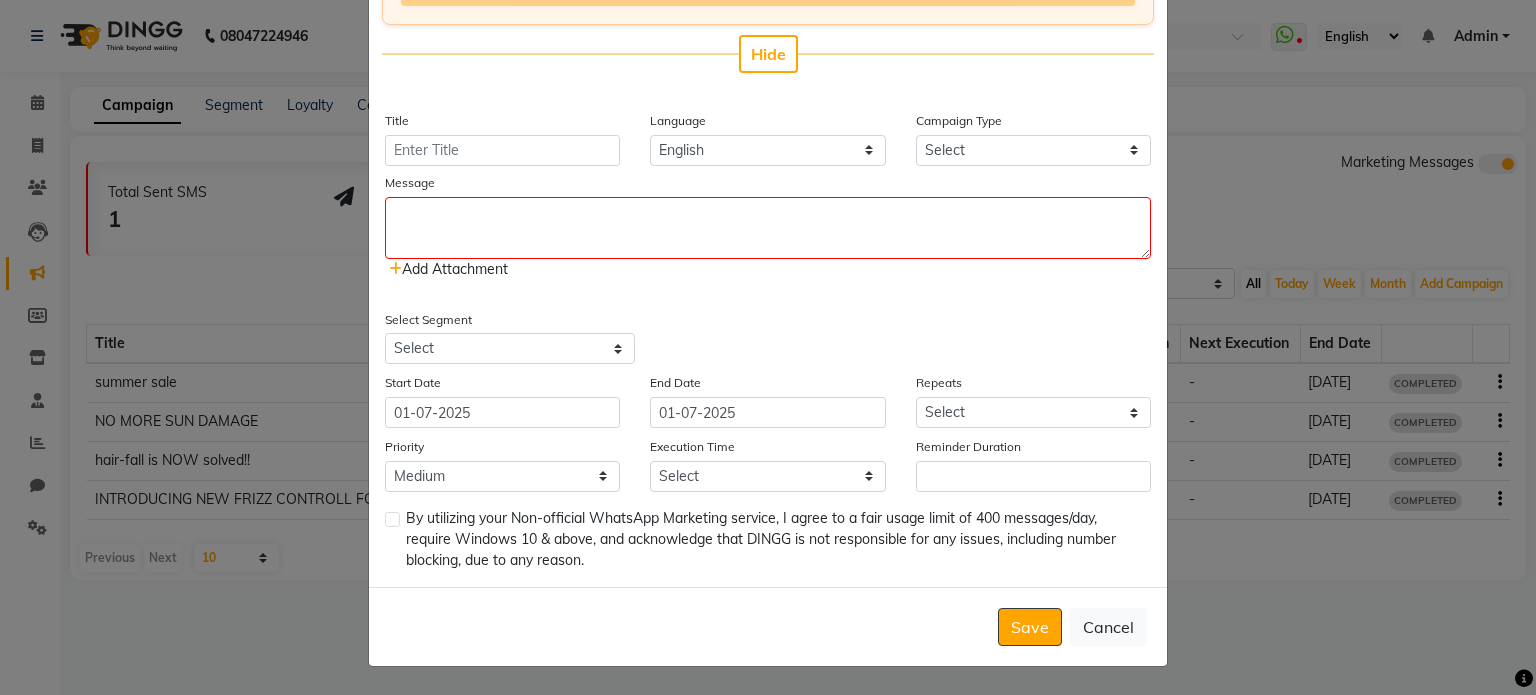 click on "Add Attachment" 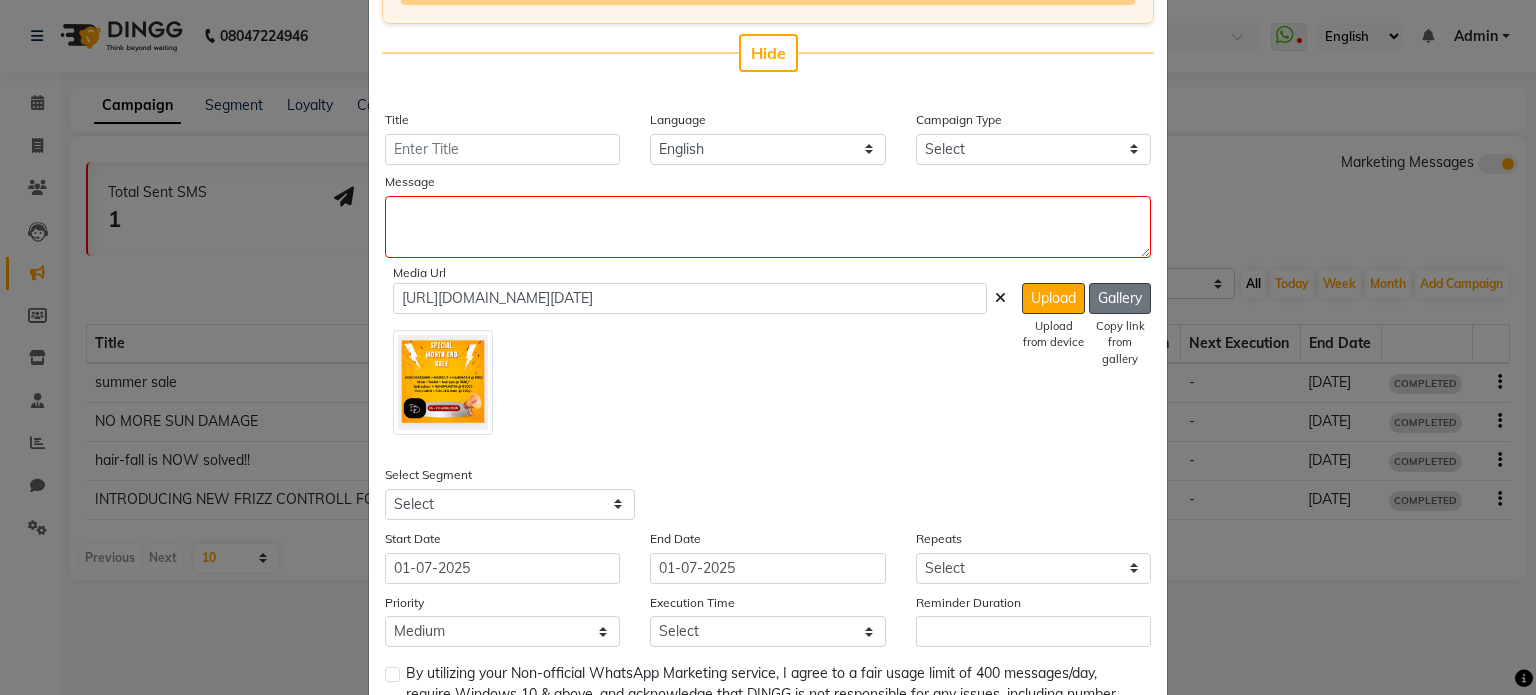 click on "Gallery" 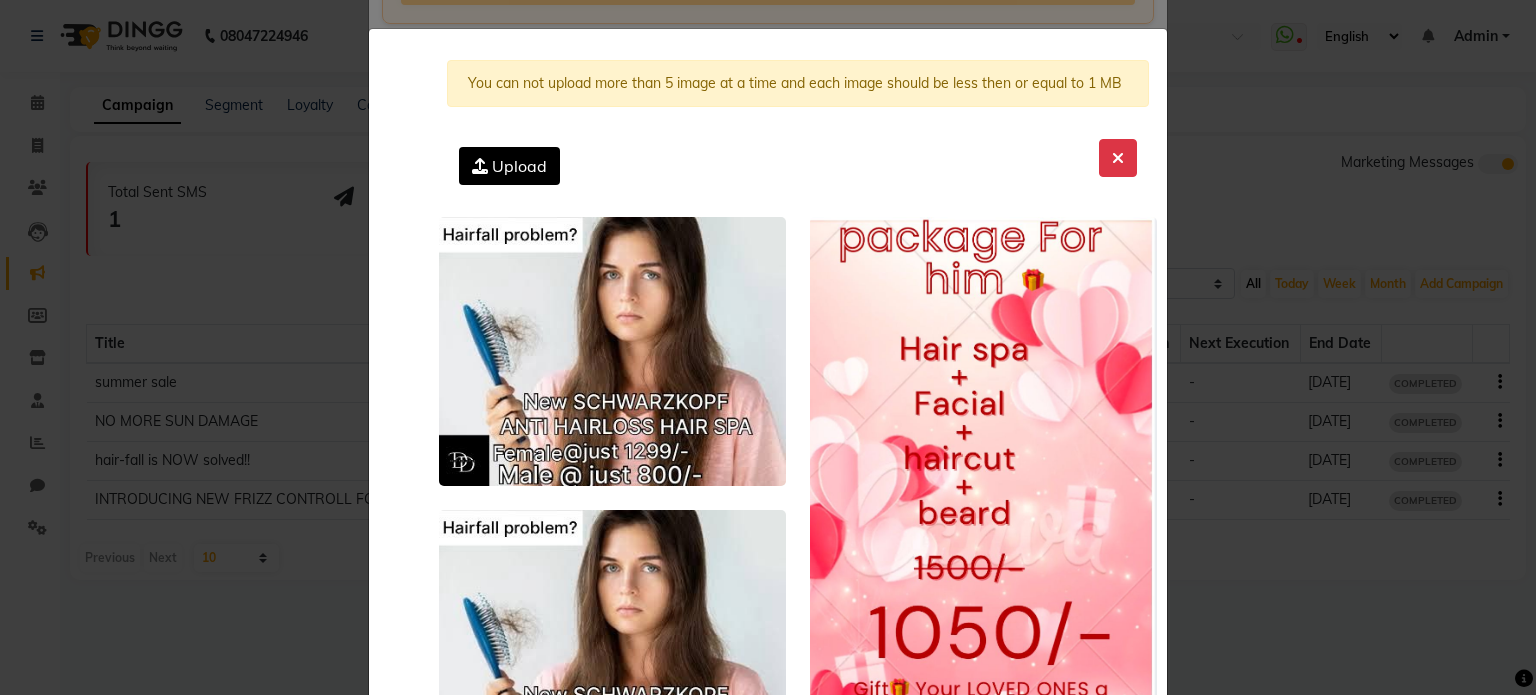 click on "Upload" 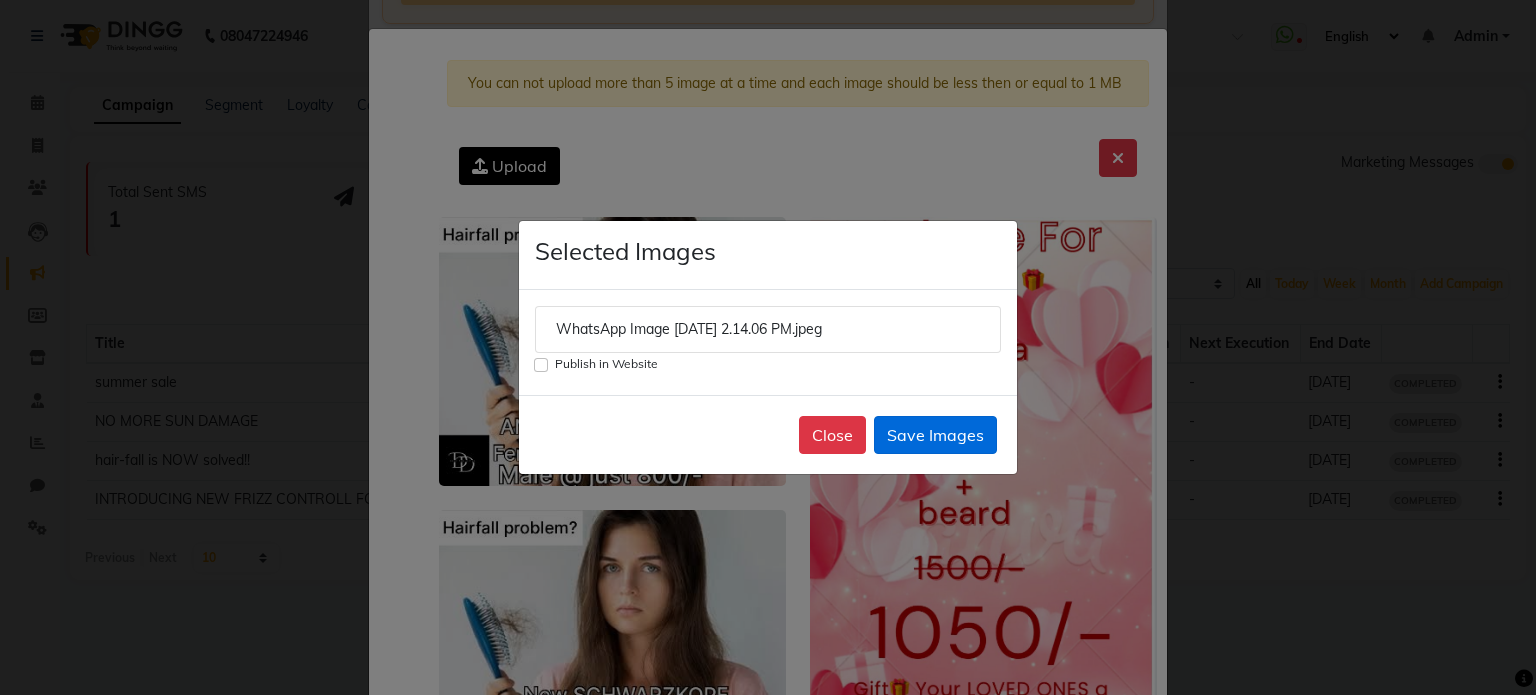 click on "Save Images" 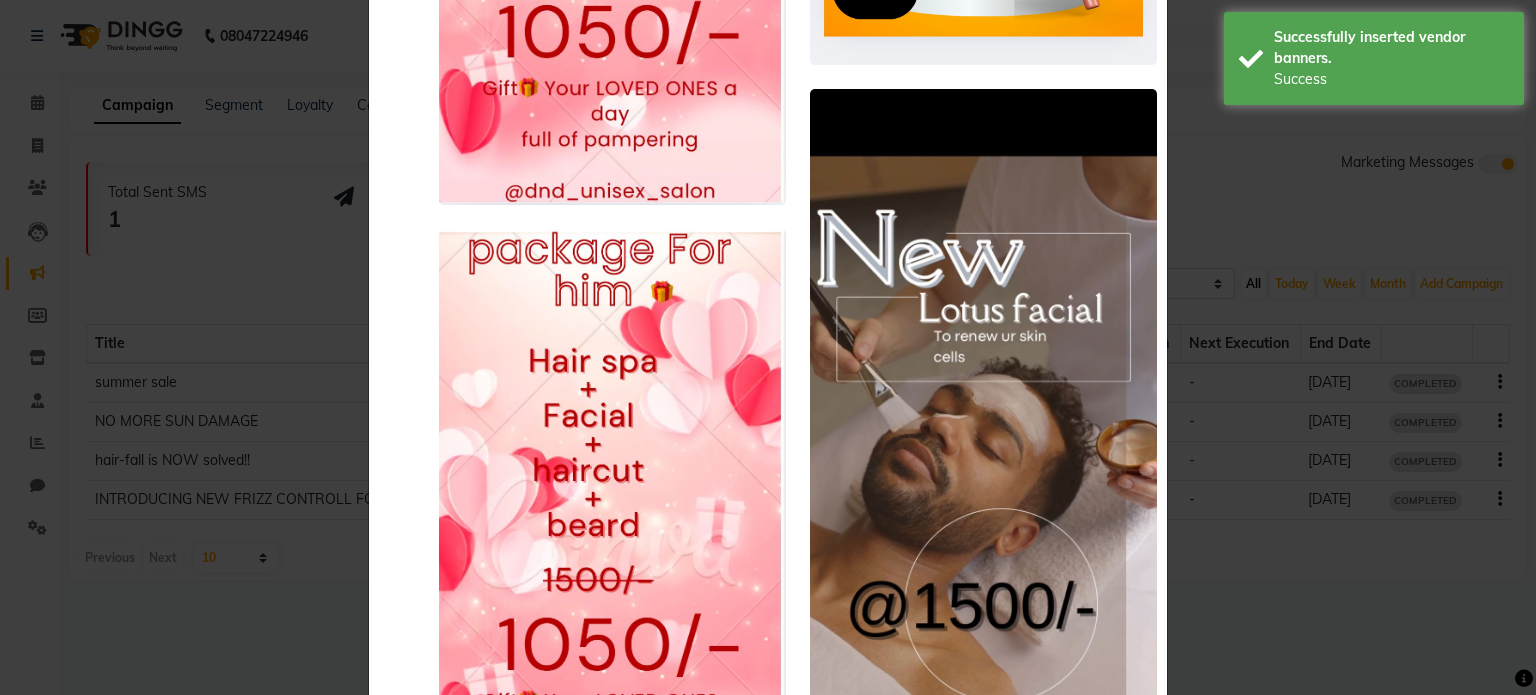 scroll, scrollTop: 1560, scrollLeft: 0, axis: vertical 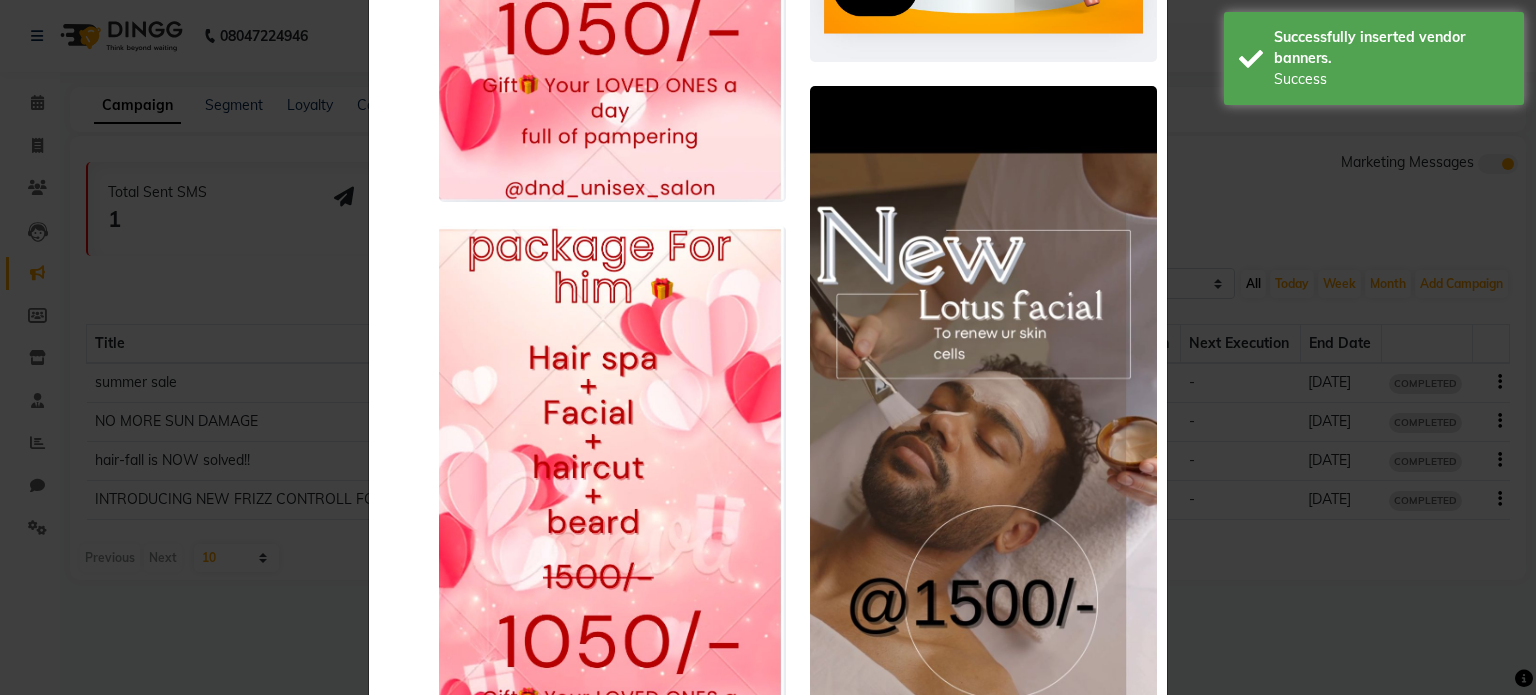 click 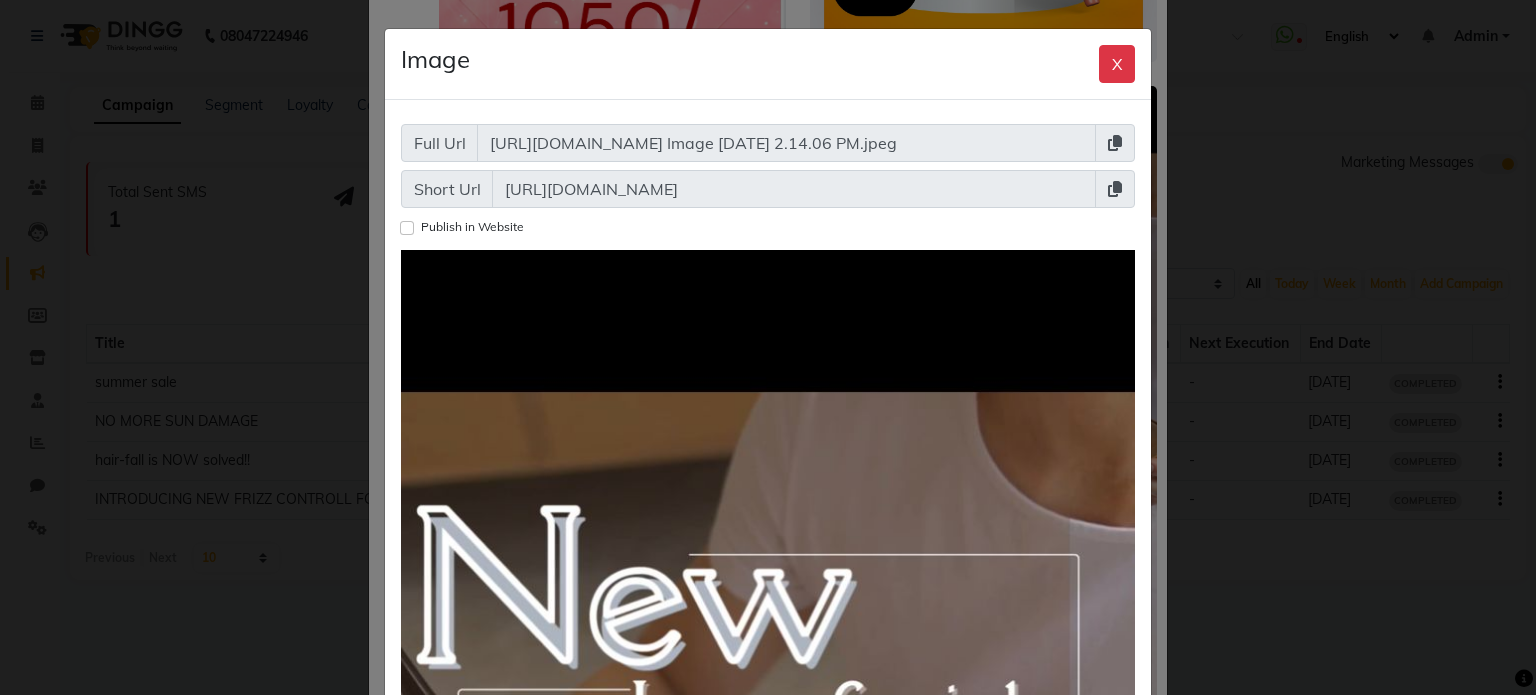 click 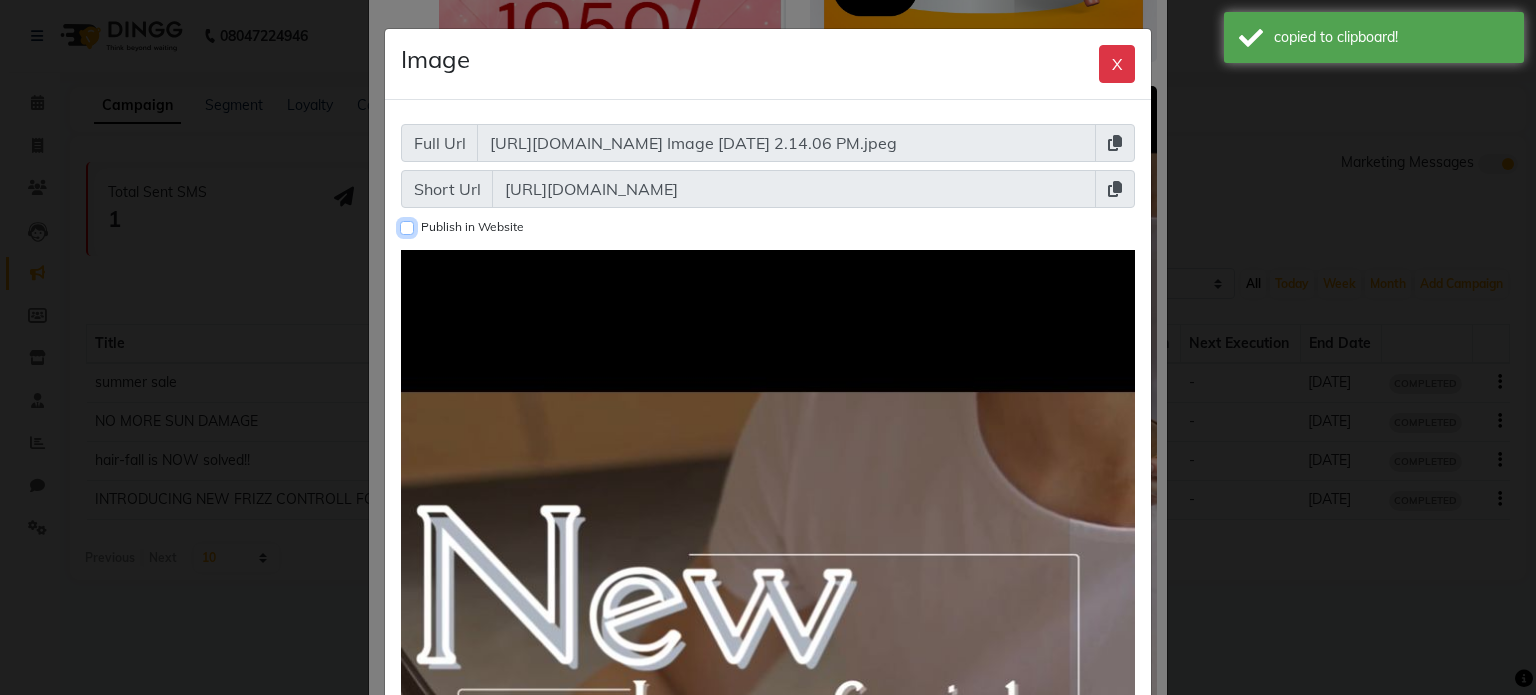 click on "Publish in Website" at bounding box center [407, 228] 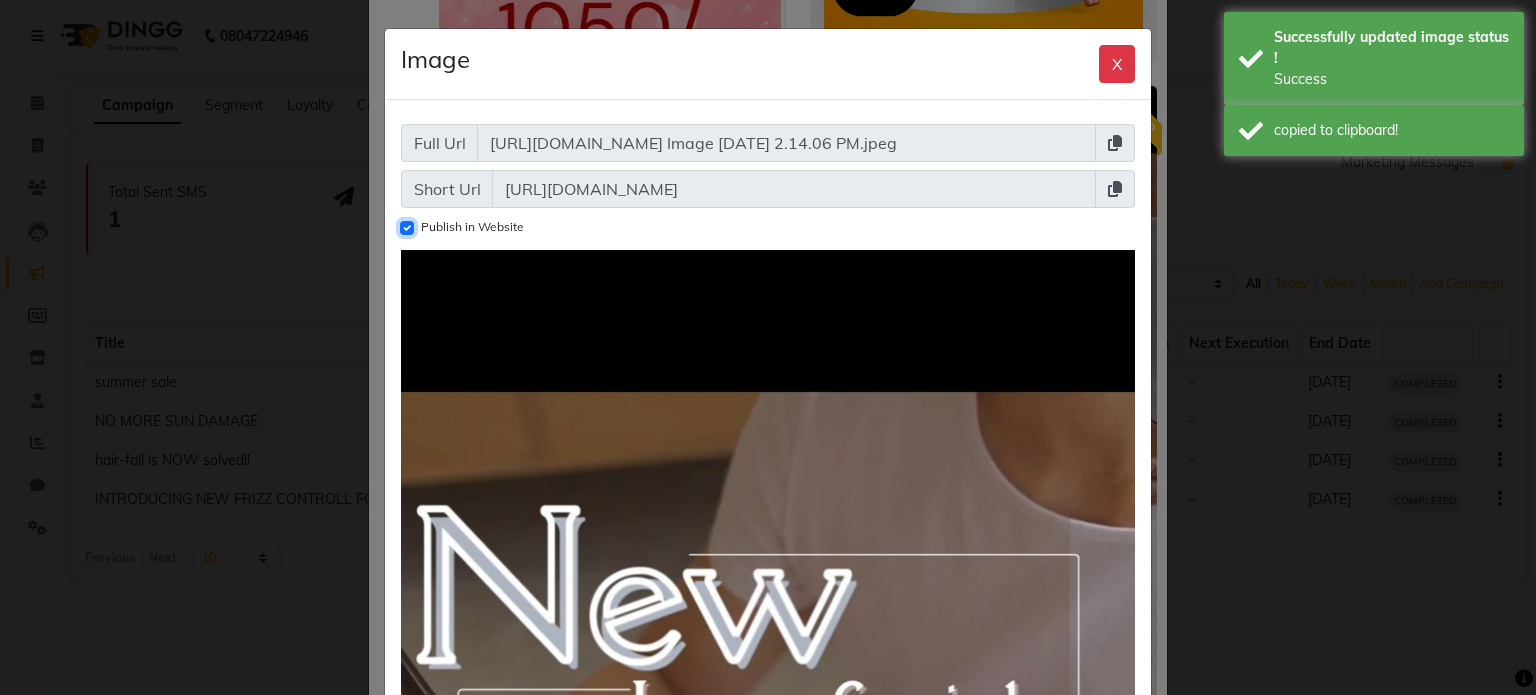 click on "Publish in Website" at bounding box center [407, 228] 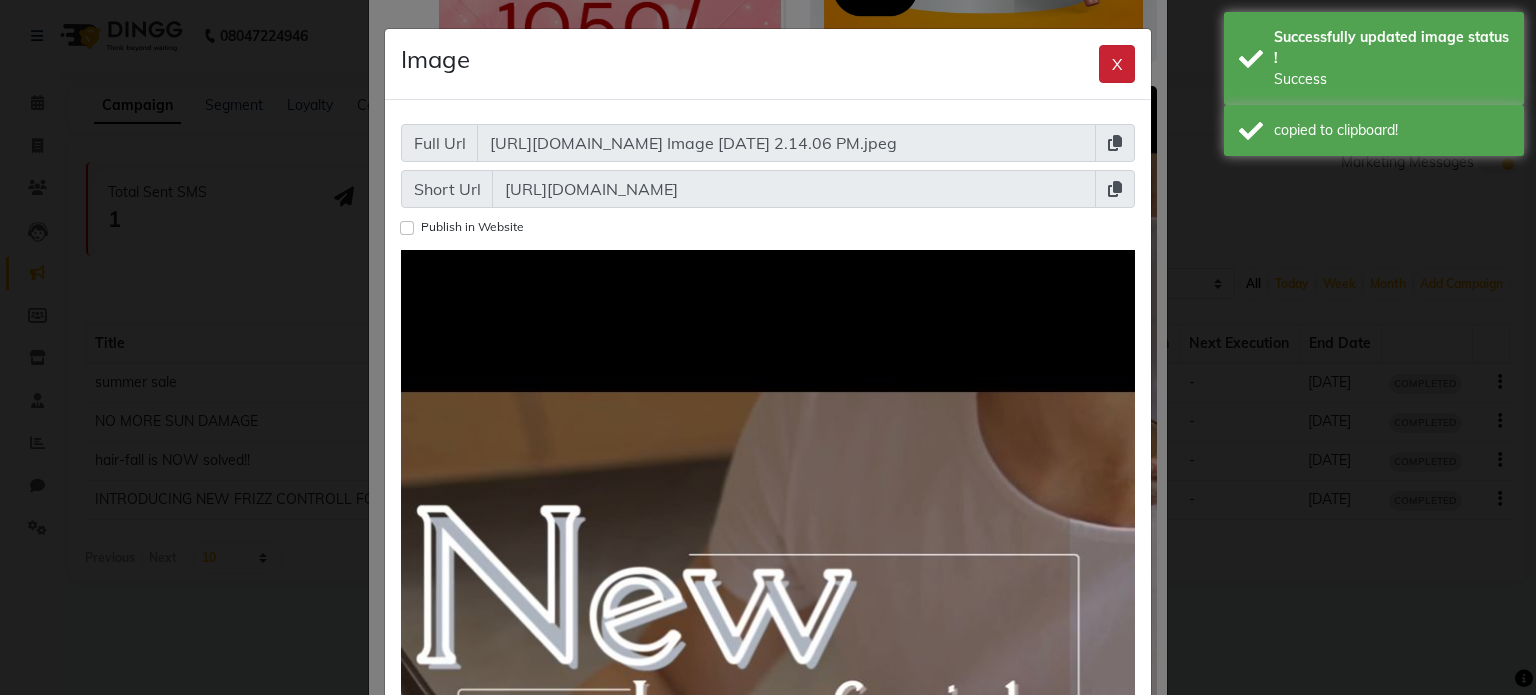 click on "X" 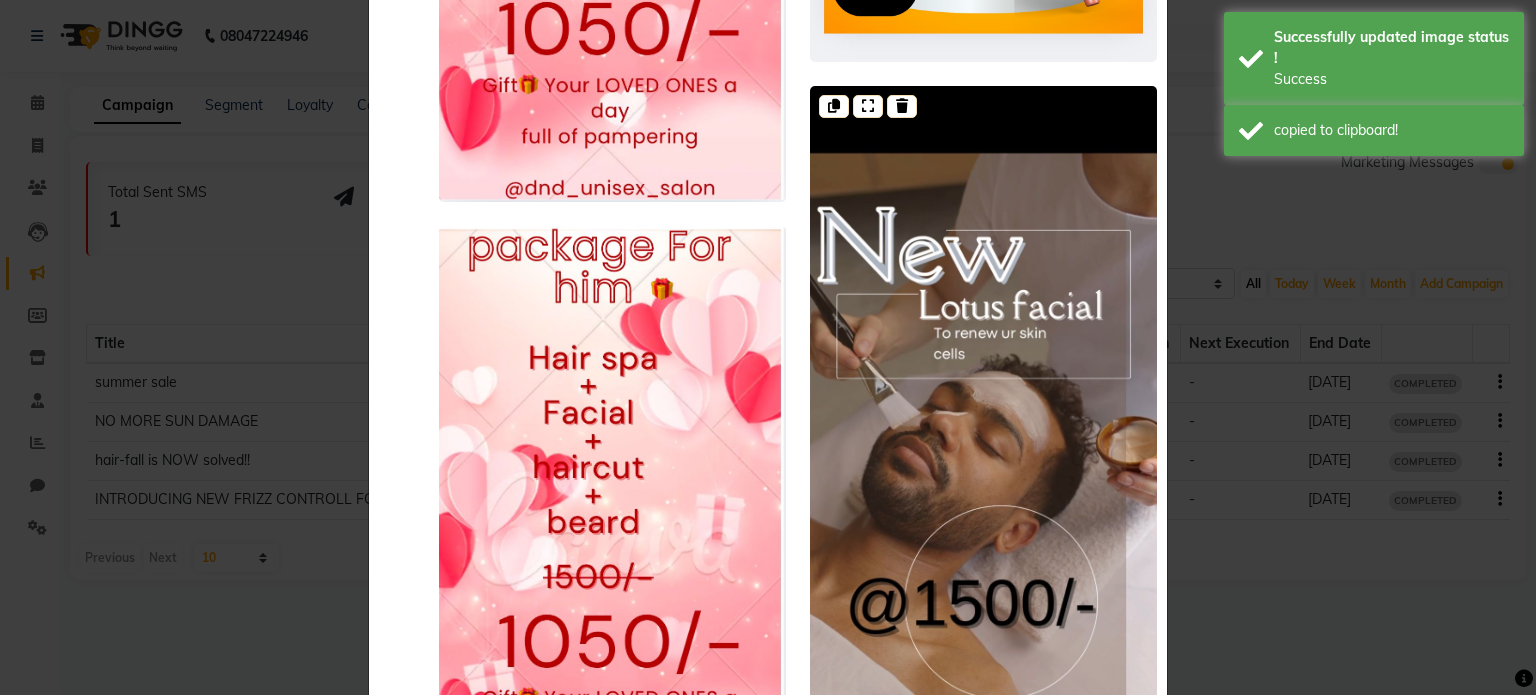 click 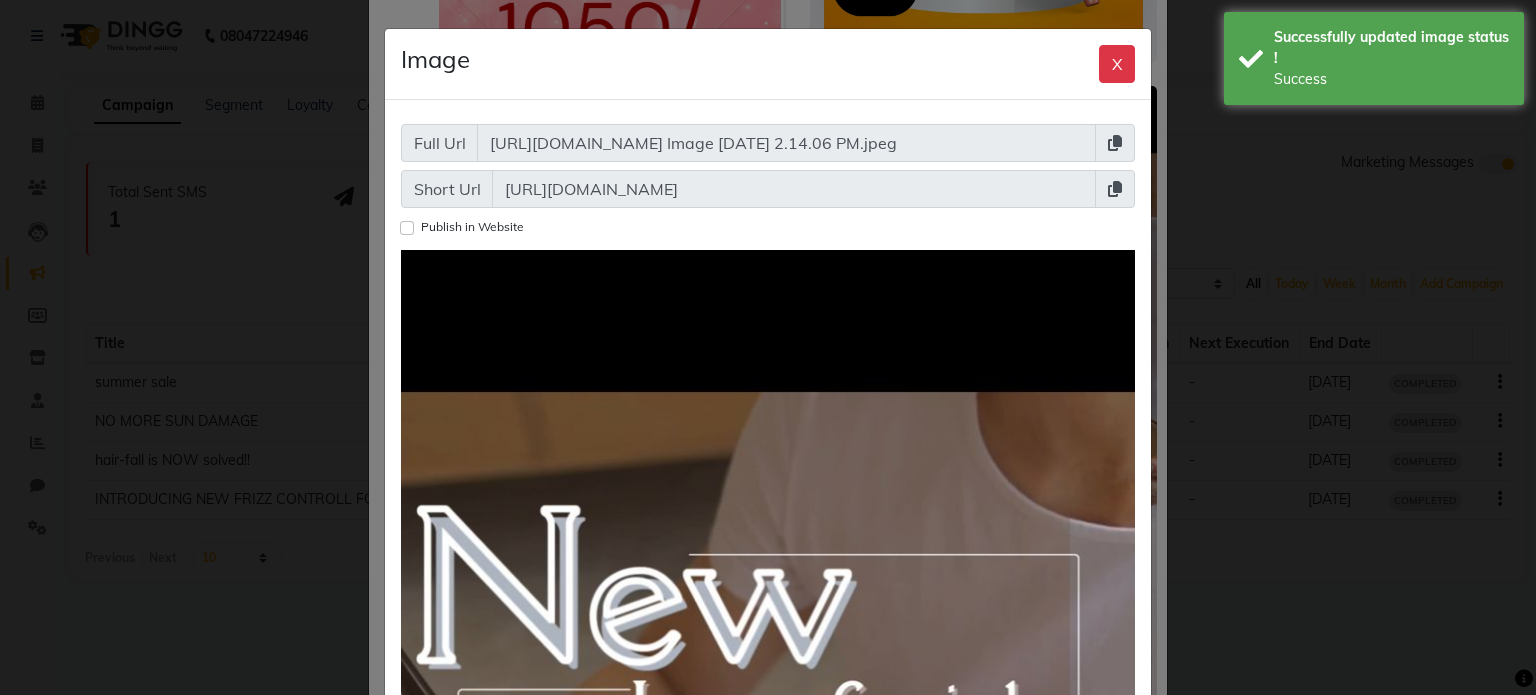 click 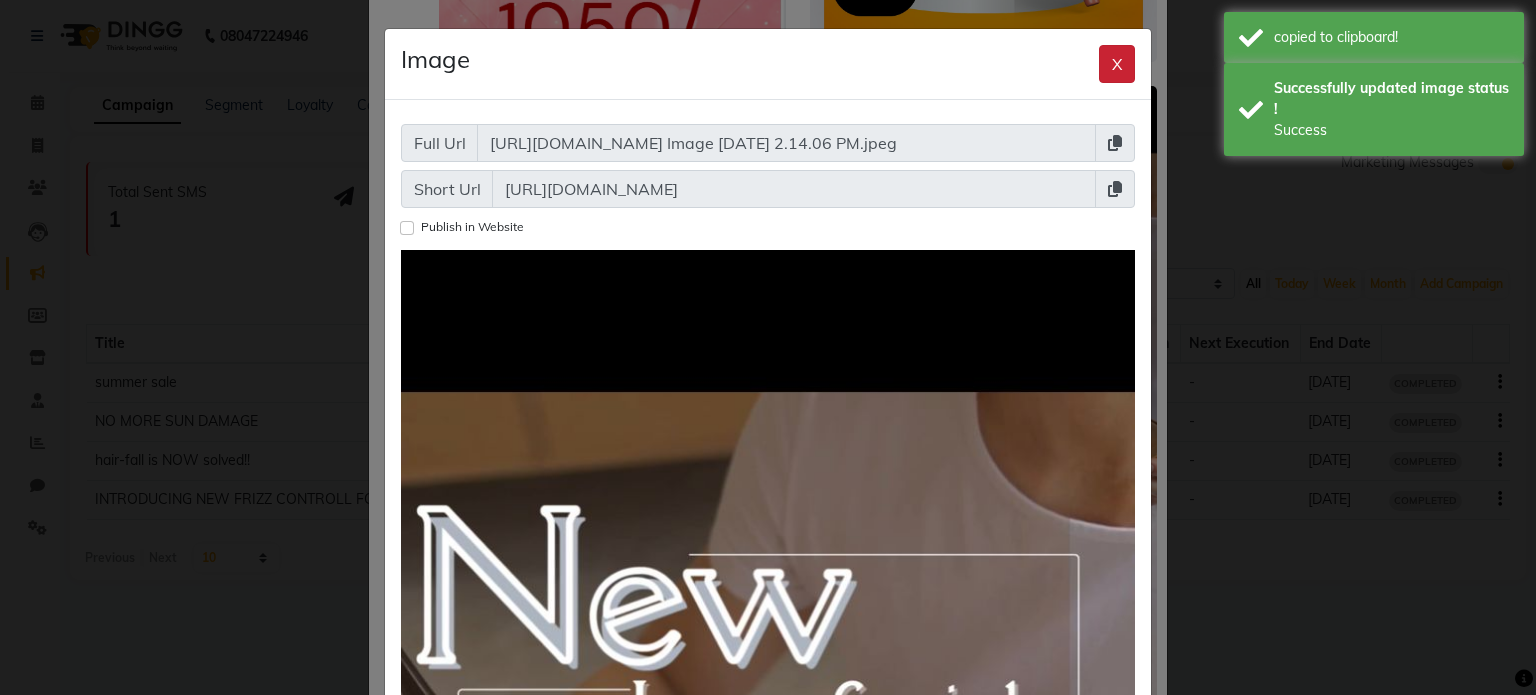 click on "X" 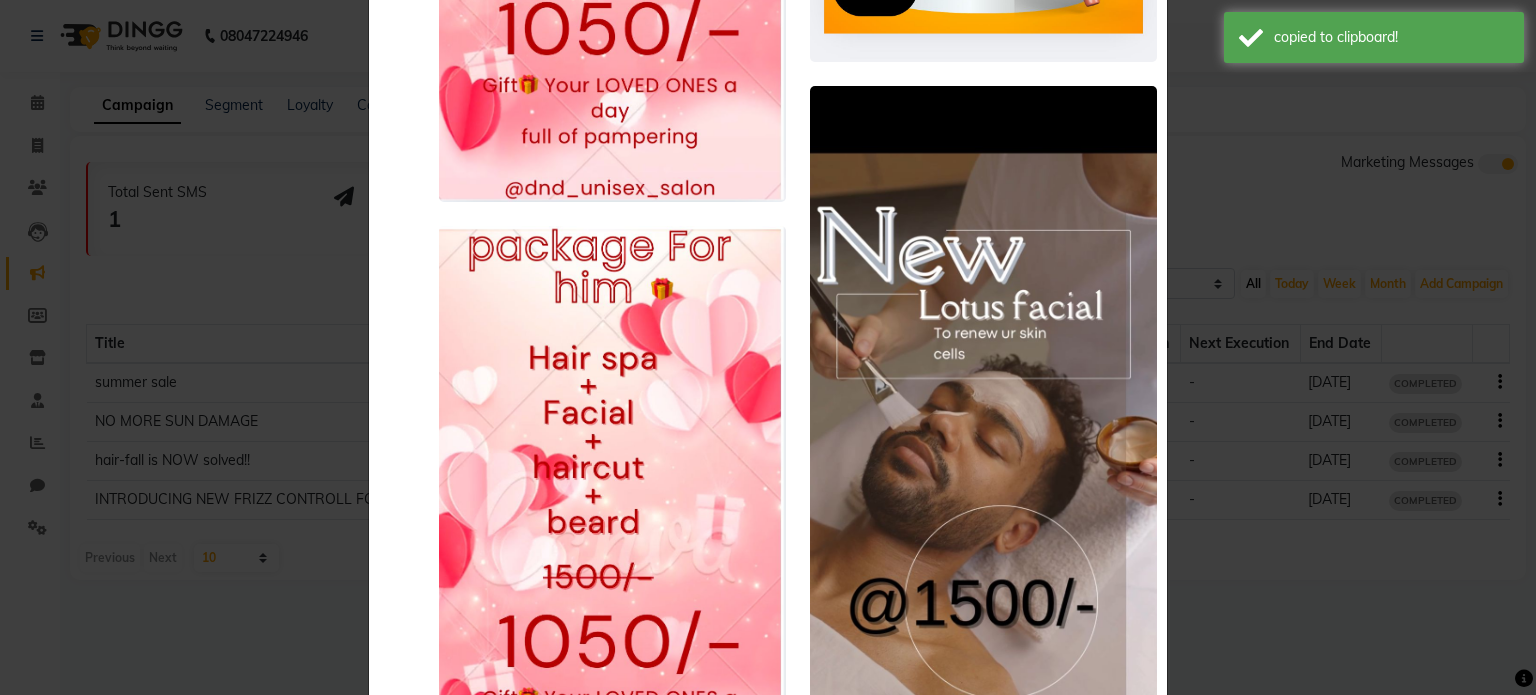 click on "You can not upload more than 5 image at a time and each image should be less then or equal to 1 MB  Upload  Close" 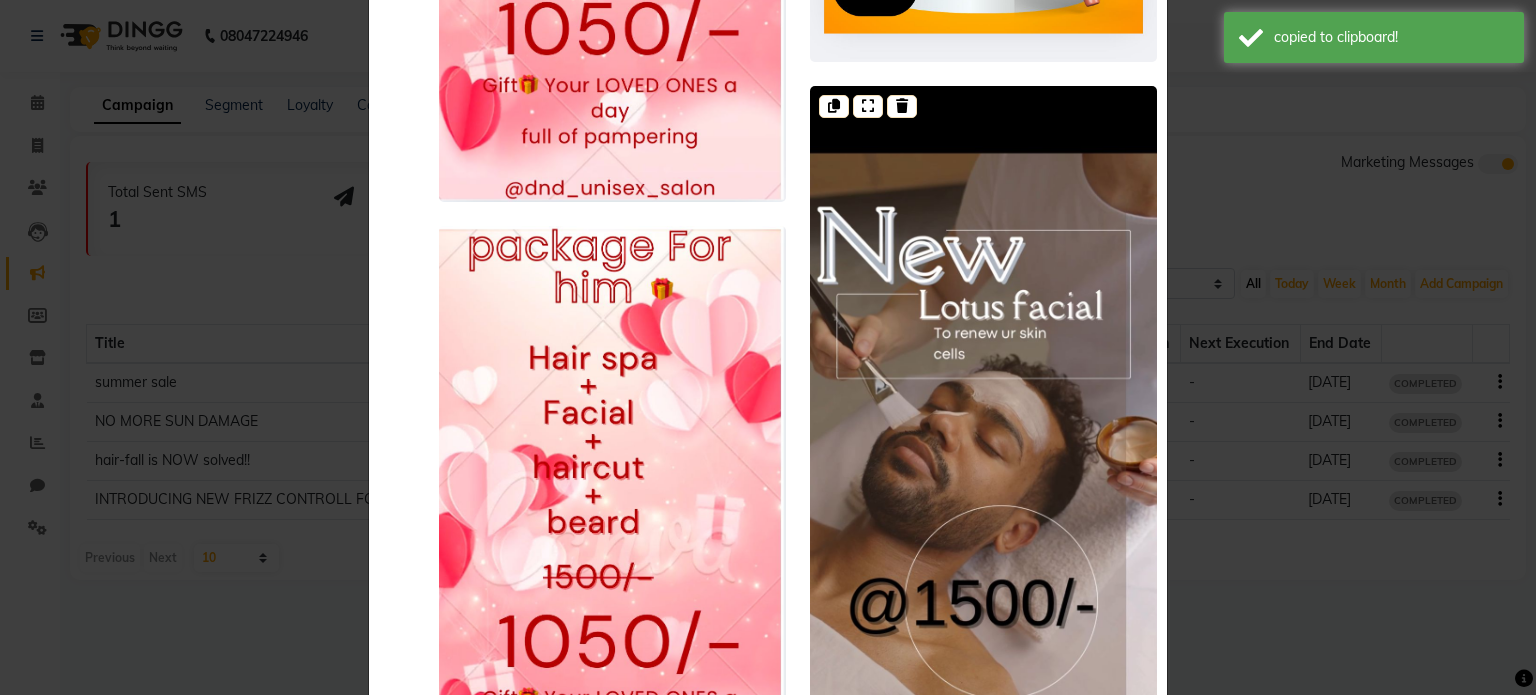 click 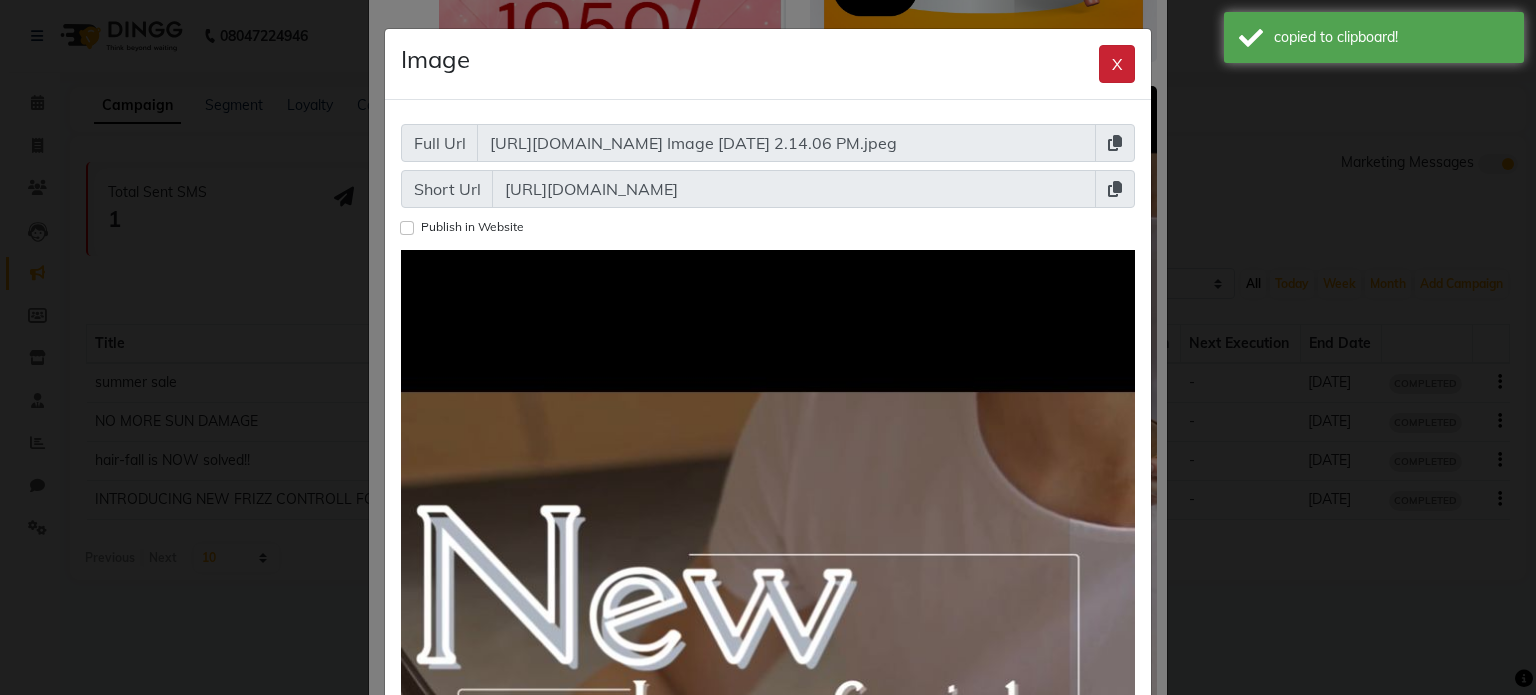 click on "X" 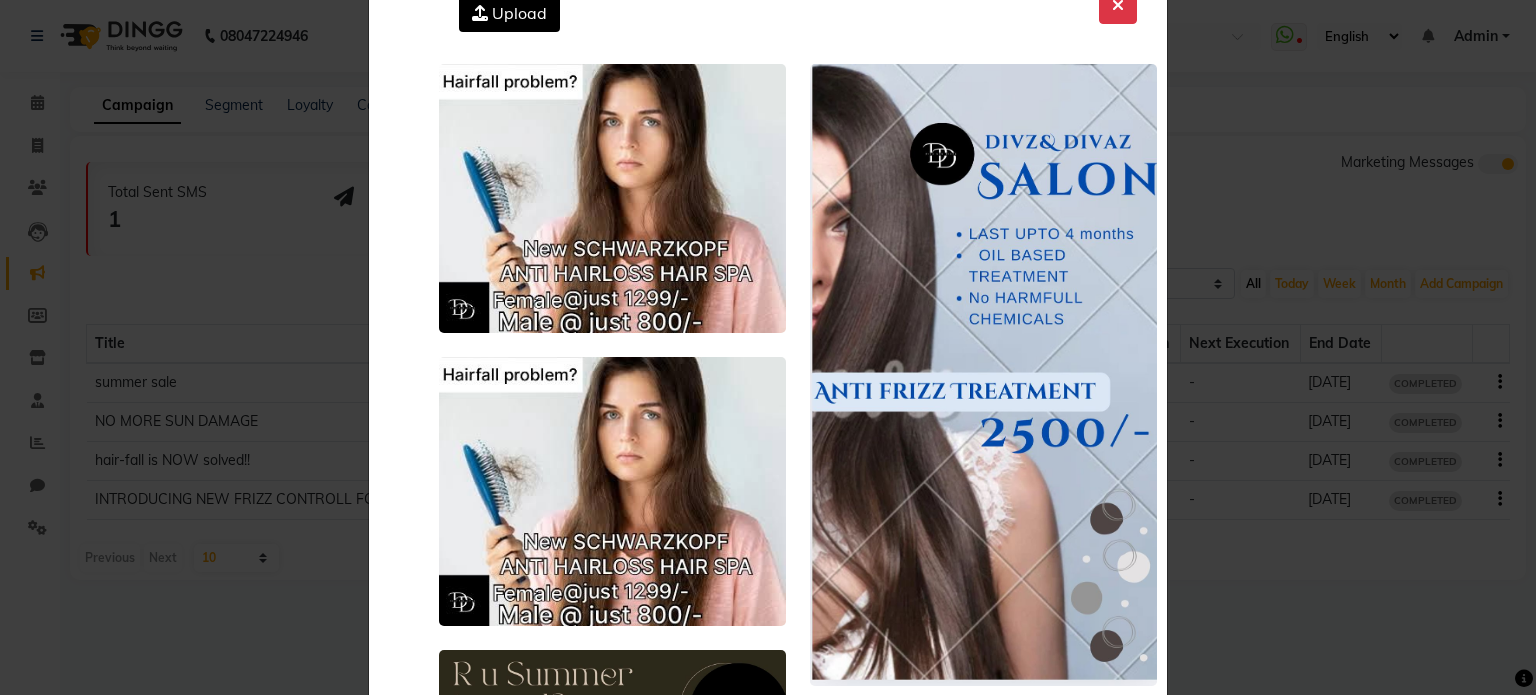 scroll, scrollTop: 0, scrollLeft: 0, axis: both 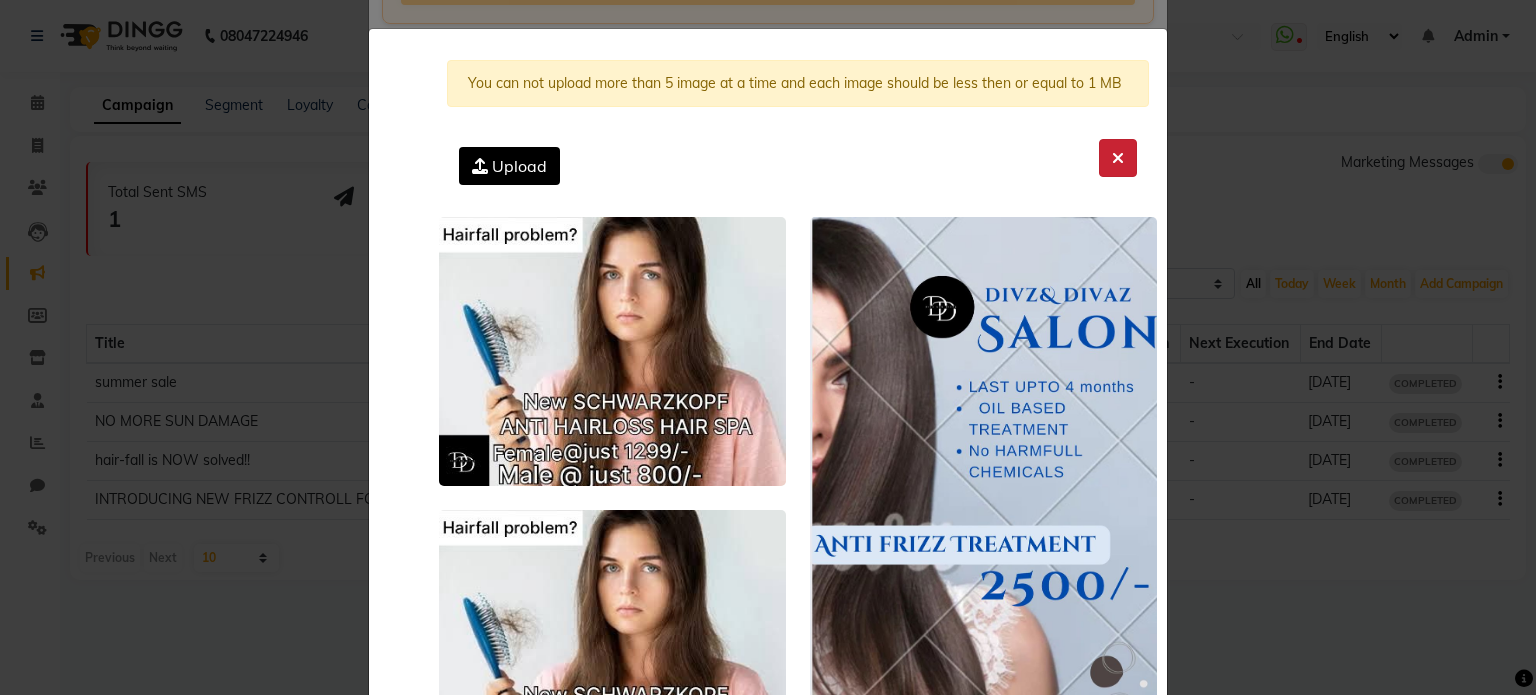 click 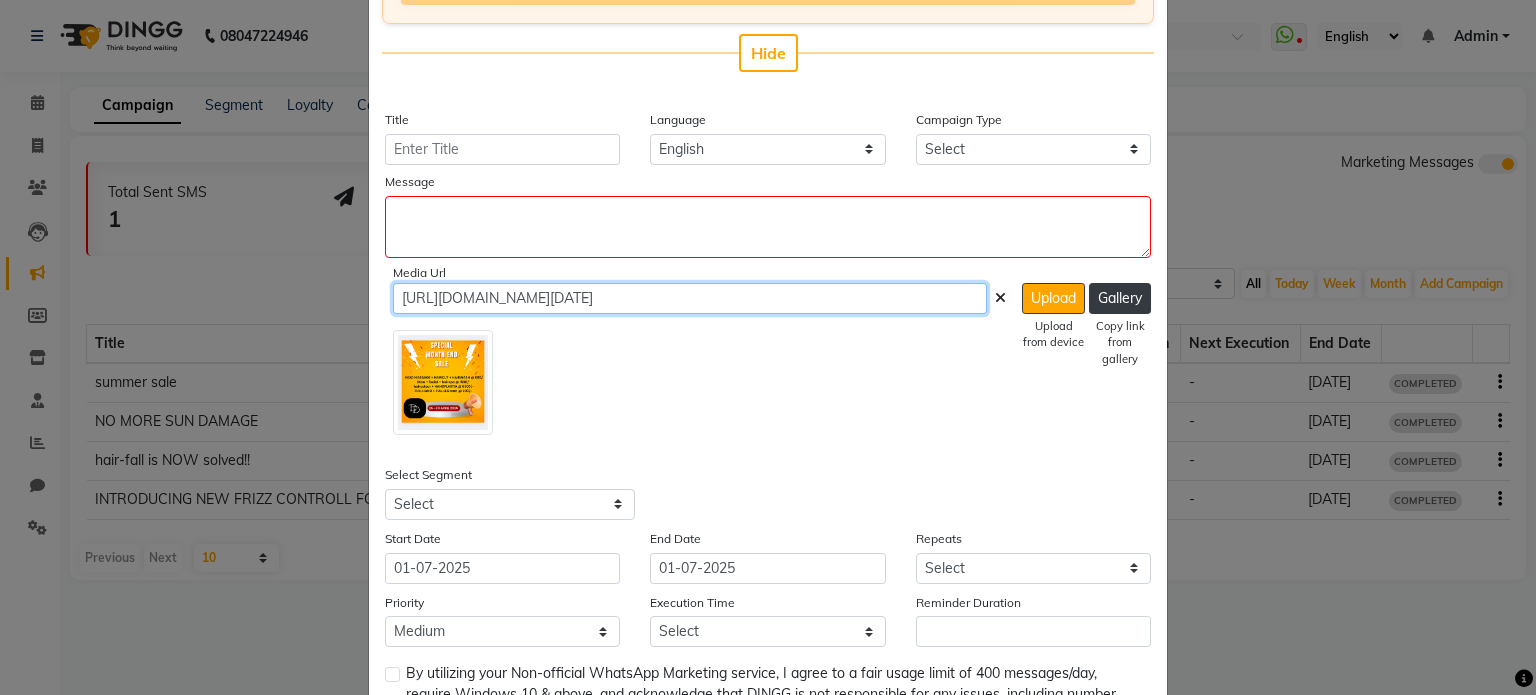click on "[URL][DOMAIN_NAME][DATE]" 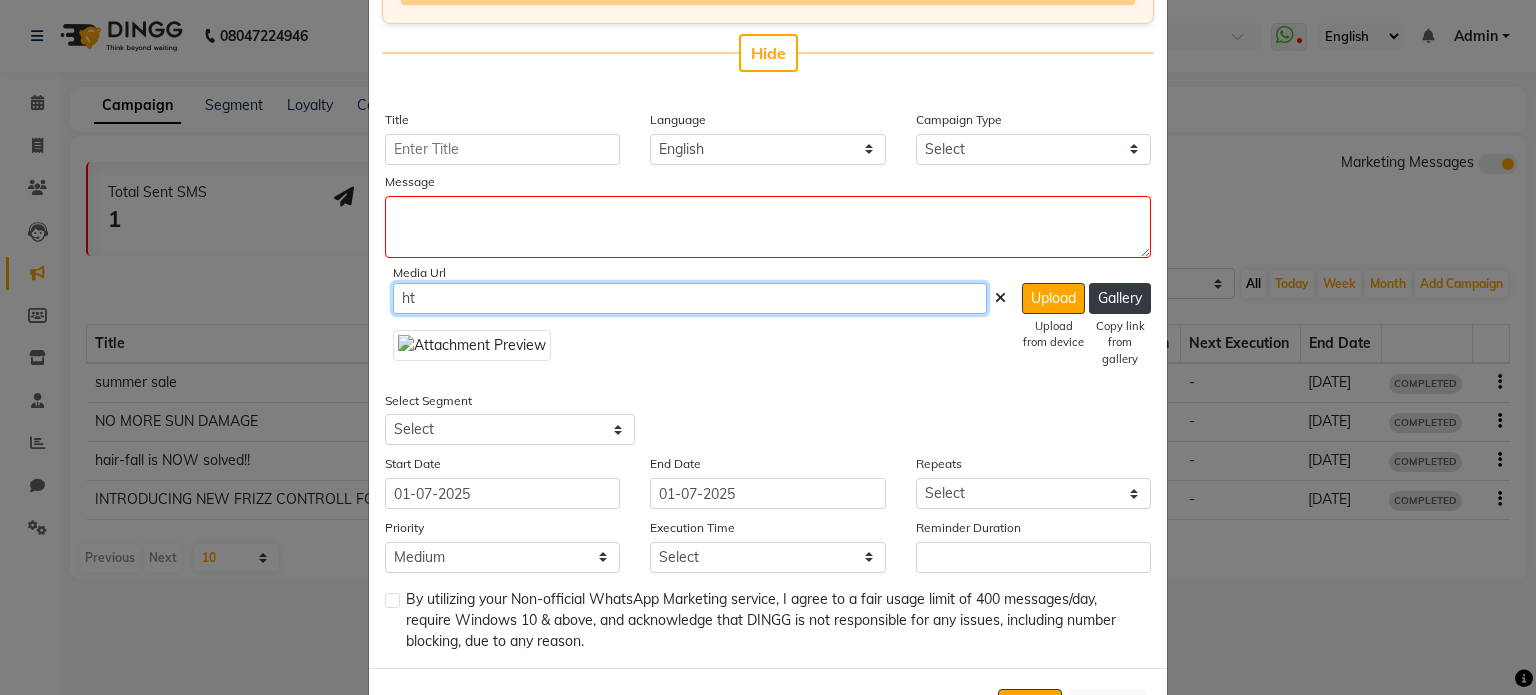 type on "h" 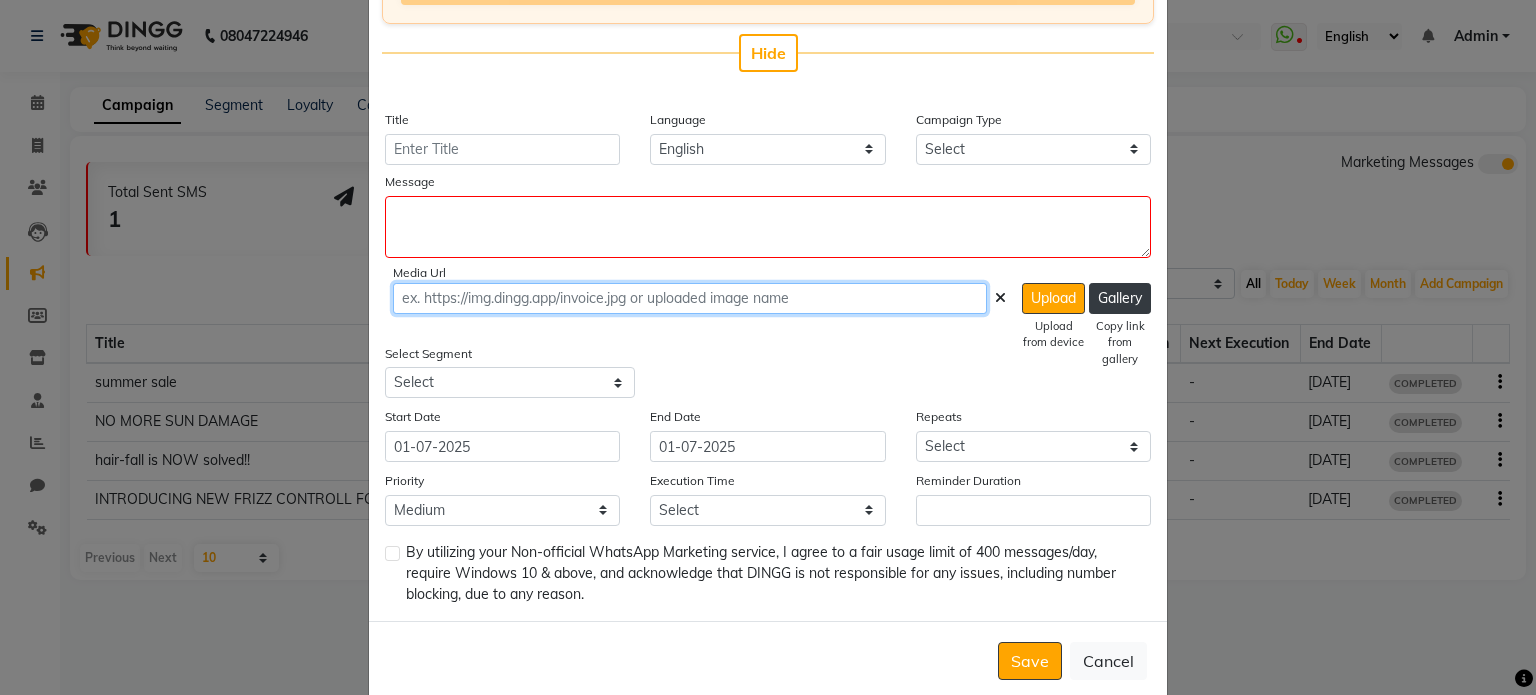 paste on "[URL][DOMAIN_NAME]" 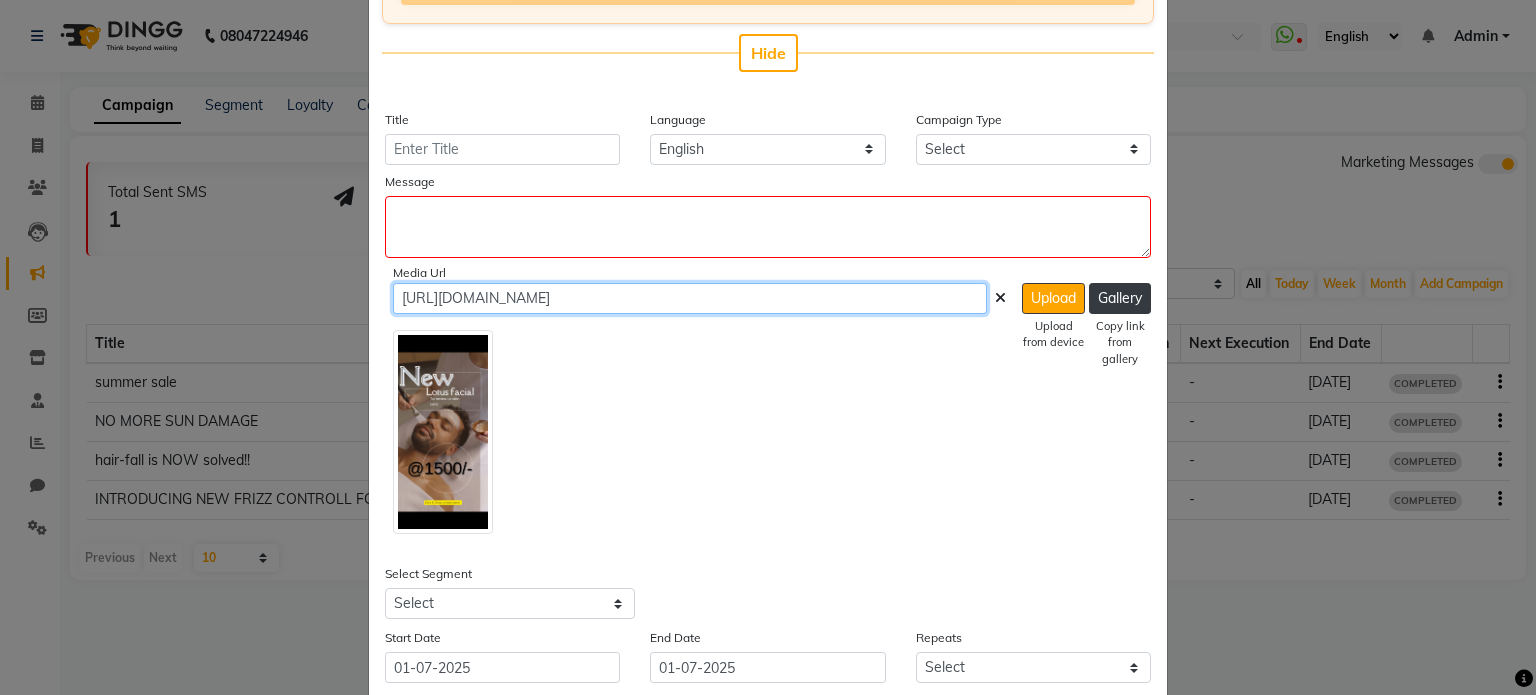 type on "[URL][DOMAIN_NAME]" 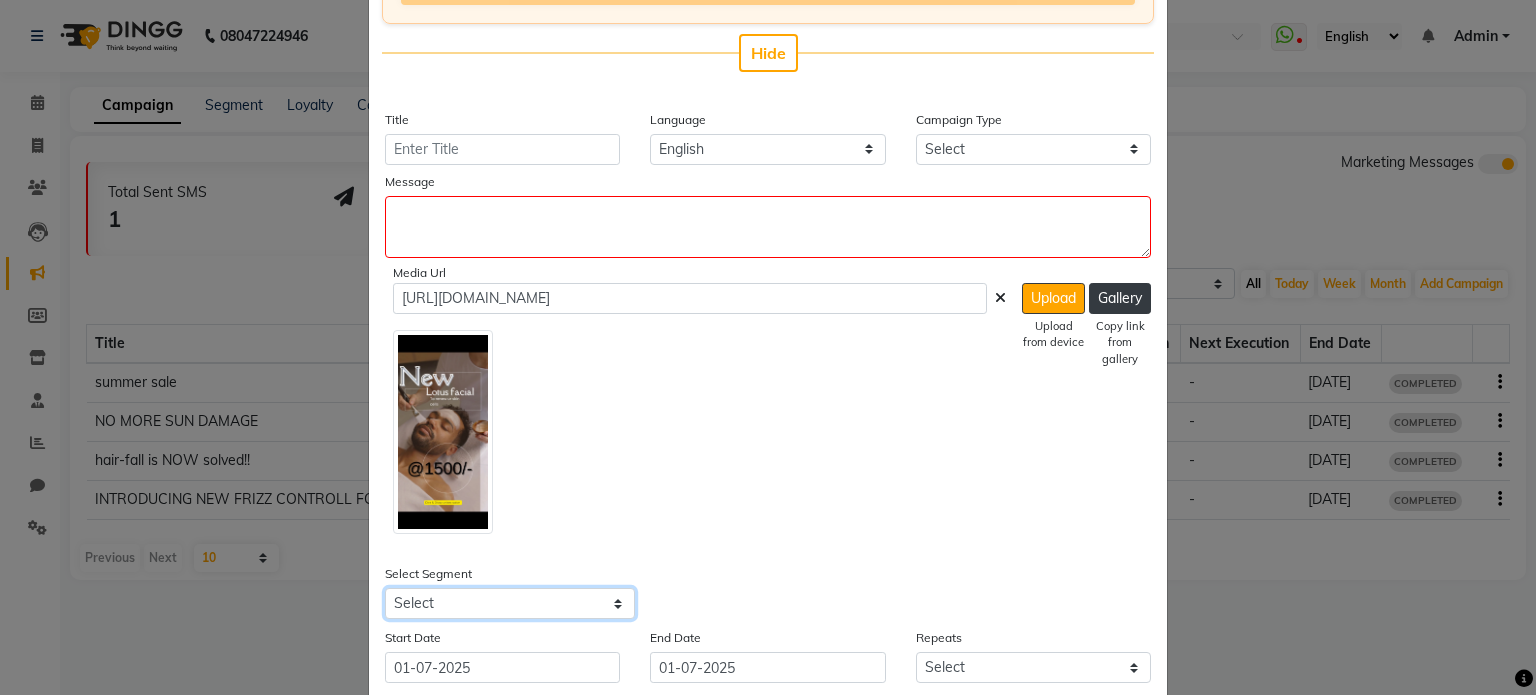 click on "Select All Customers All [DEMOGRAPHIC_DATA] Customer All [DEMOGRAPHIC_DATA] Customer All Members All Customers Visited in last 30 days All Customers Visited in last 60 days but not in last 30 days Inactive/Lost Customers High Ticket Customers Low Ticket Customers Frequent Customers Regular Customers New Customers All Customers with Valid Birthdays All Customers with Valid Anniversary All Customer Visited in [DATE]" at bounding box center (510, 603) 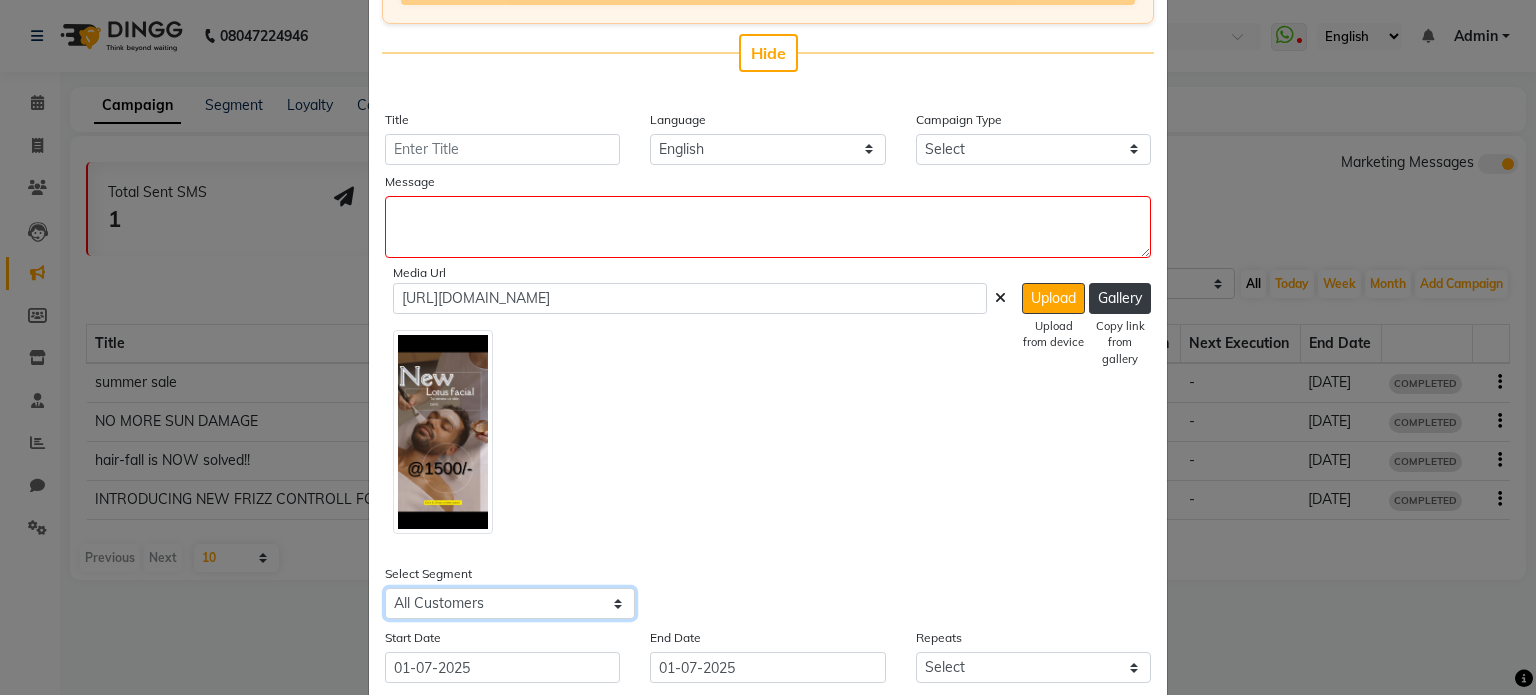 click on "Select All Customers All [DEMOGRAPHIC_DATA] Customer All [DEMOGRAPHIC_DATA] Customer All Members All Customers Visited in last 30 days All Customers Visited in last 60 days but not in last 30 days Inactive/Lost Customers High Ticket Customers Low Ticket Customers Frequent Customers Regular Customers New Customers All Customers with Valid Birthdays All Customers with Valid Anniversary All Customer Visited in [DATE]" at bounding box center [510, 603] 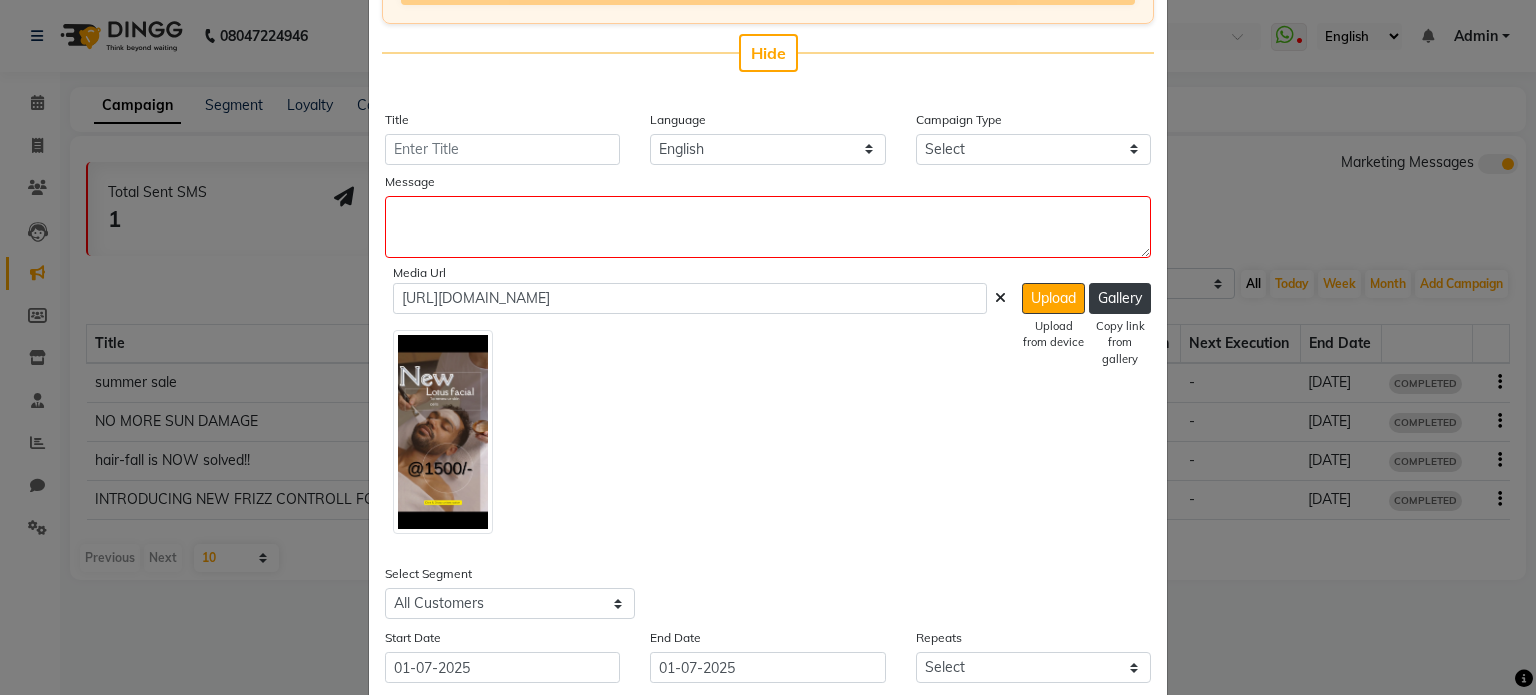 click 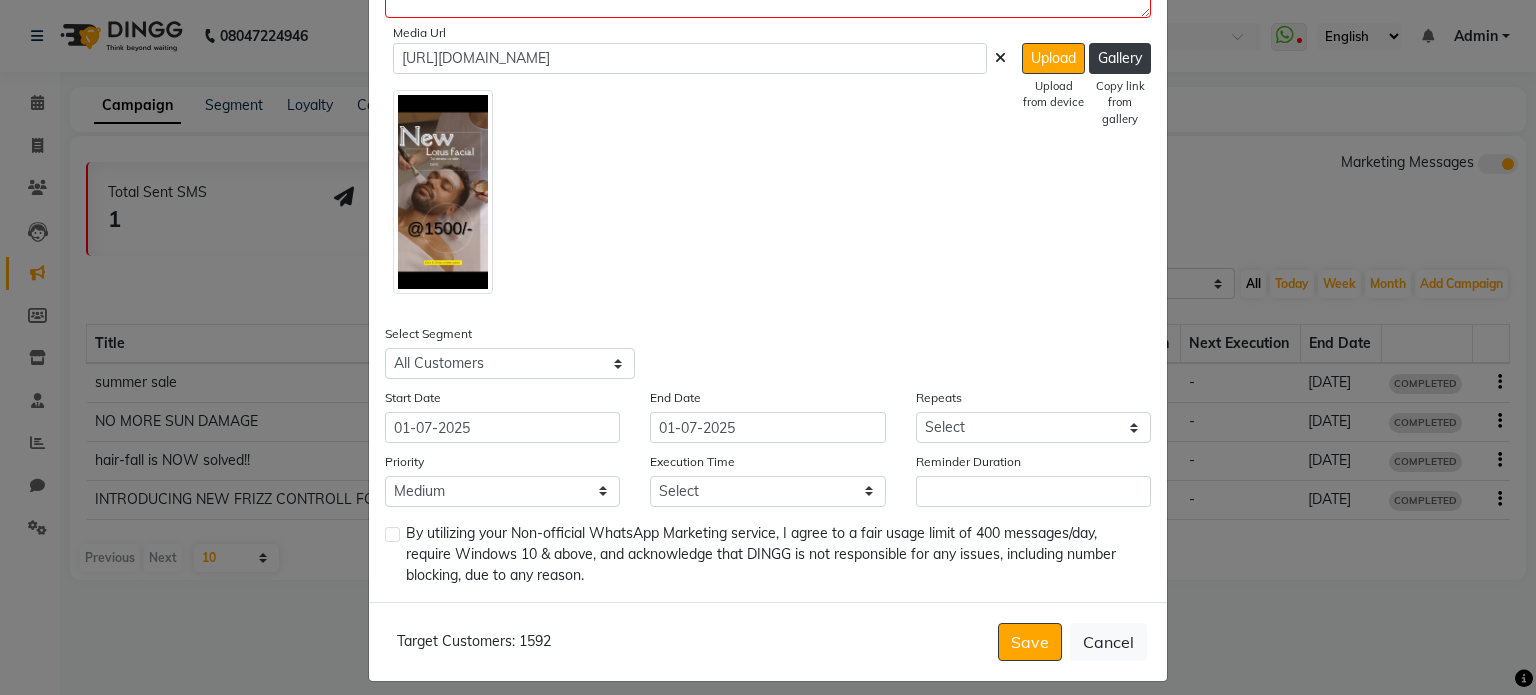 scroll, scrollTop: 623, scrollLeft: 0, axis: vertical 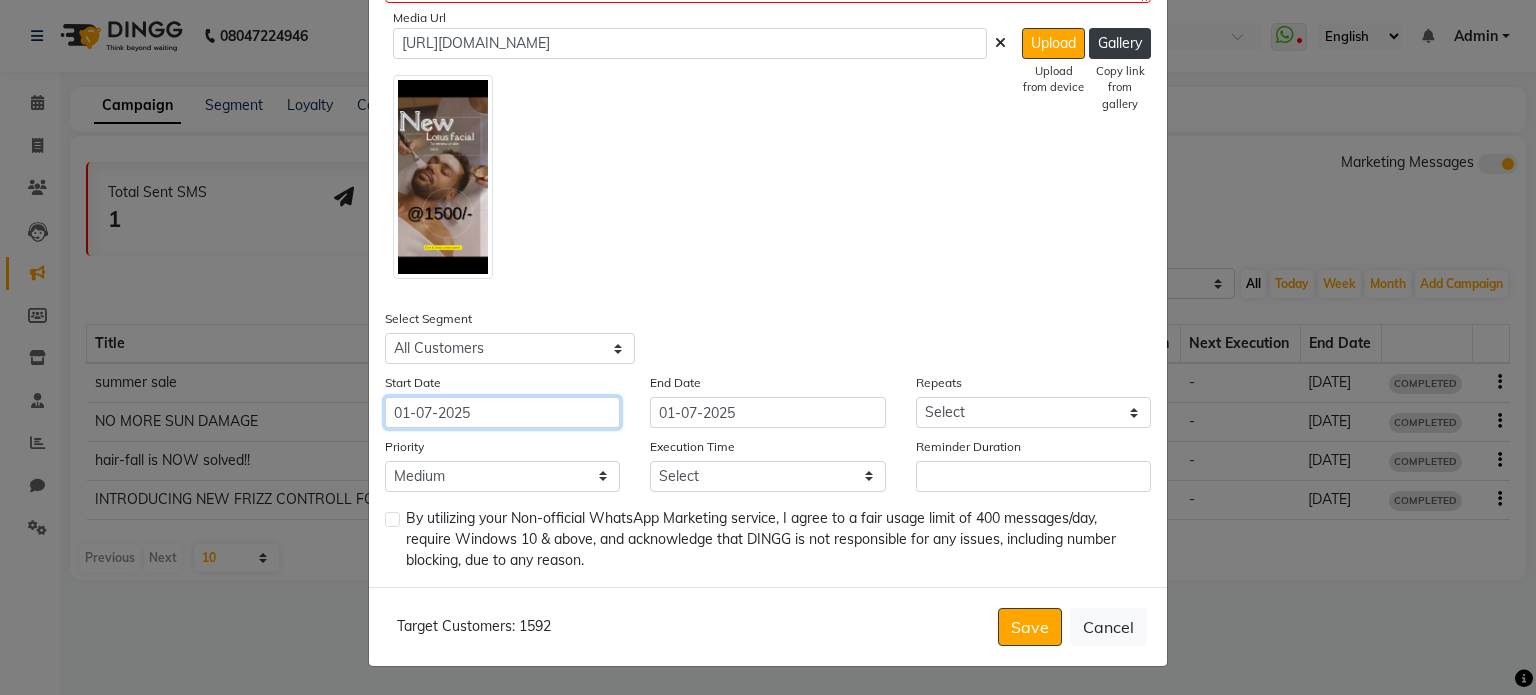 click on "01-07-2025" 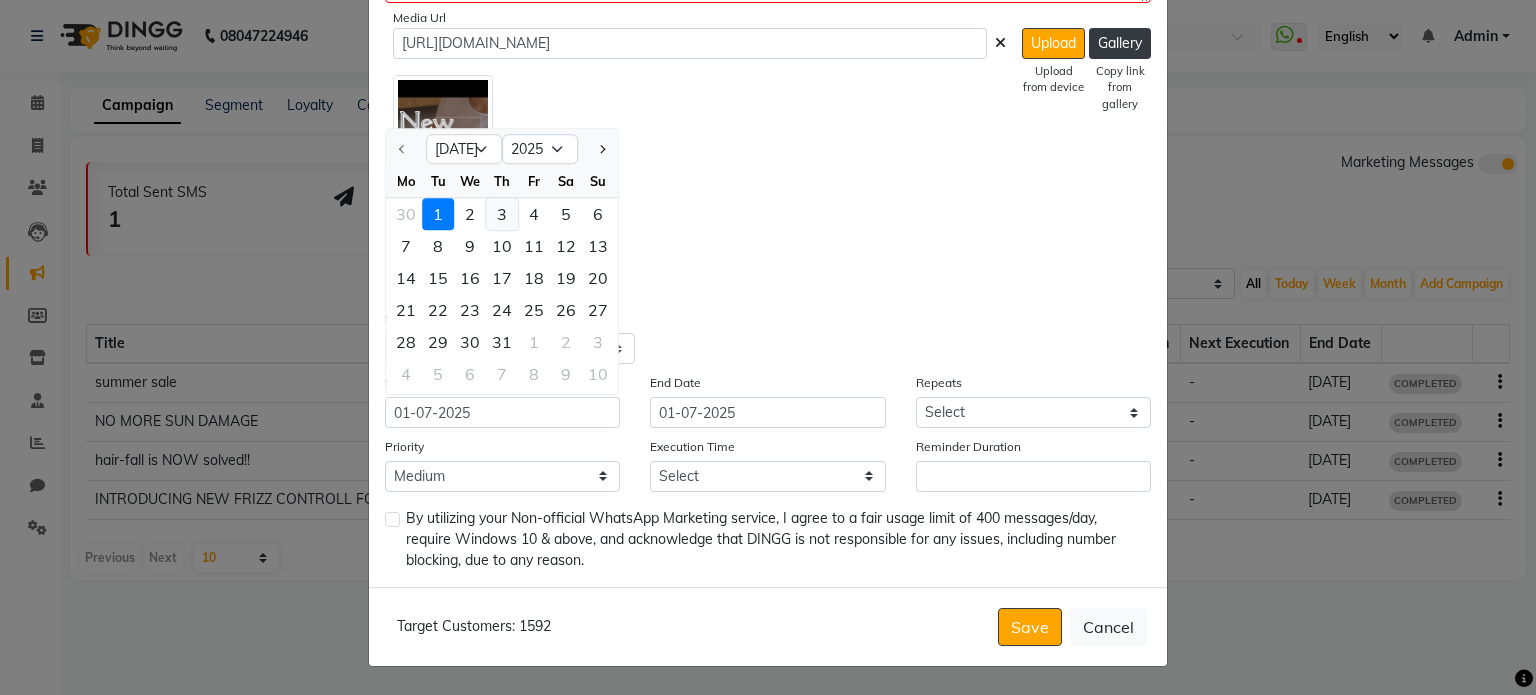 click on "3" 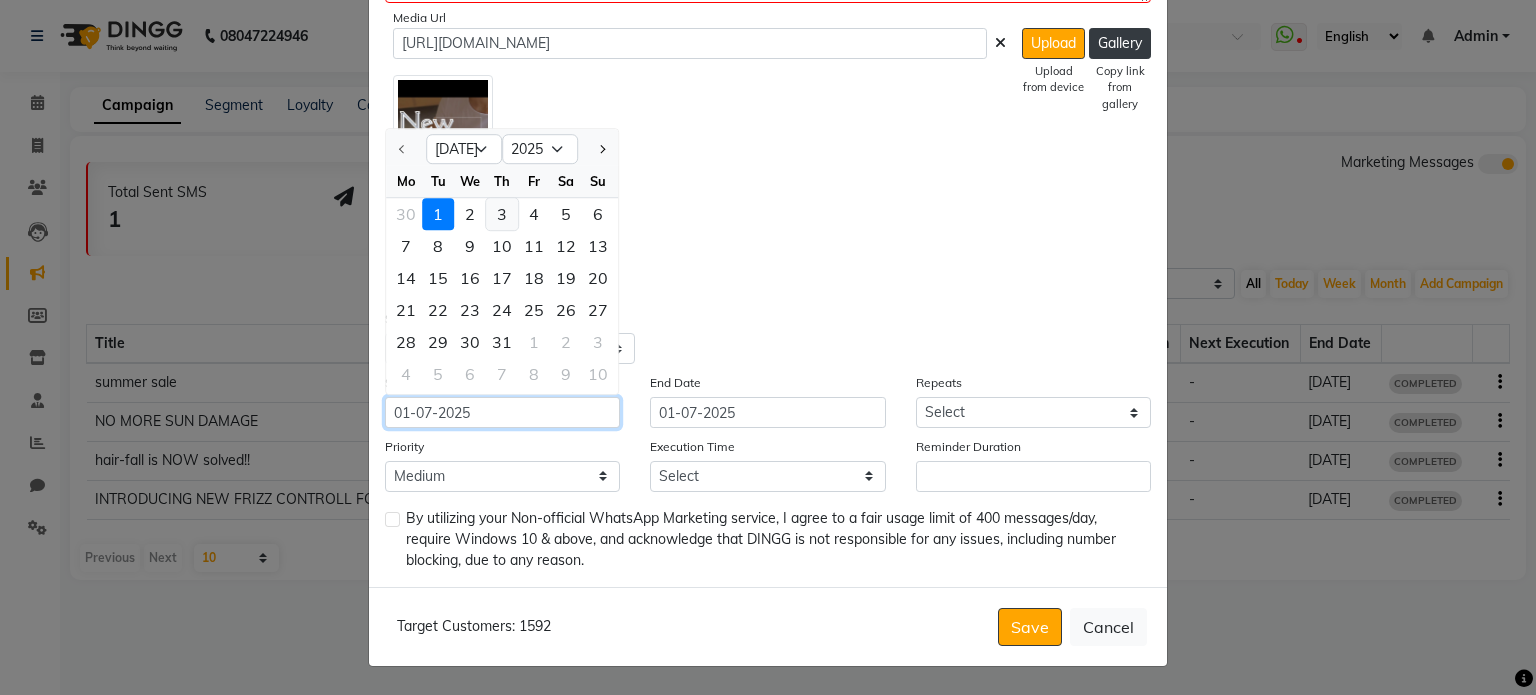 type on "[DATE]" 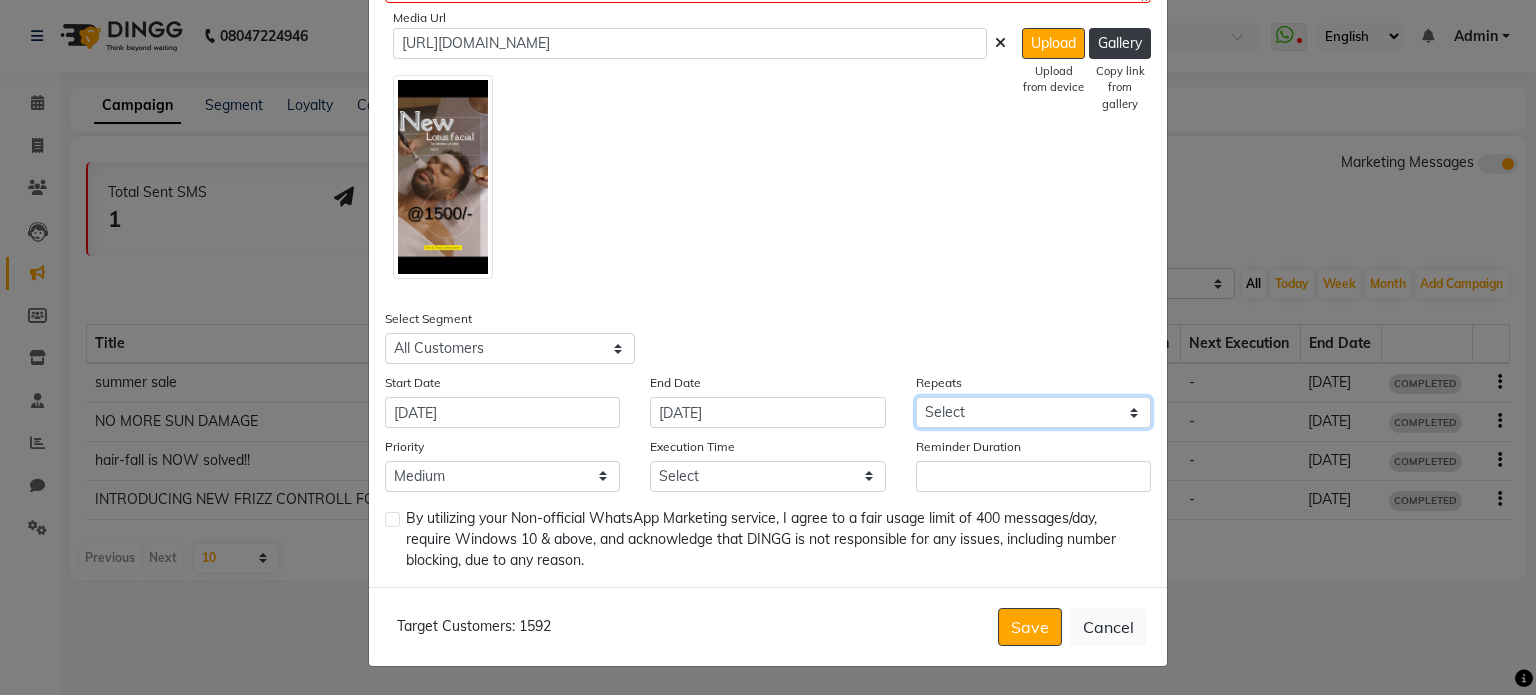 click on "Select Once Daily Alternate Day Weekly Monthly Yearly" at bounding box center (1033, 412) 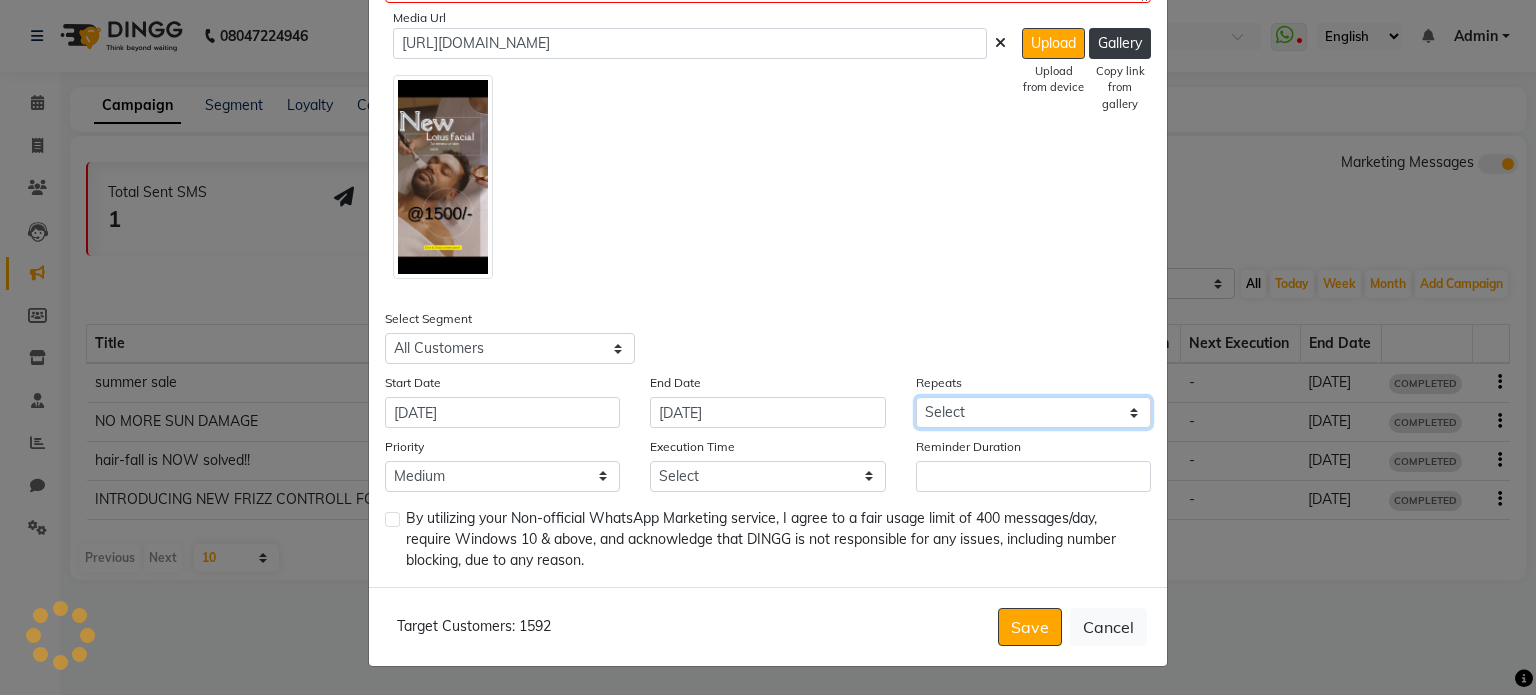 select on "1" 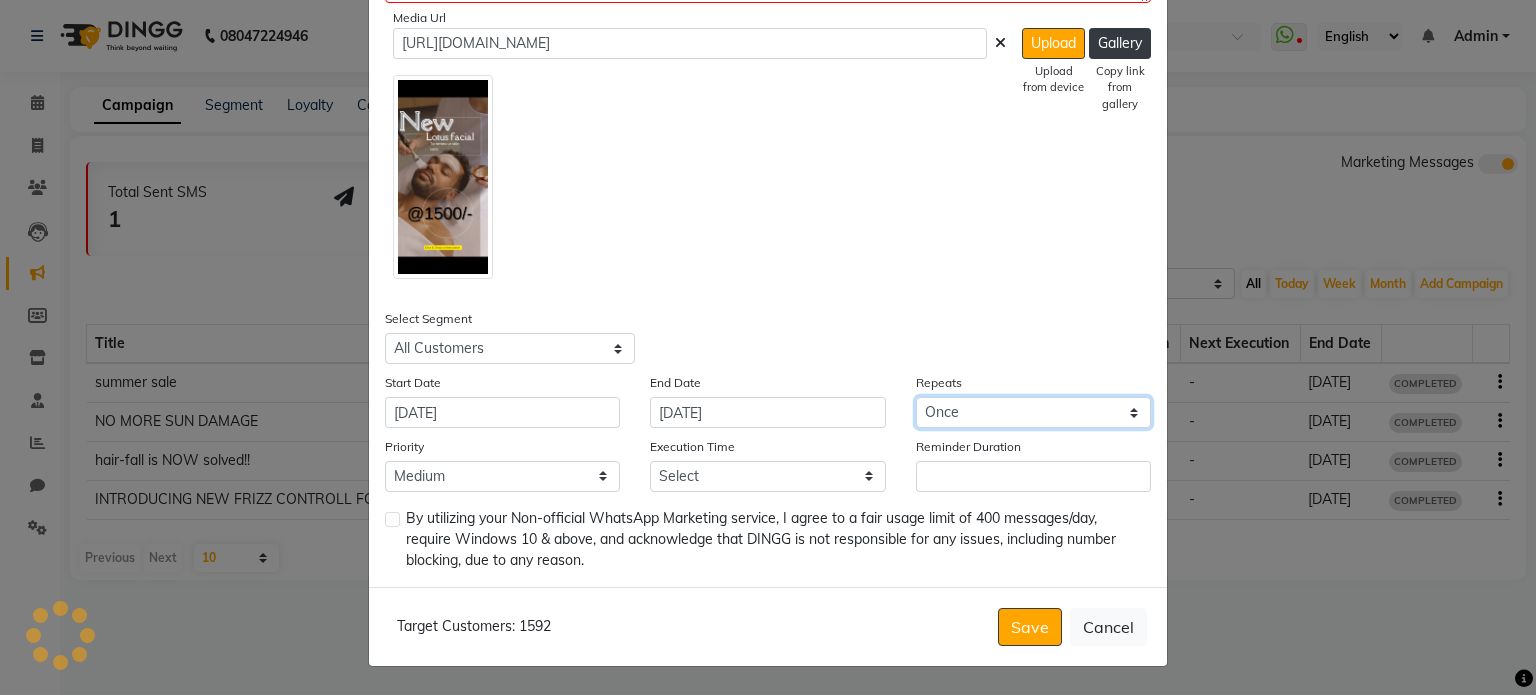 click on "Select Once Daily Alternate Day Weekly Monthly Yearly" at bounding box center [1033, 412] 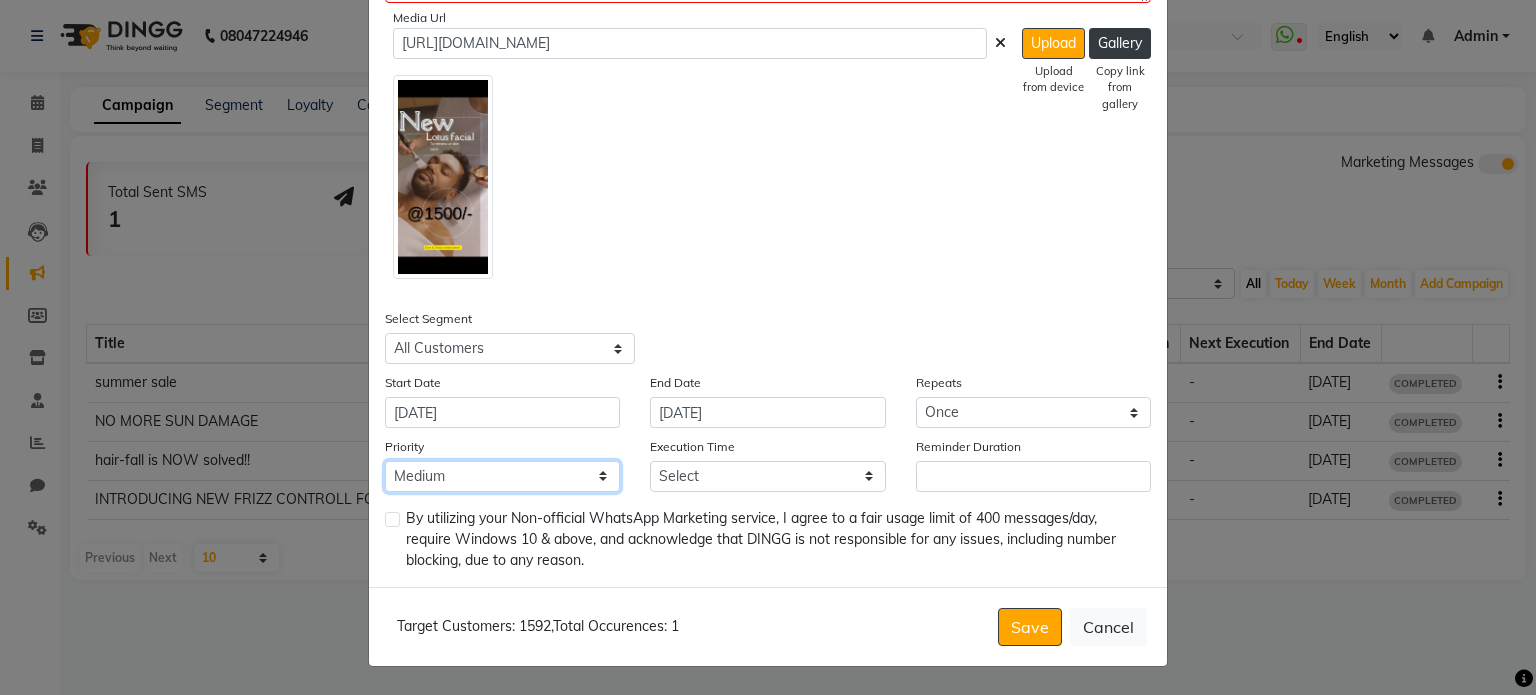 click on "Low Medium High" at bounding box center [502, 476] 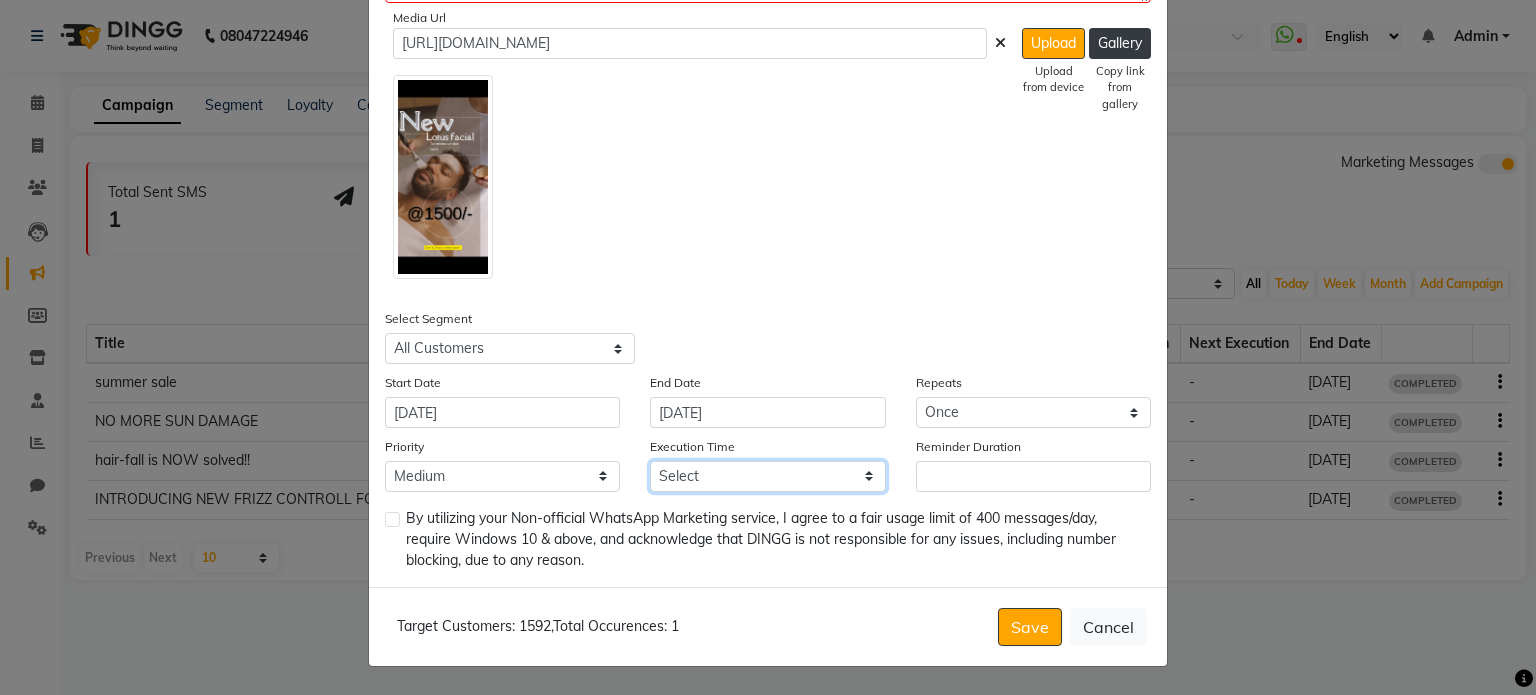 click on "Select 09:00 AM 09:15 AM 09:30 AM 09:45 AM 10:00 AM 10:15 AM 10:30 AM 10:45 AM 11:00 AM 11:15 AM 11:30 AM 11:45 AM 12:00 PM 12:15 PM 12:30 PM 12:45 PM 01:00 PM 01:15 PM 01:30 PM 01:45 PM 02:00 PM 02:15 PM 02:30 PM 02:45 PM 03:00 PM 03:15 PM 03:30 PM 03:45 PM 04:00 PM 04:15 PM 04:30 PM 04:45 PM 05:00 PM 05:15 PM 05:30 PM 05:45 PM 06:00 PM 06:15 PM 06:30 PM 06:45 PM 07:00 PM 07:15 PM 07:30 PM 07:45 PM 08:00 PM 08:15 PM 08:30 PM 08:45 PM 09:00 PM 09:15 PM 09:30 PM 09:45 PM" at bounding box center [767, 476] 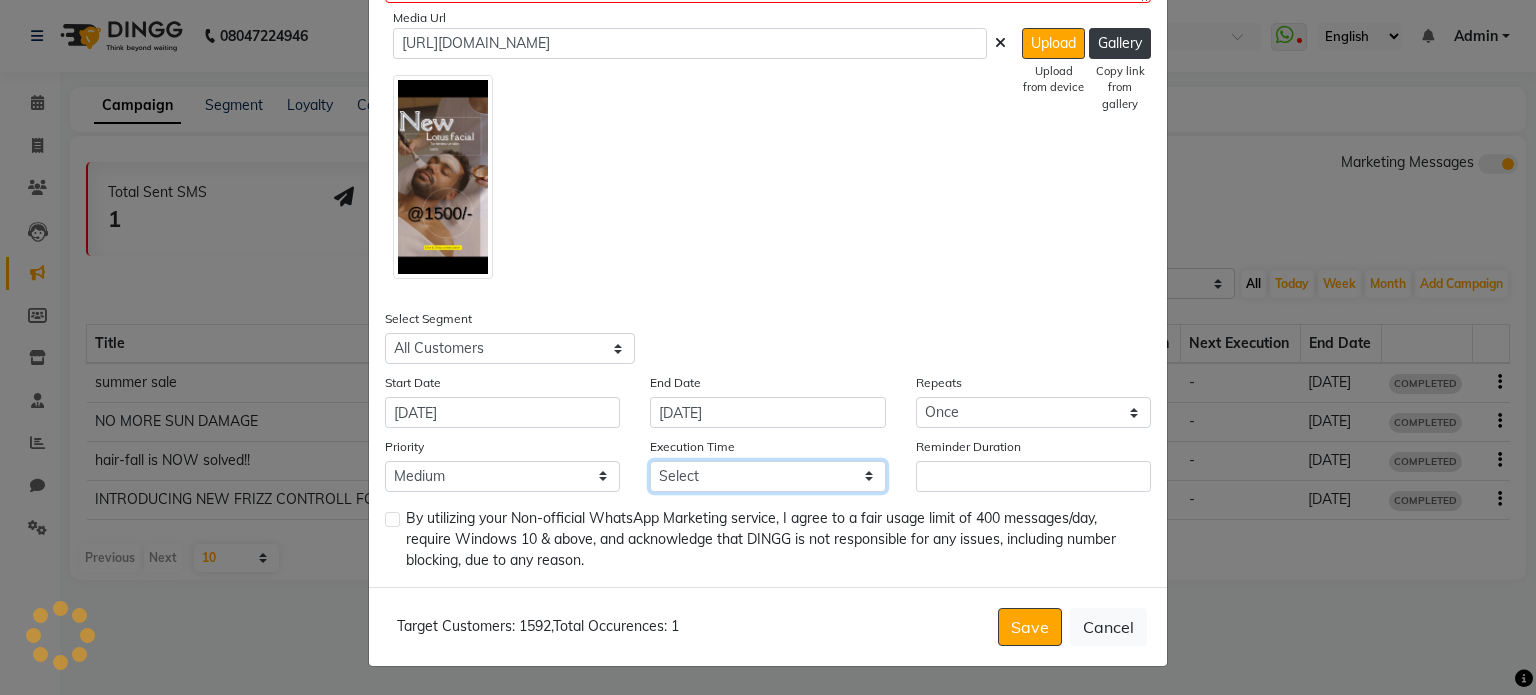 select on "900" 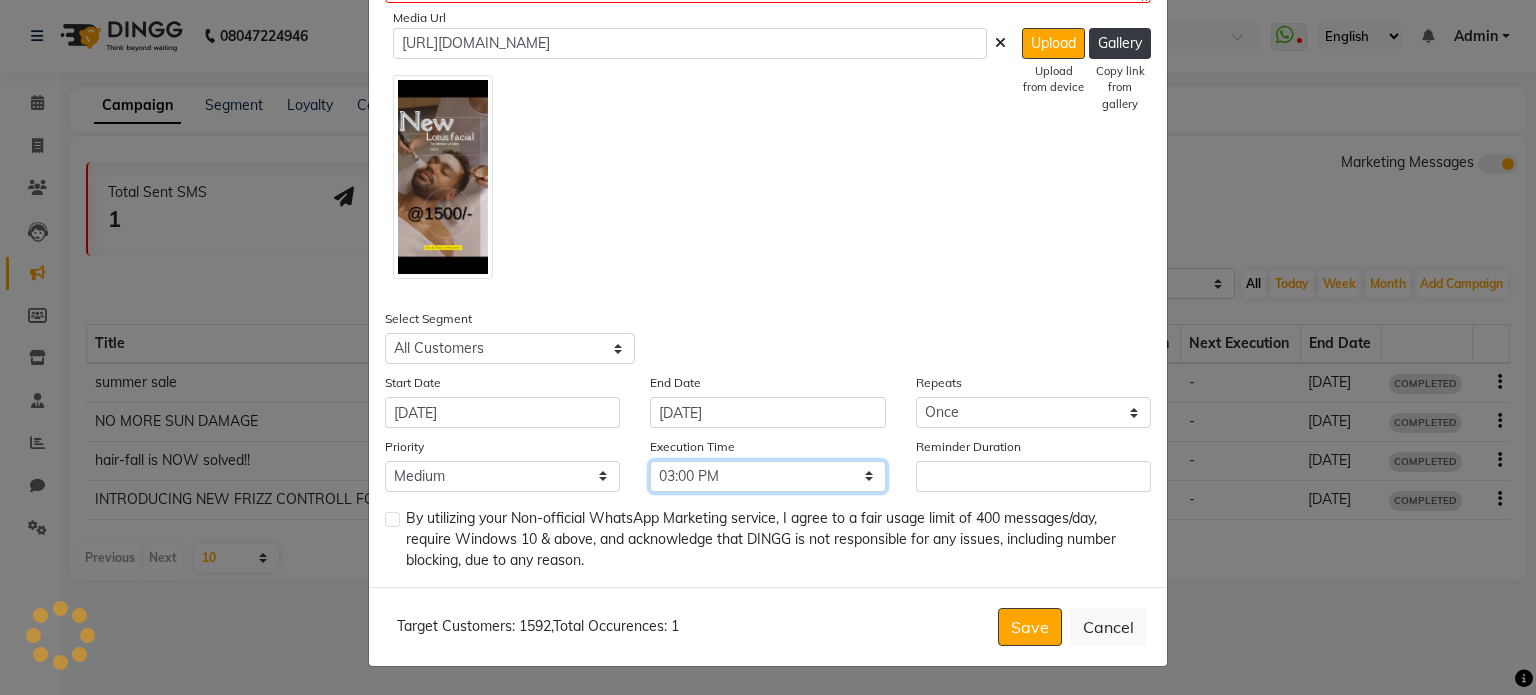 click on "Select 09:00 AM 09:15 AM 09:30 AM 09:45 AM 10:00 AM 10:15 AM 10:30 AM 10:45 AM 11:00 AM 11:15 AM 11:30 AM 11:45 AM 12:00 PM 12:15 PM 12:30 PM 12:45 PM 01:00 PM 01:15 PM 01:30 PM 01:45 PM 02:00 PM 02:15 PM 02:30 PM 02:45 PM 03:00 PM 03:15 PM 03:30 PM 03:45 PM 04:00 PM 04:15 PM 04:30 PM 04:45 PM 05:00 PM 05:15 PM 05:30 PM 05:45 PM 06:00 PM 06:15 PM 06:30 PM 06:45 PM 07:00 PM 07:15 PM 07:30 PM 07:45 PM 08:00 PM 08:15 PM 08:30 PM 08:45 PM 09:00 PM 09:15 PM 09:30 PM 09:45 PM" at bounding box center [767, 476] 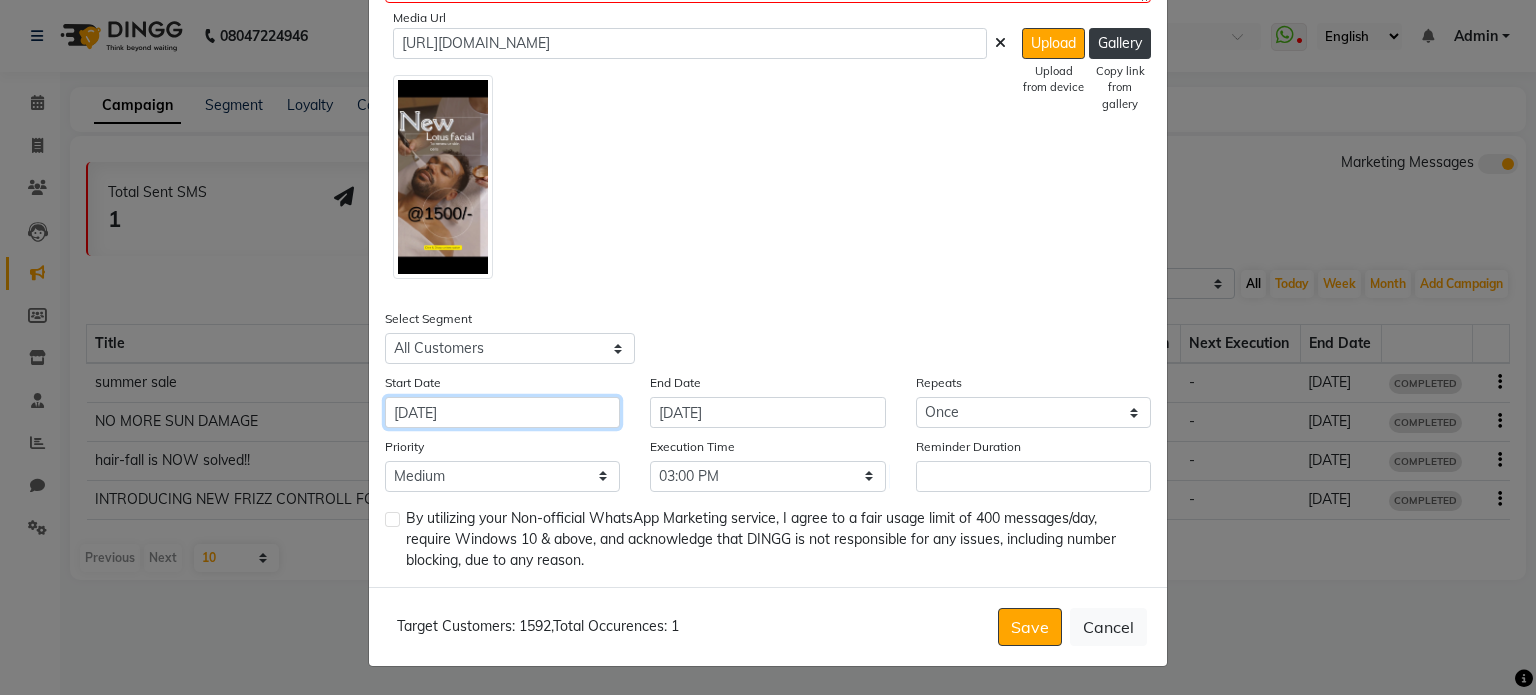 click on "[DATE]" 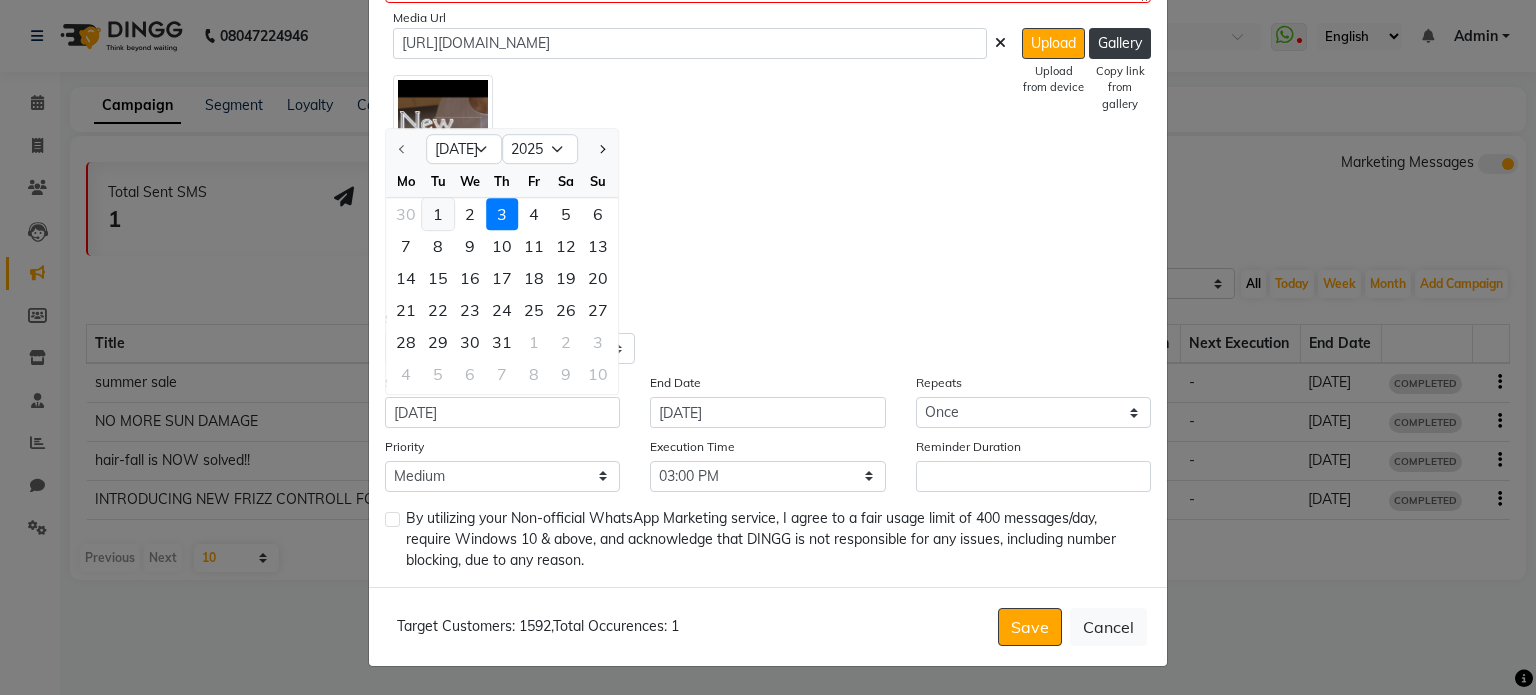 click on "1" 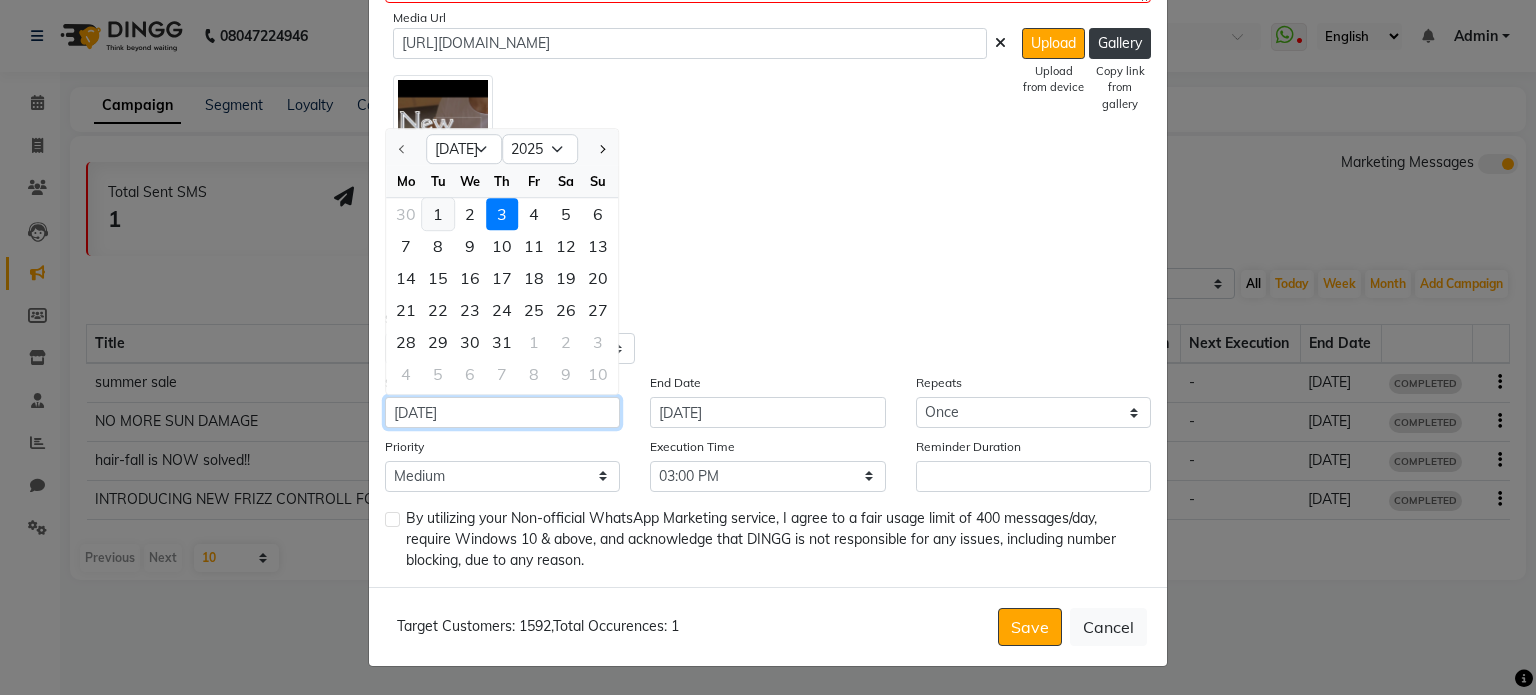 type on "01-07-2025" 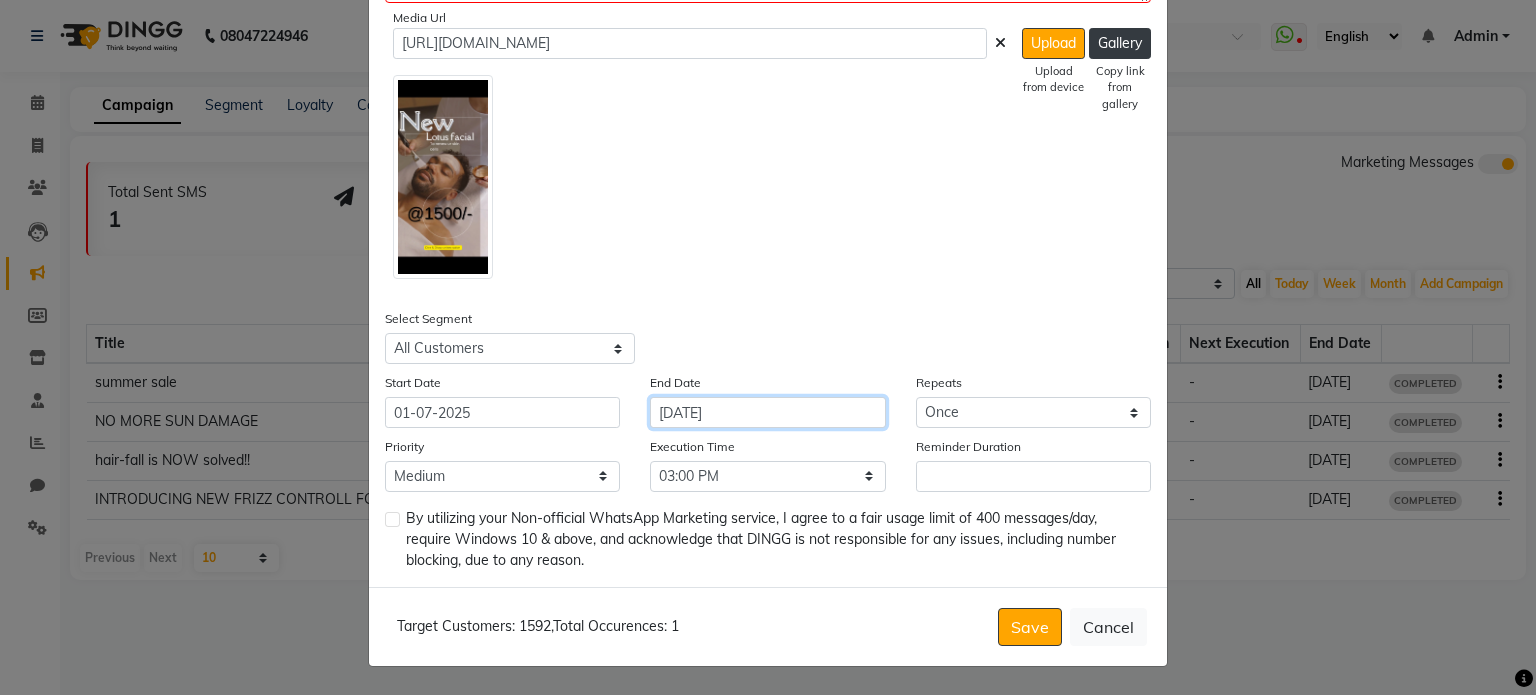 click on "[DATE]" 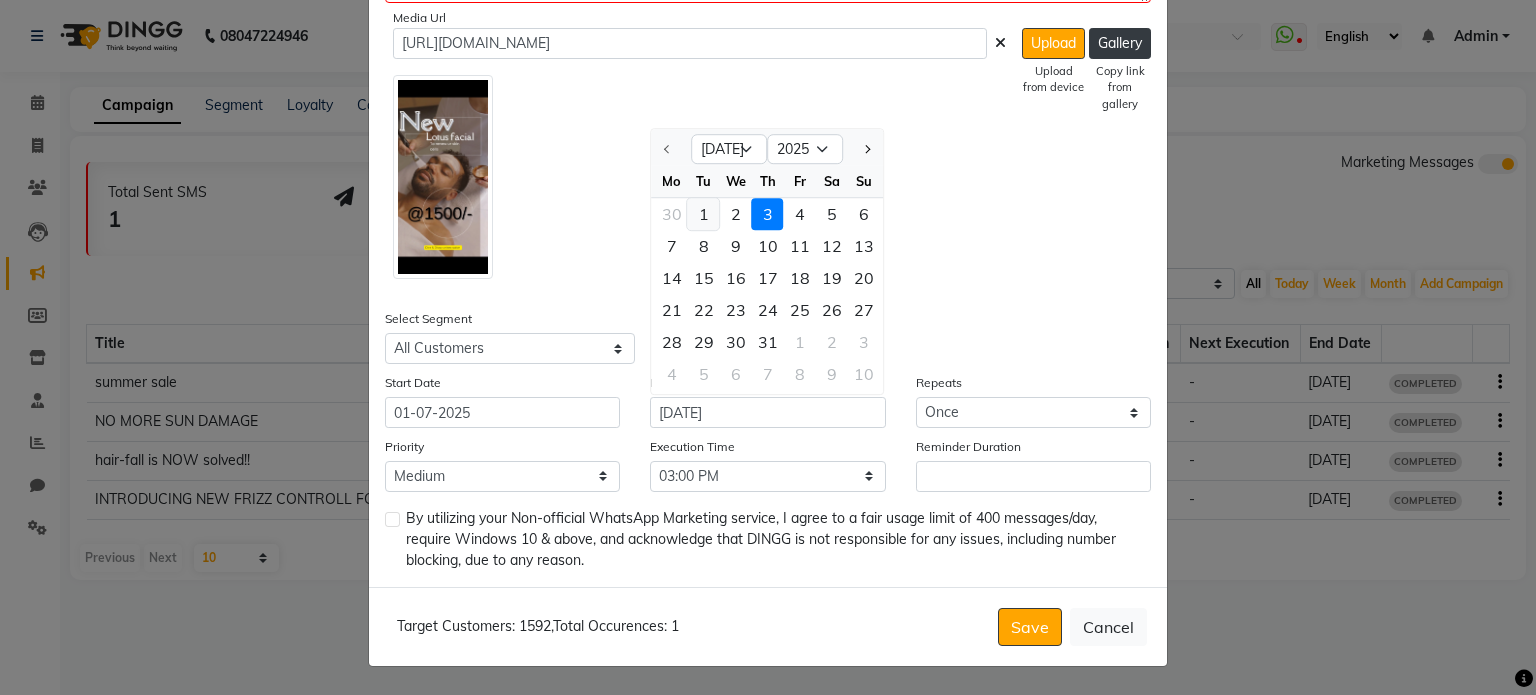 click on "1" 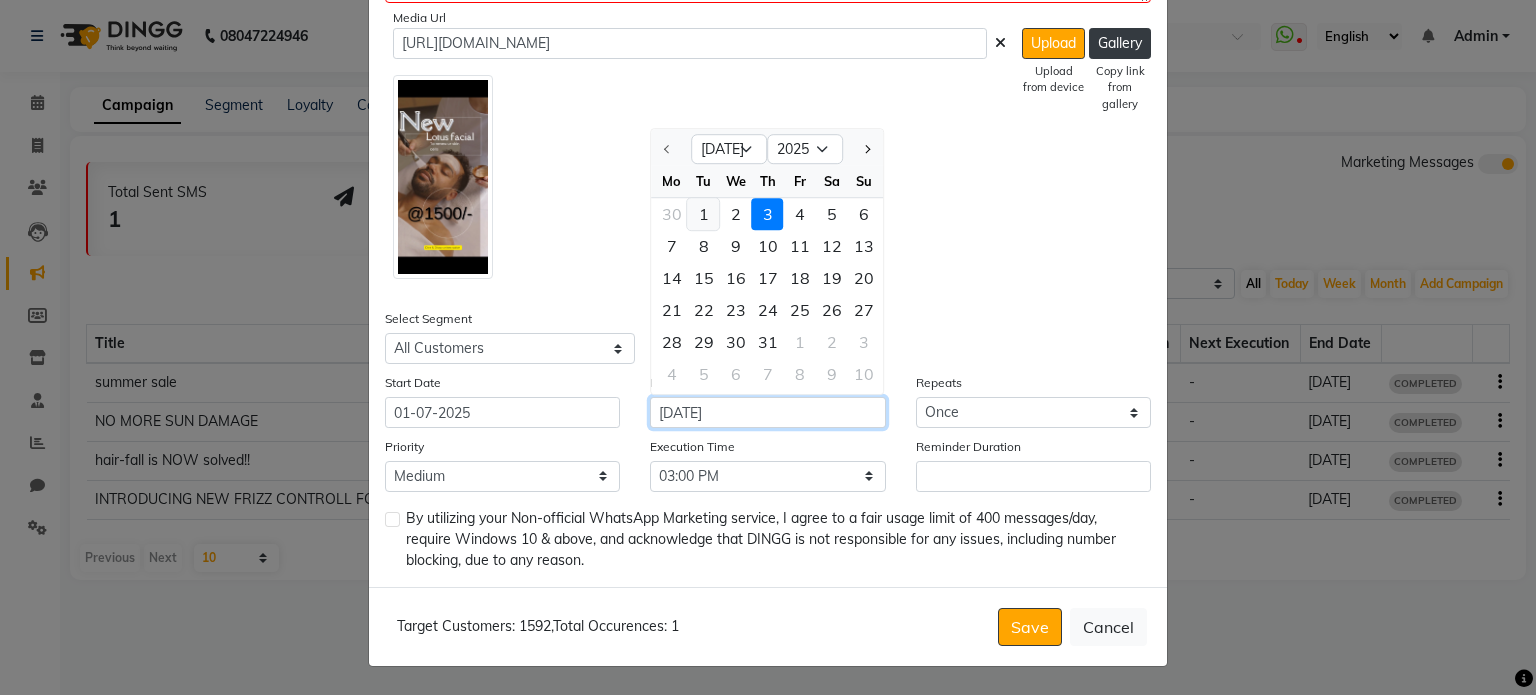 type on "01-07-2025" 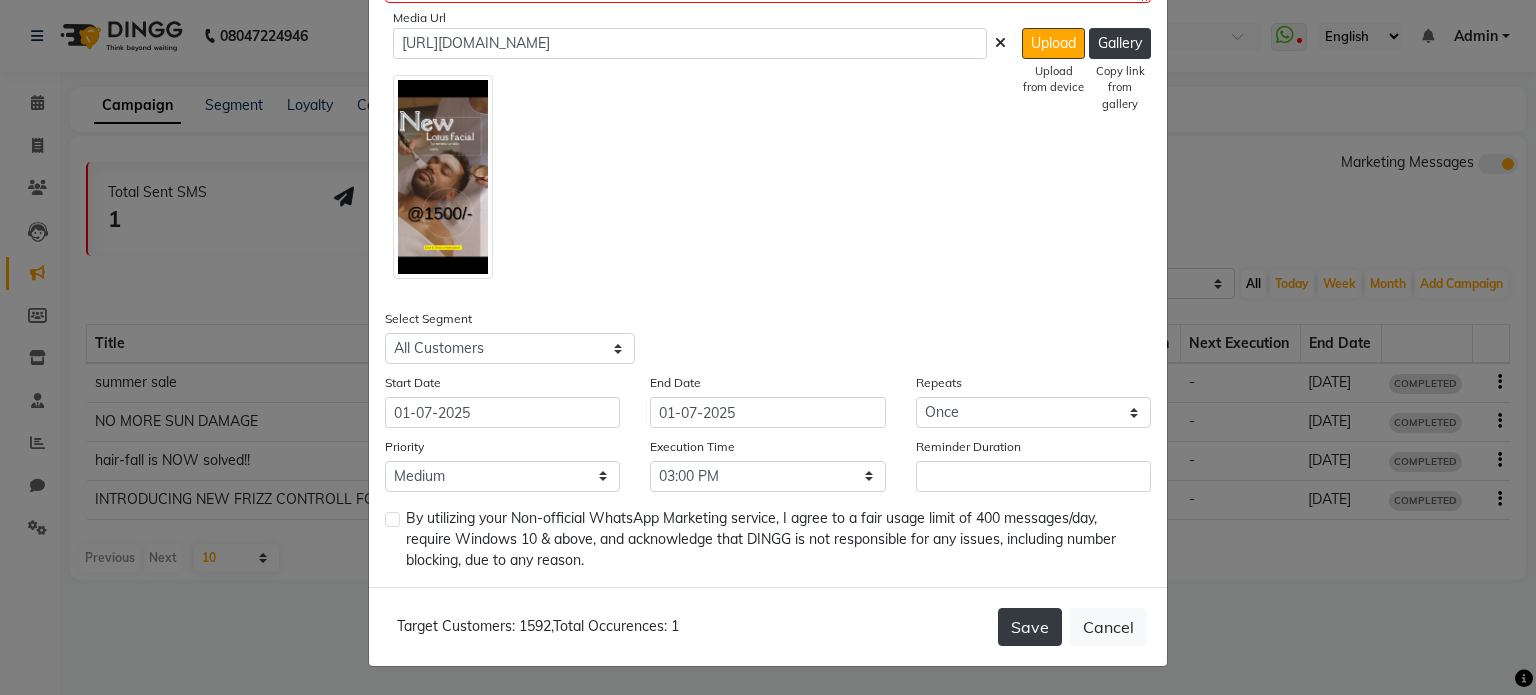 click on "Save" 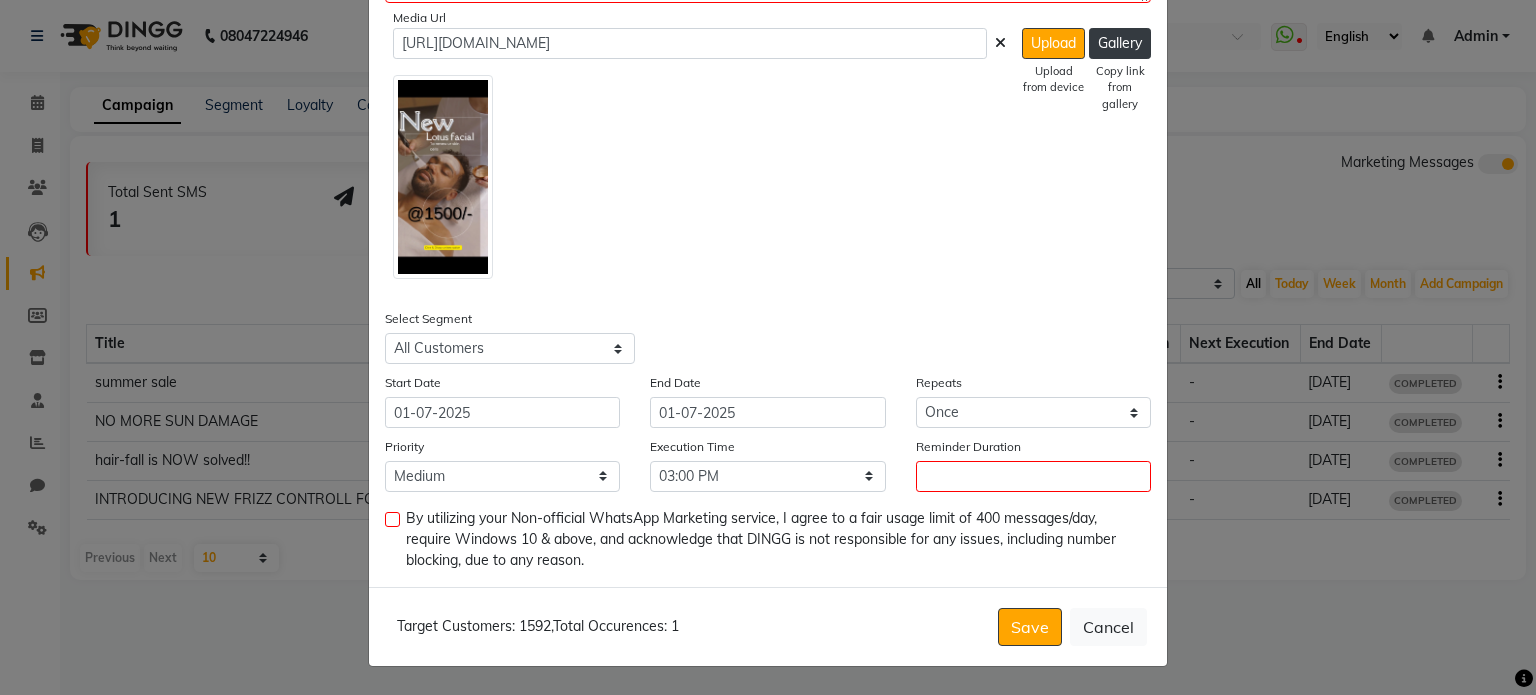 click 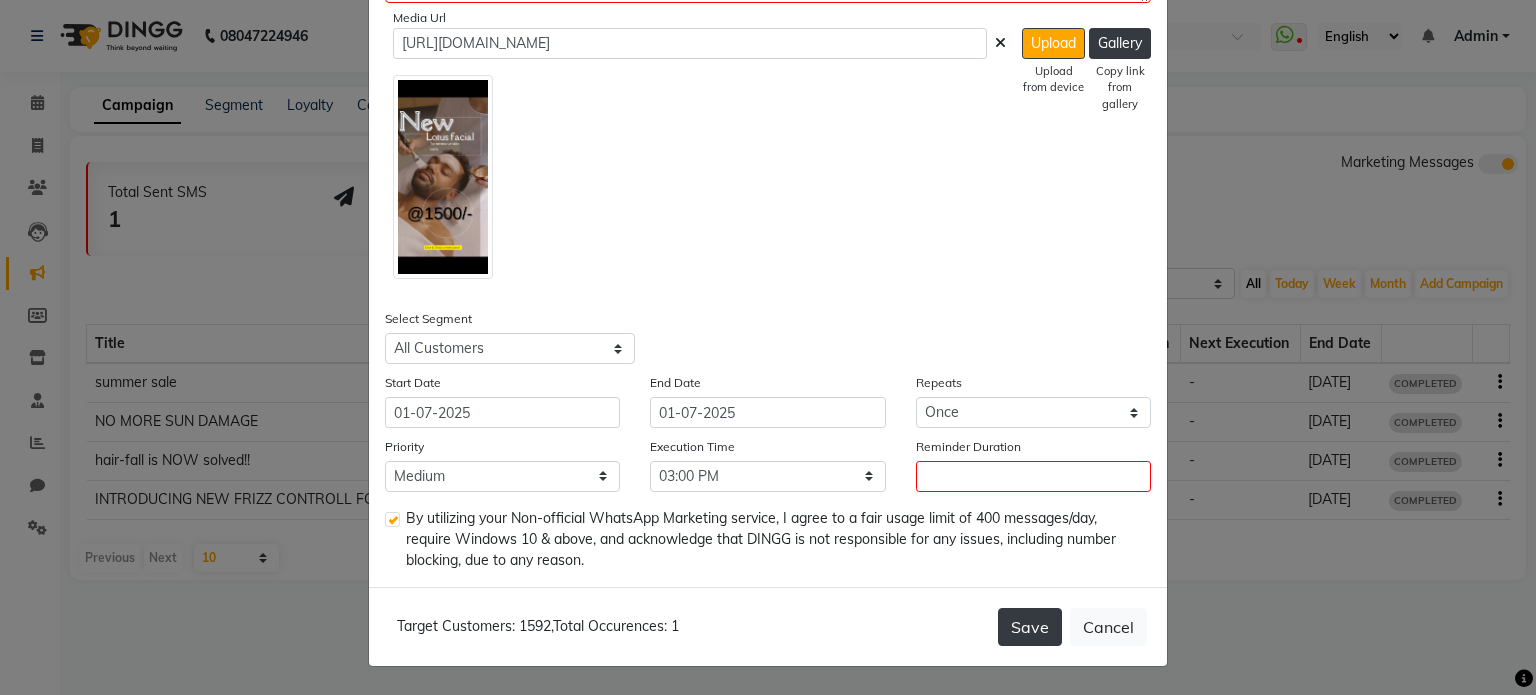 click on "Save" 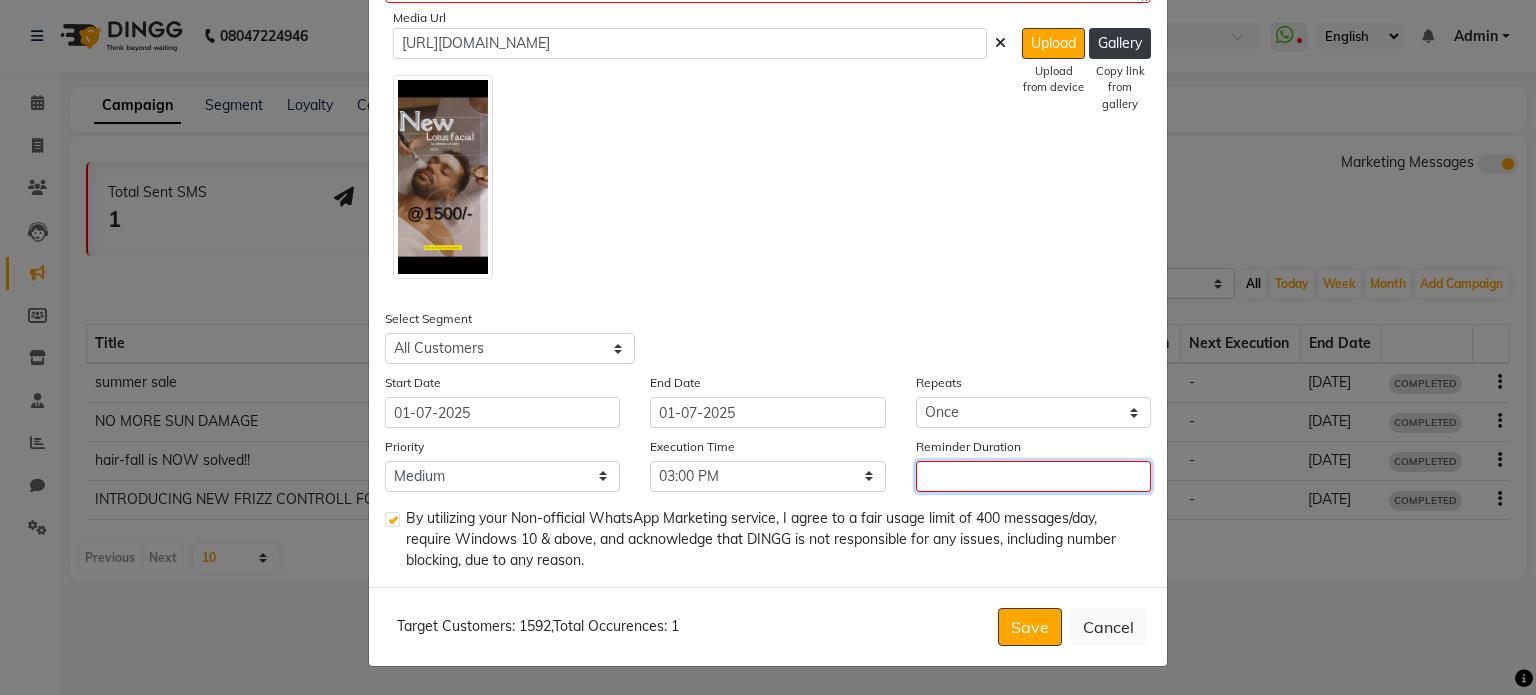 click on "Reminder Duration" at bounding box center (1033, 476) 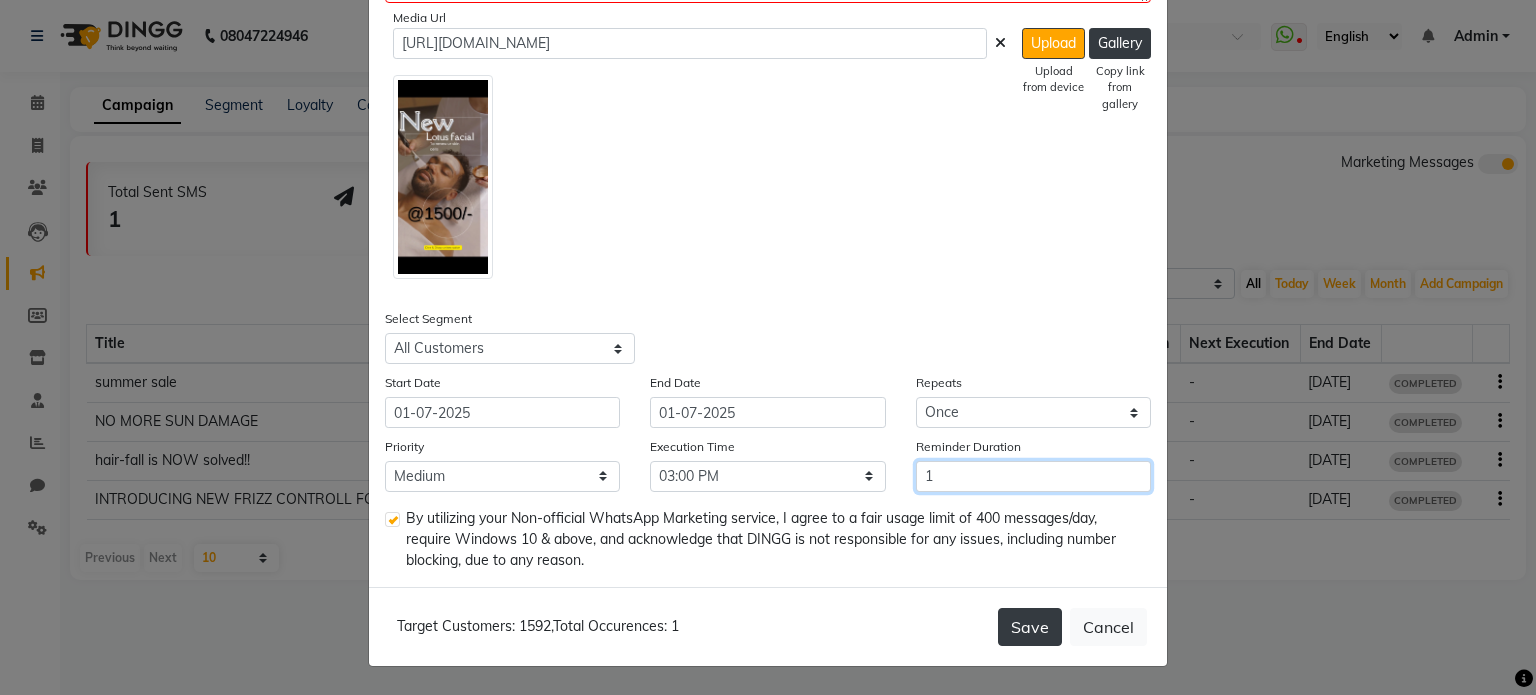 type on "1" 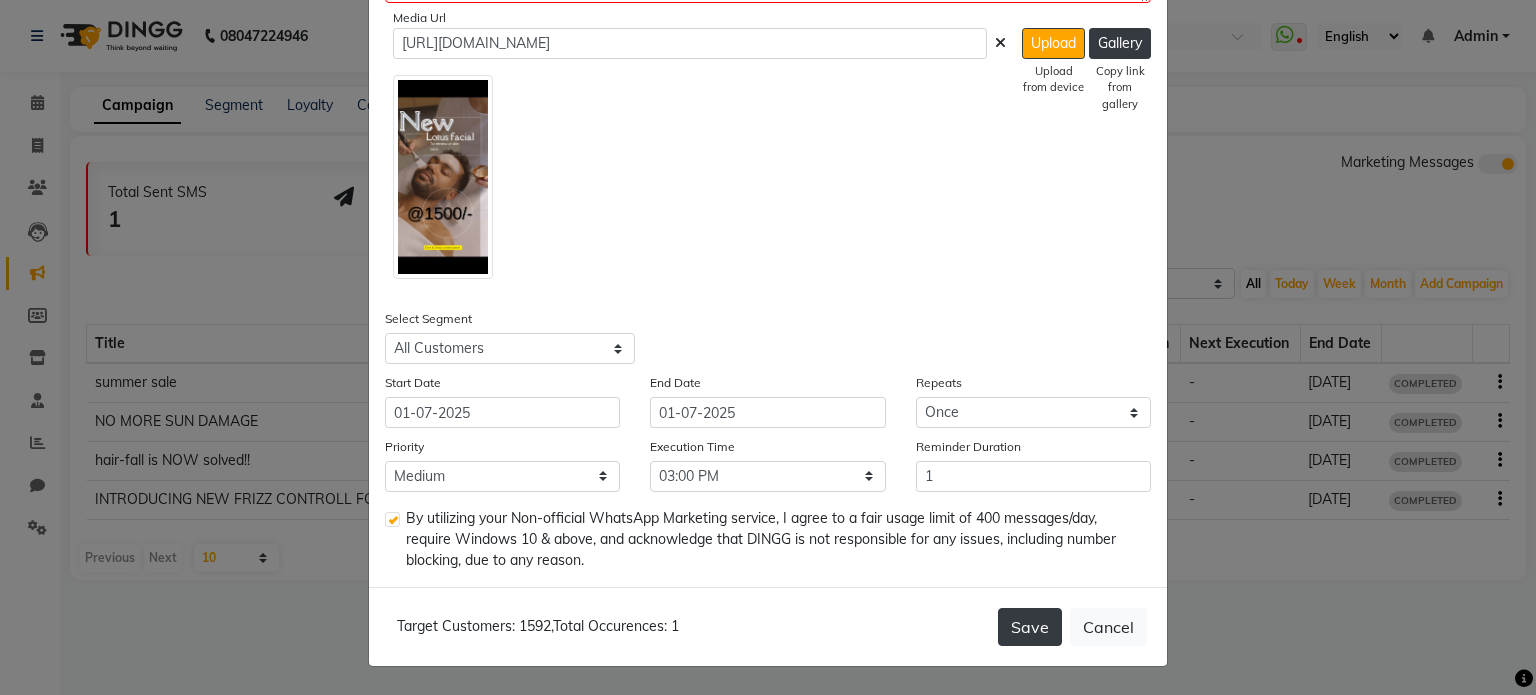click on "Save" 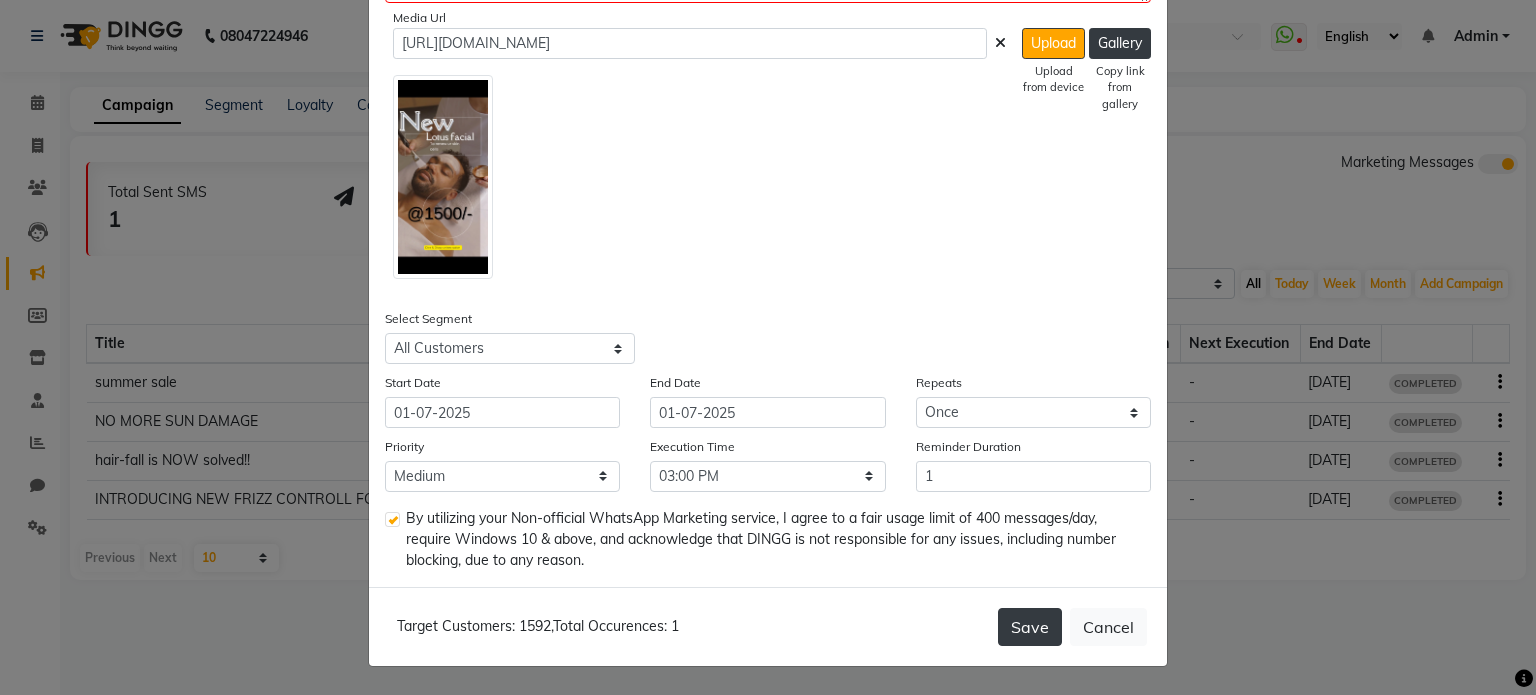 click on "Save" 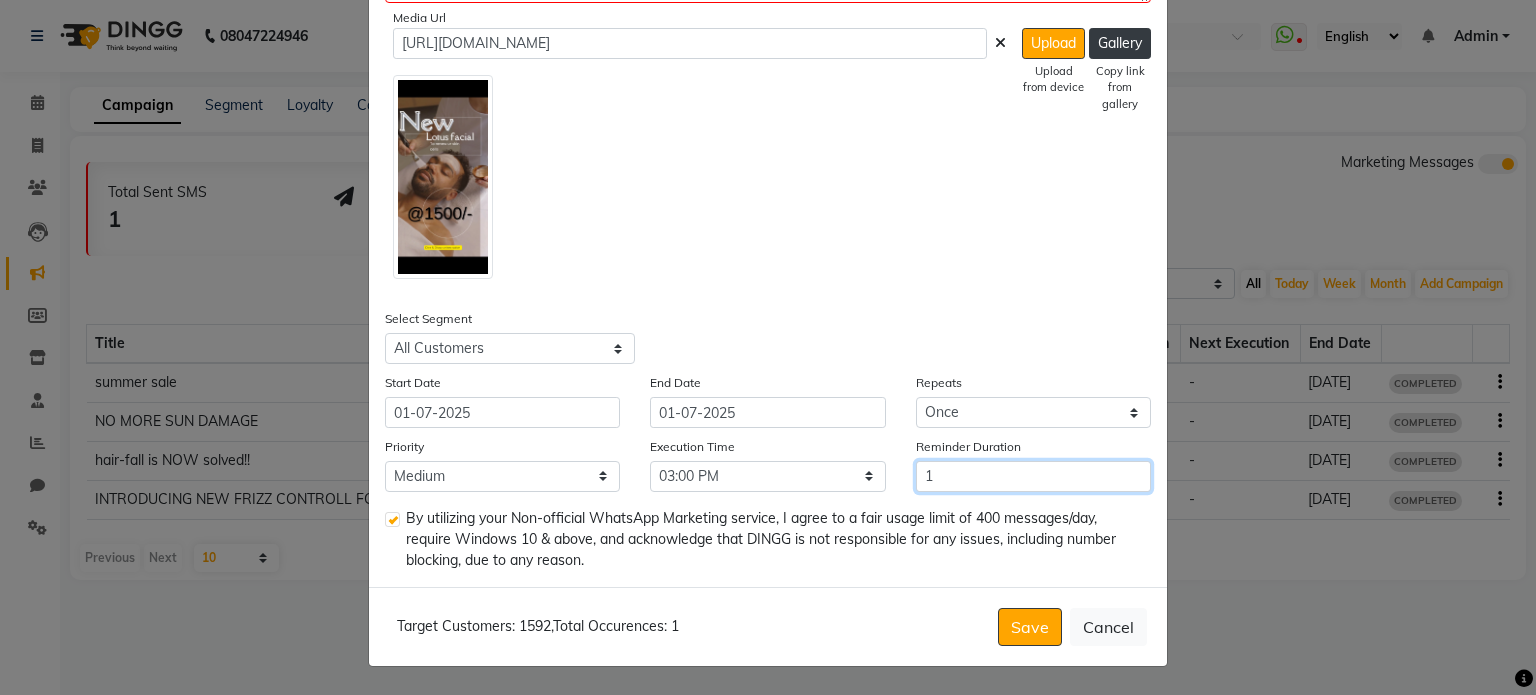 click on "1" at bounding box center [1033, 476] 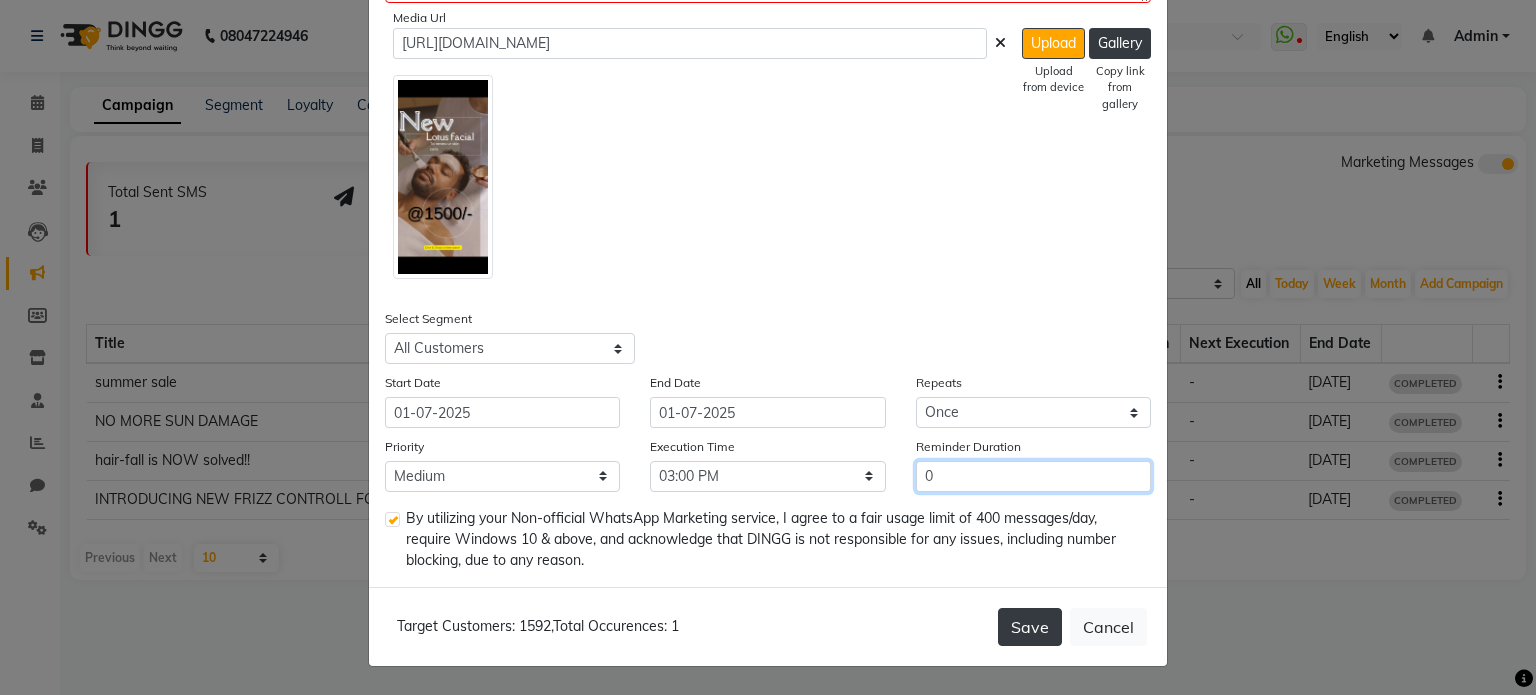 type on "0" 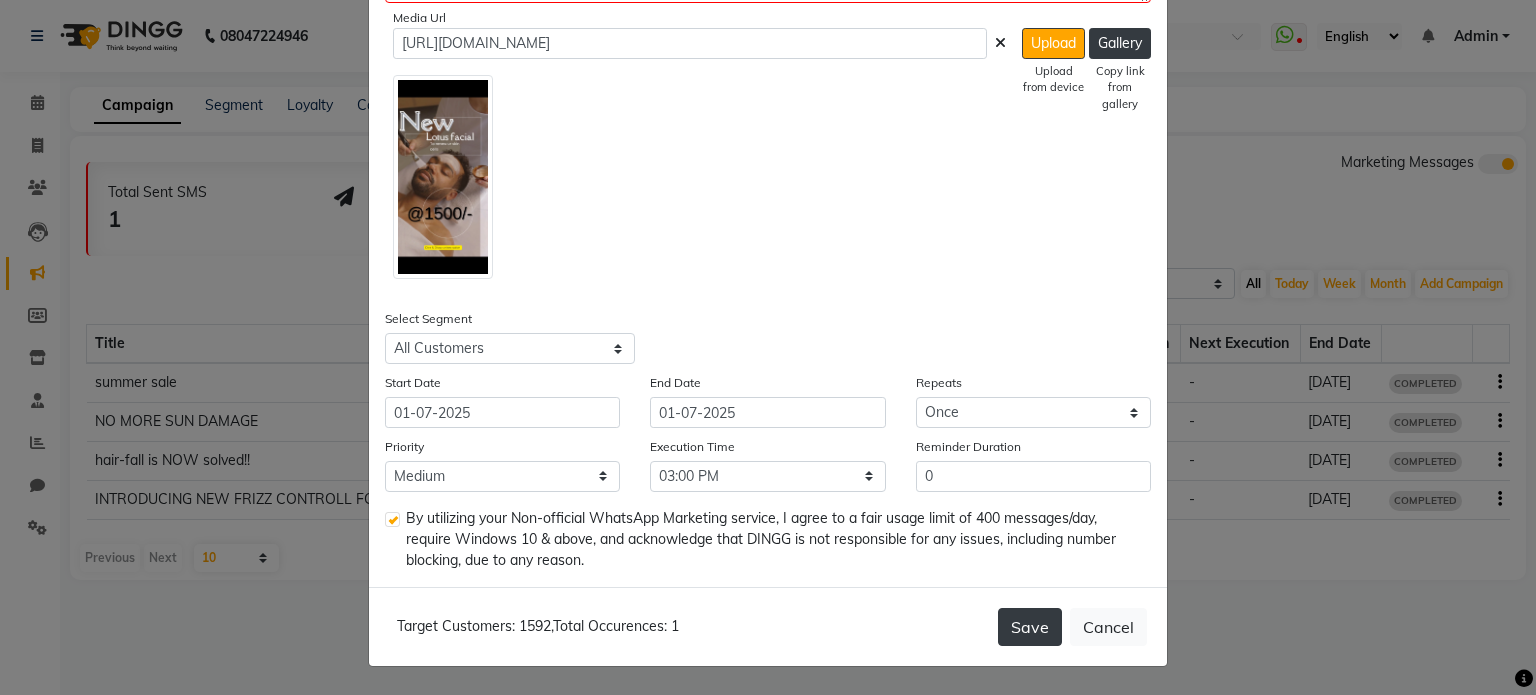 click on "Save" 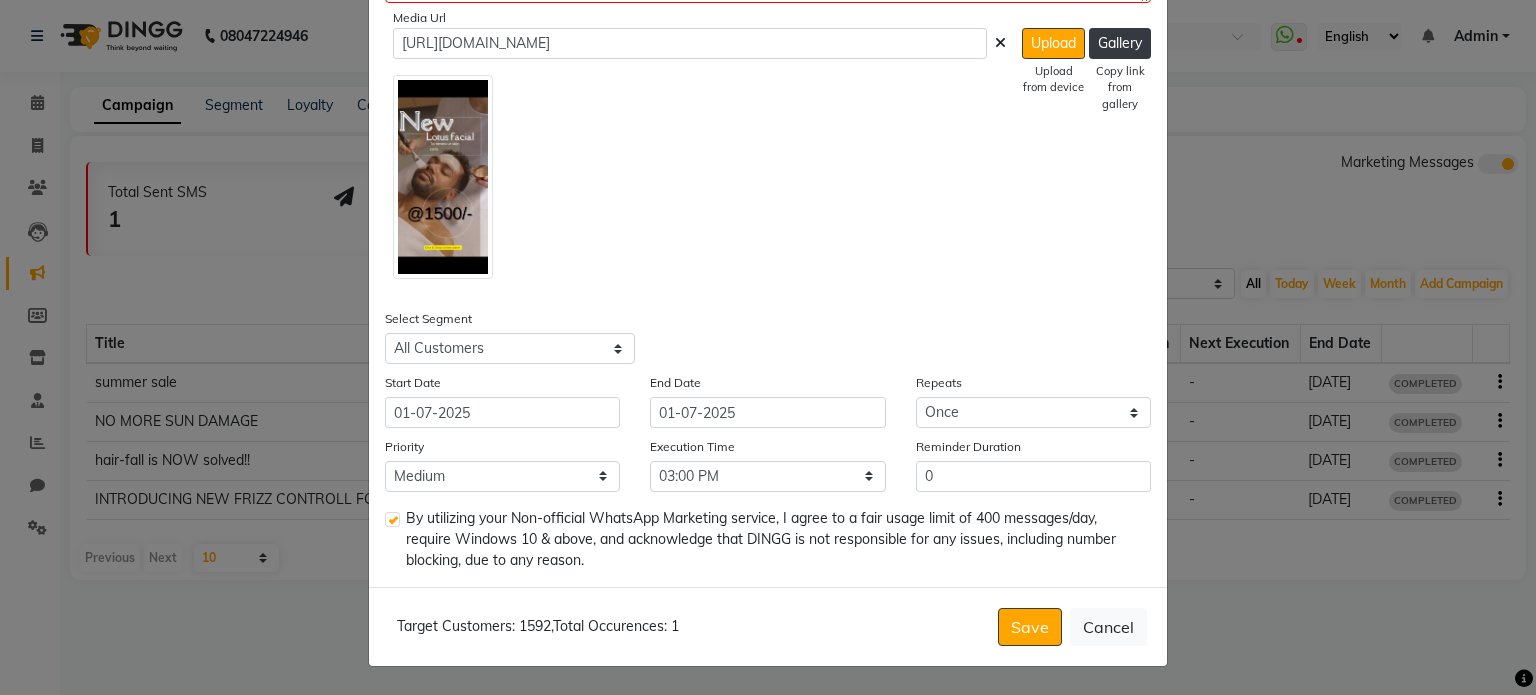 click on "Enter your prompt BETA  Limited to 5 AI generations per business during beta.            Generate Hide Title Language English Campaign Type Select Birthday Anniversary Promotional Service reminder Message Media Url [URL][DOMAIN_NAME]  Upload   Upload from device   Gallery   Copy link from gallery  Select Segment Select All Customers All [DEMOGRAPHIC_DATA] Customer All [DEMOGRAPHIC_DATA] Customer All Members All Customers Visited in last 30 days All Customers Visited in last 60 days but not in last 30 days Inactive/Lost Customers High Ticket Customers Low Ticket Customers Frequent Customers Regular Customers New Customers All Customers with Valid Birthdays All Customers with Valid Anniversary All Customer Visited in [DATE] Start Date [DATE] End Date [DATE] Repeats Select Once Daily Alternate Day Weekly Monthly Yearly Priority Low Medium High Execution Time Select 09:00 AM 09:15 AM 09:30 AM 09:45 AM 10:00 AM 10:15 AM 10:30 AM 10:45 AM 11:00 AM 11:15 AM 11:30 AM 11:45 AM 12:00 PM 12:15 PM 12:30 PM 12:45 PM 01:00 PM 0" 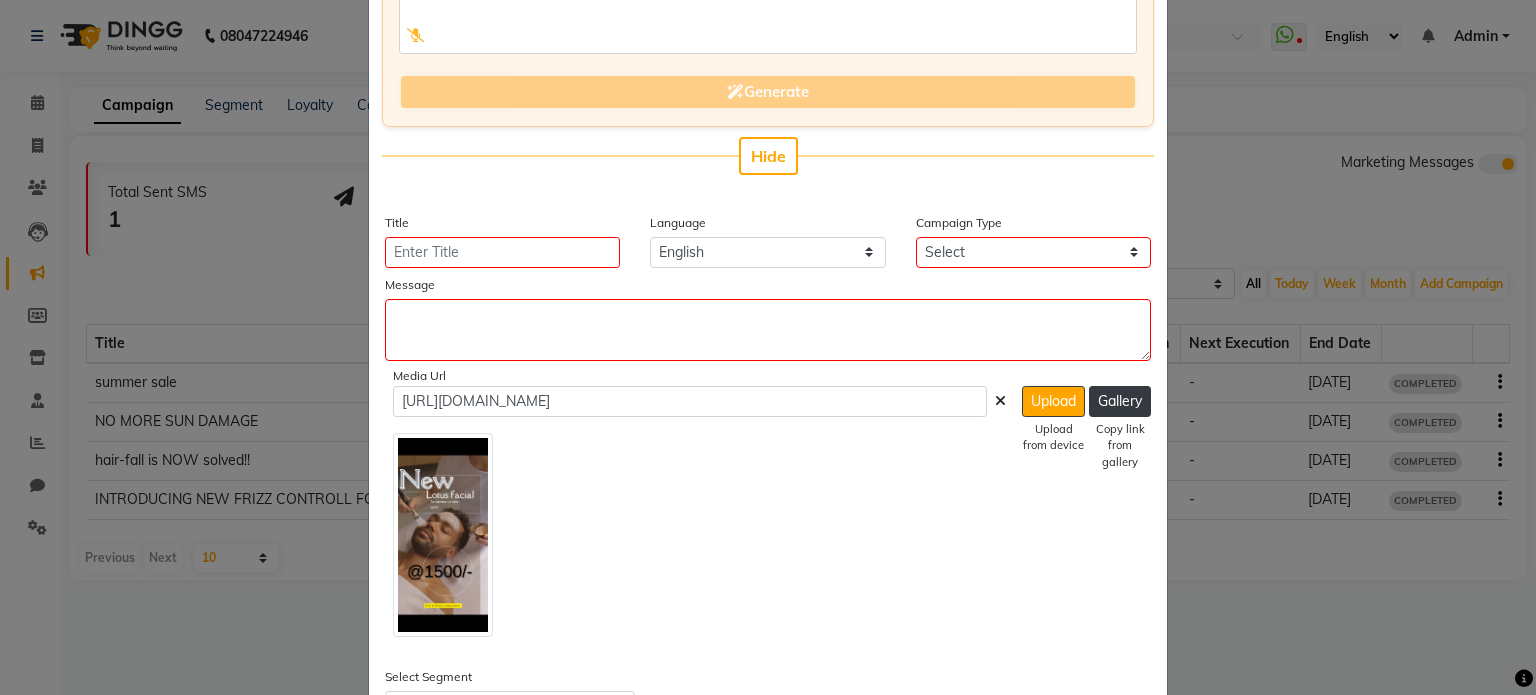 scroll, scrollTop: 223, scrollLeft: 0, axis: vertical 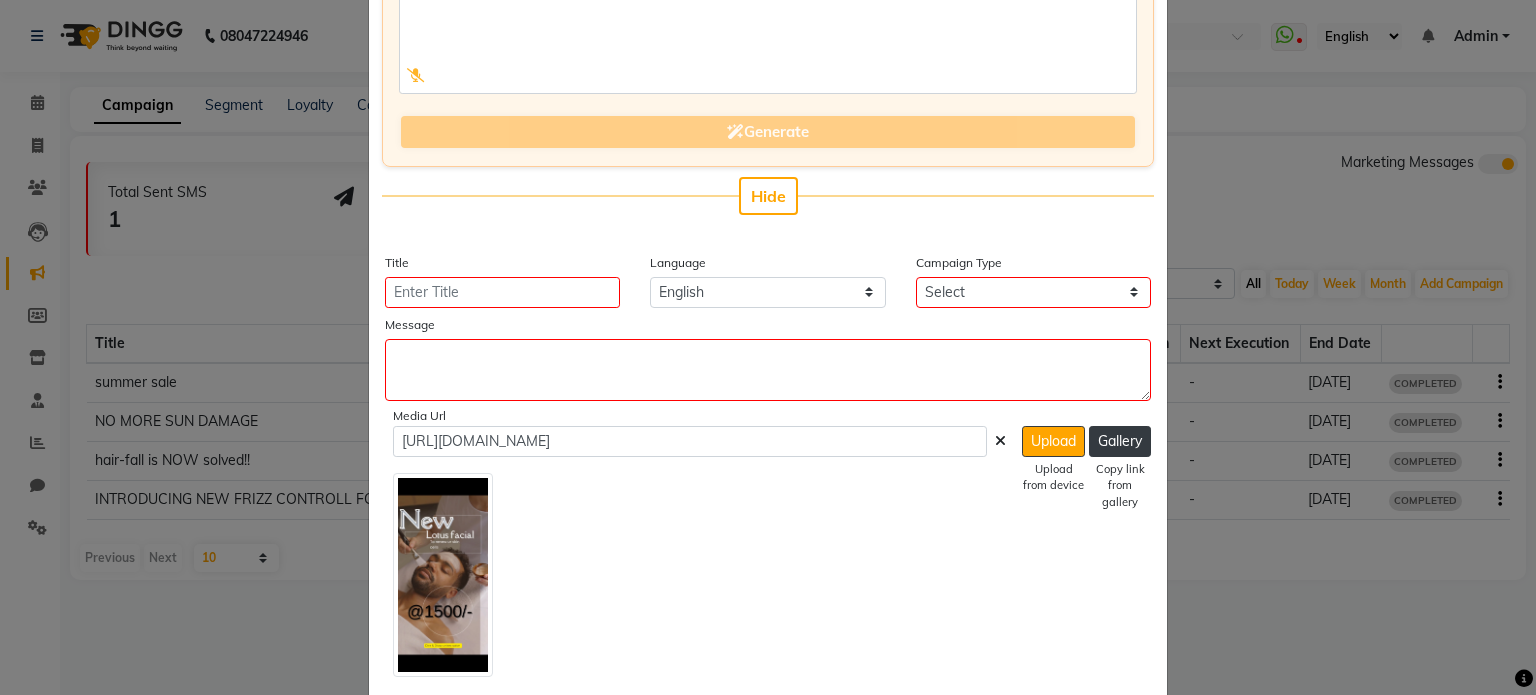 click on "Hide" 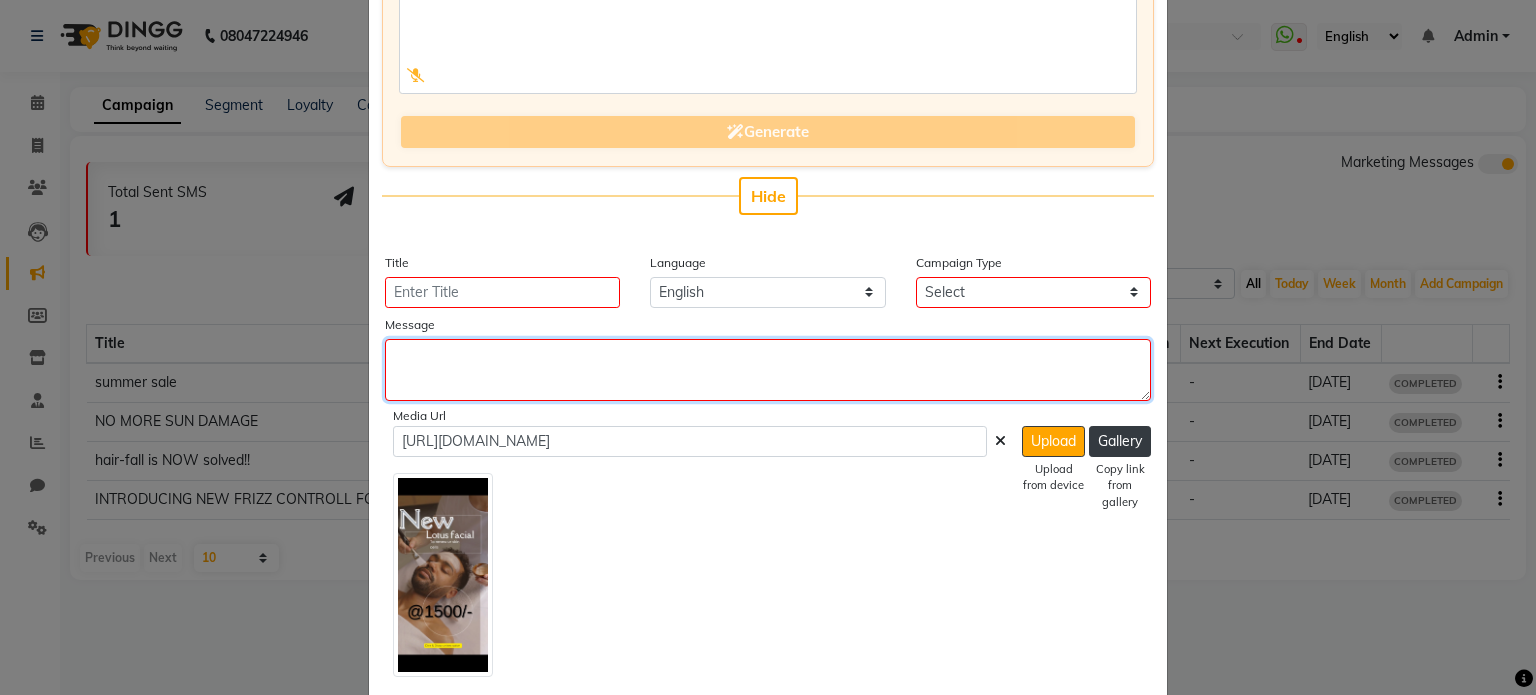 click at bounding box center (768, 370) 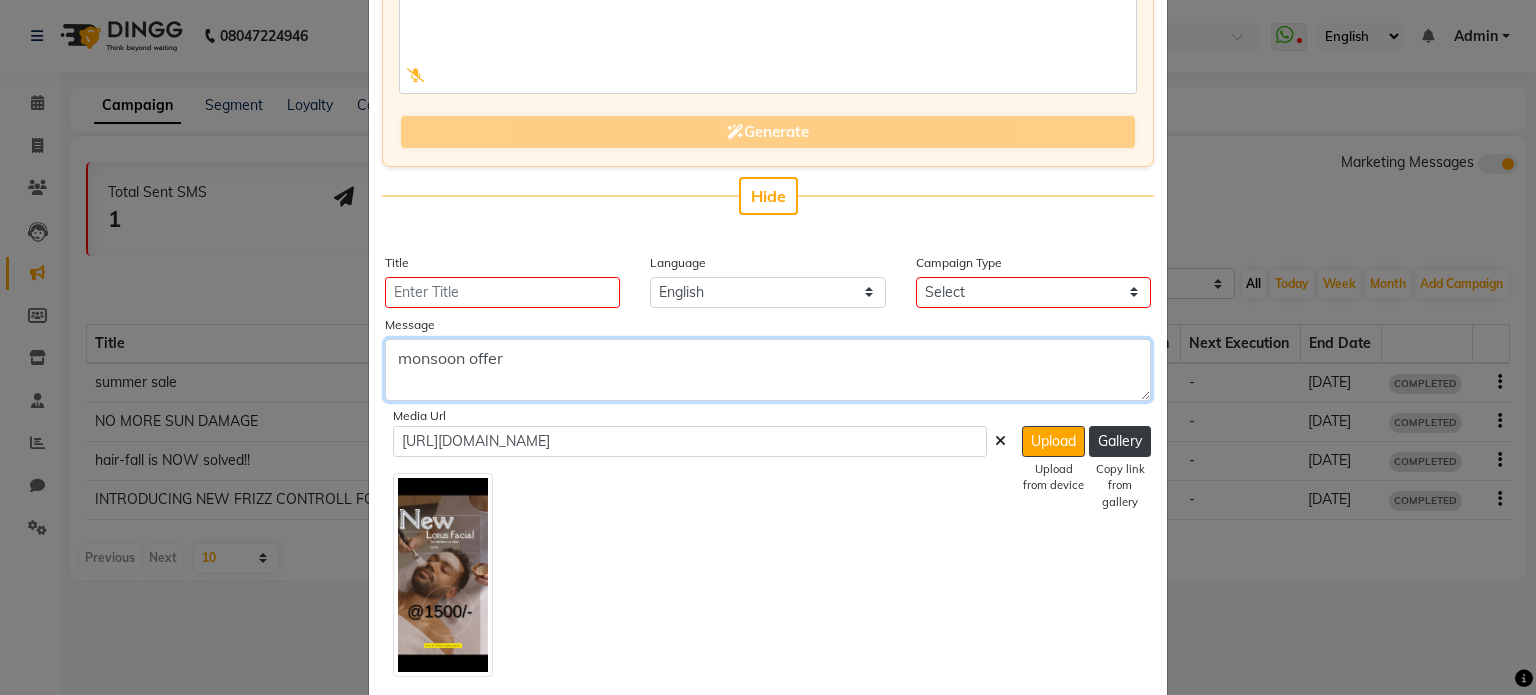 click on "monsoon offer" at bounding box center (768, 370) 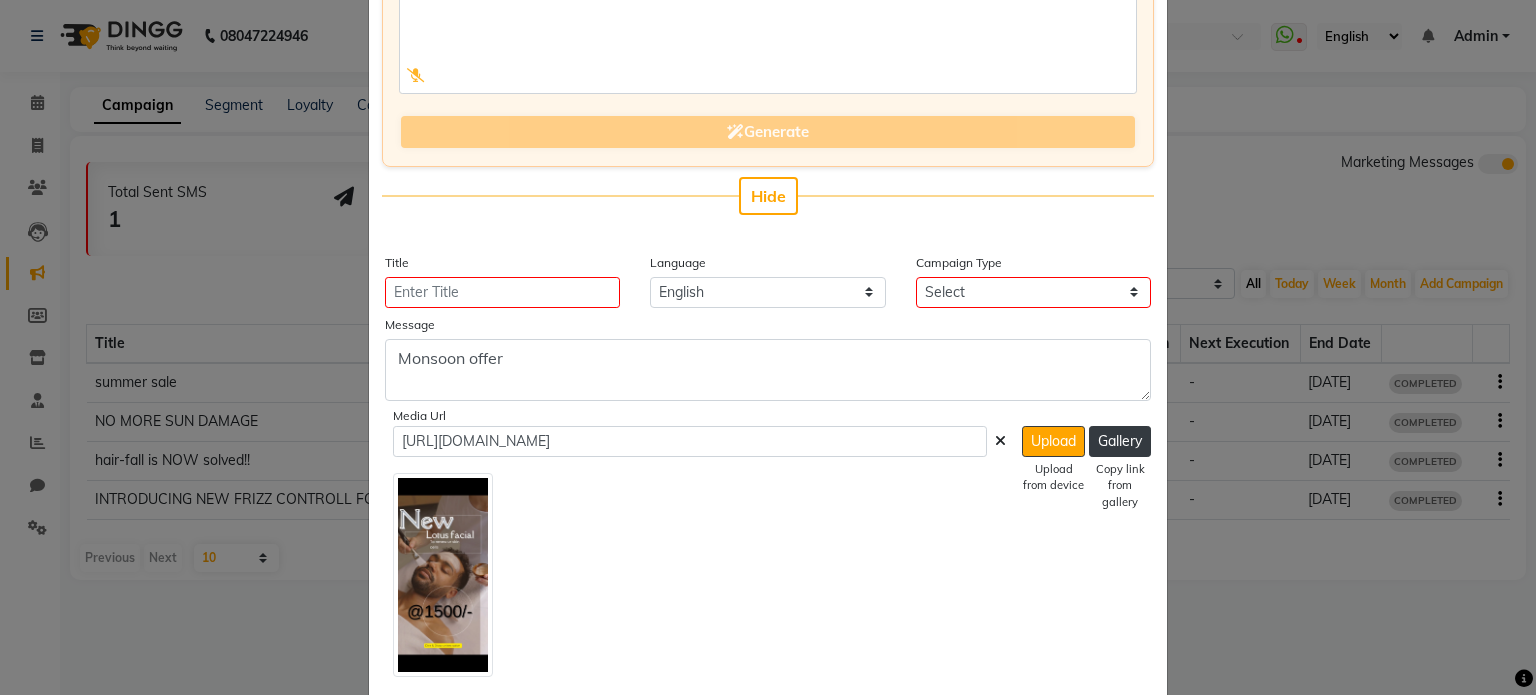 click on "Media Url [URL][DOMAIN_NAME]  Upload   Upload from device   Gallery   Copy link from gallery" 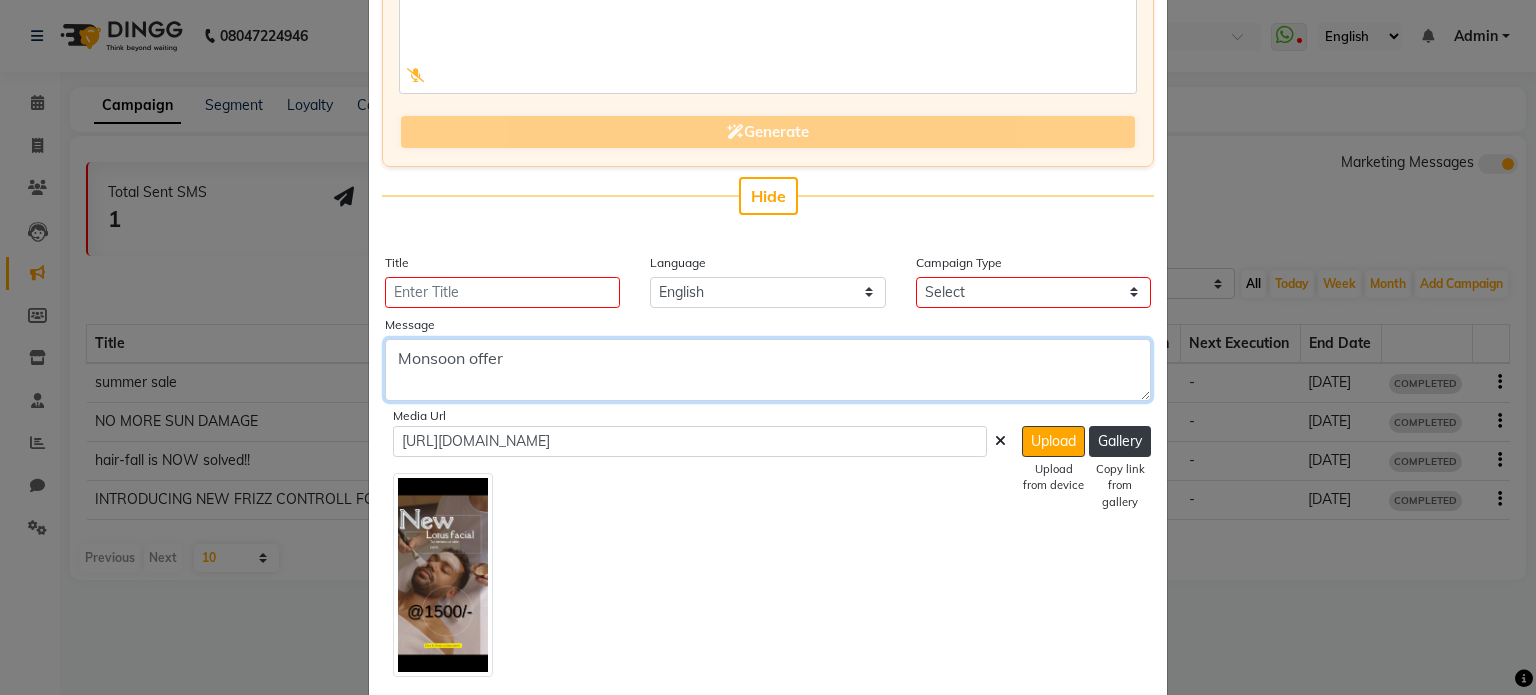 click on "Monsoon offer" at bounding box center [768, 370] 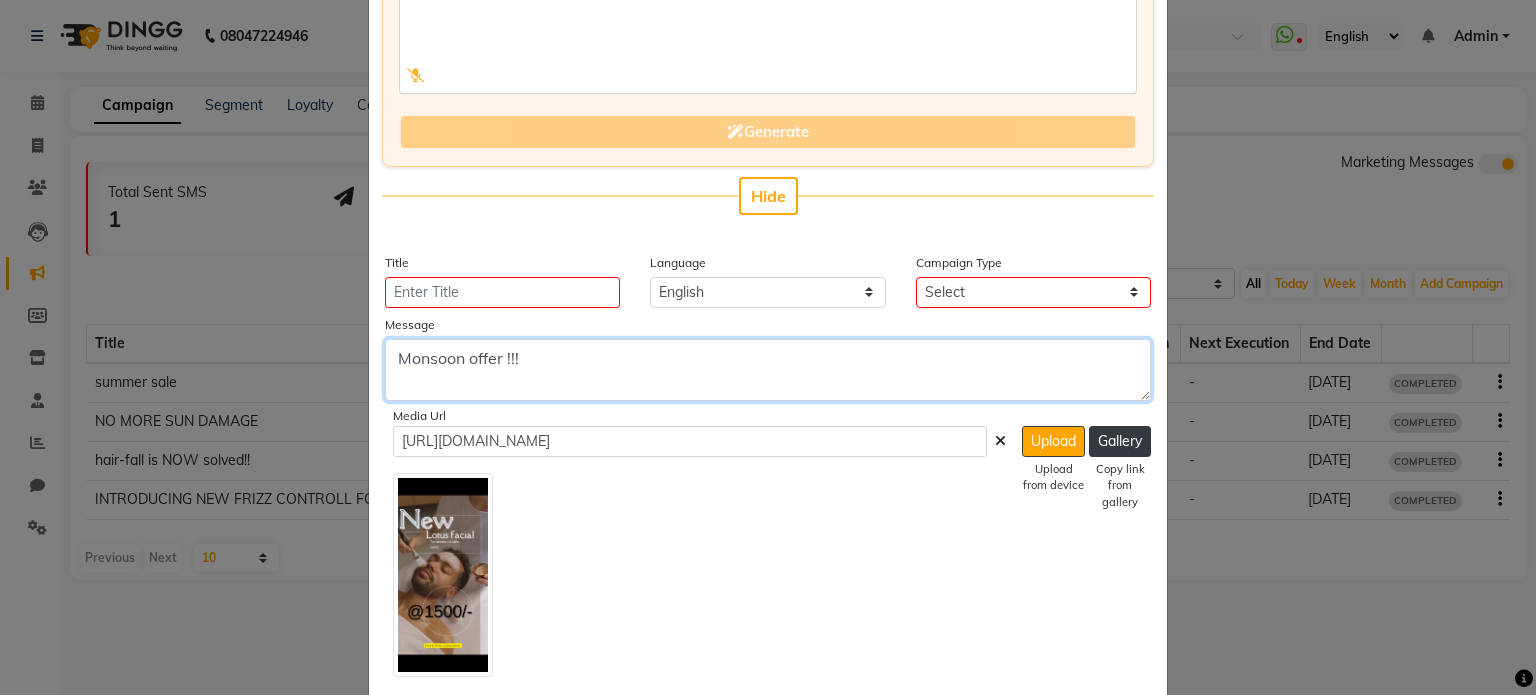 type on "Monsoon offer !!!" 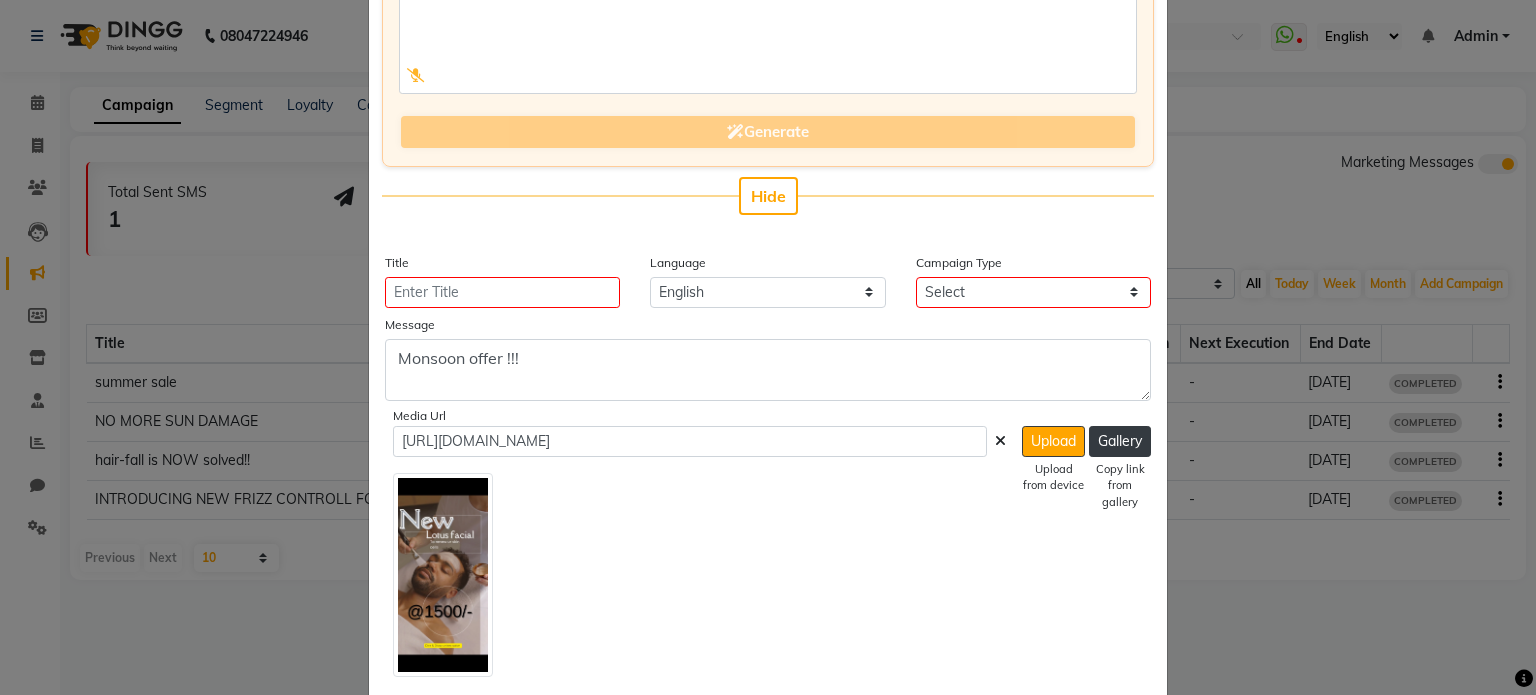 click on "Media Url [URL][DOMAIN_NAME]  Upload   Upload from device   Gallery   Copy link from gallery" 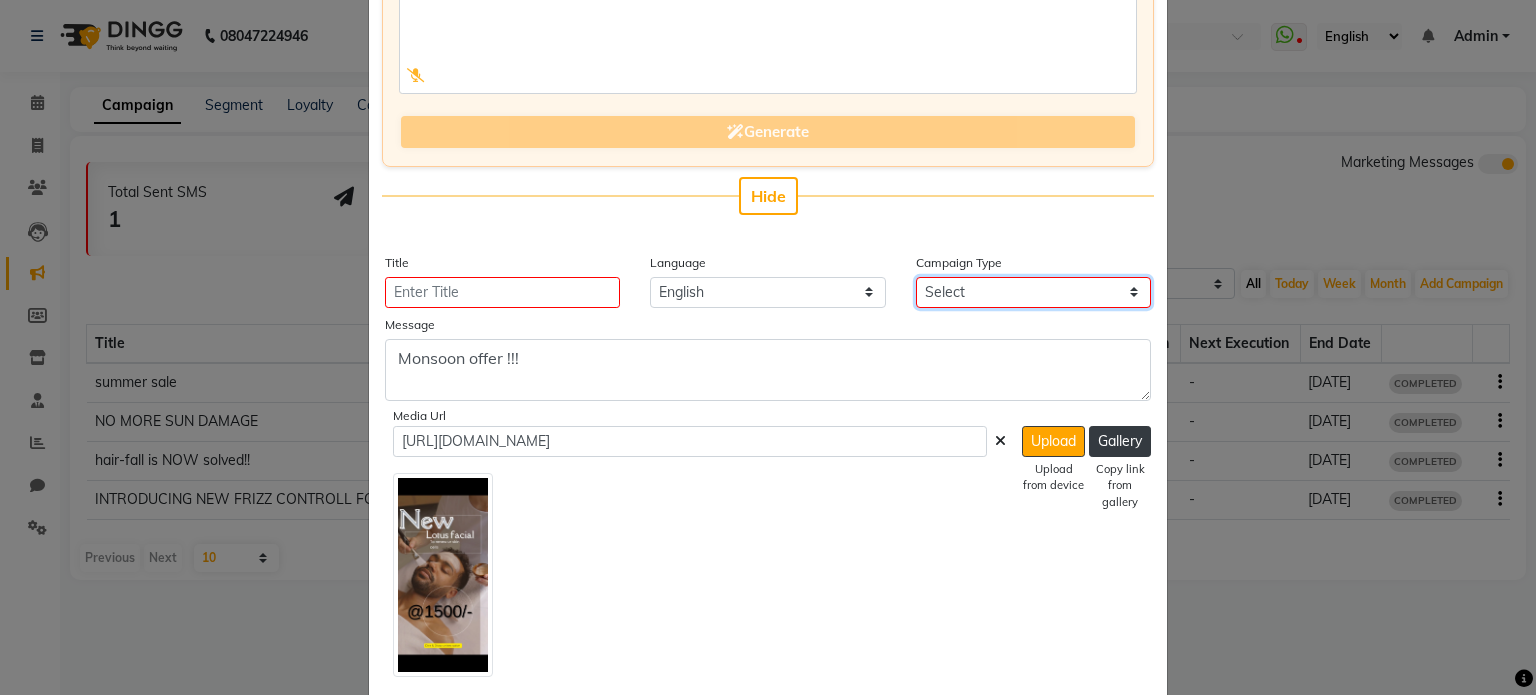 click on "Select Birthday Anniversary Promotional Service reminder" at bounding box center [1033, 292] 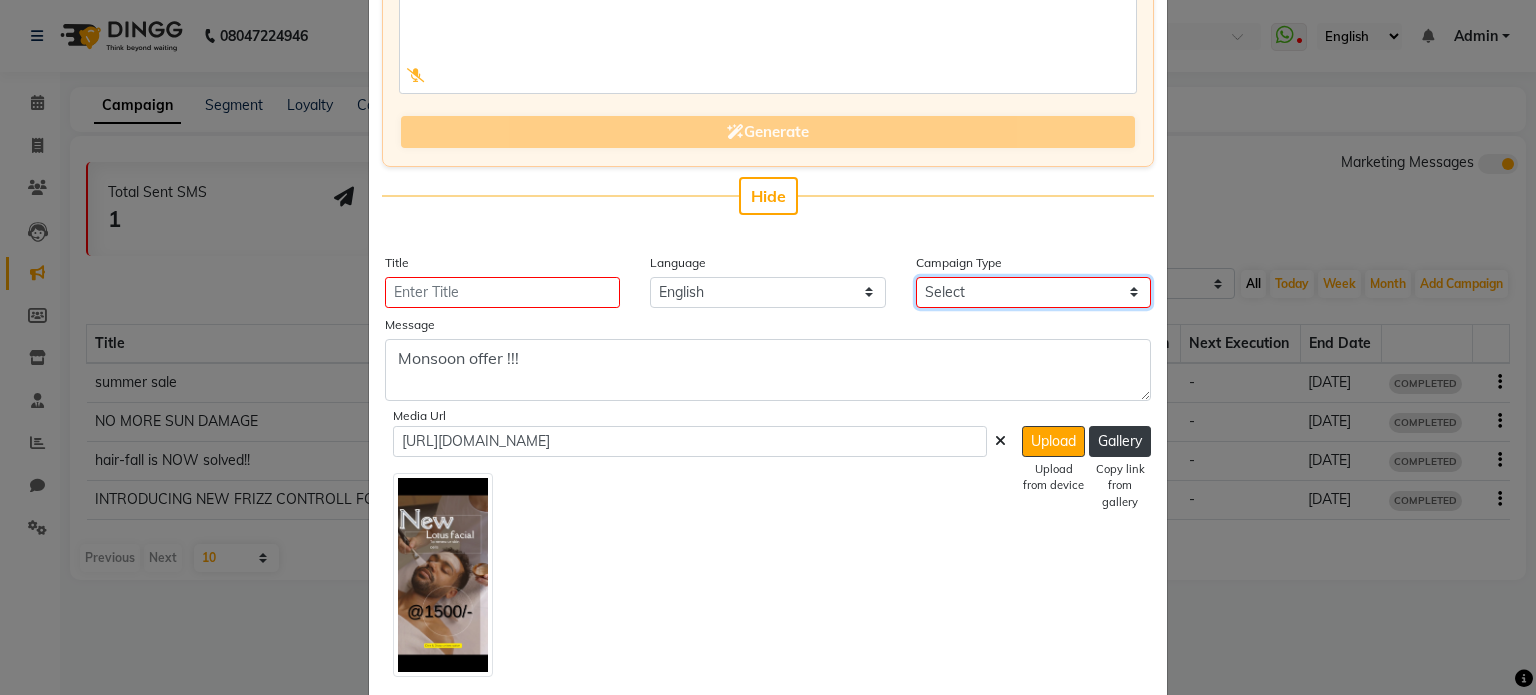 select on "3" 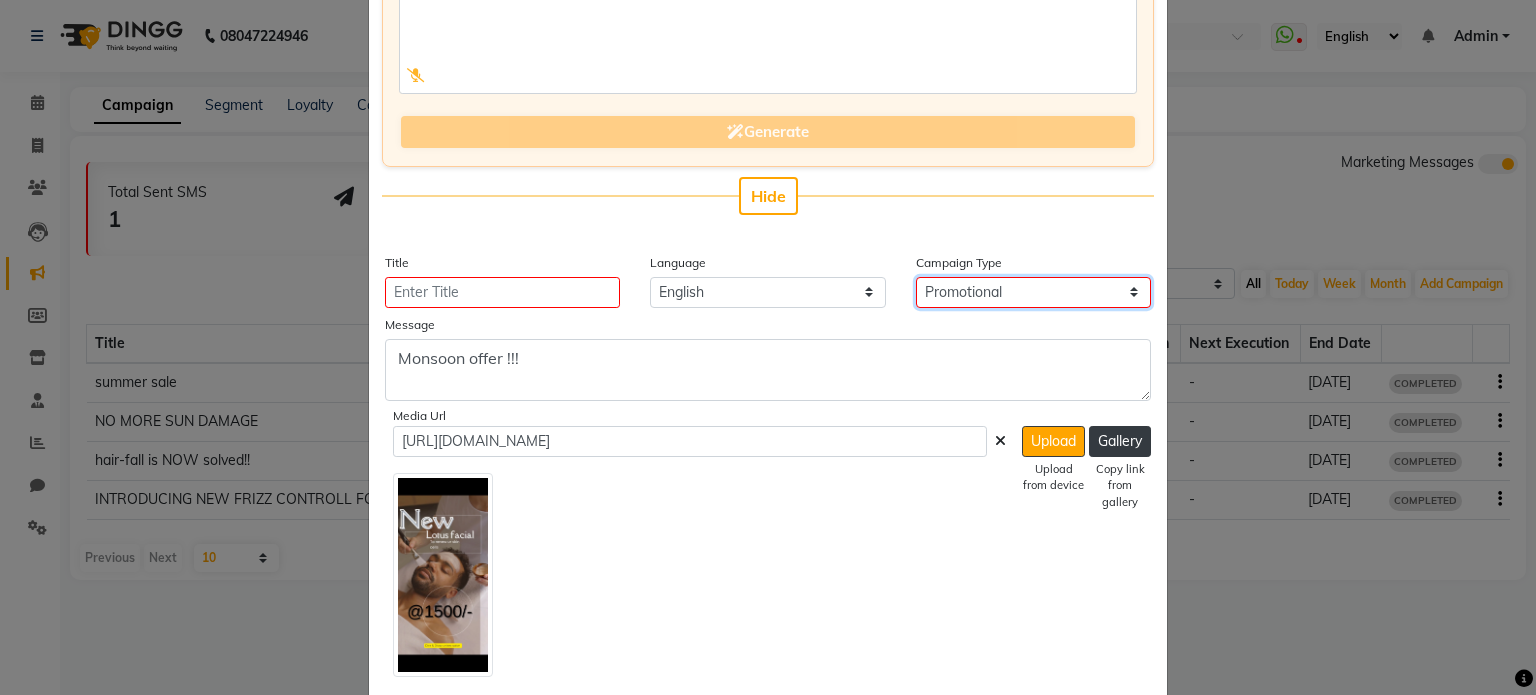 click on "Select Birthday Anniversary Promotional Service reminder" at bounding box center [1033, 292] 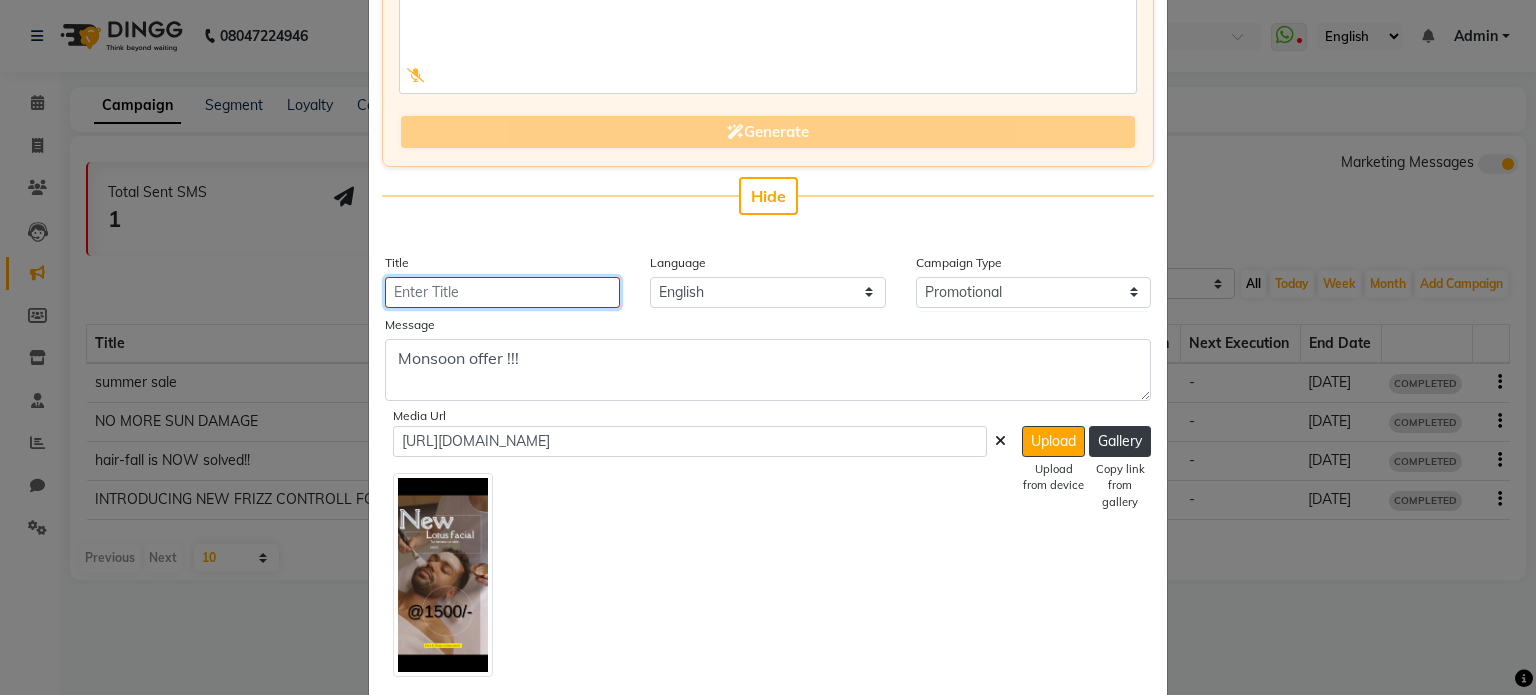 click on "Title" at bounding box center (502, 292) 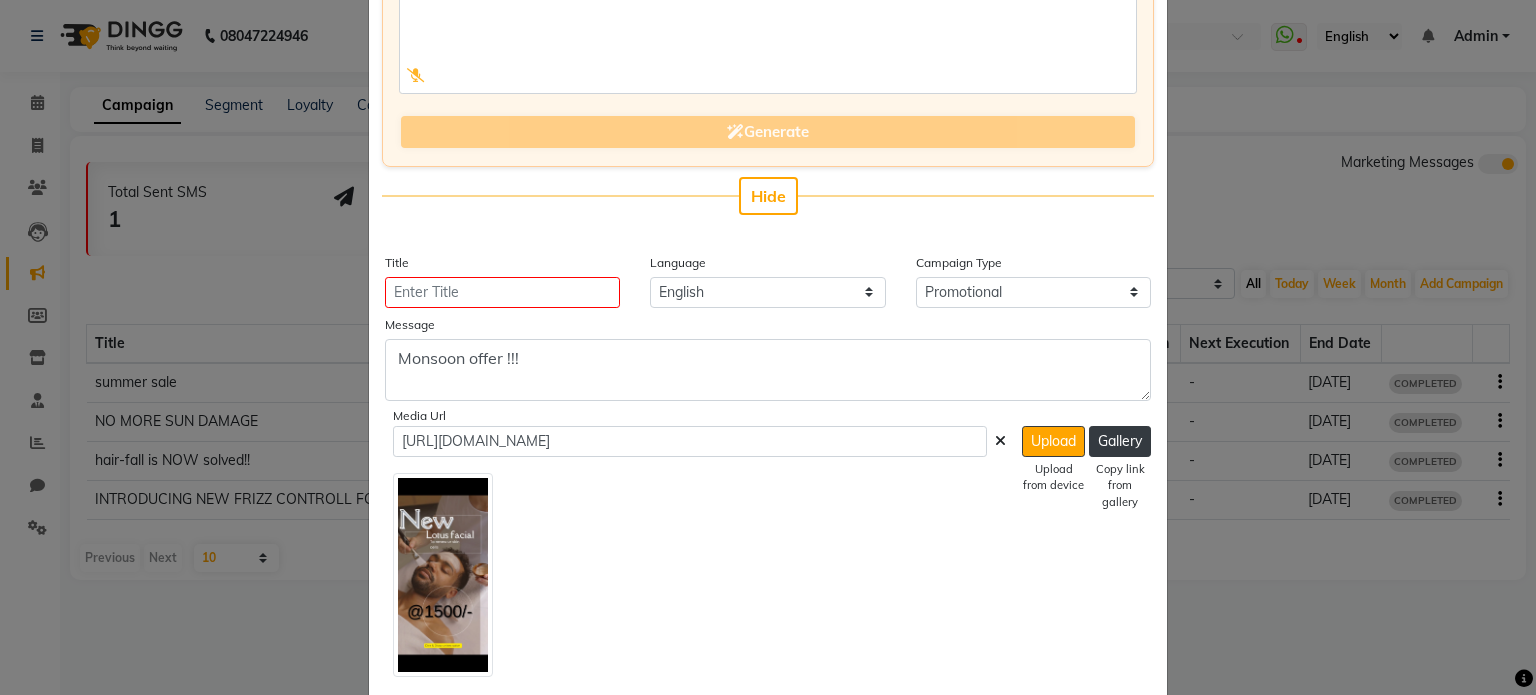 click on "Hide" 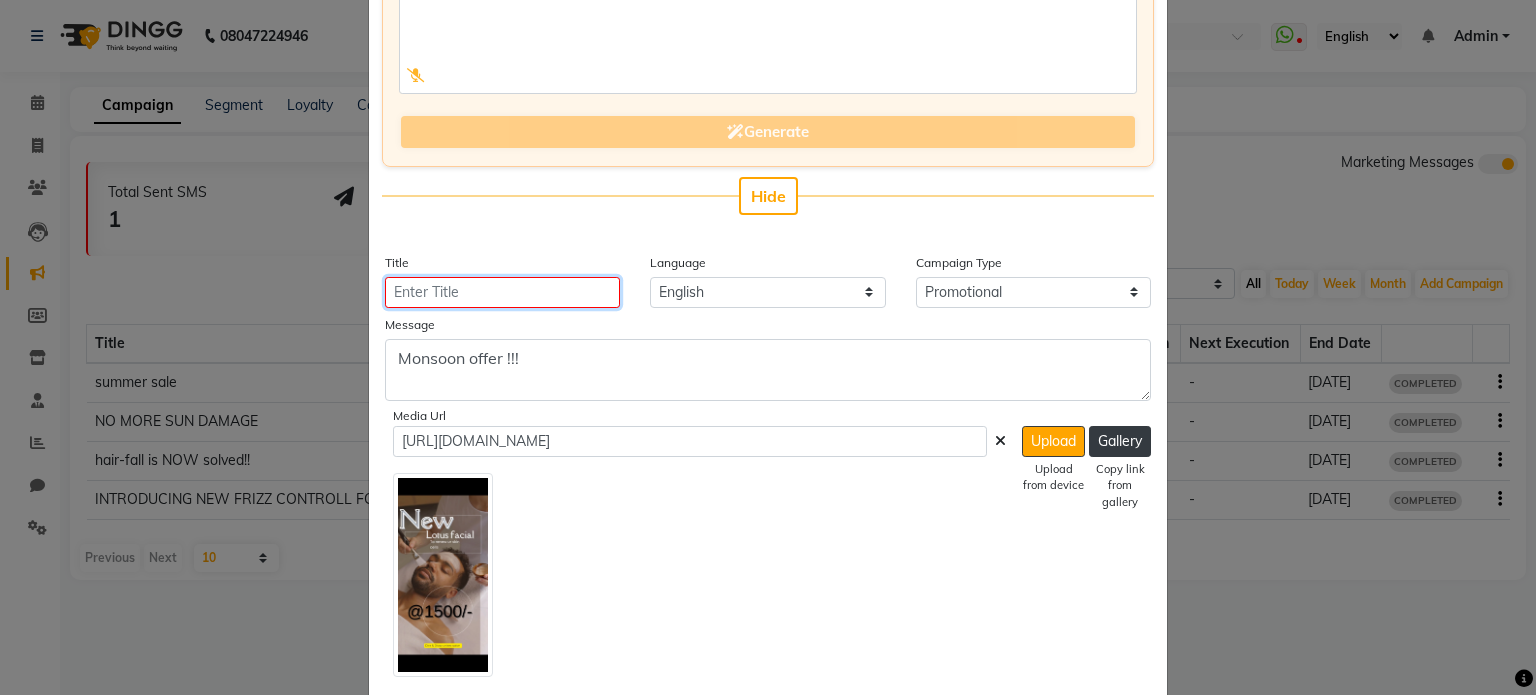 click on "Title" at bounding box center (502, 292) 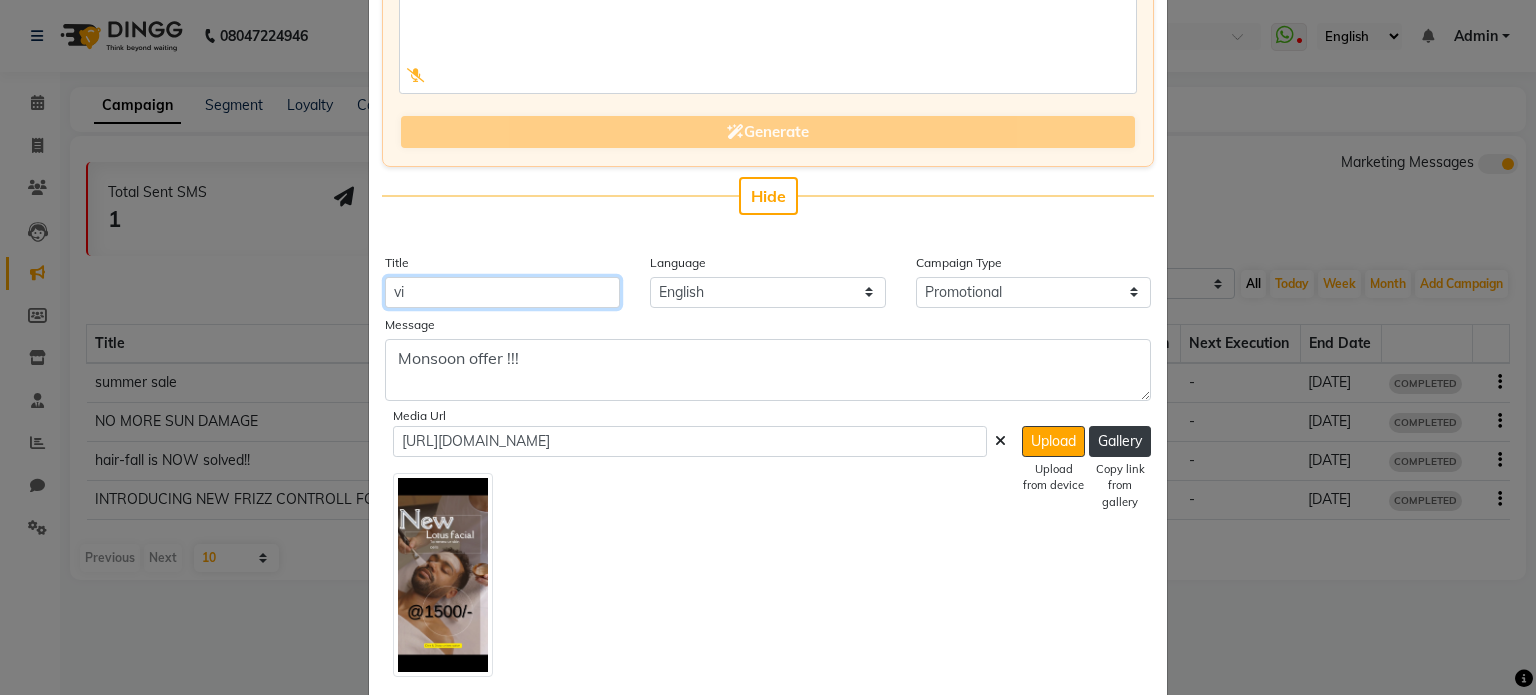 type on "v" 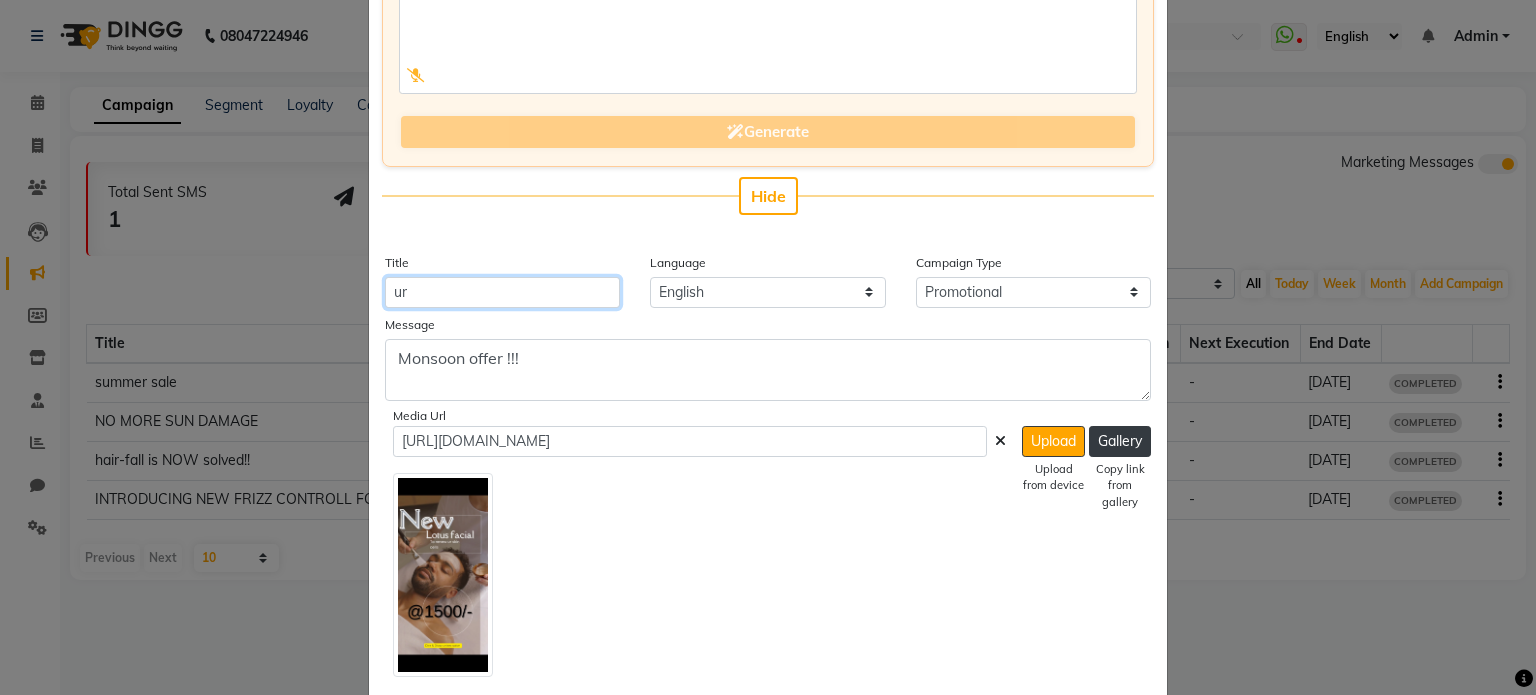 type on "u" 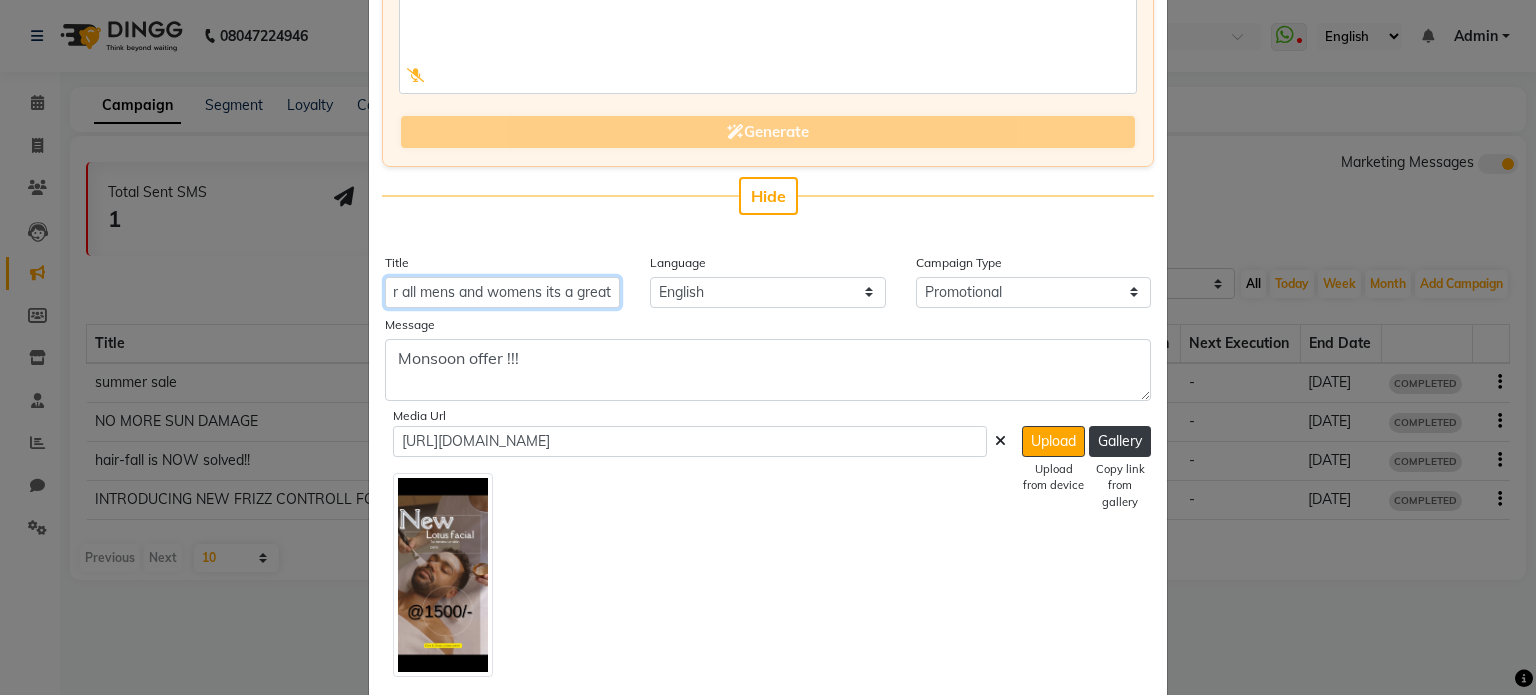 scroll, scrollTop: 0, scrollLeft: 0, axis: both 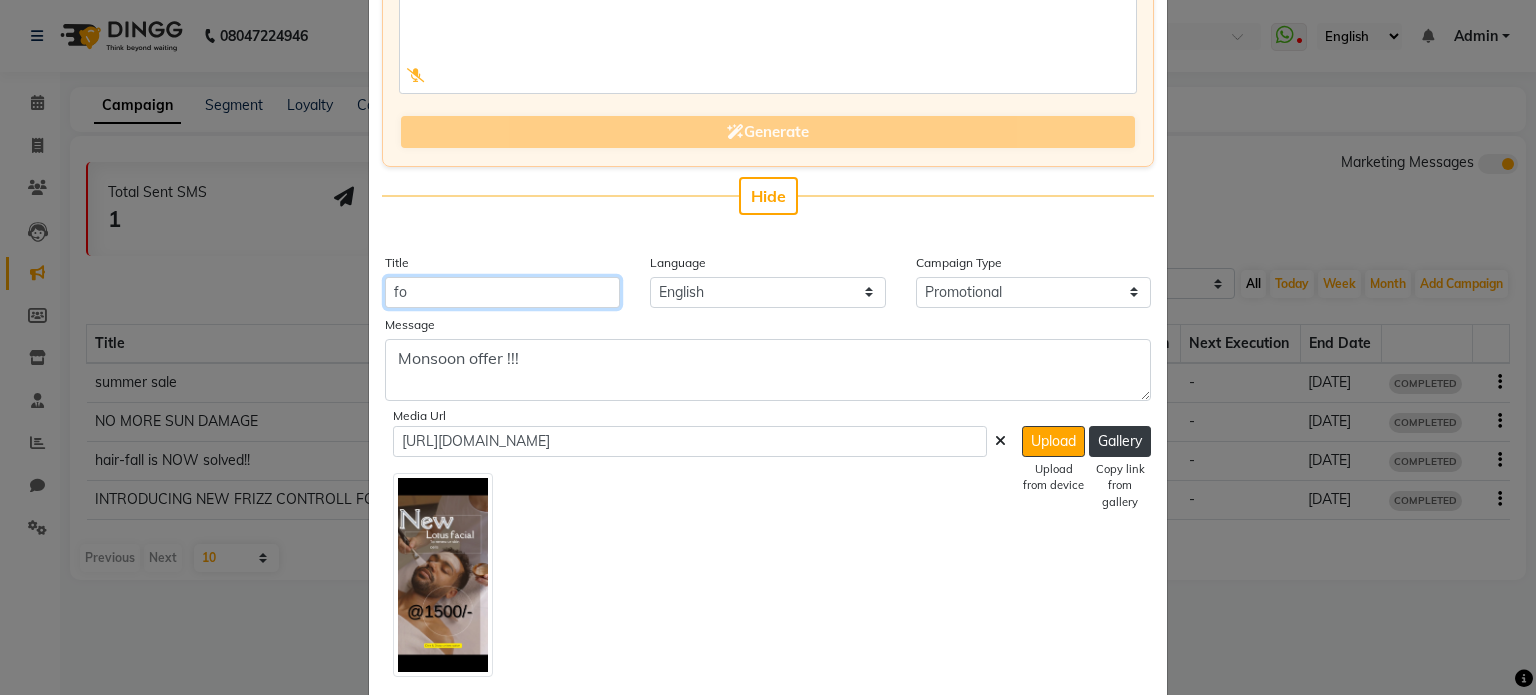 type on "f" 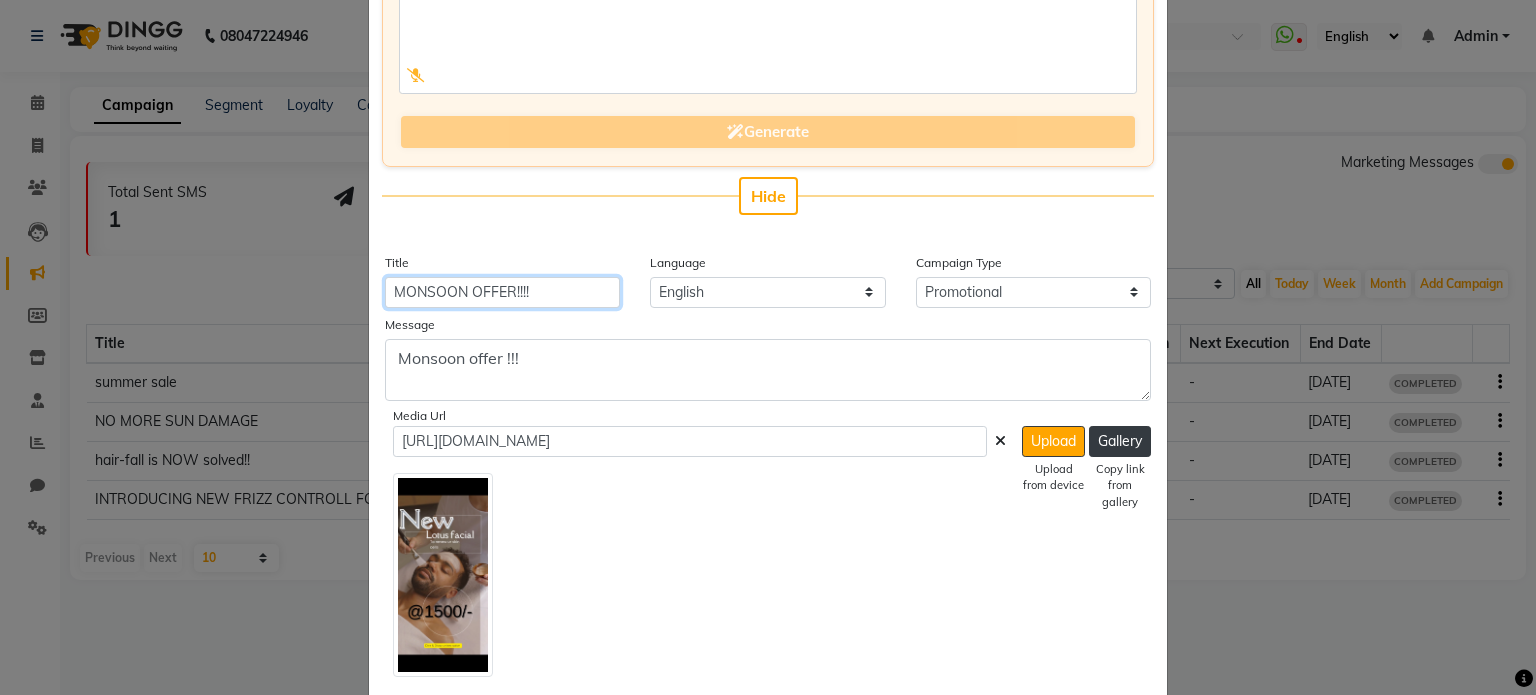 type on "MONSOON OFFER!!!!" 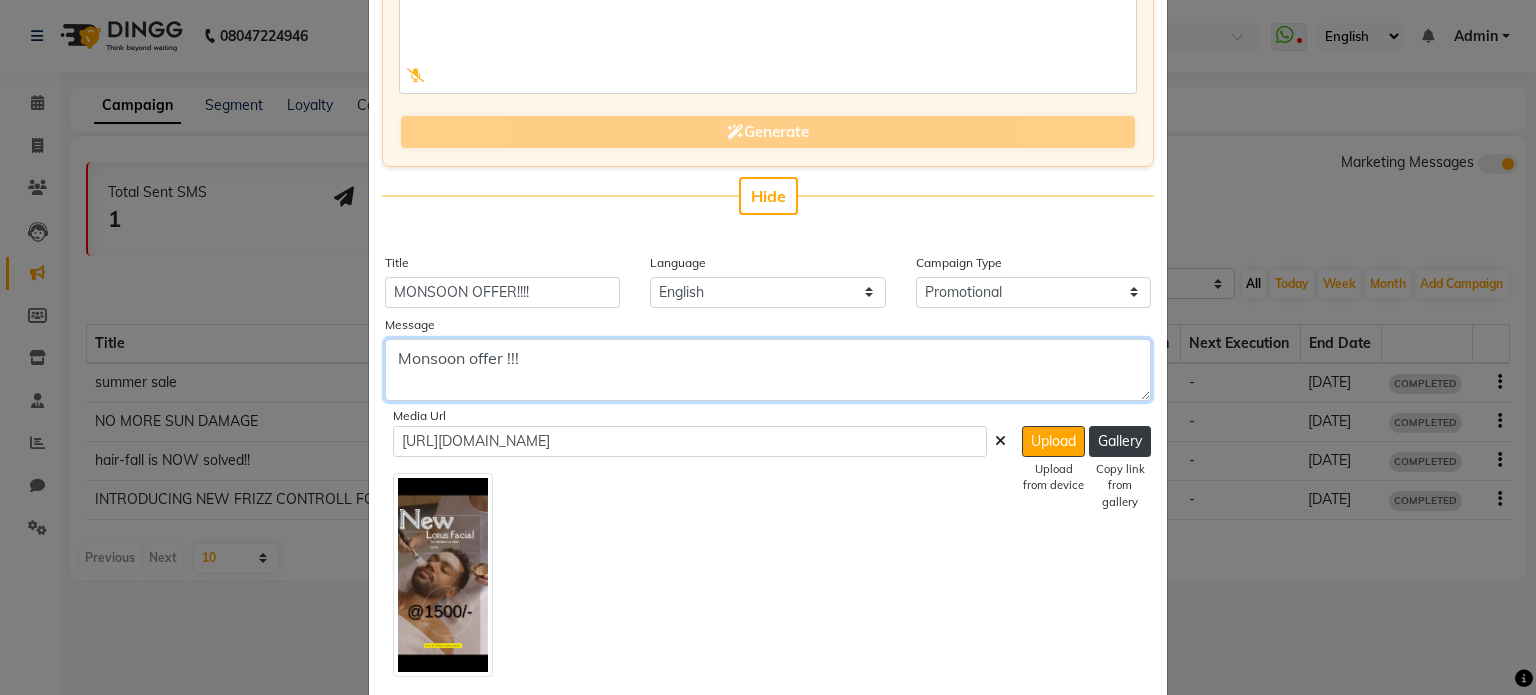 click on "Monsoon offer !!!" at bounding box center [768, 370] 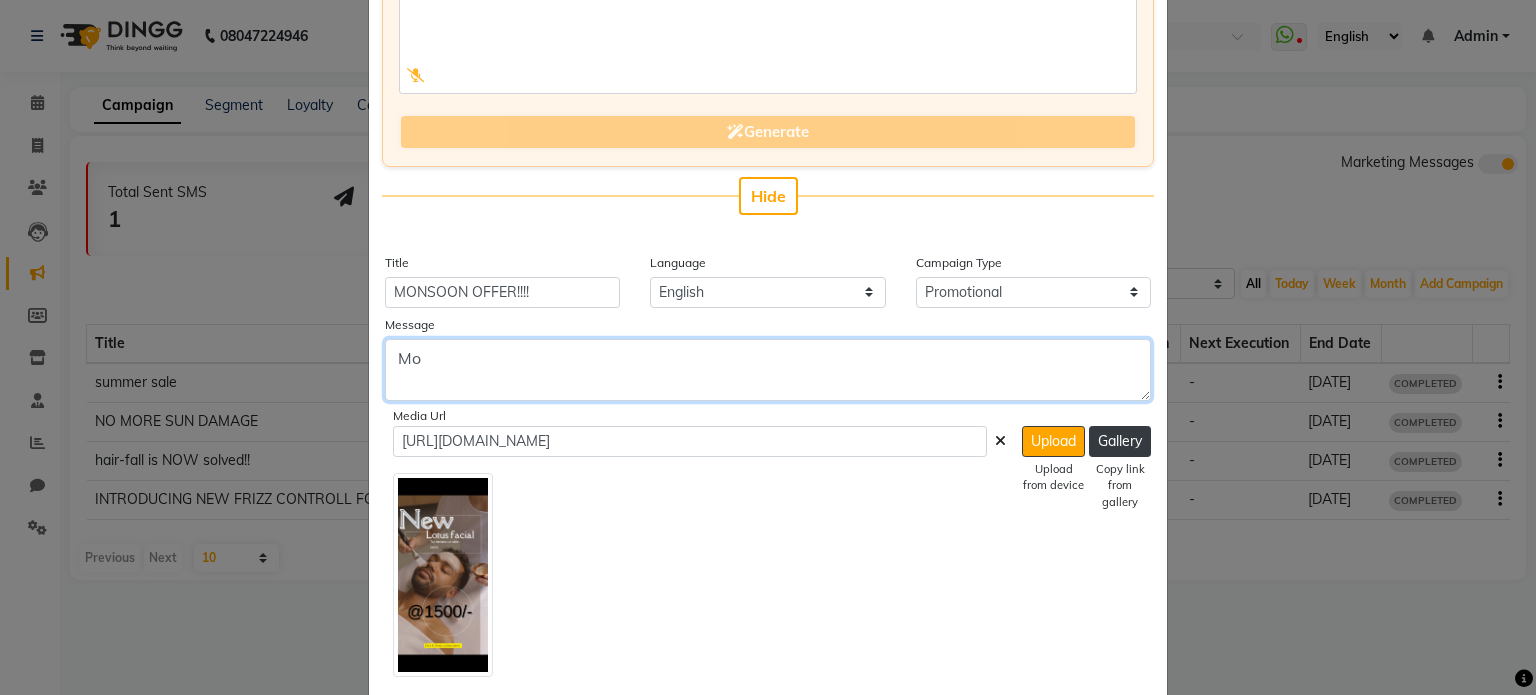 type on "M" 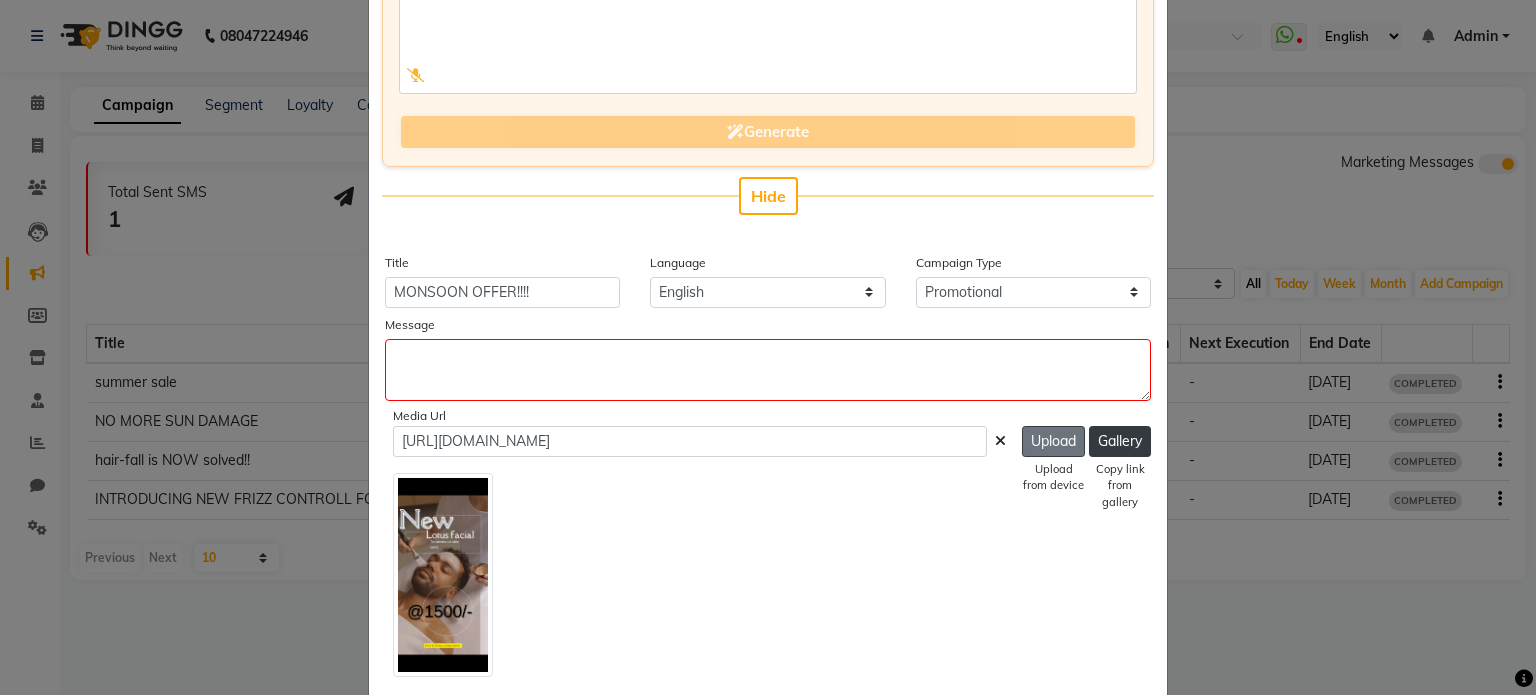 click on "Upload" 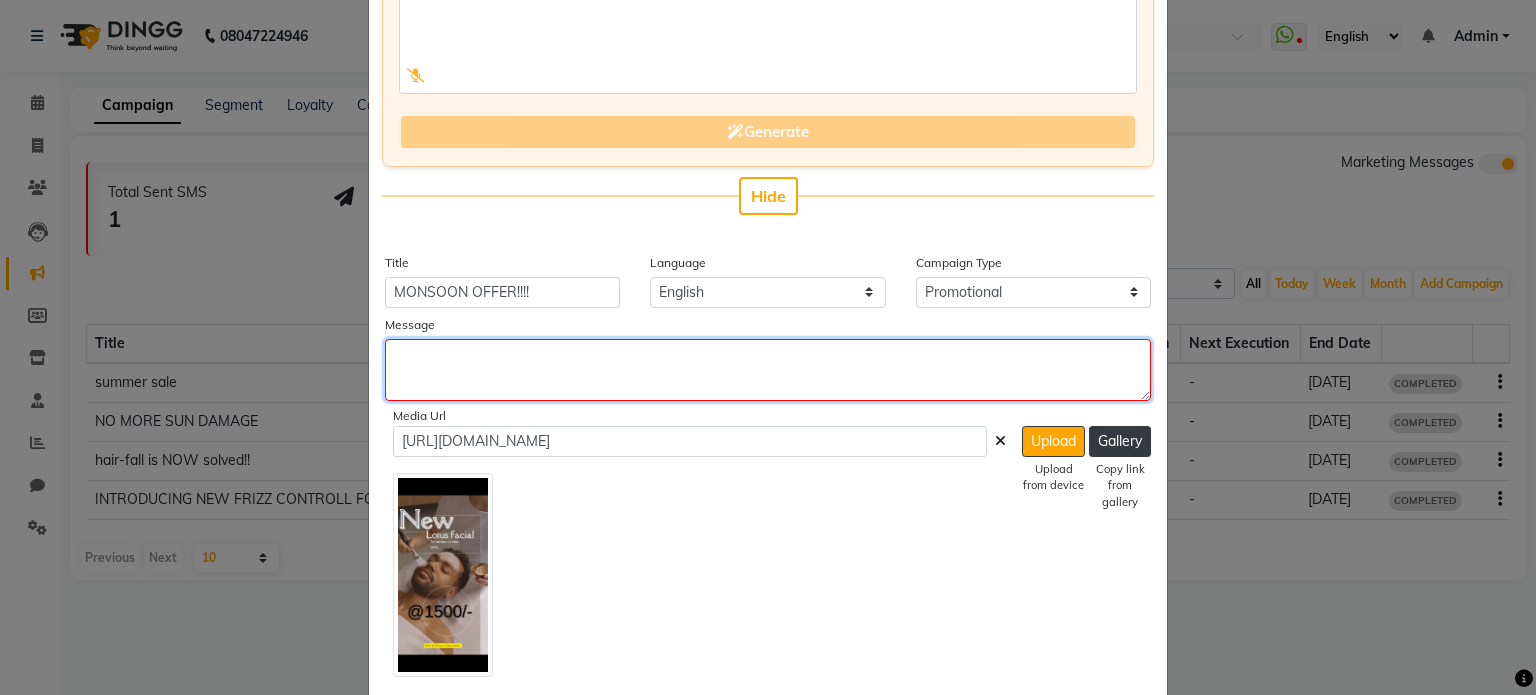 click at bounding box center (768, 370) 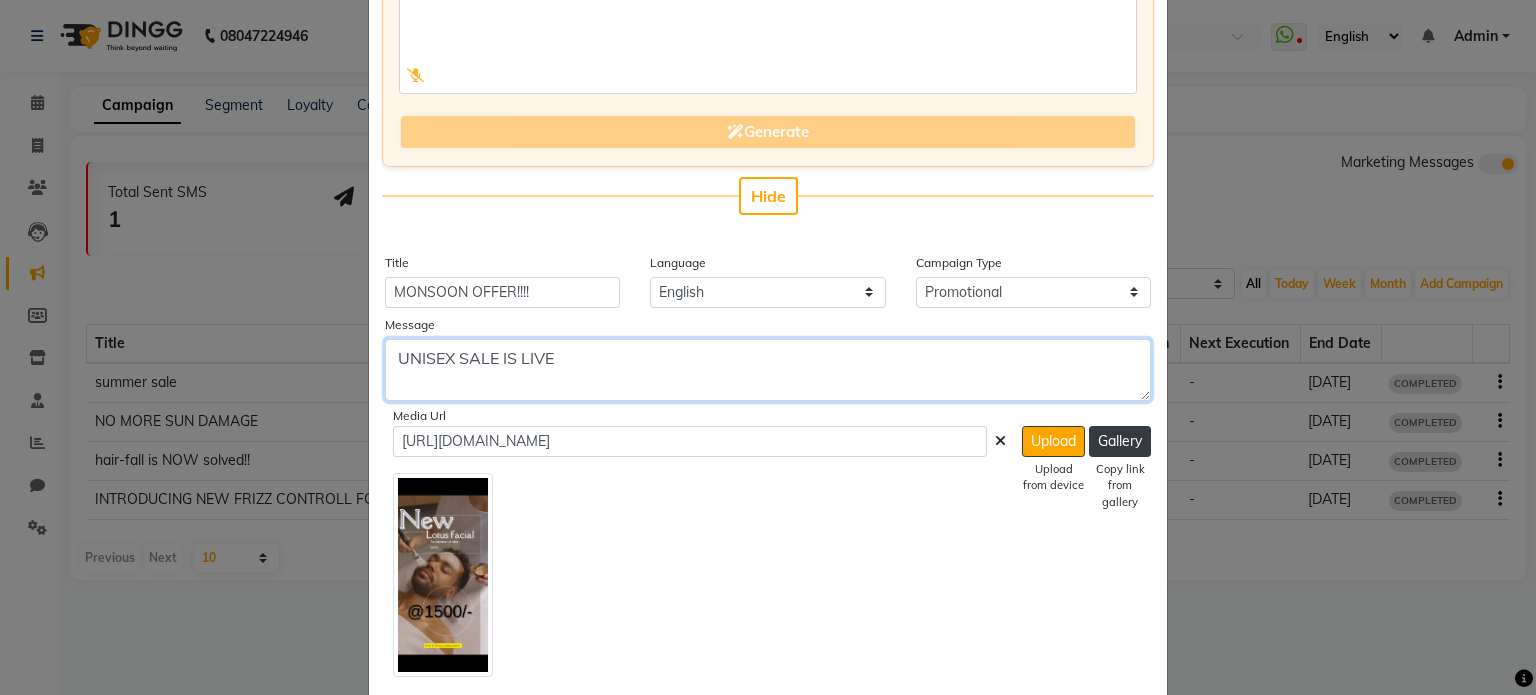click on "UNISEX SALE IS LIVE" at bounding box center [768, 370] 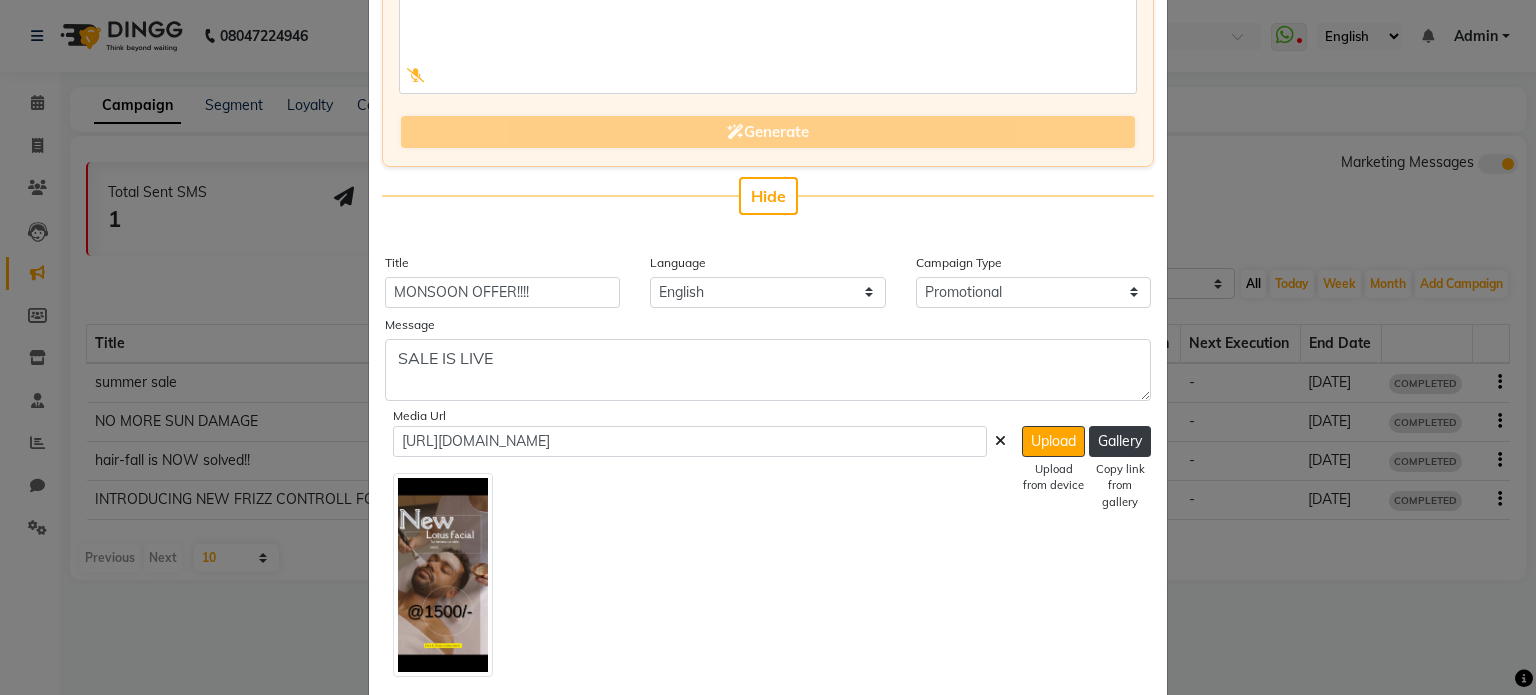 click on "Message" 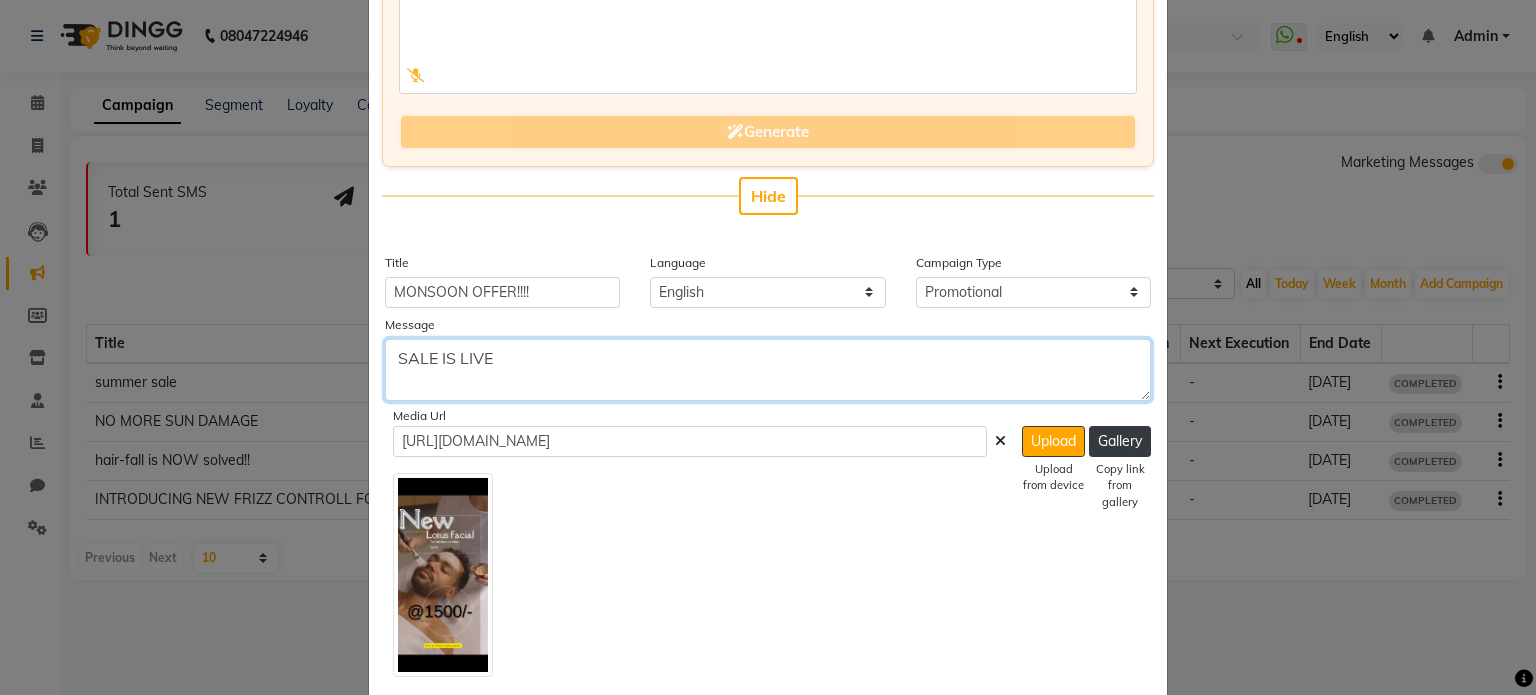 click on "SALE IS LIVE" at bounding box center (768, 370) 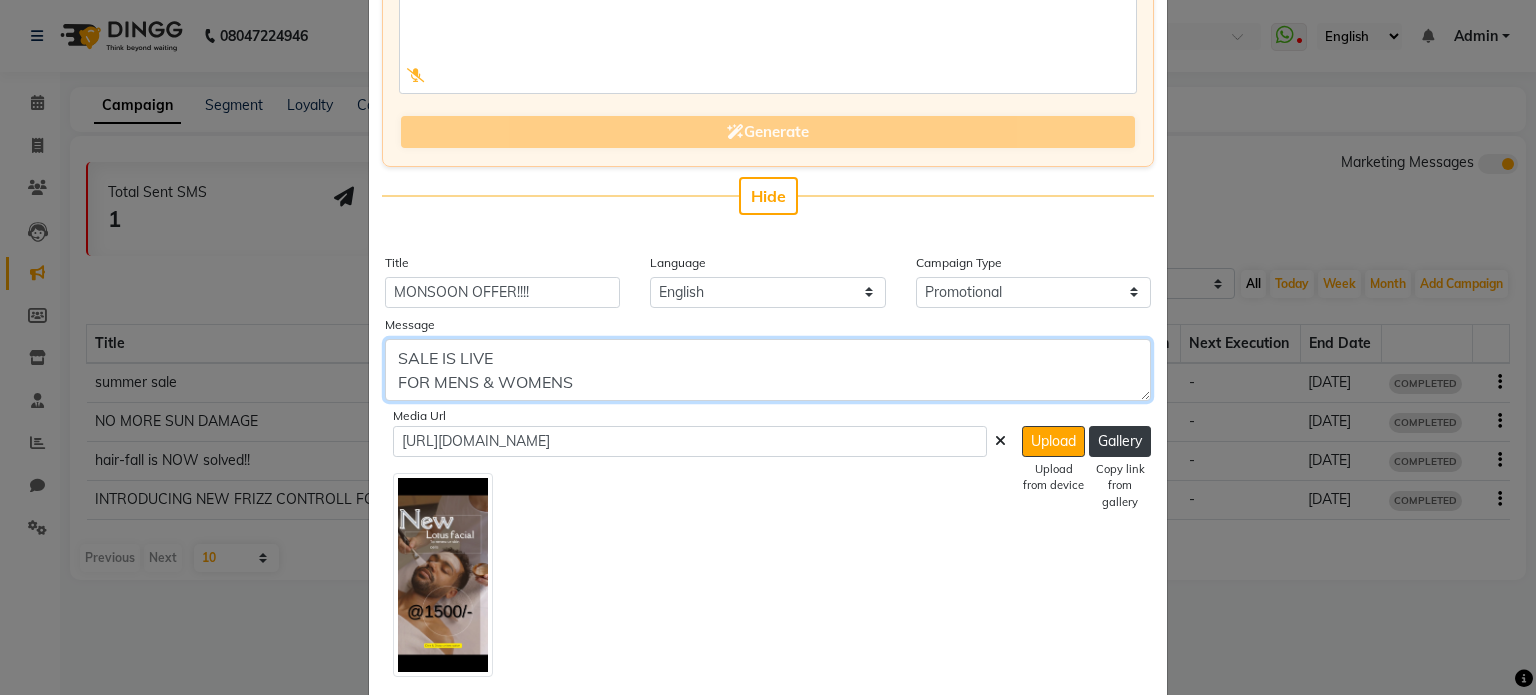 type on "SALE IS LIVE
FOR MENS & WOMENS" 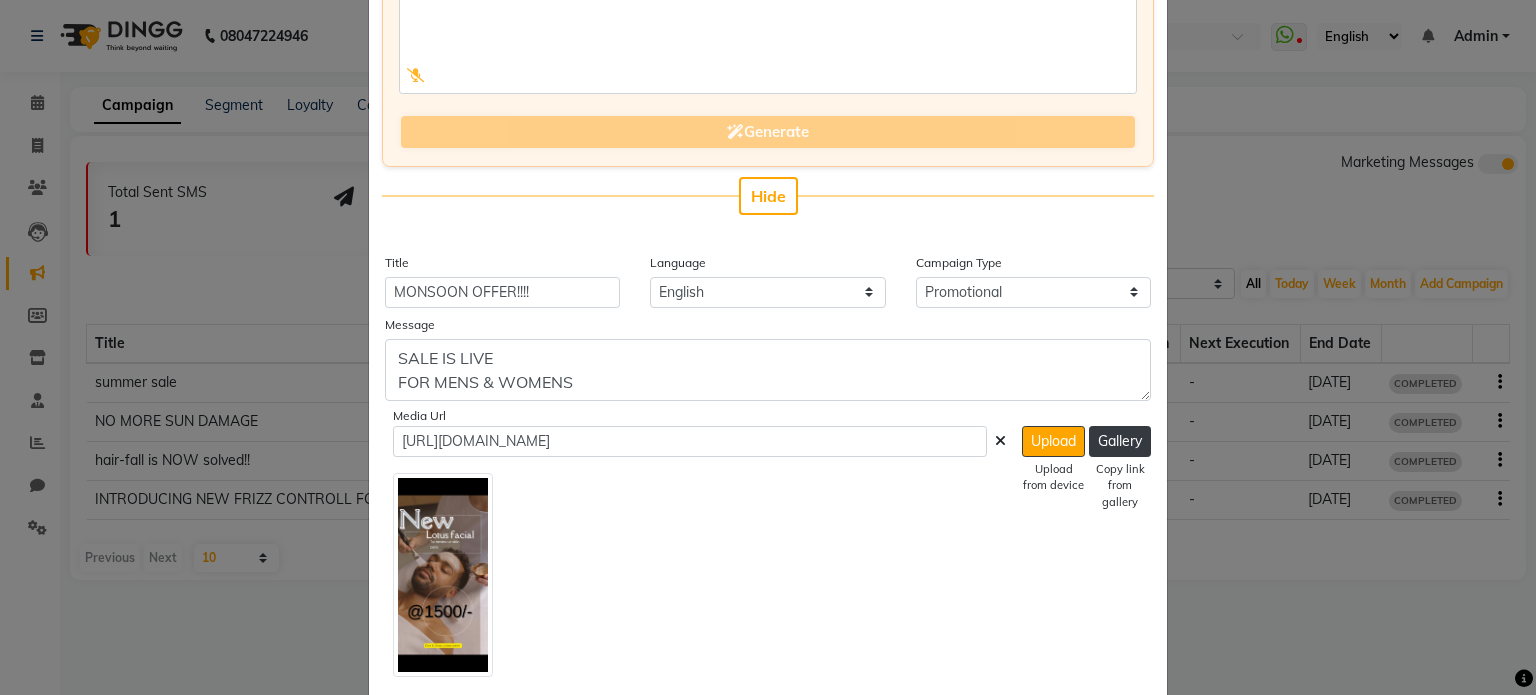 click 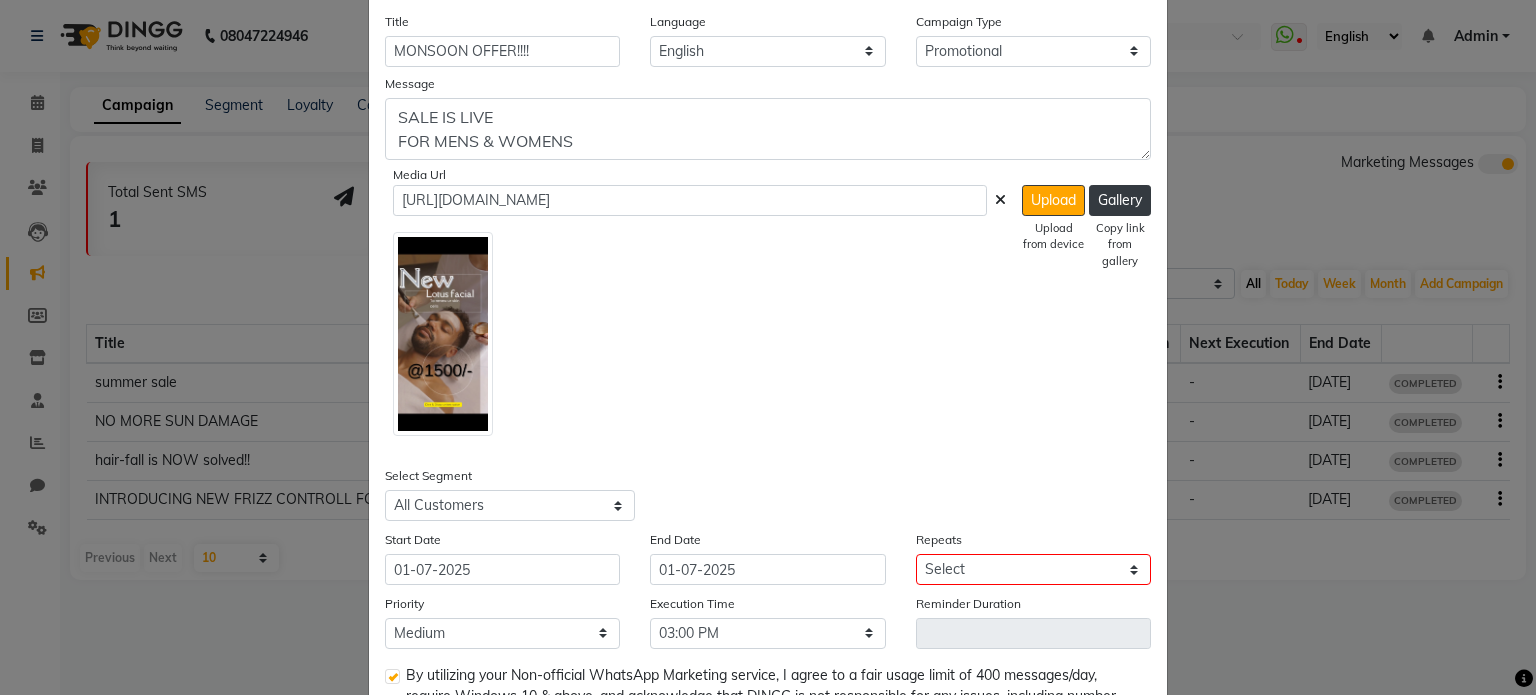 scroll, scrollTop: 623, scrollLeft: 0, axis: vertical 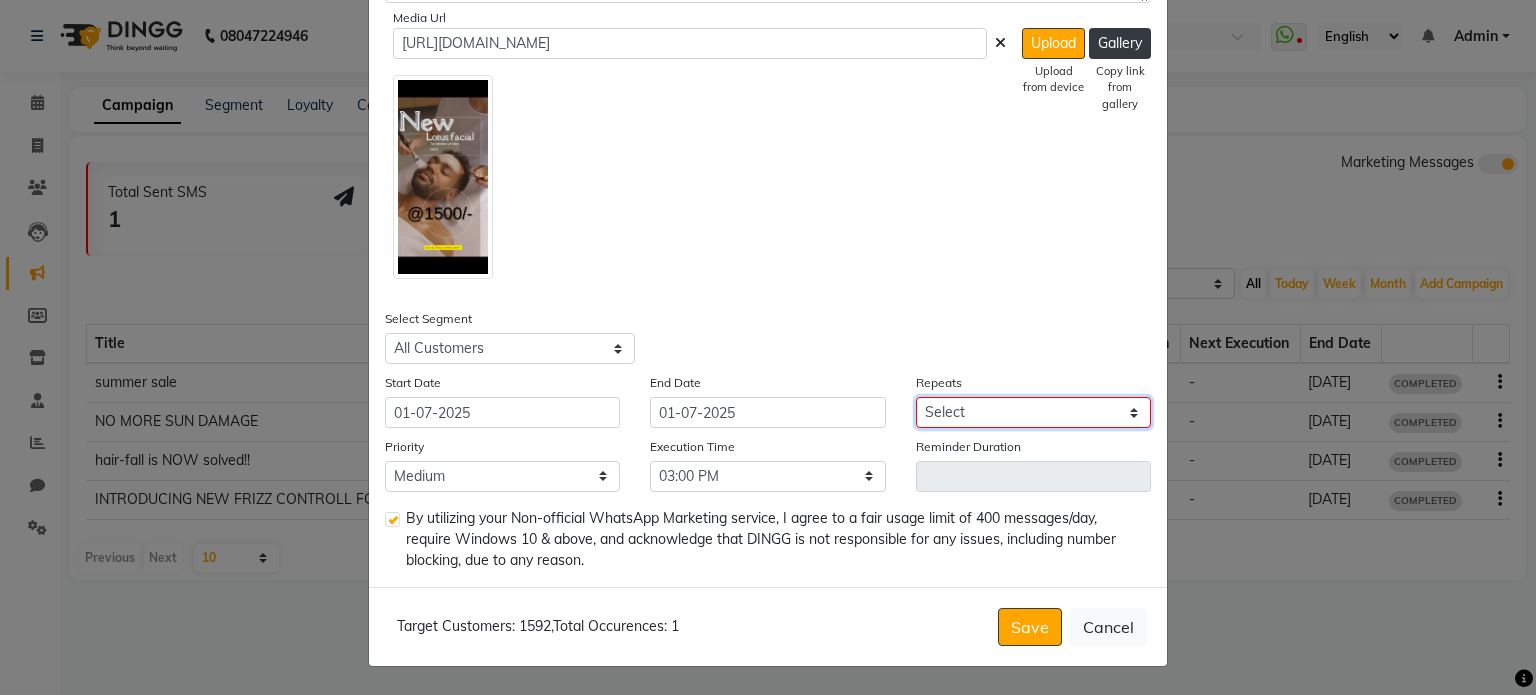 click on "Select Once Daily Alternate Day Weekly Monthly Yearly" at bounding box center [1033, 412] 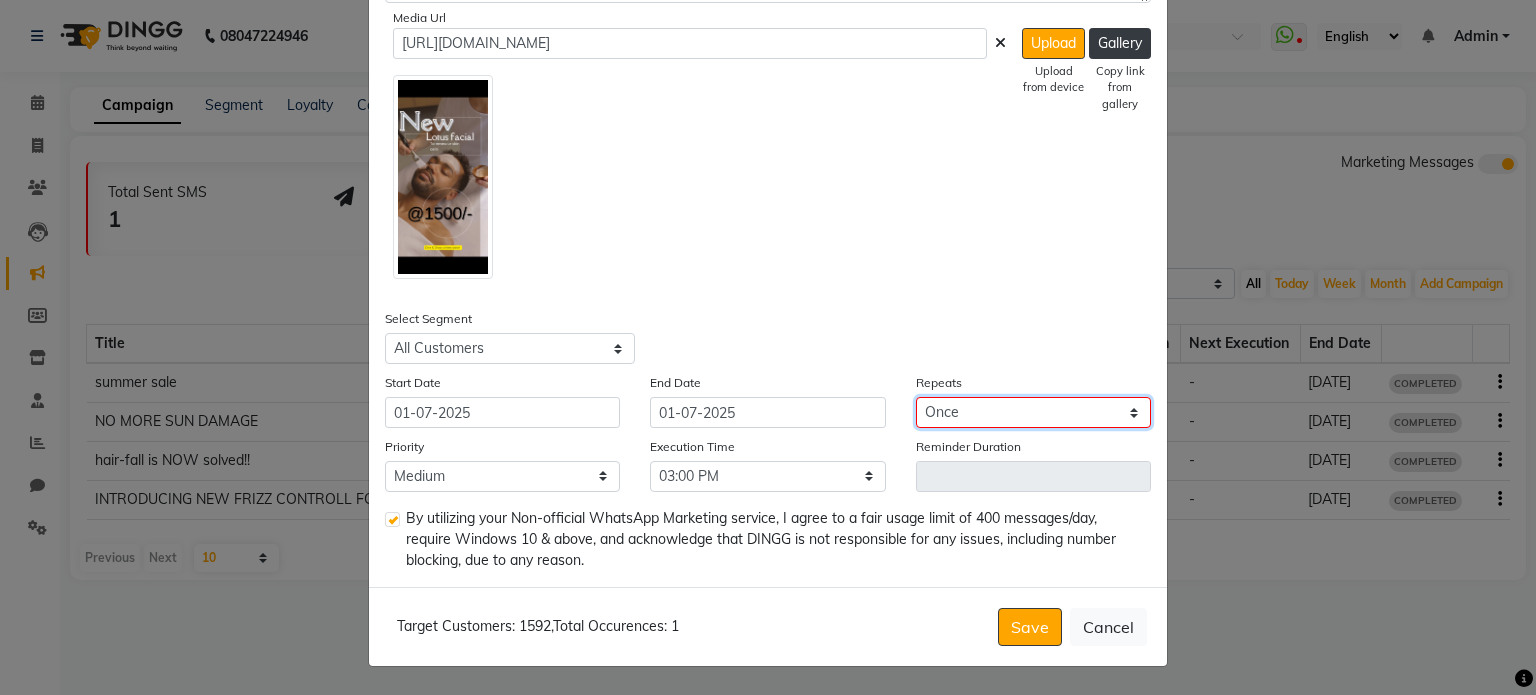 click on "Select Once Daily Alternate Day Weekly Monthly Yearly" at bounding box center (1033, 412) 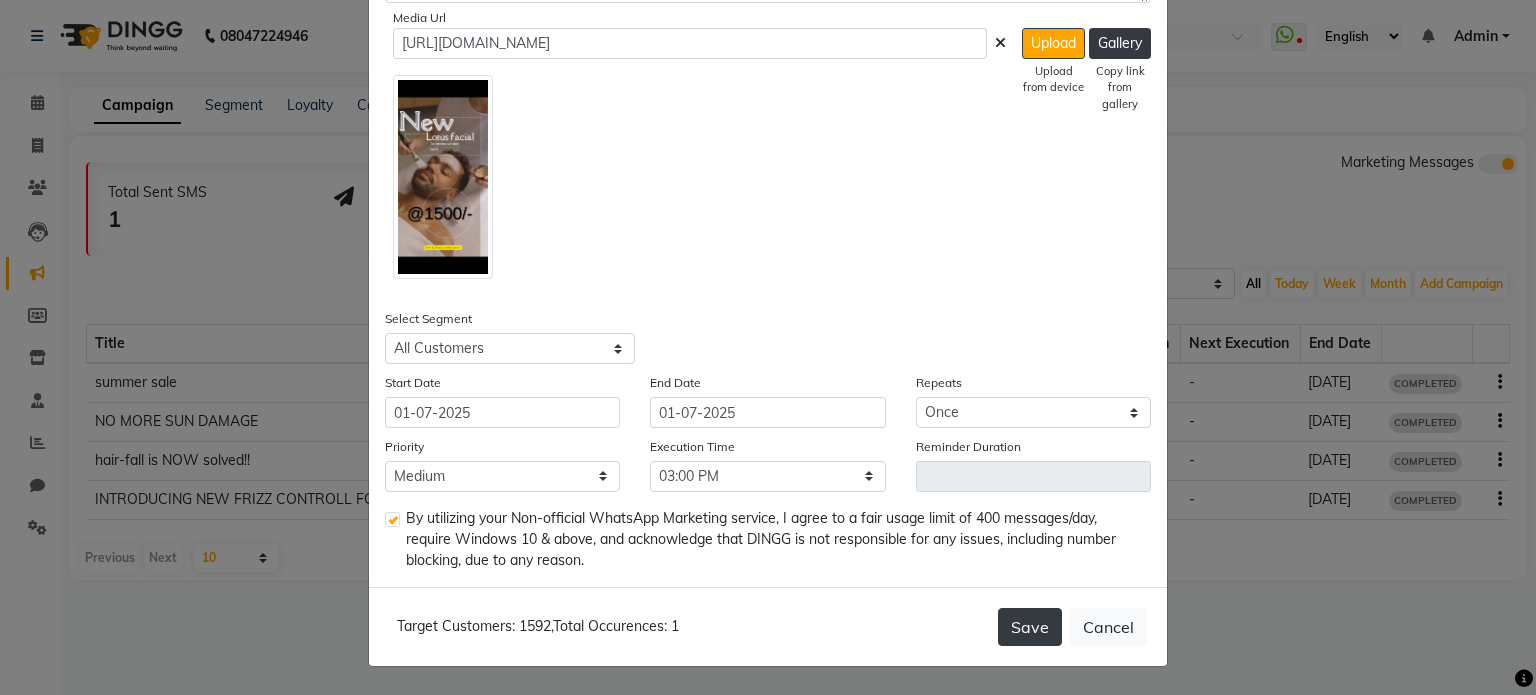 click on "Save" 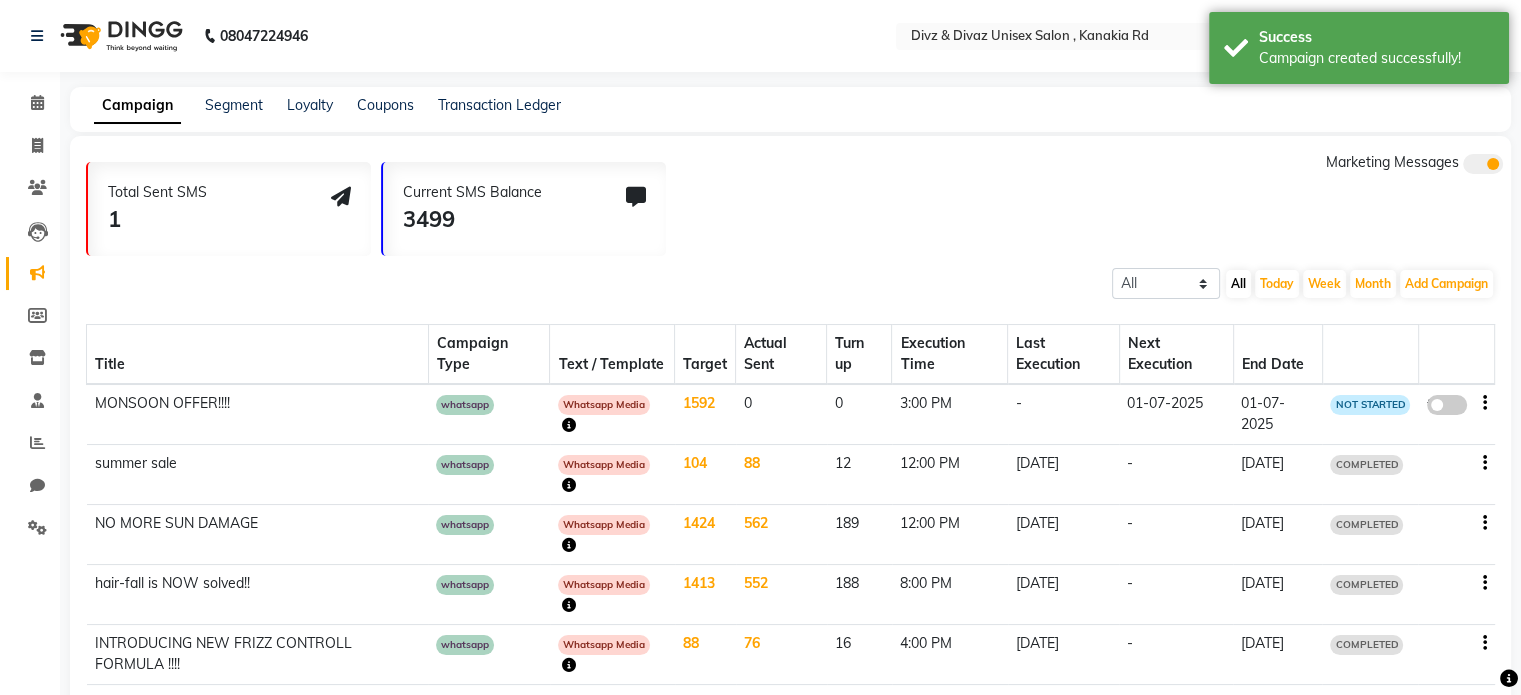 click 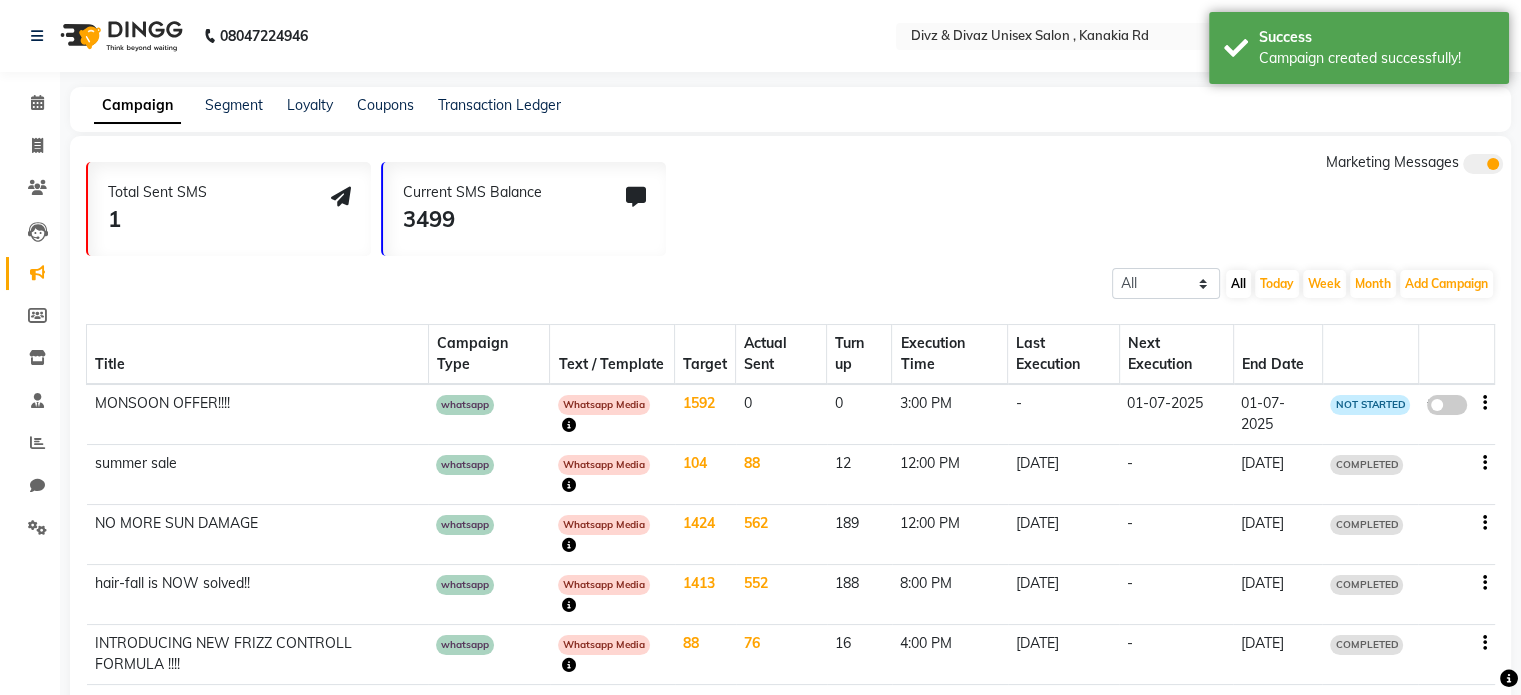 click on "false" 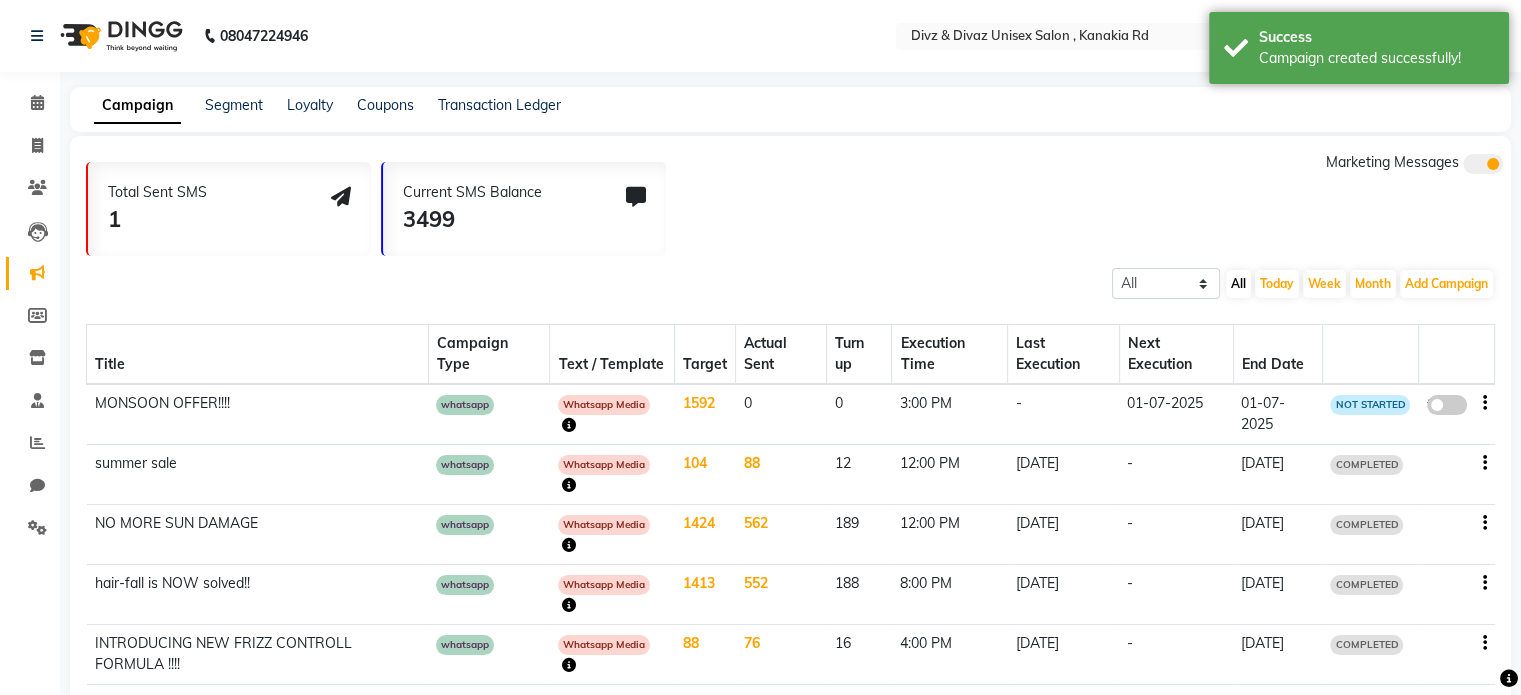 select on "3" 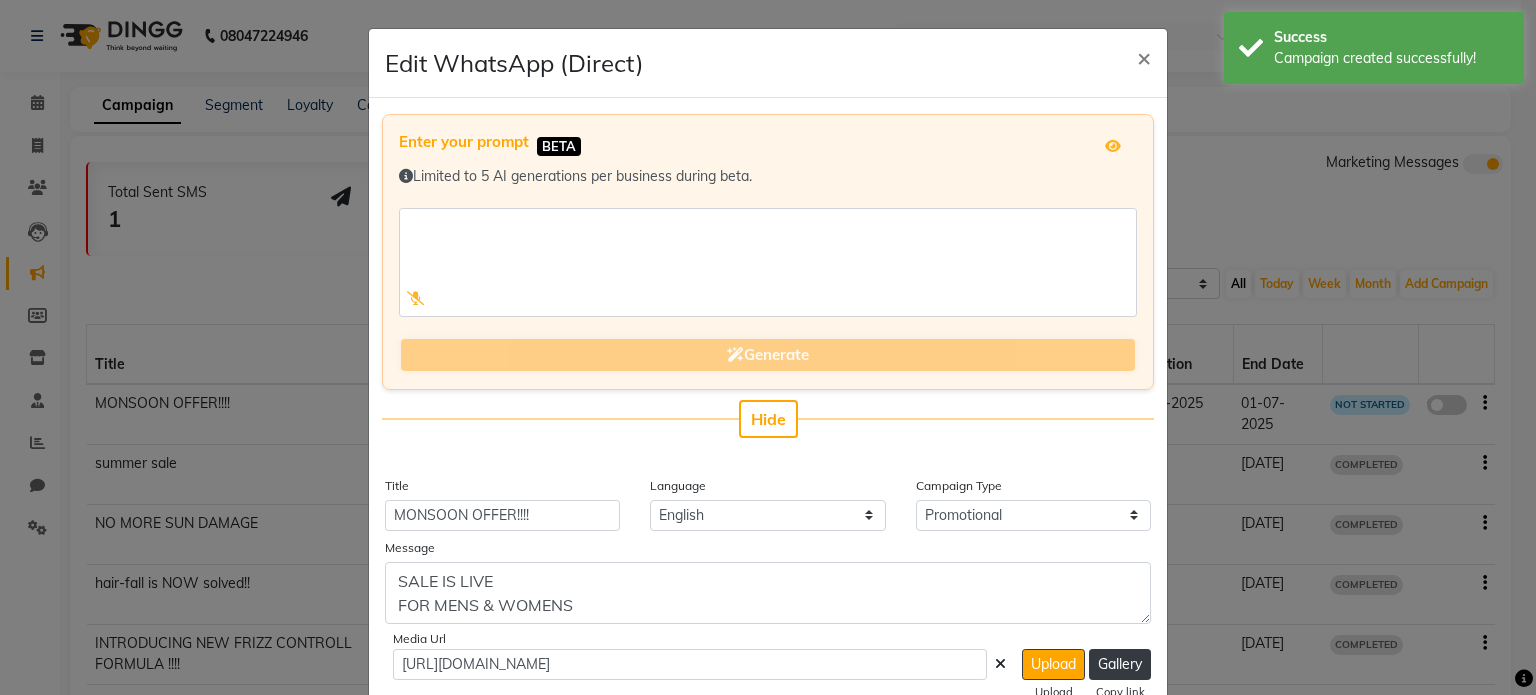 type 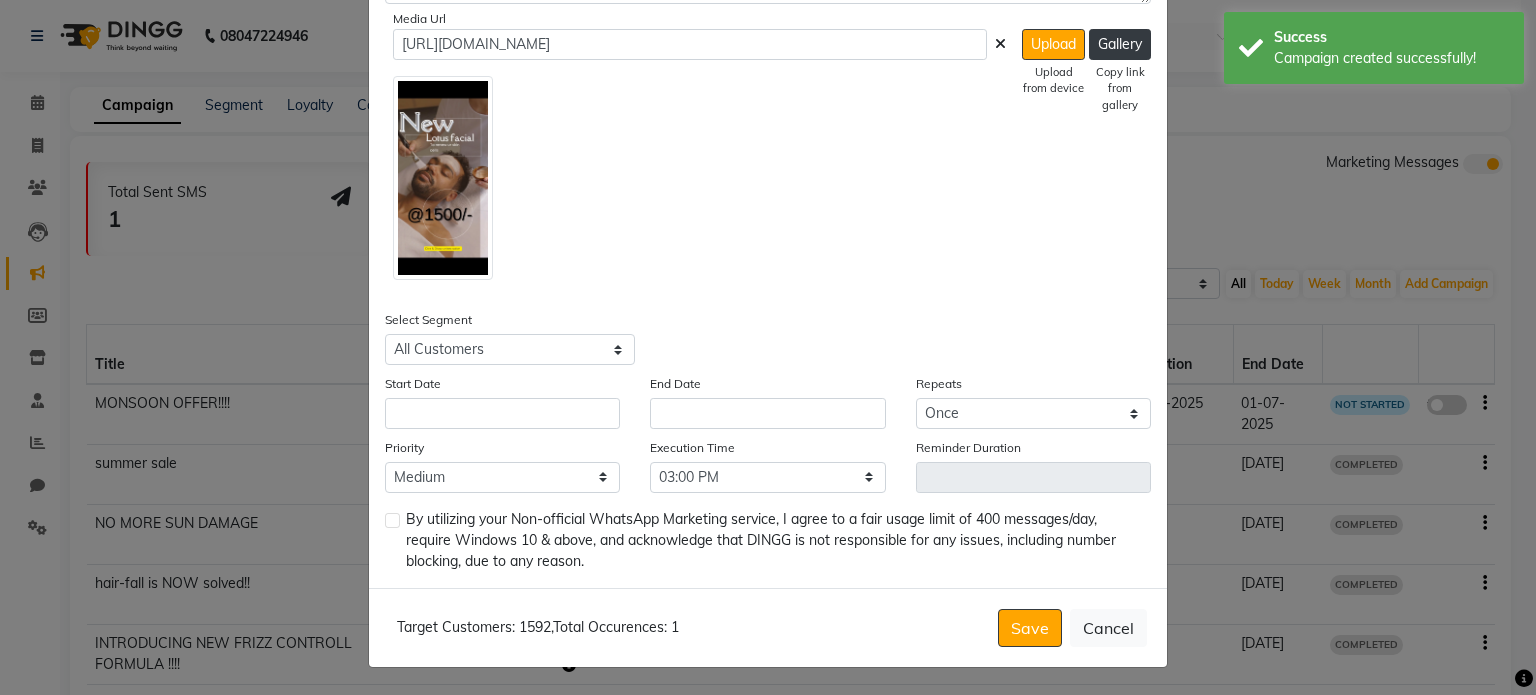 scroll, scrollTop: 623, scrollLeft: 0, axis: vertical 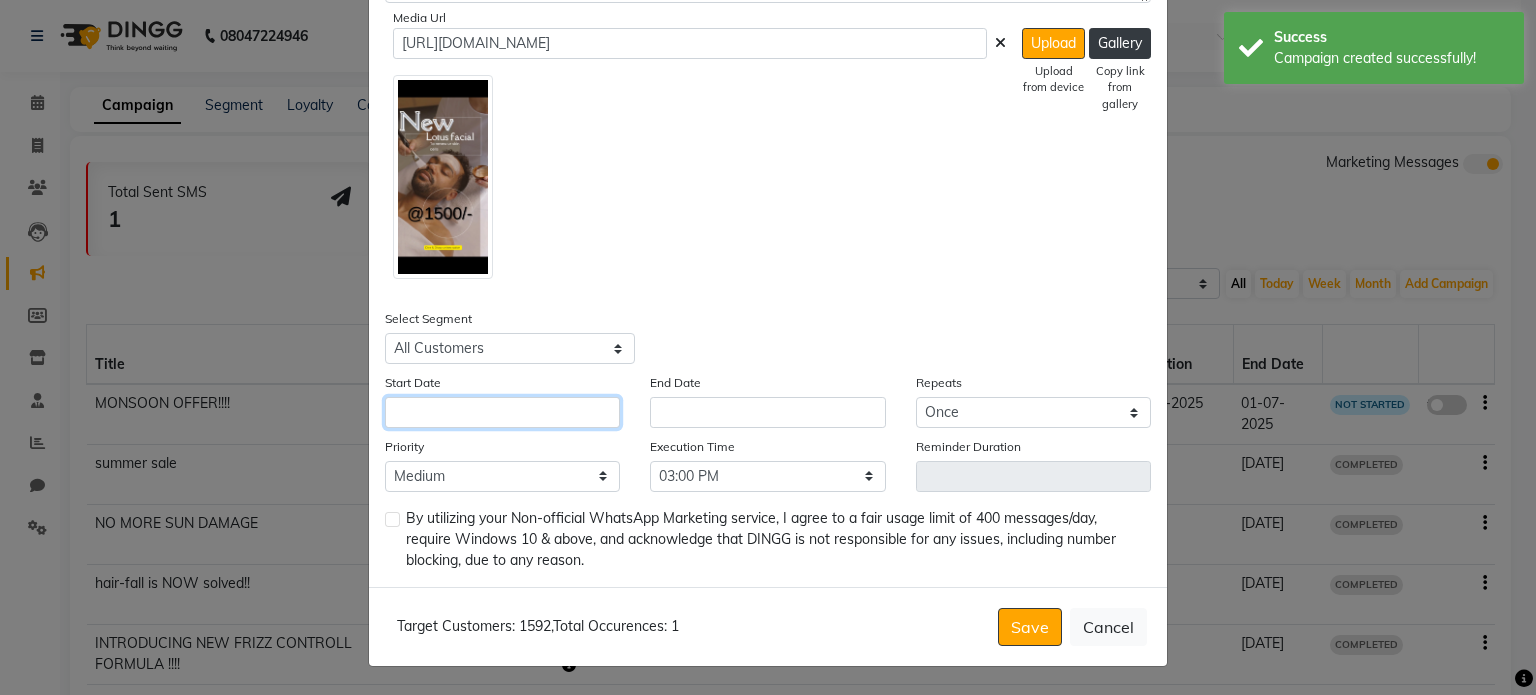 click 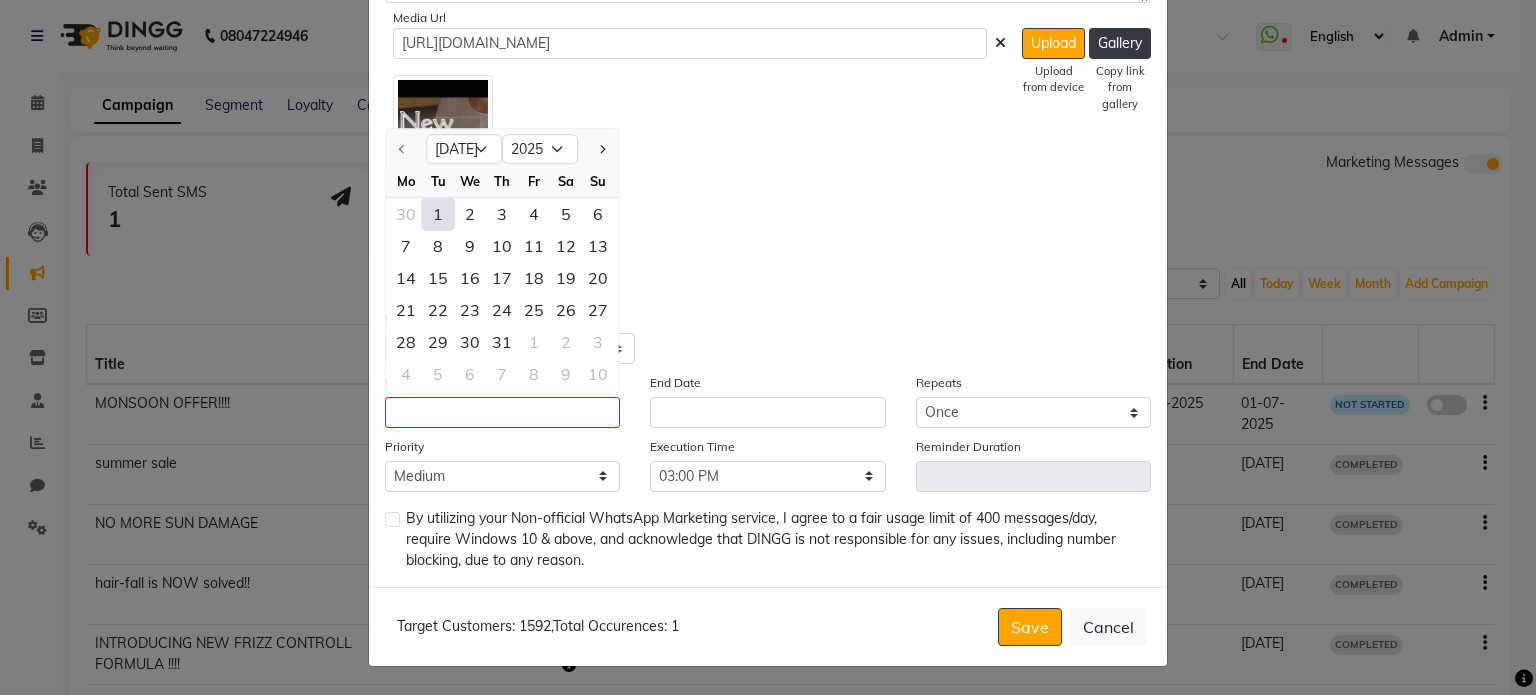 click on "1" 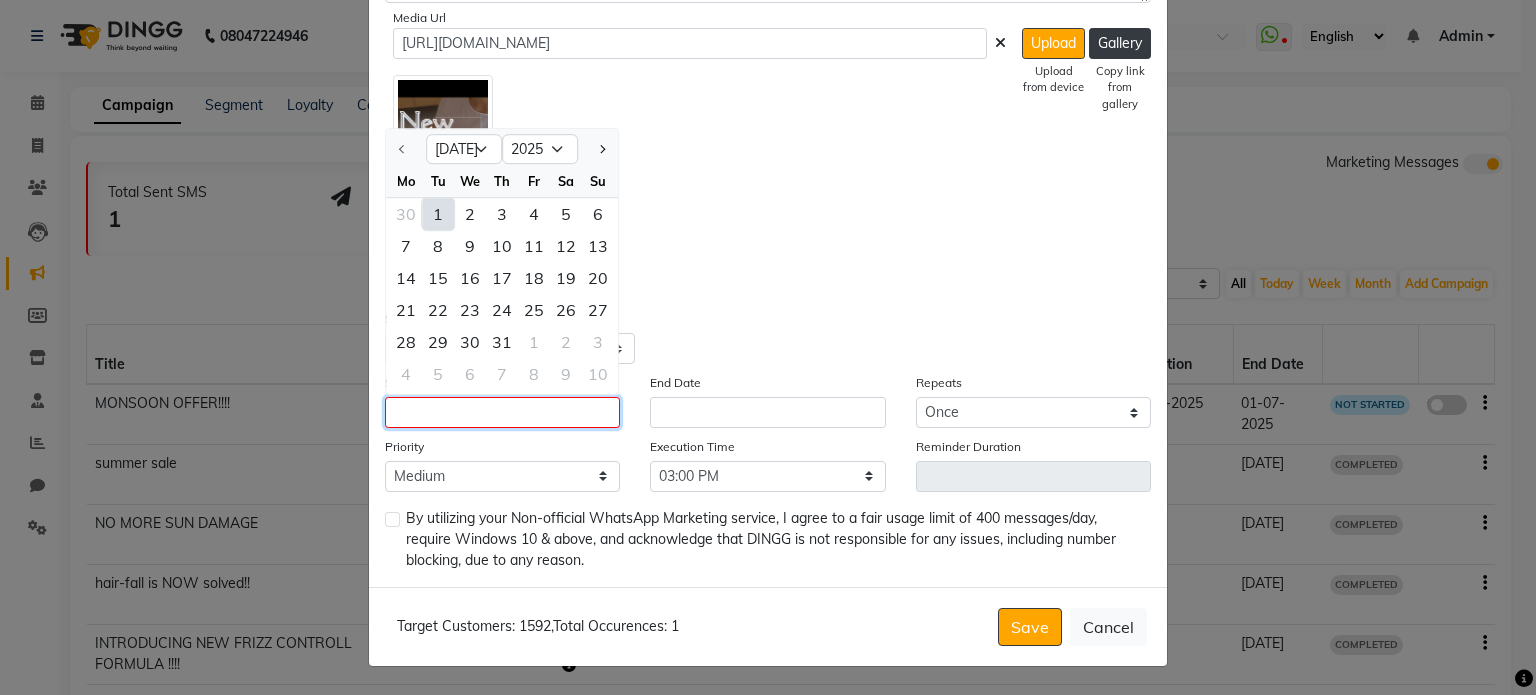 type on "01-07-2025" 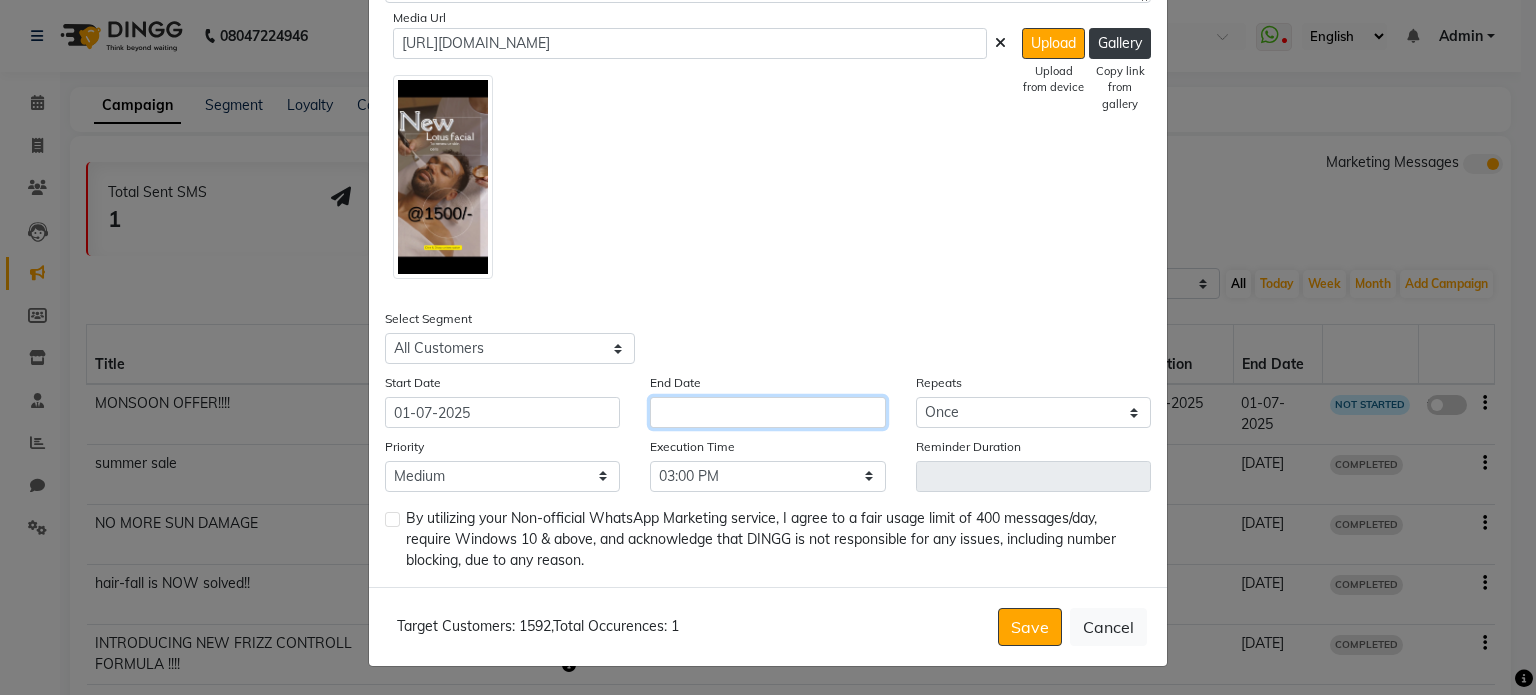 click 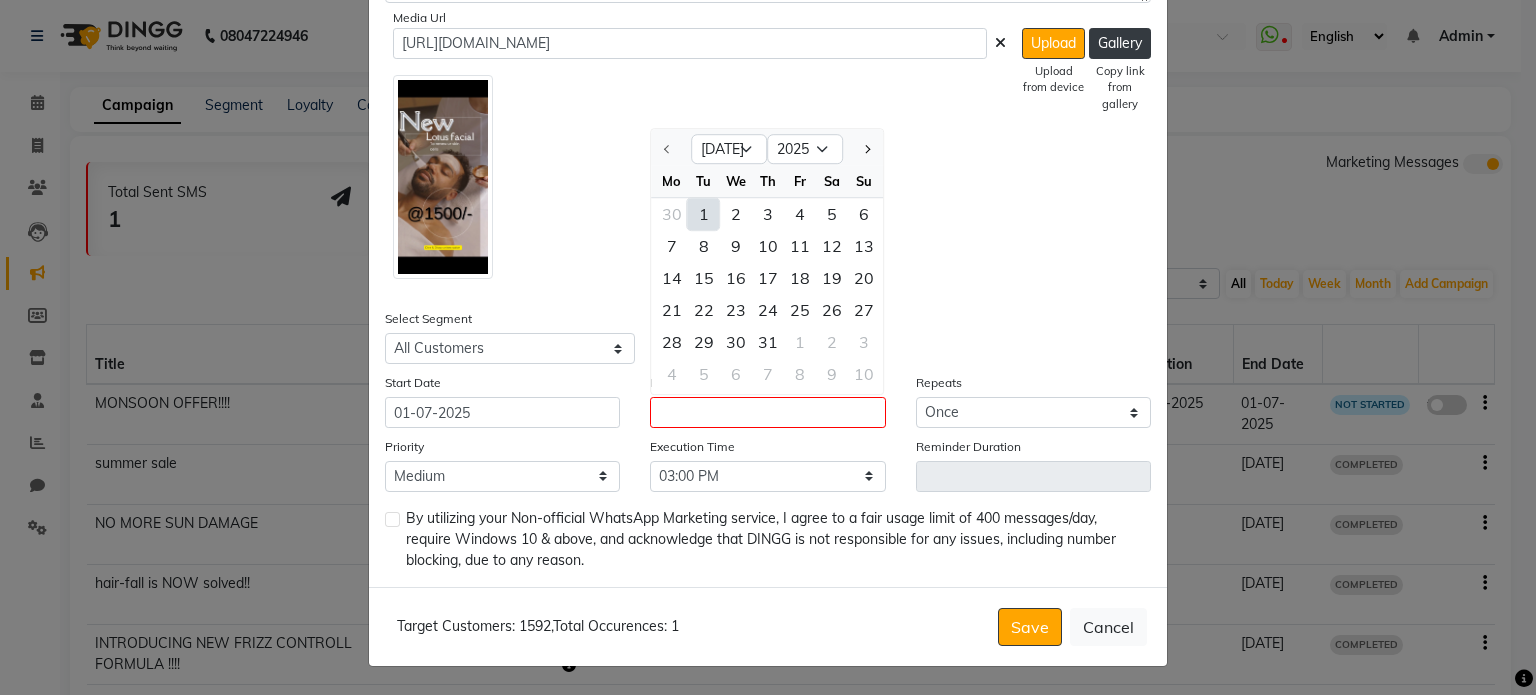 click on "1" 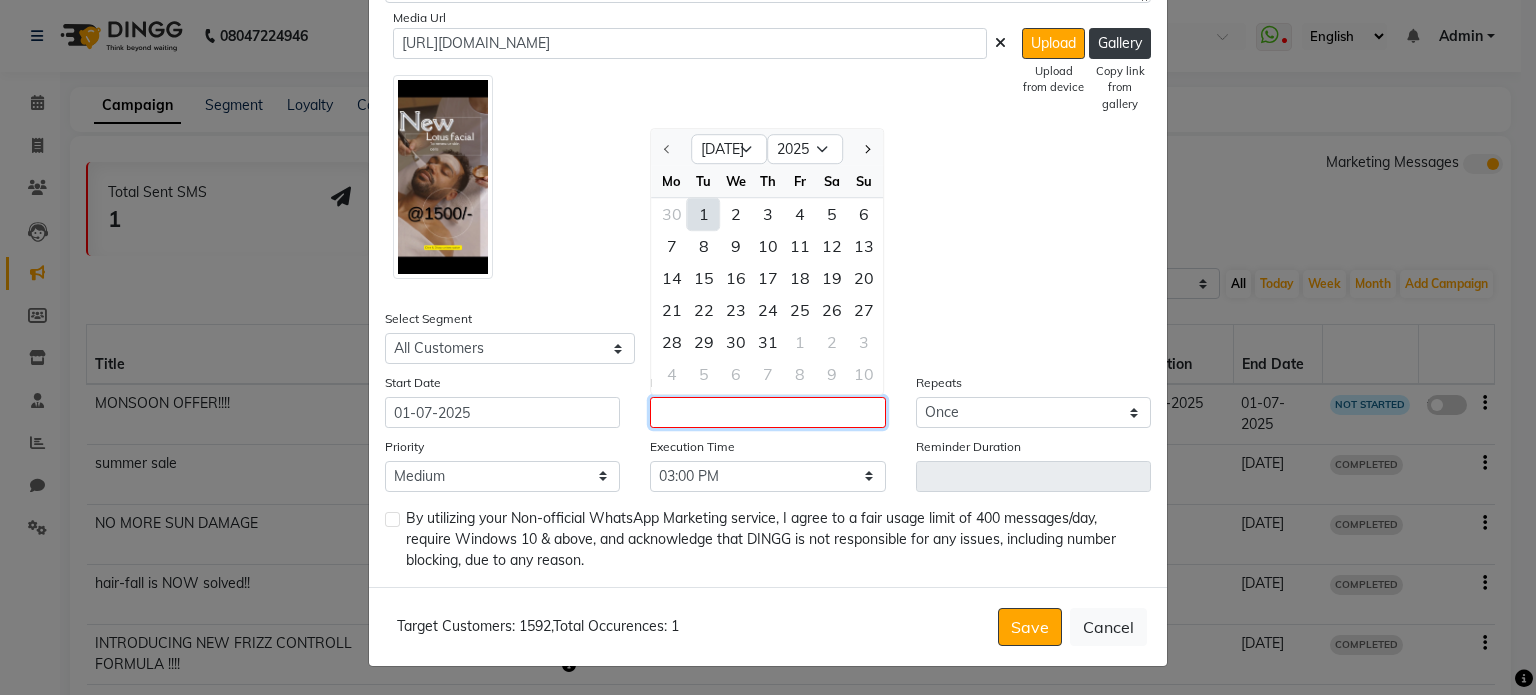 type on "01-07-2025" 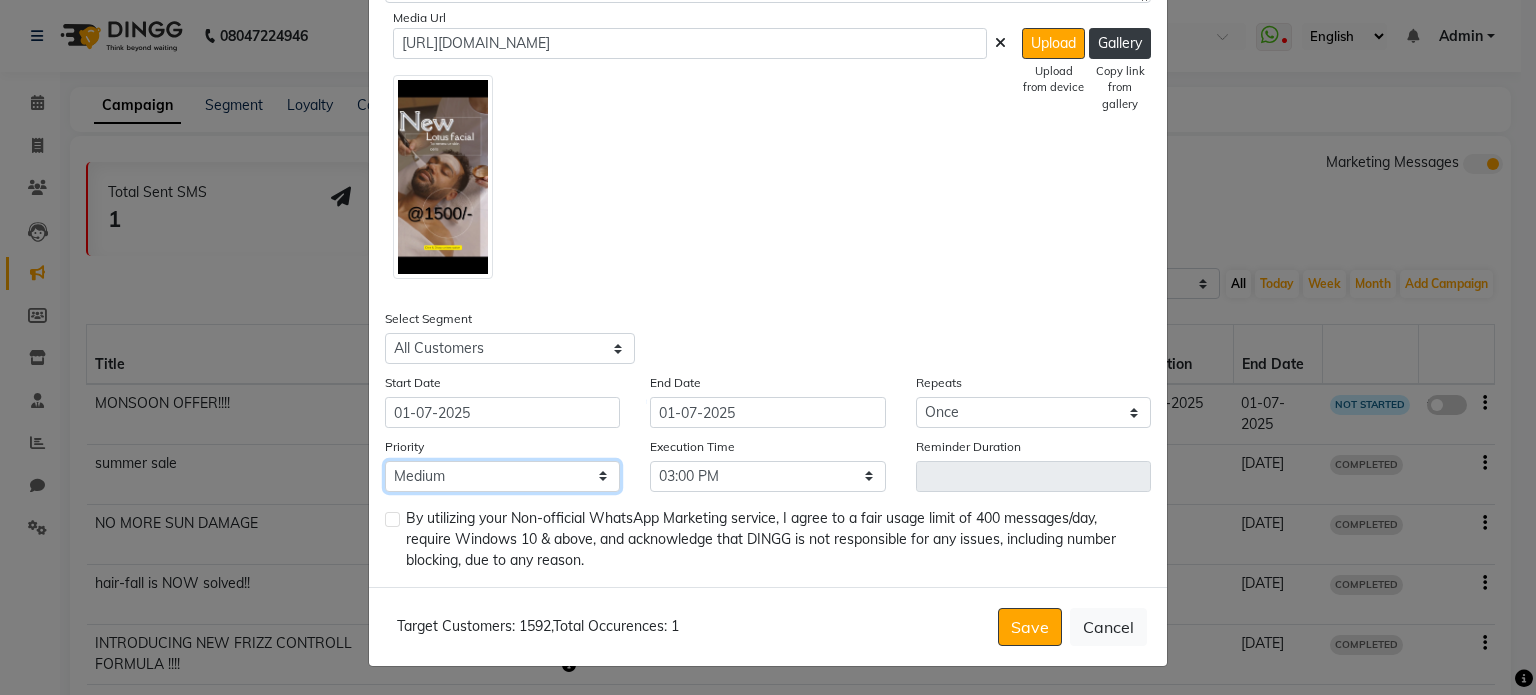 click on "Low Medium High" at bounding box center (502, 476) 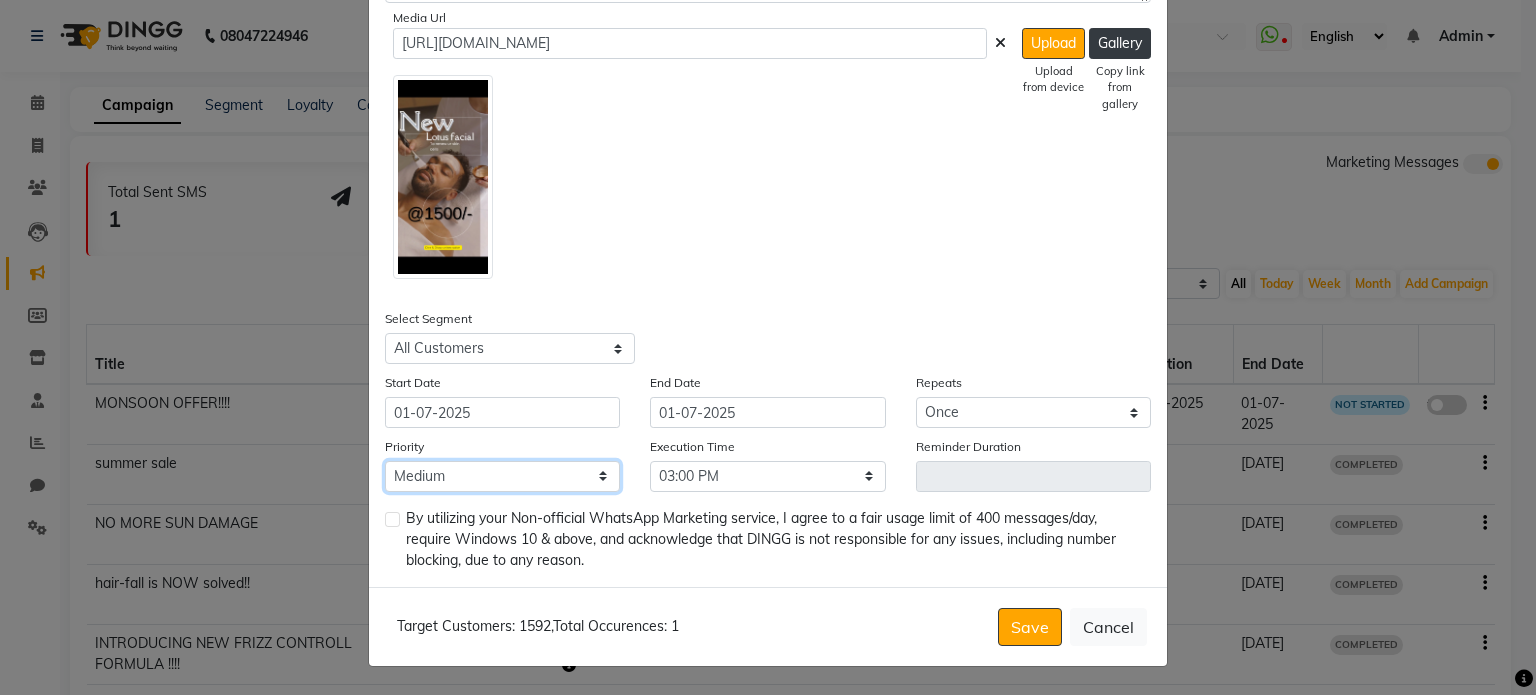 click on "Low Medium High" at bounding box center (502, 476) 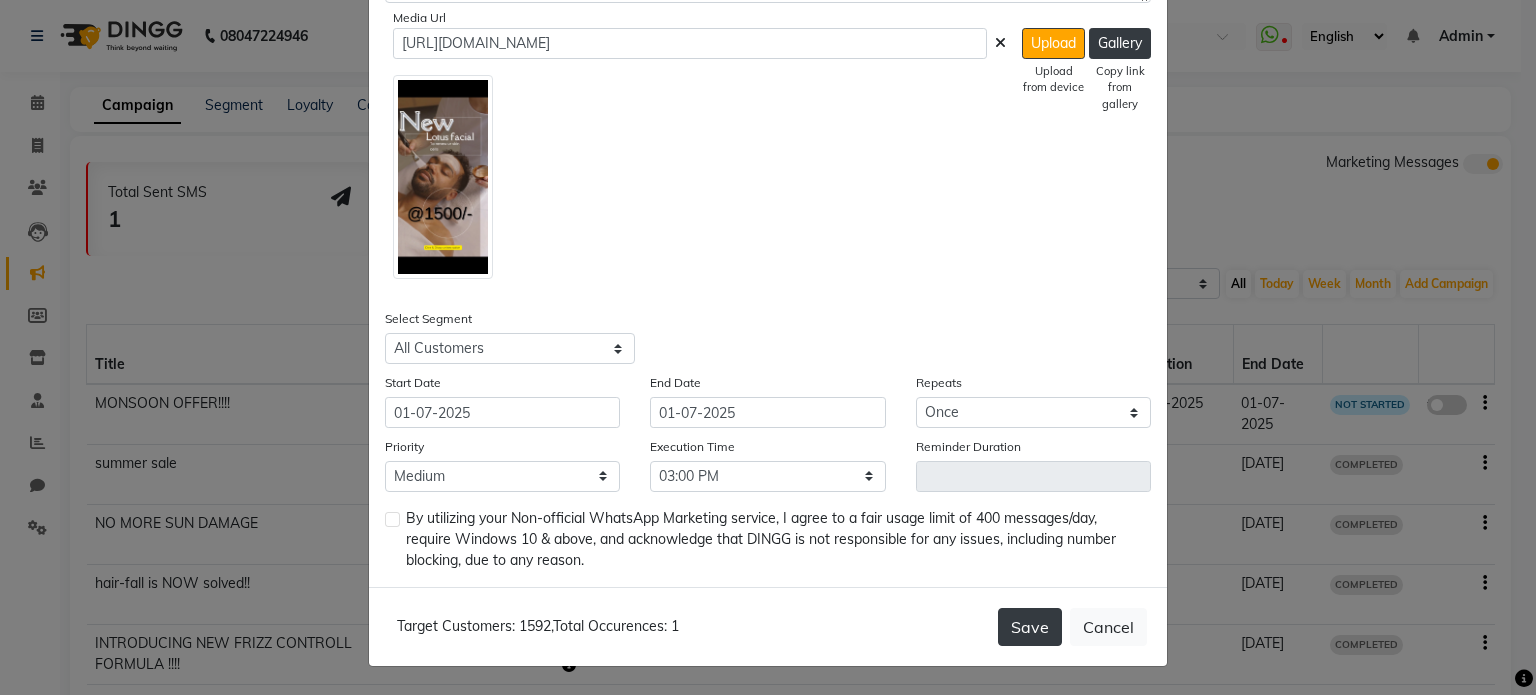 click on "Save" 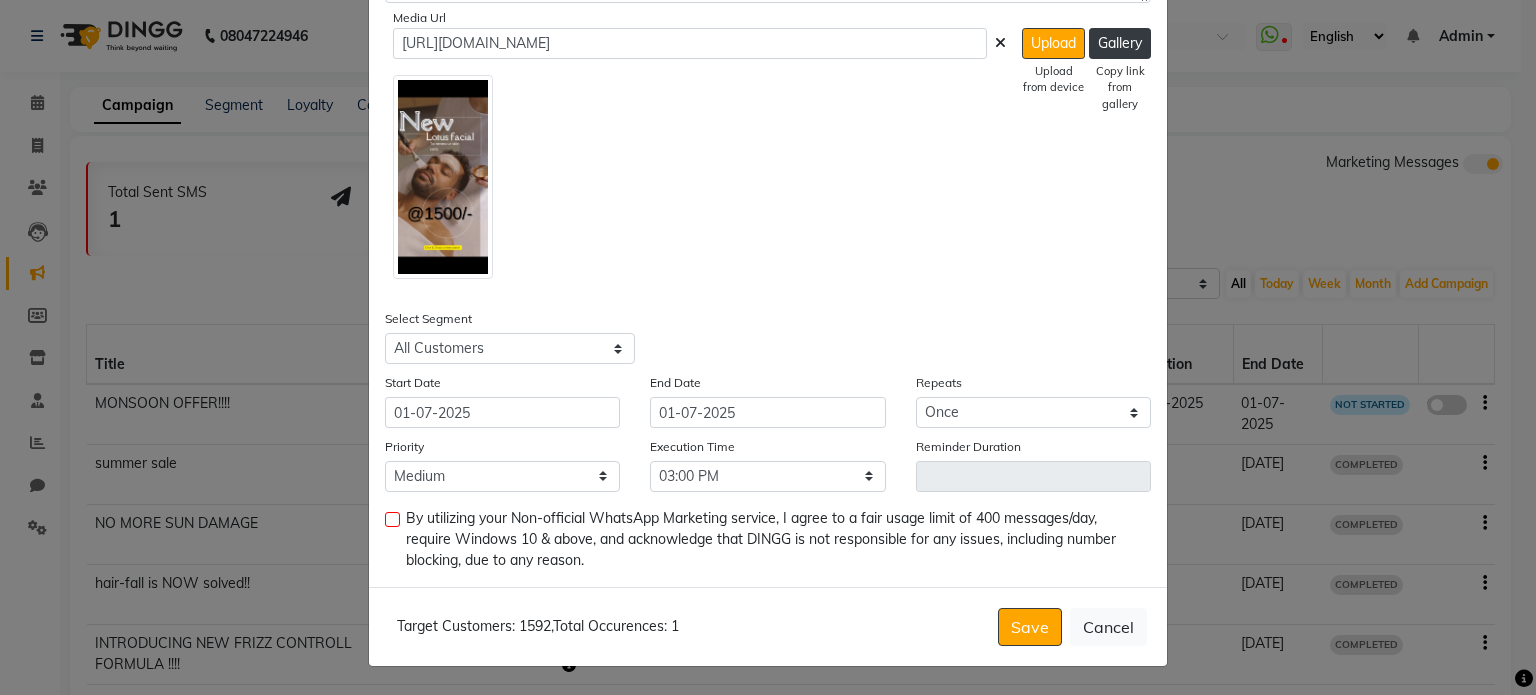 click 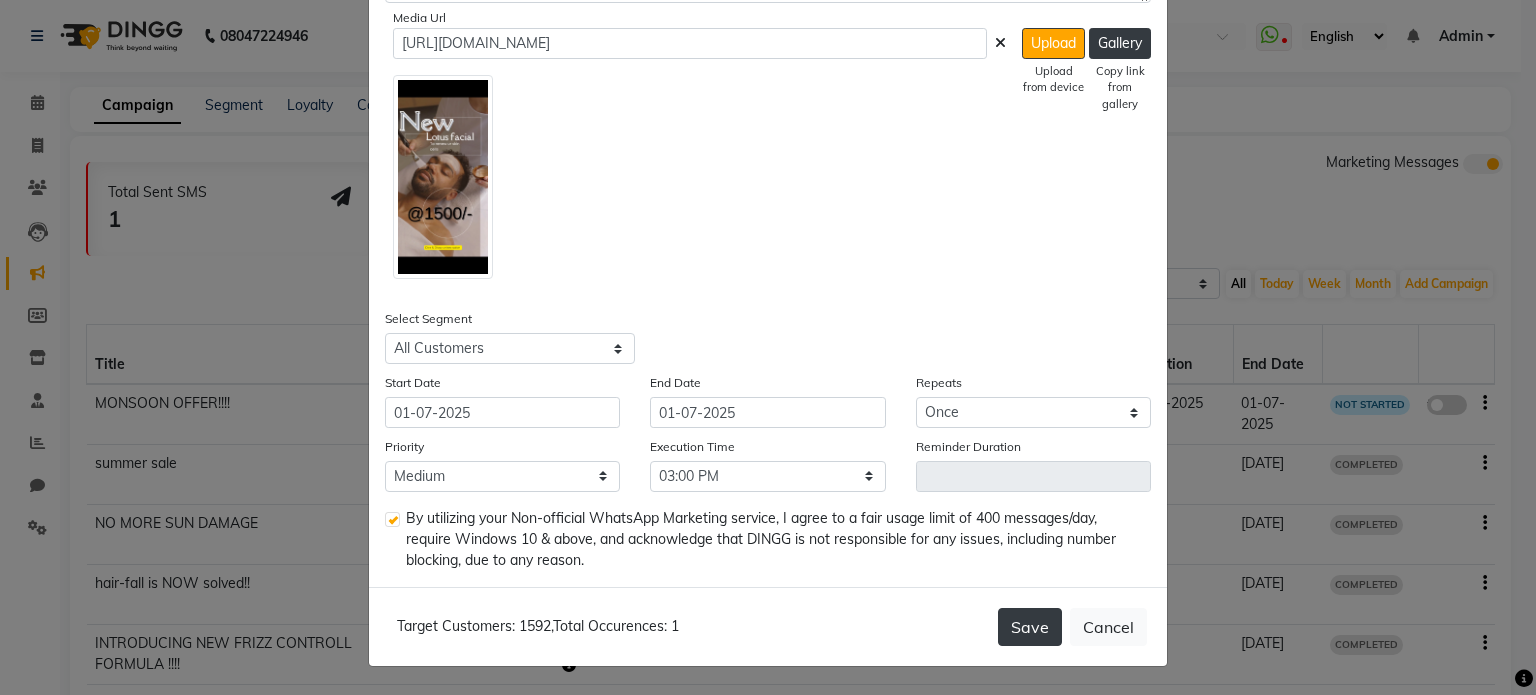 click on "Save" 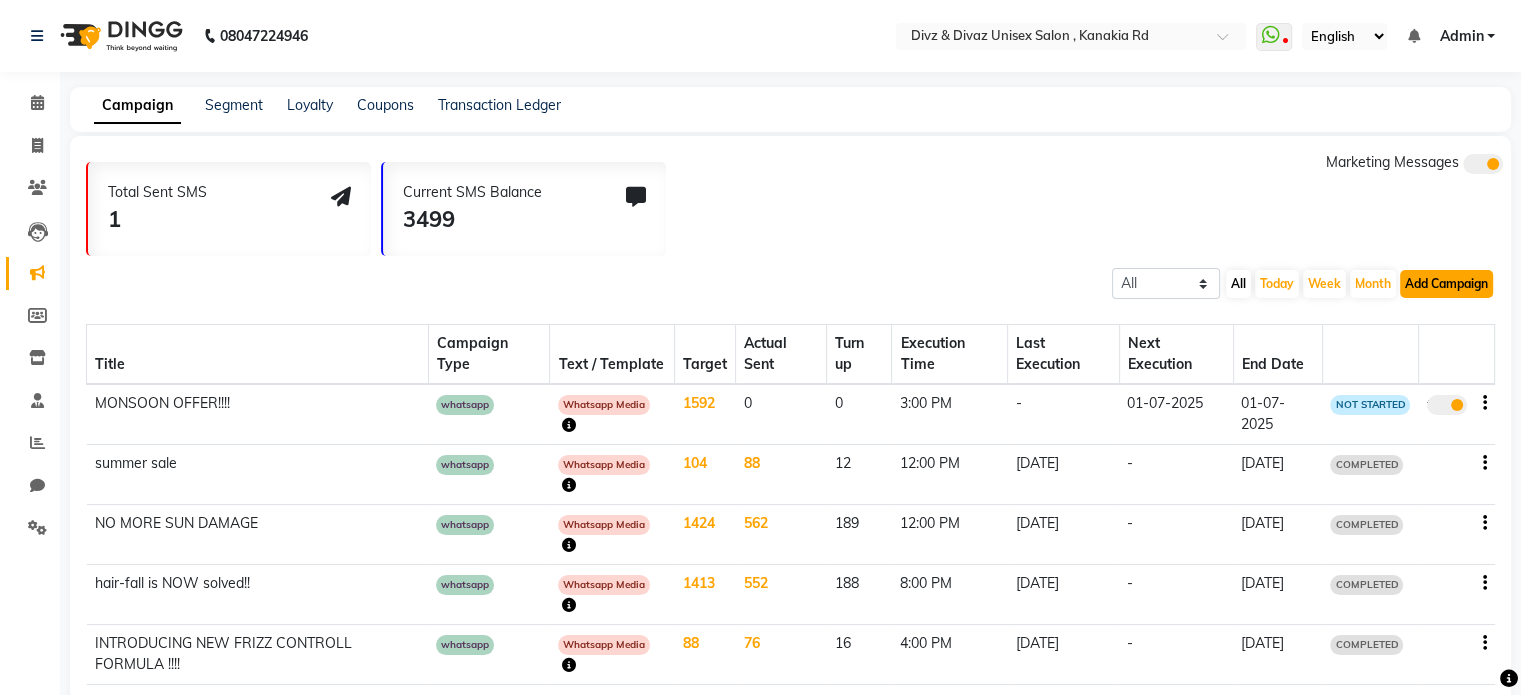 click on "Add Campaign" at bounding box center (1446, 284) 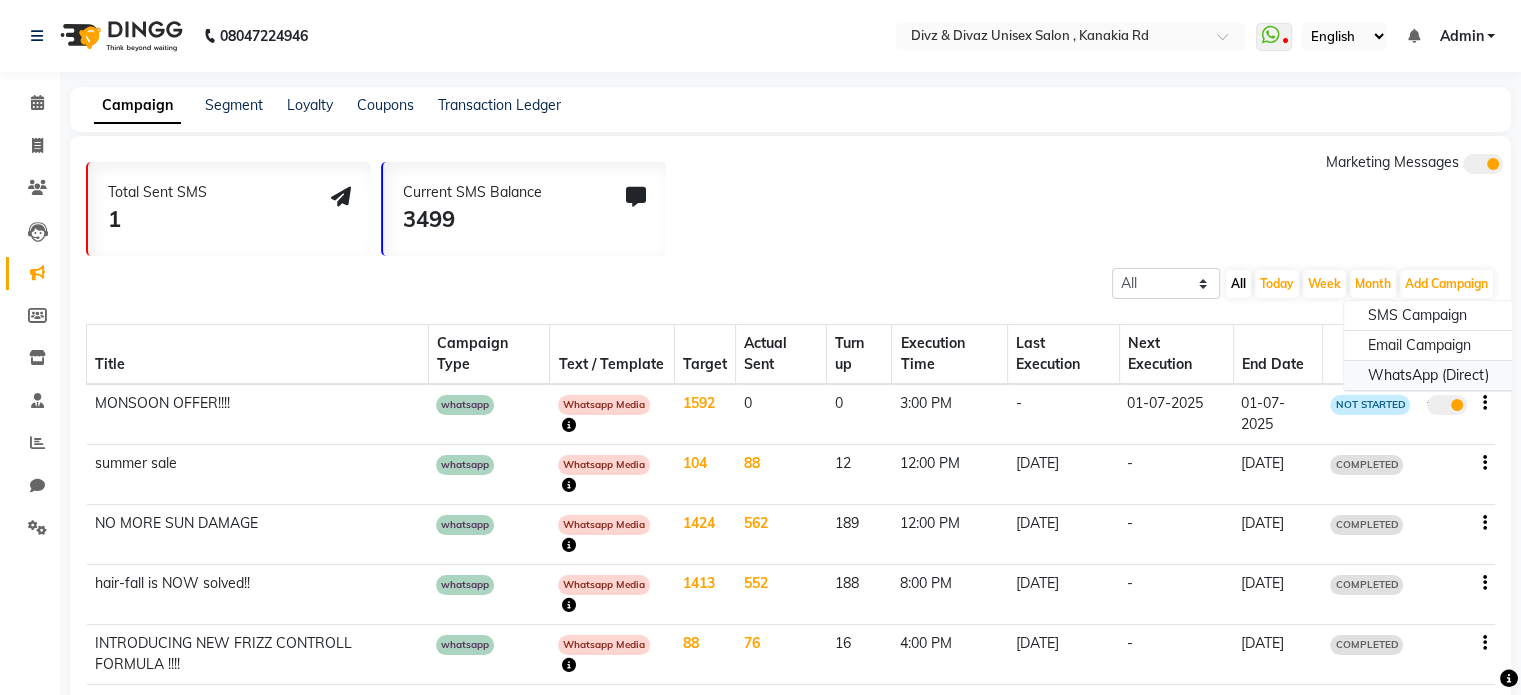 click on "WhatsApp (Direct)" 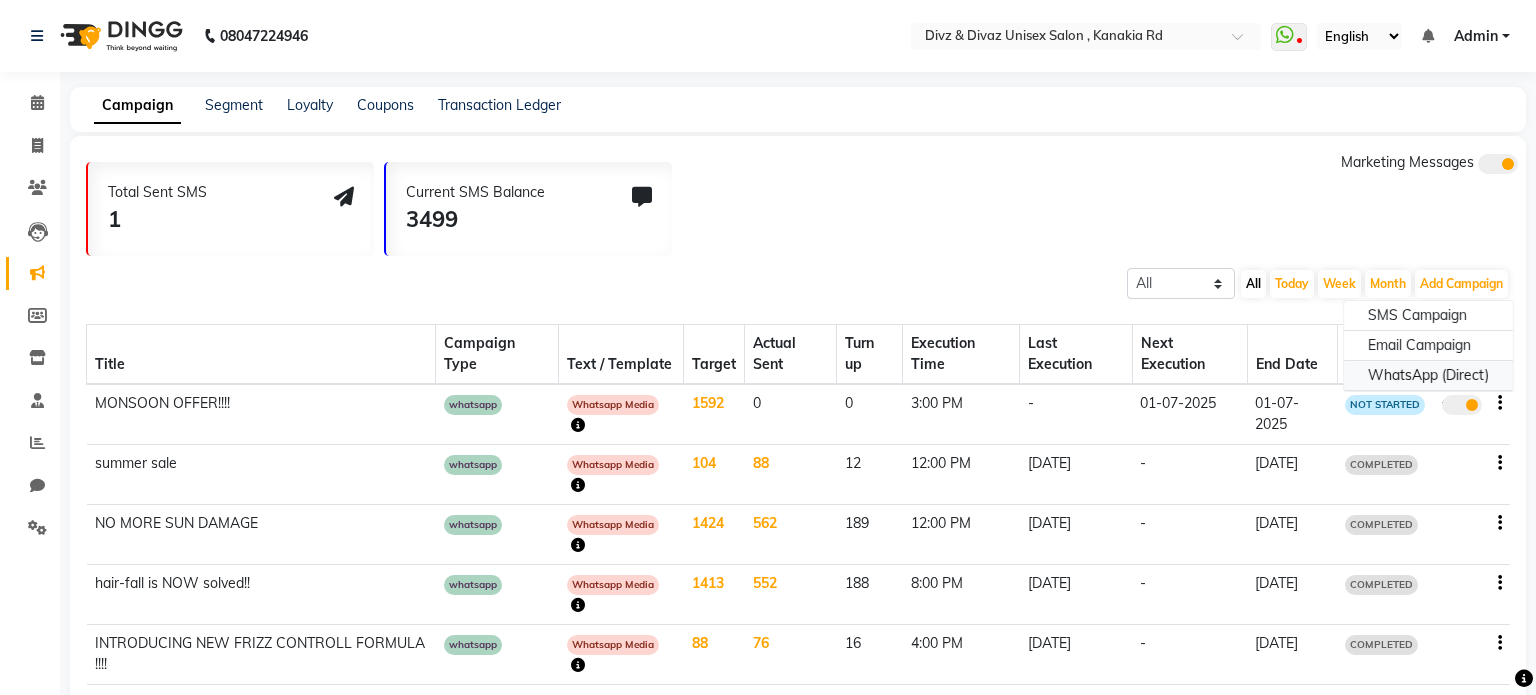 select on "2" 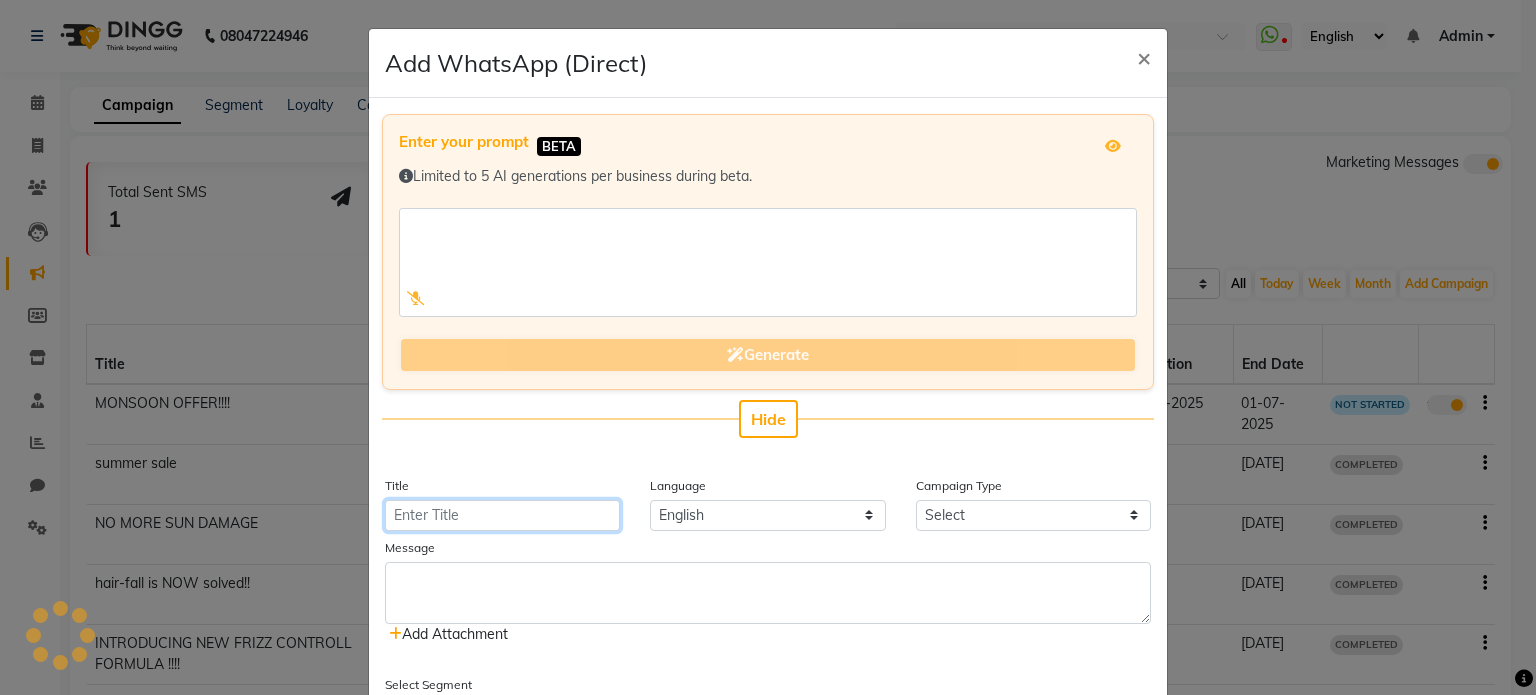 click on "Title" at bounding box center (502, 515) 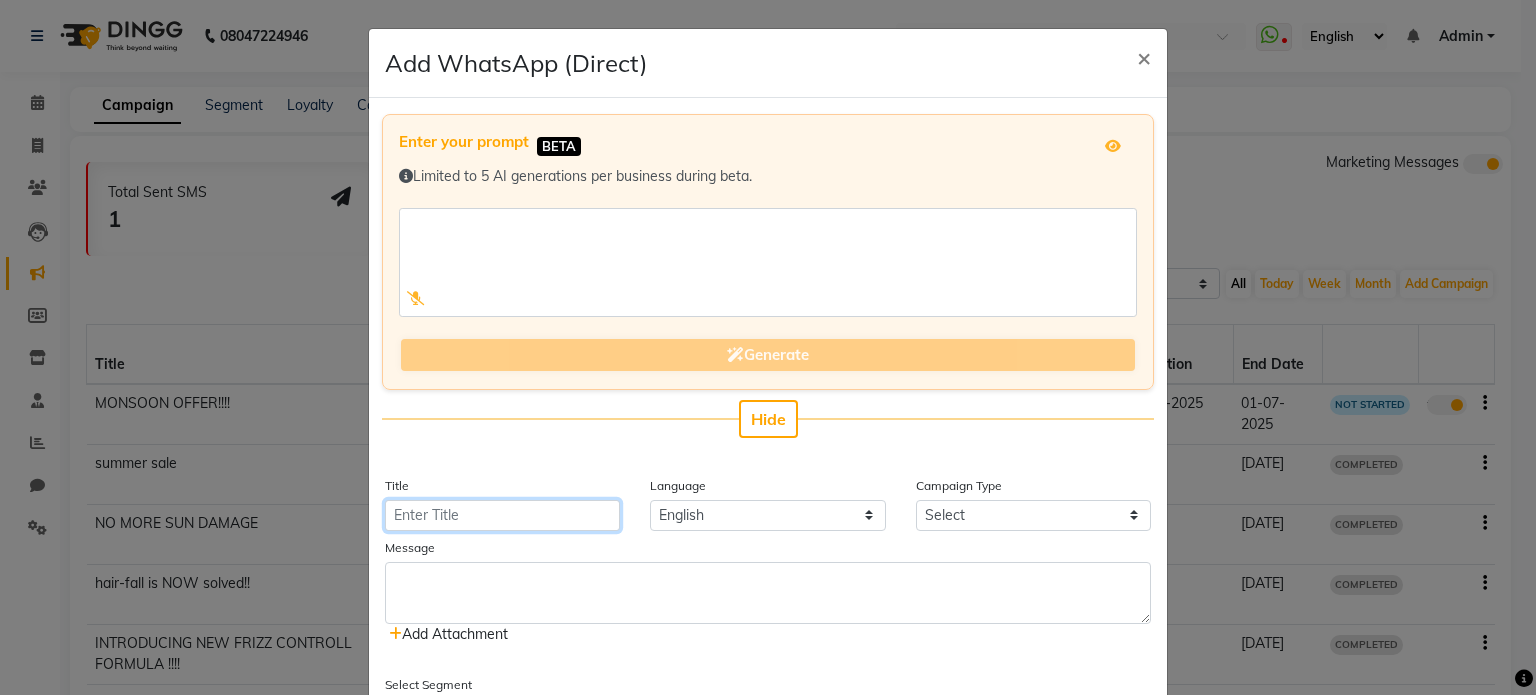 type on "U" 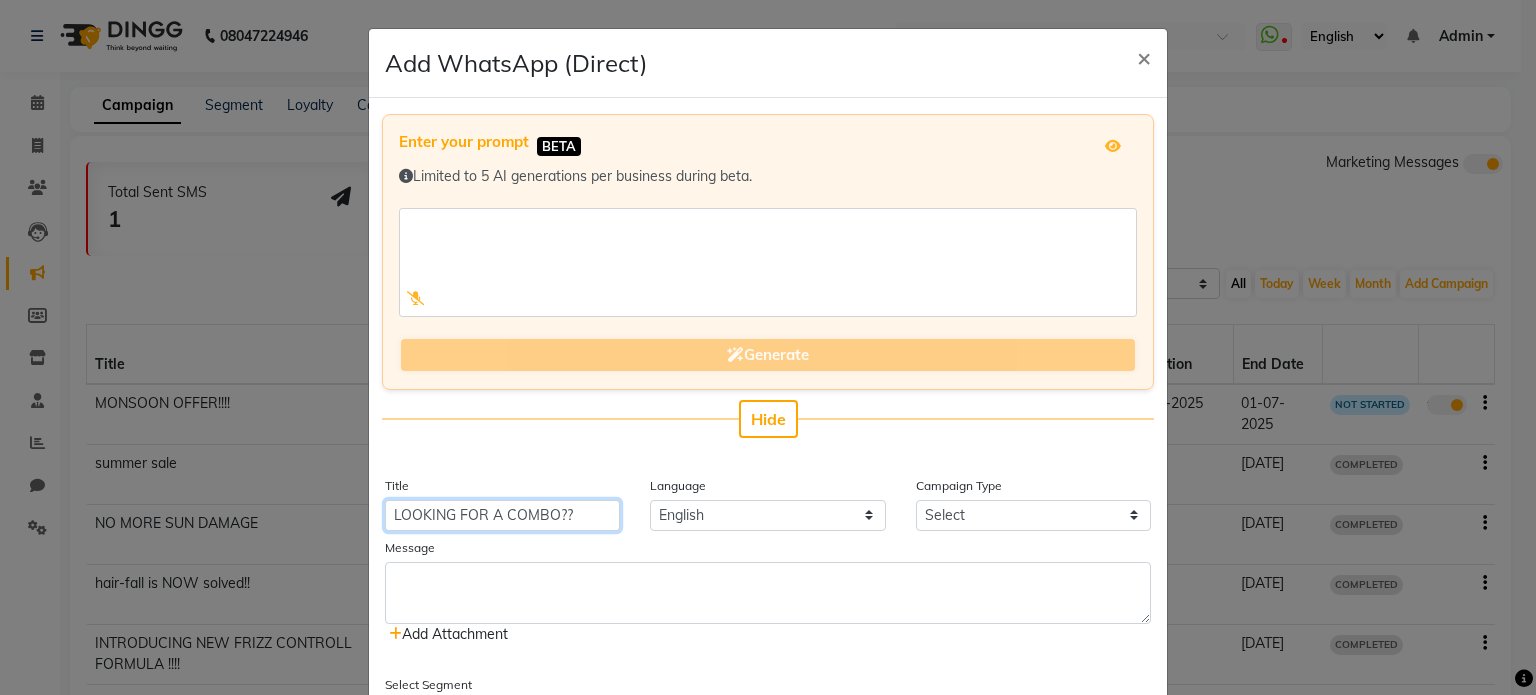 type on "LOOKING FOR A COMBO??" 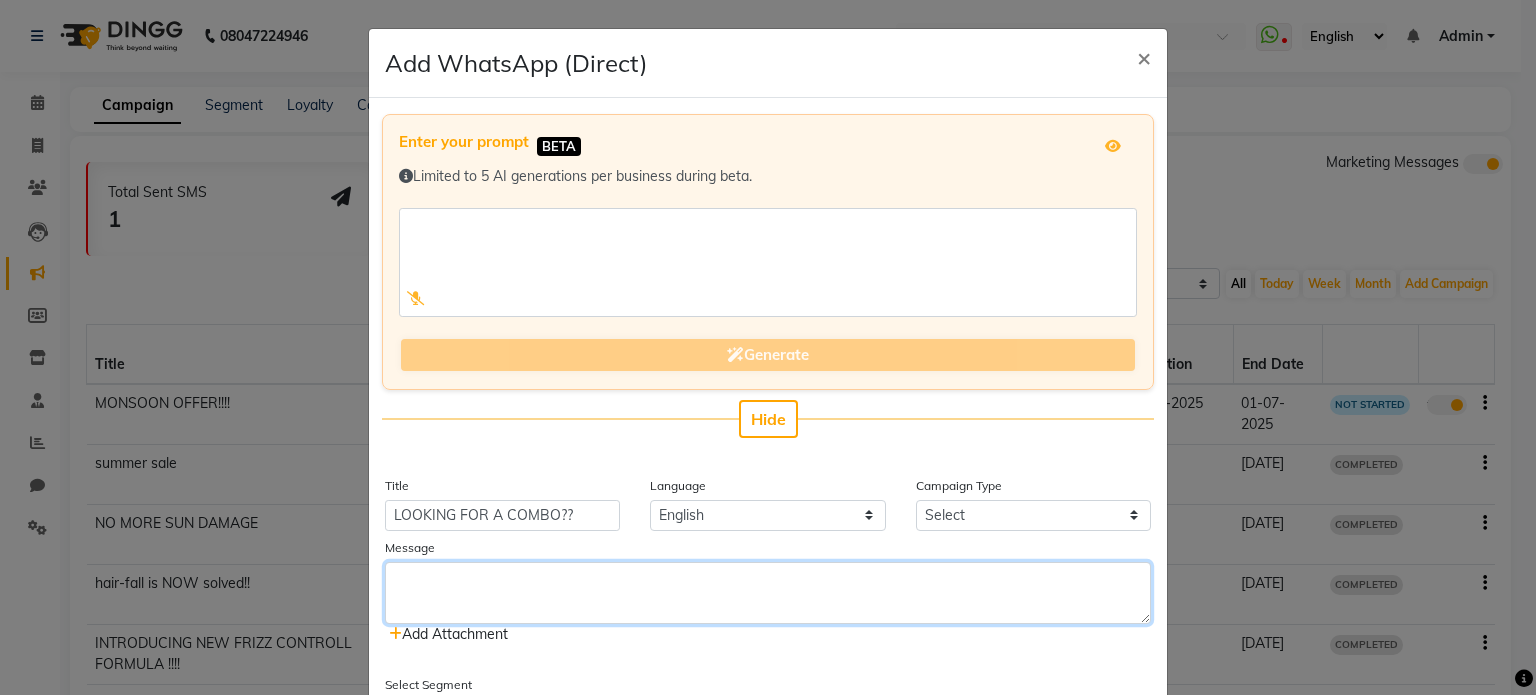 click at bounding box center (768, 593) 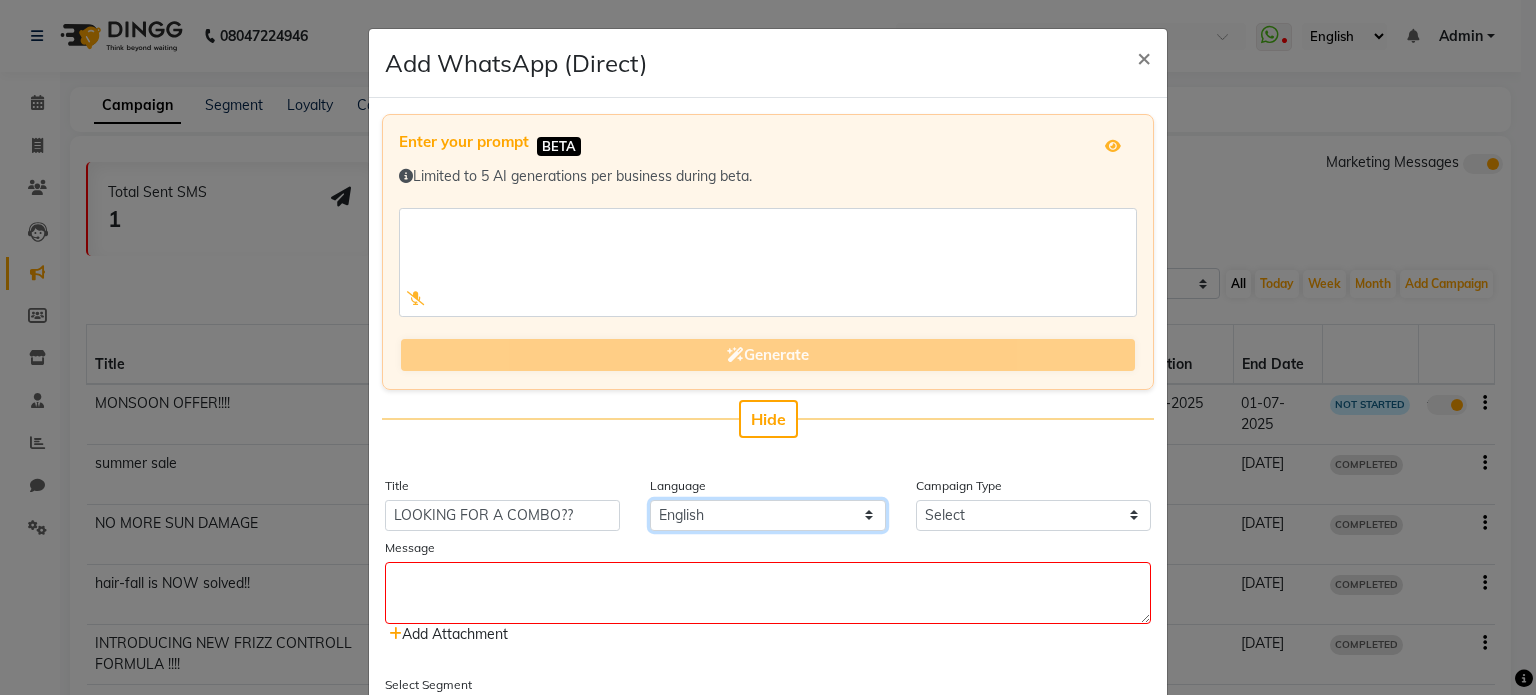 click on "English" at bounding box center (767, 515) 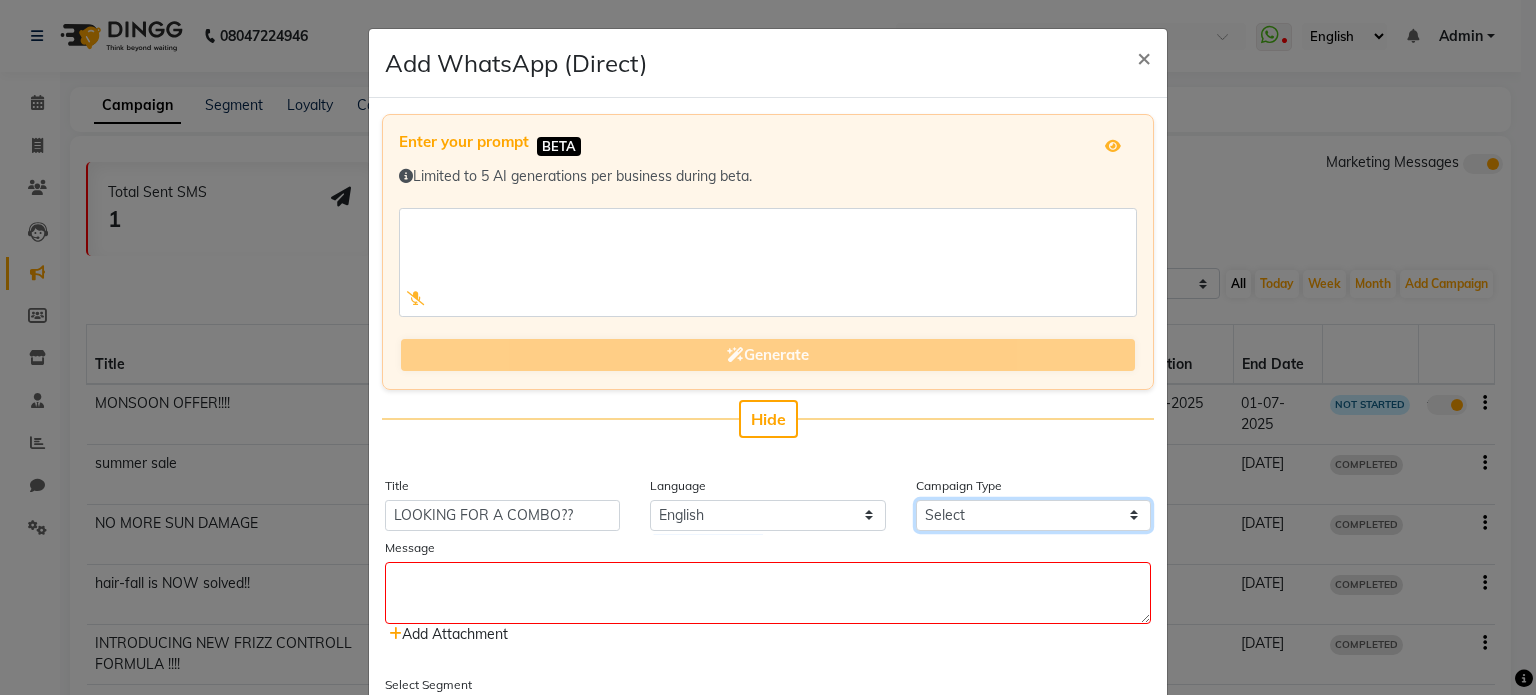 click on "Select Birthday Anniversary Promotional Service reminder" at bounding box center (1033, 515) 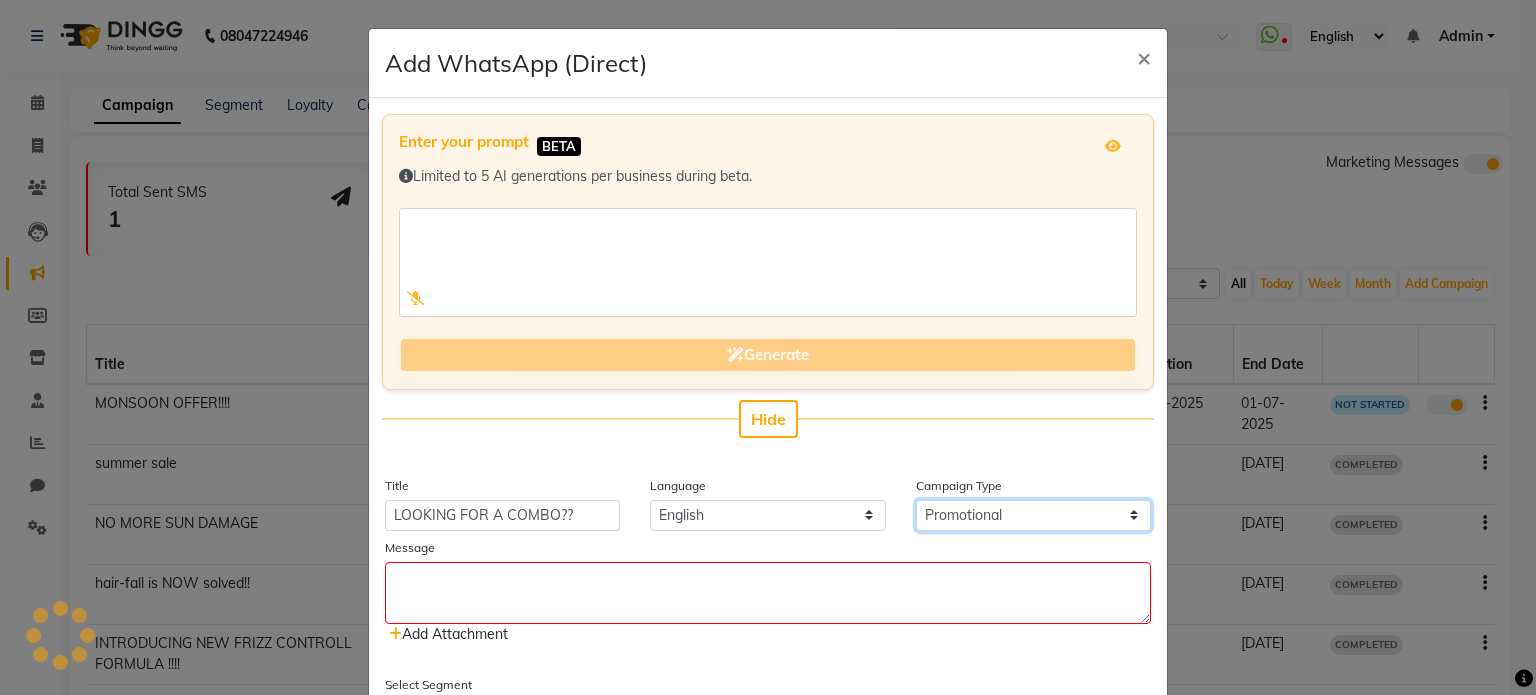 click on "Select Birthday Anniversary Promotional Service reminder" at bounding box center (1033, 515) 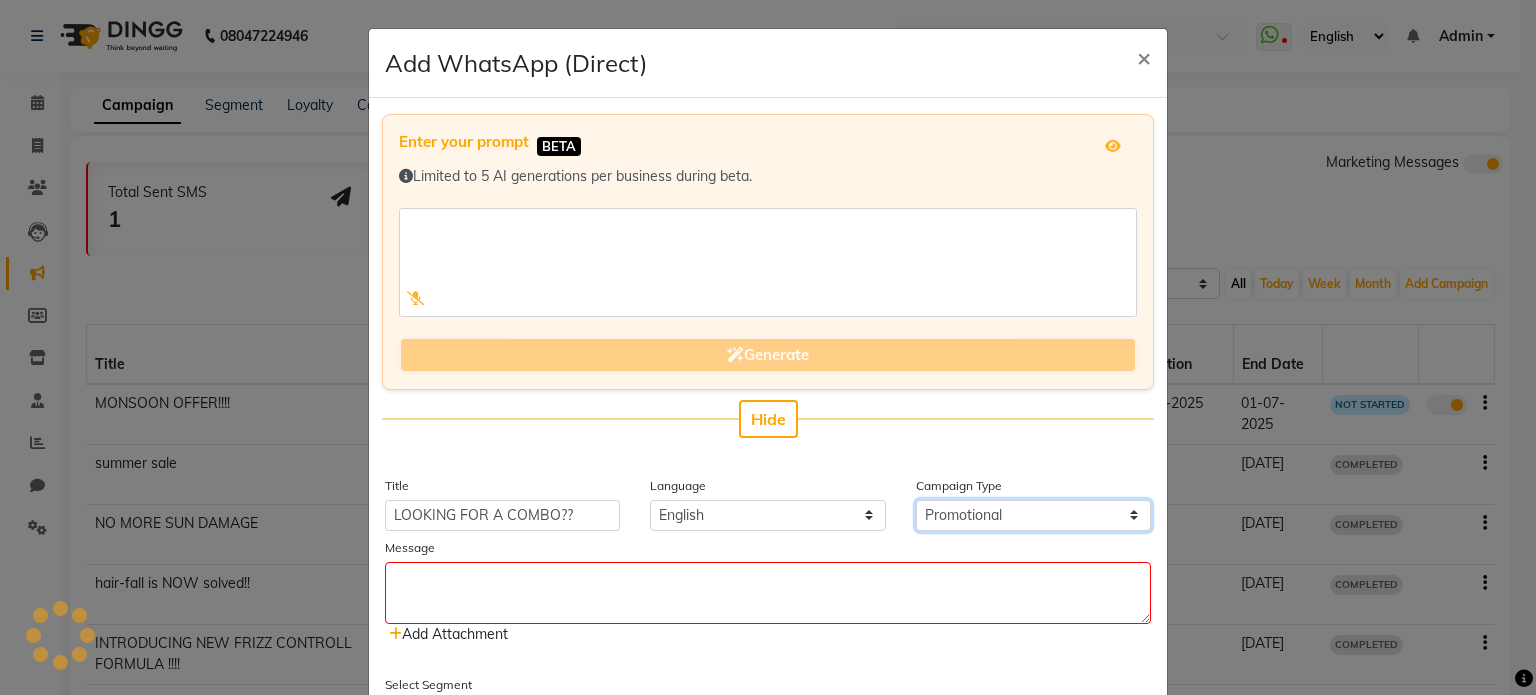 select on "4" 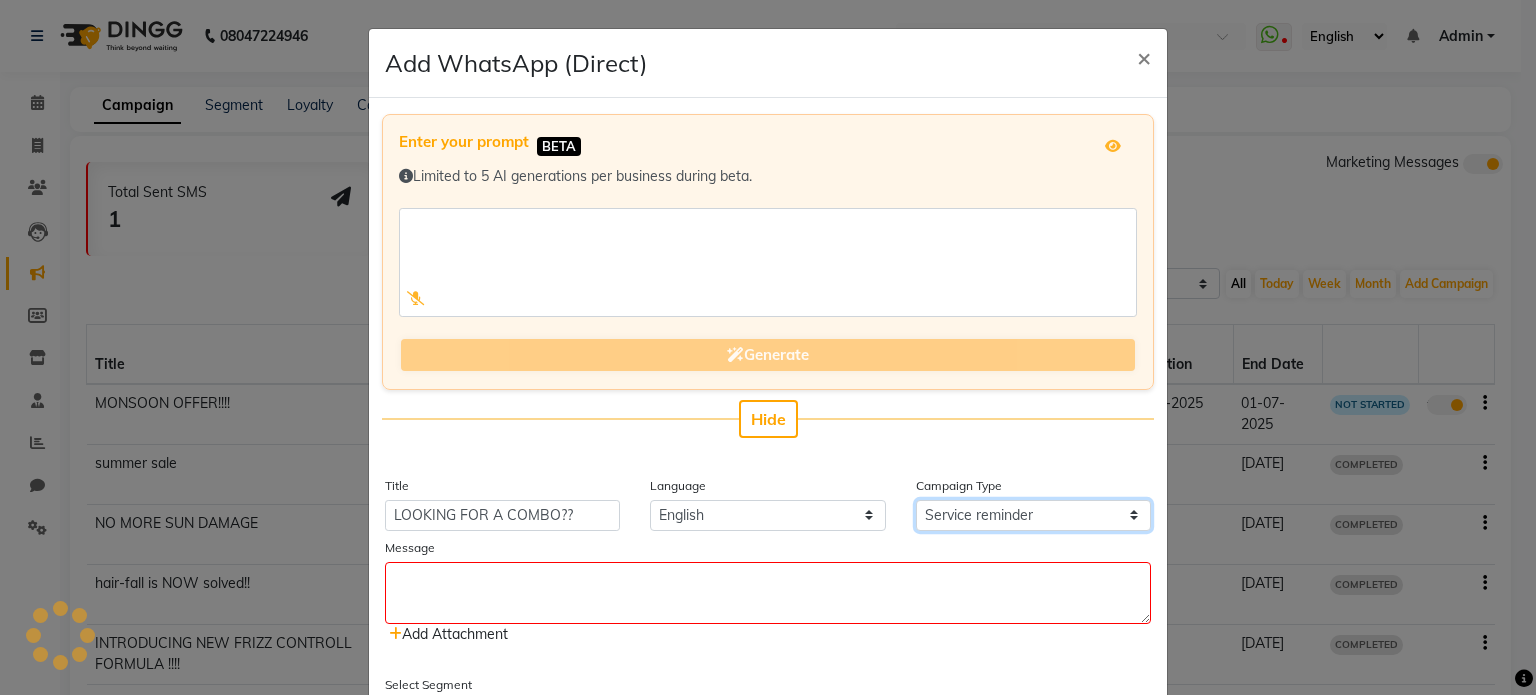 select on "2" 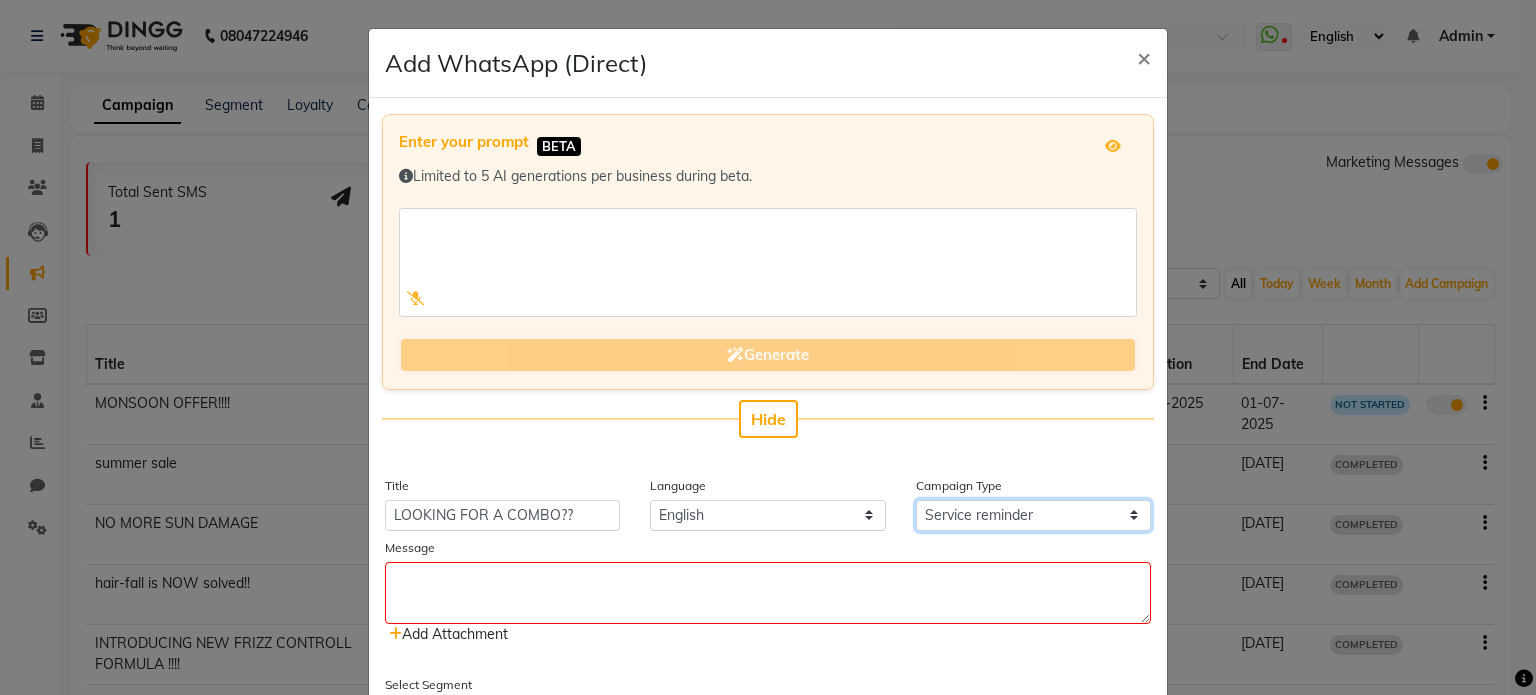 select on "3" 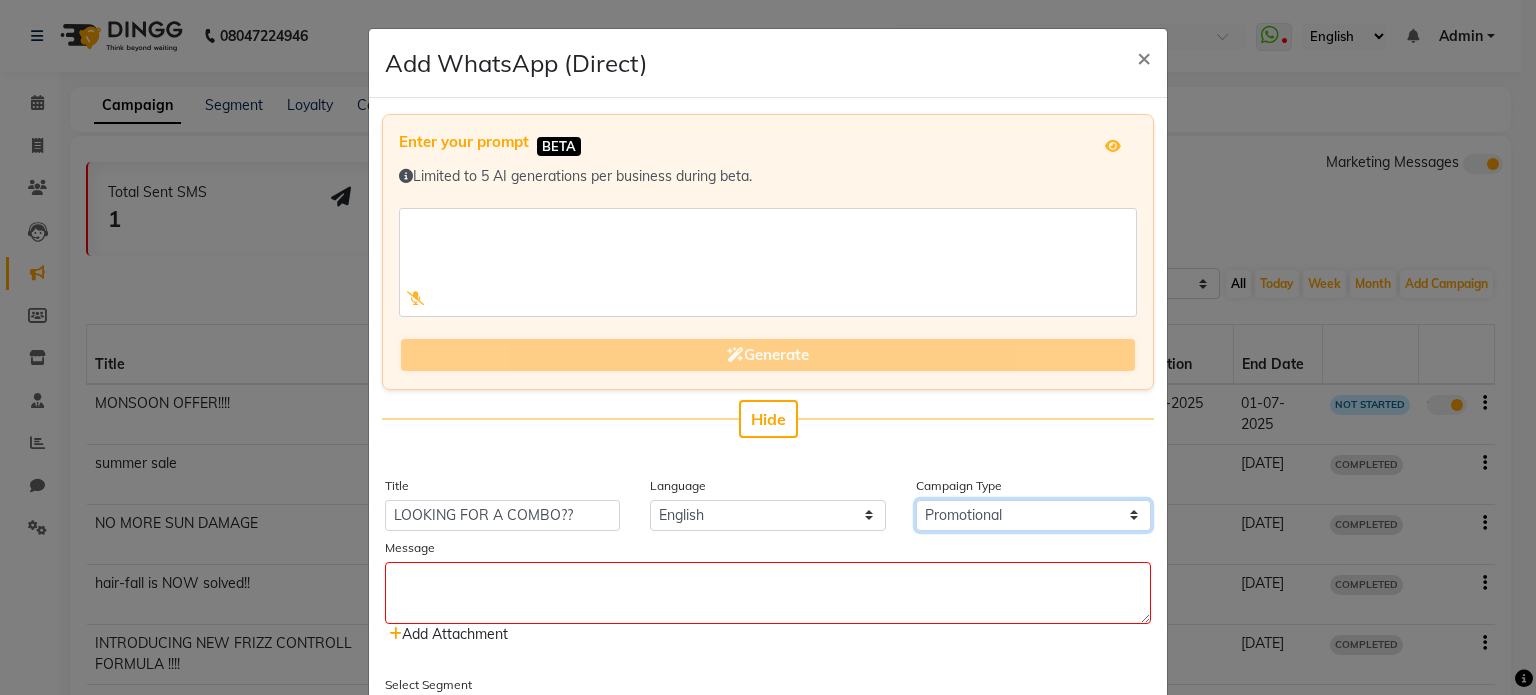 select 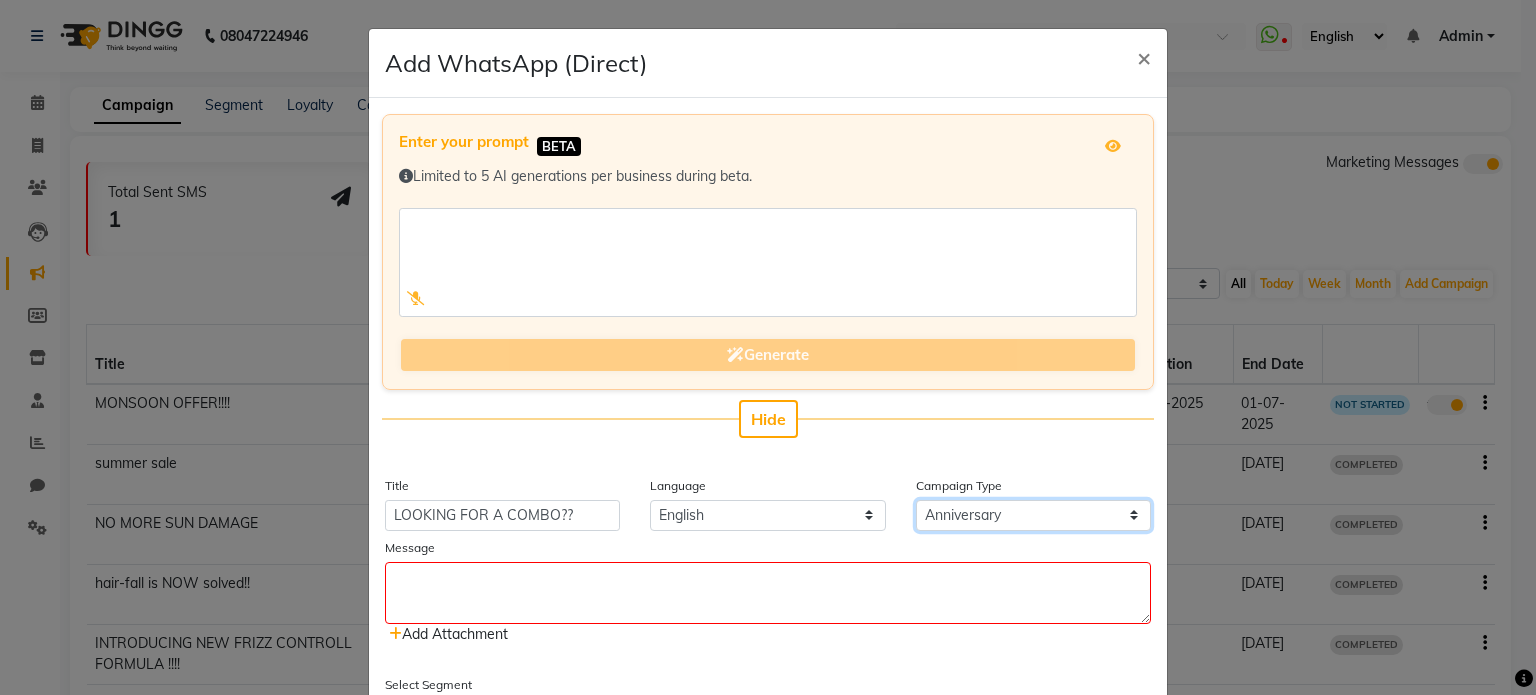 select on "2" 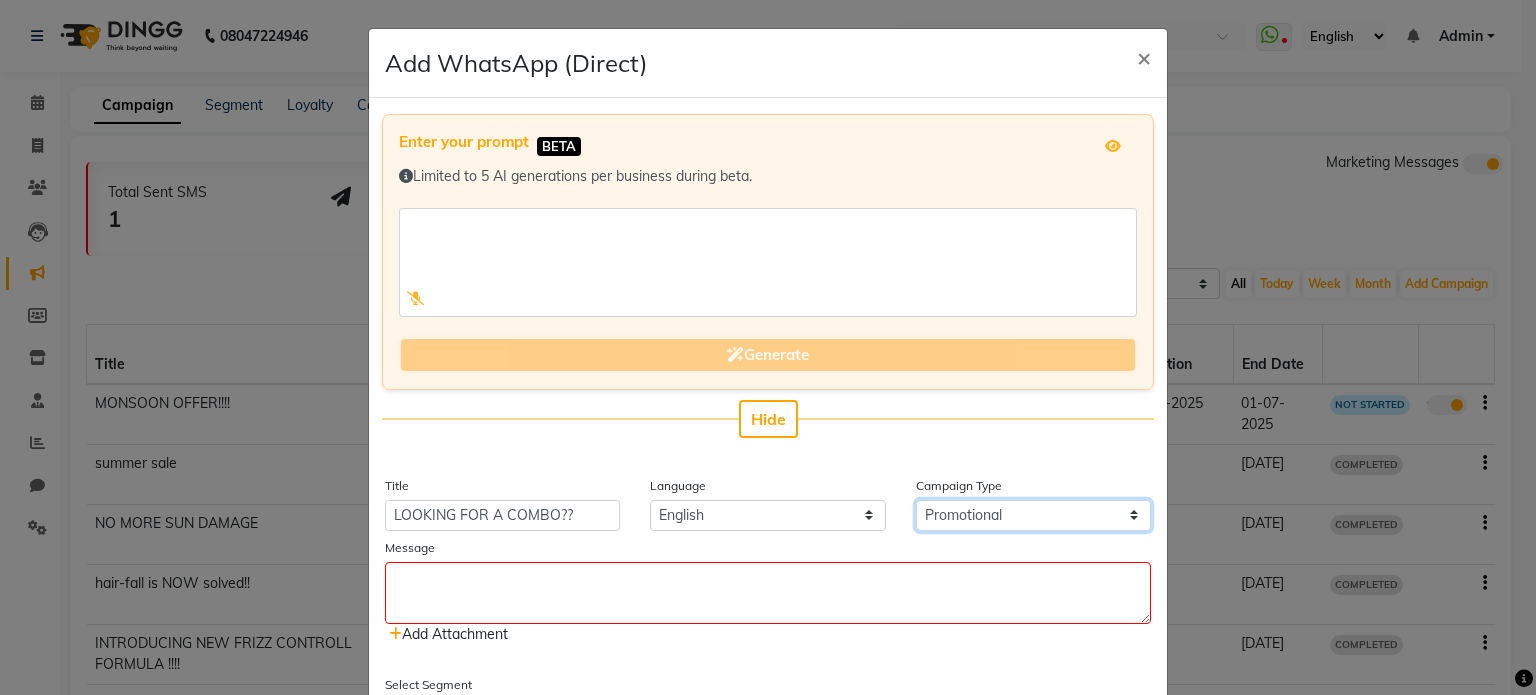 select 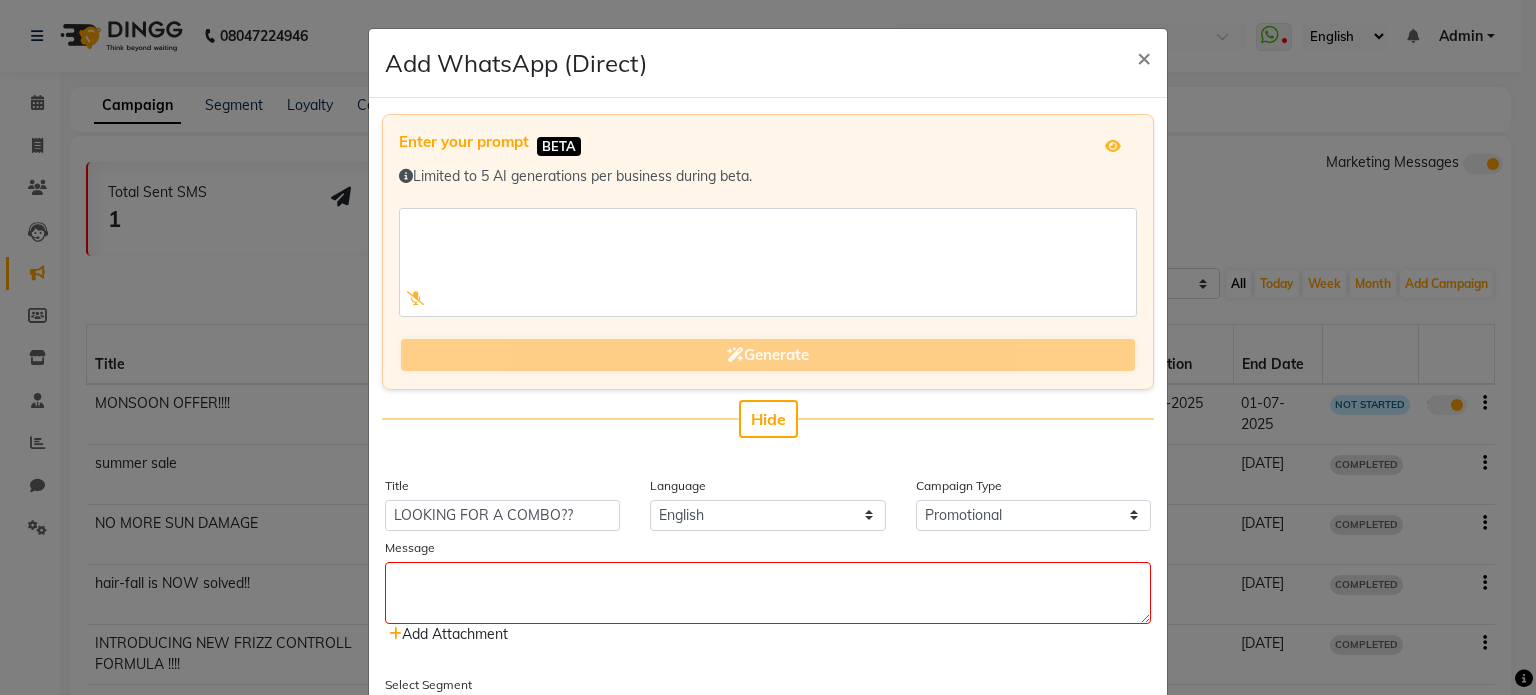 click on "Message" 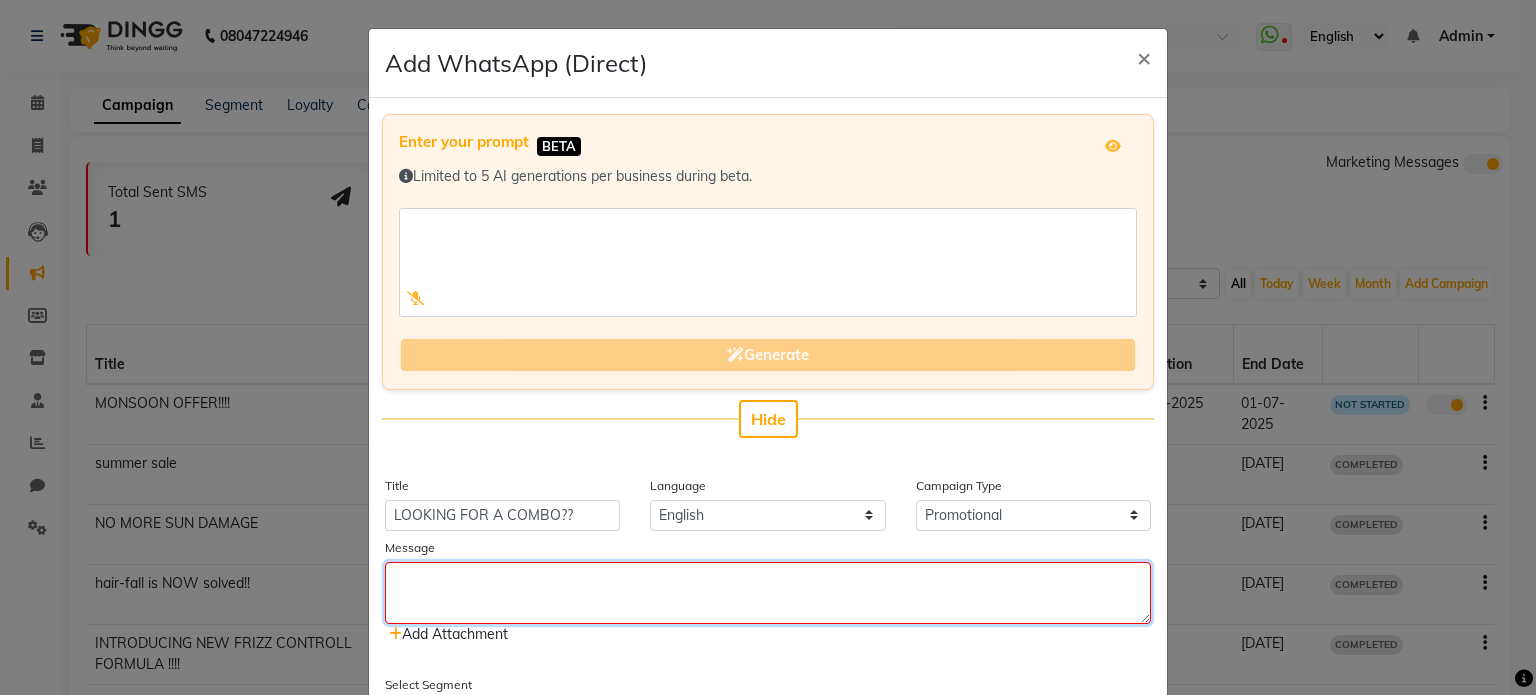 drag, startPoint x: 866, startPoint y: 620, endPoint x: 456, endPoint y: 639, distance: 410.44 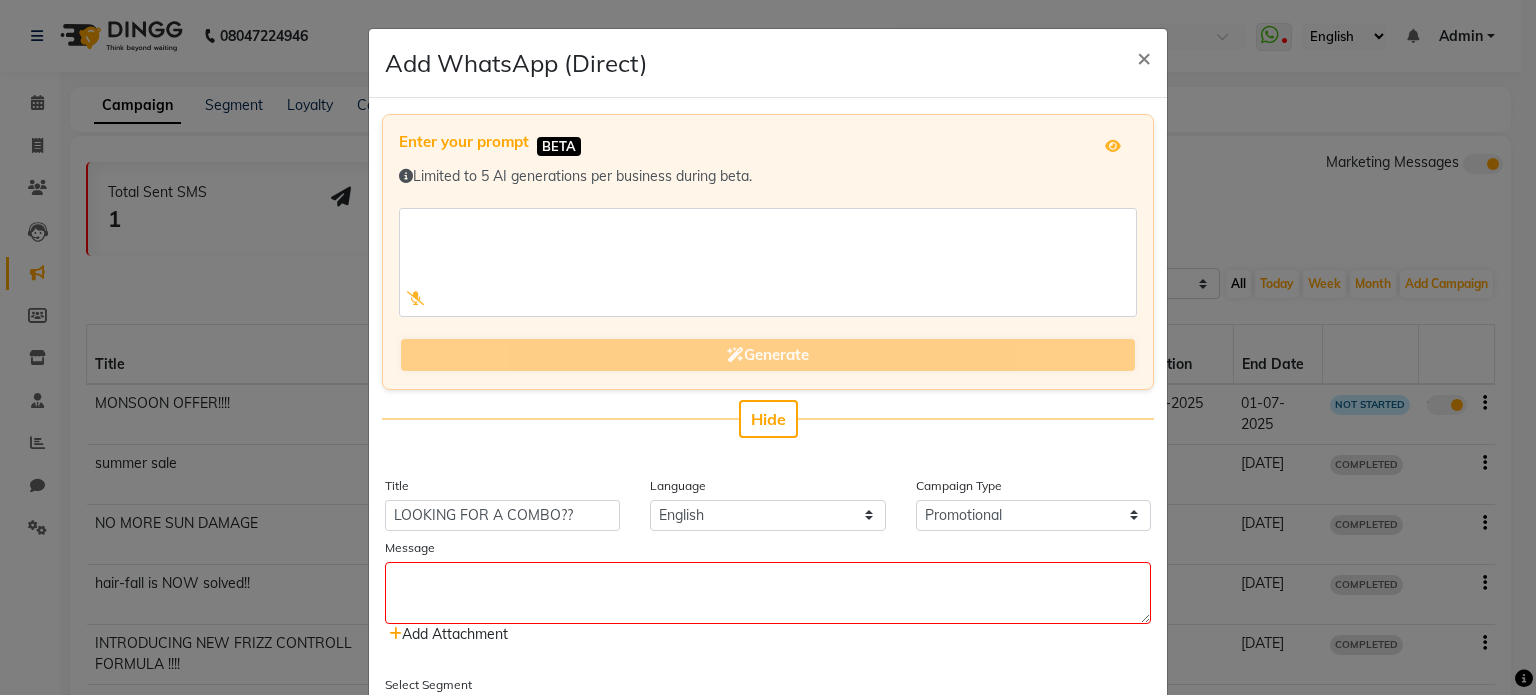click on "Add Attachment" 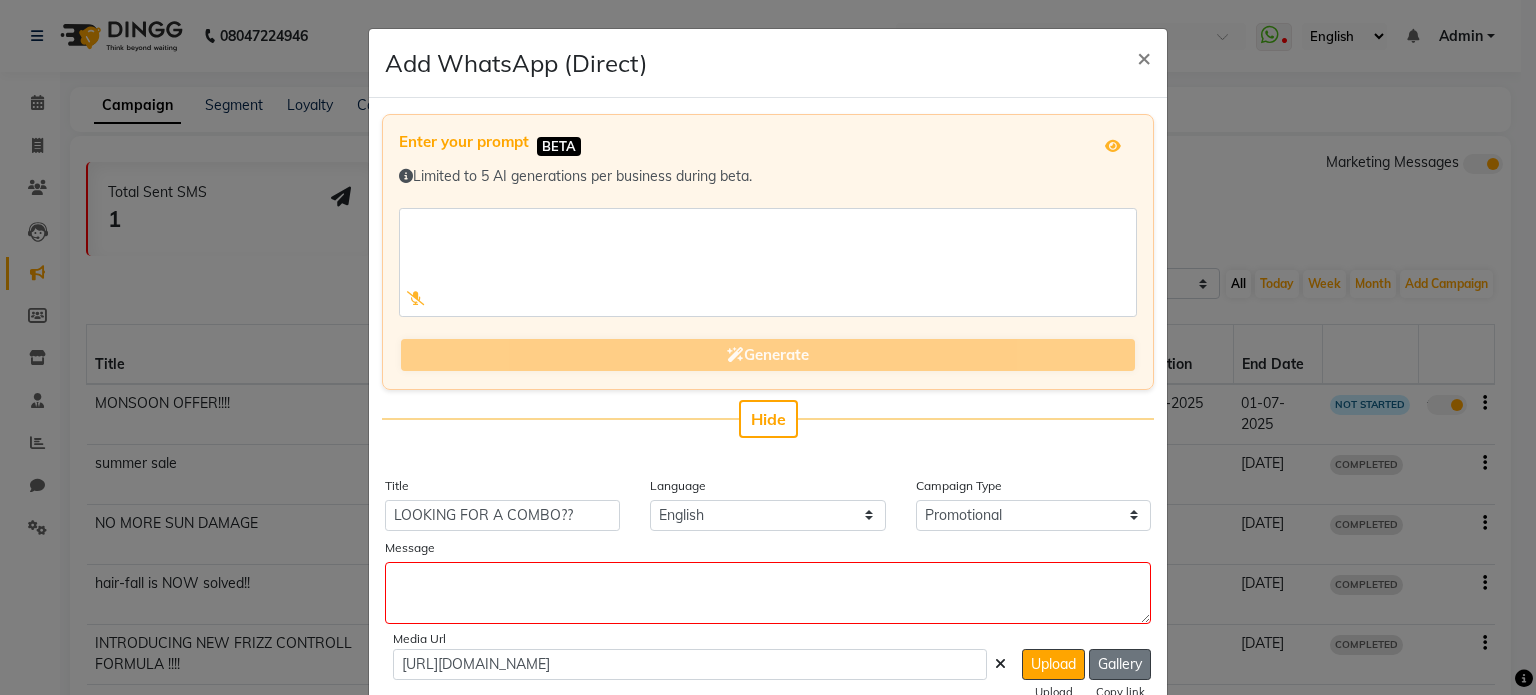 click on "Gallery" 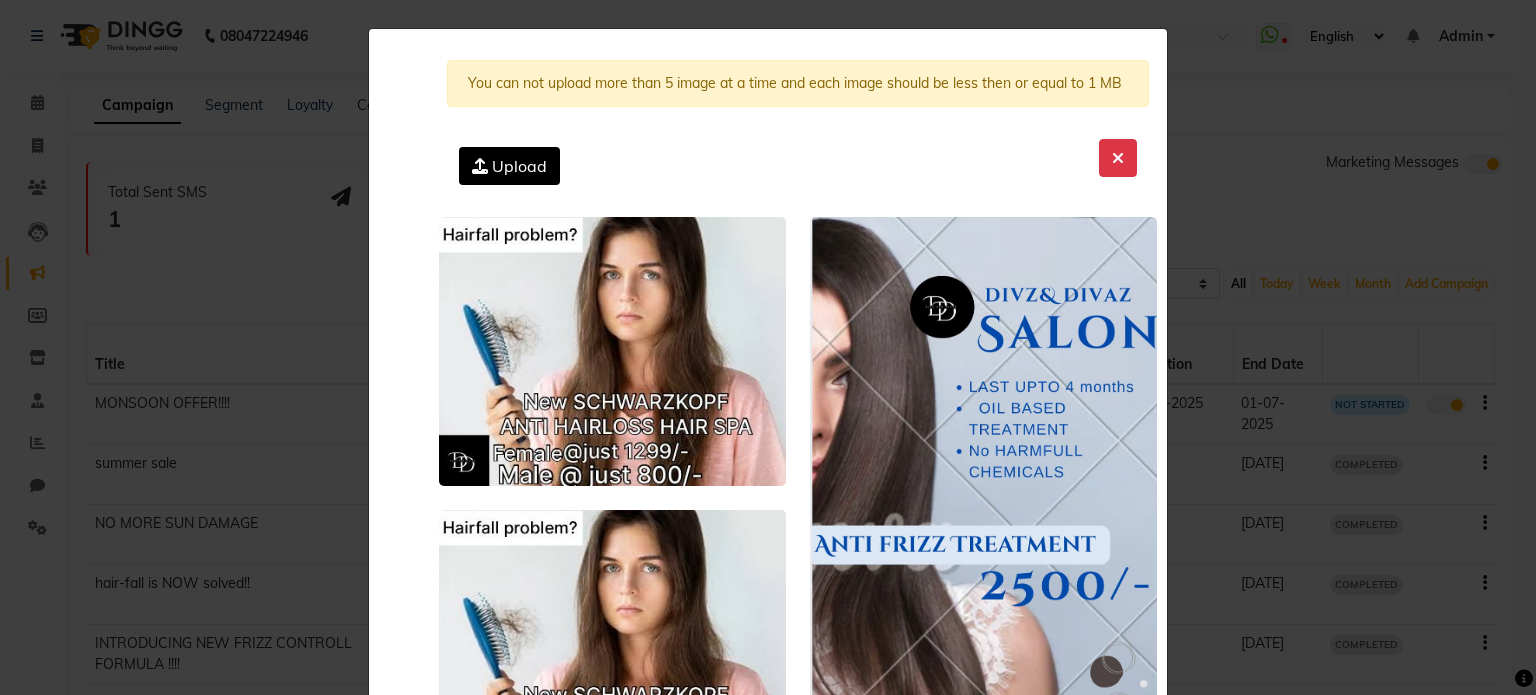 click on "Upload" 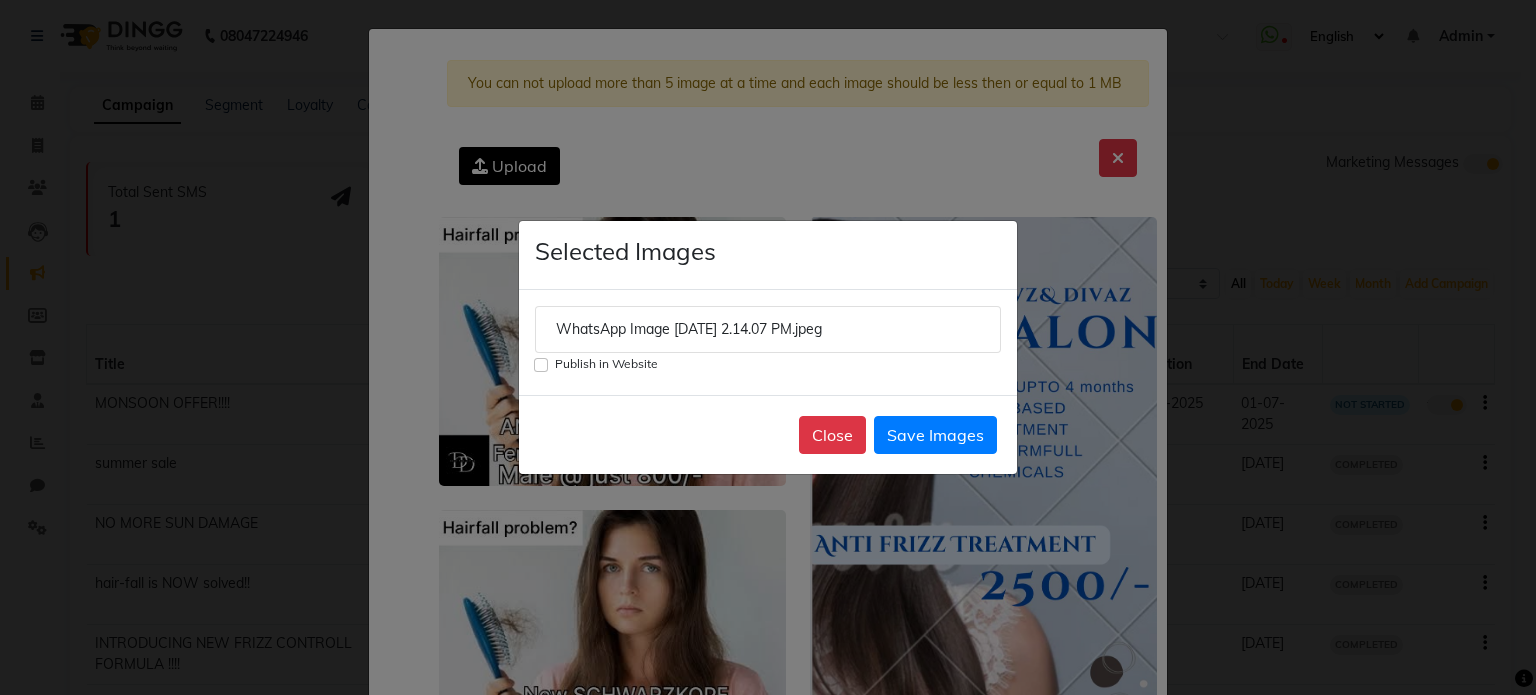 click on "WhatsApp Image [DATE] 2.14.07 PM.jpeg" 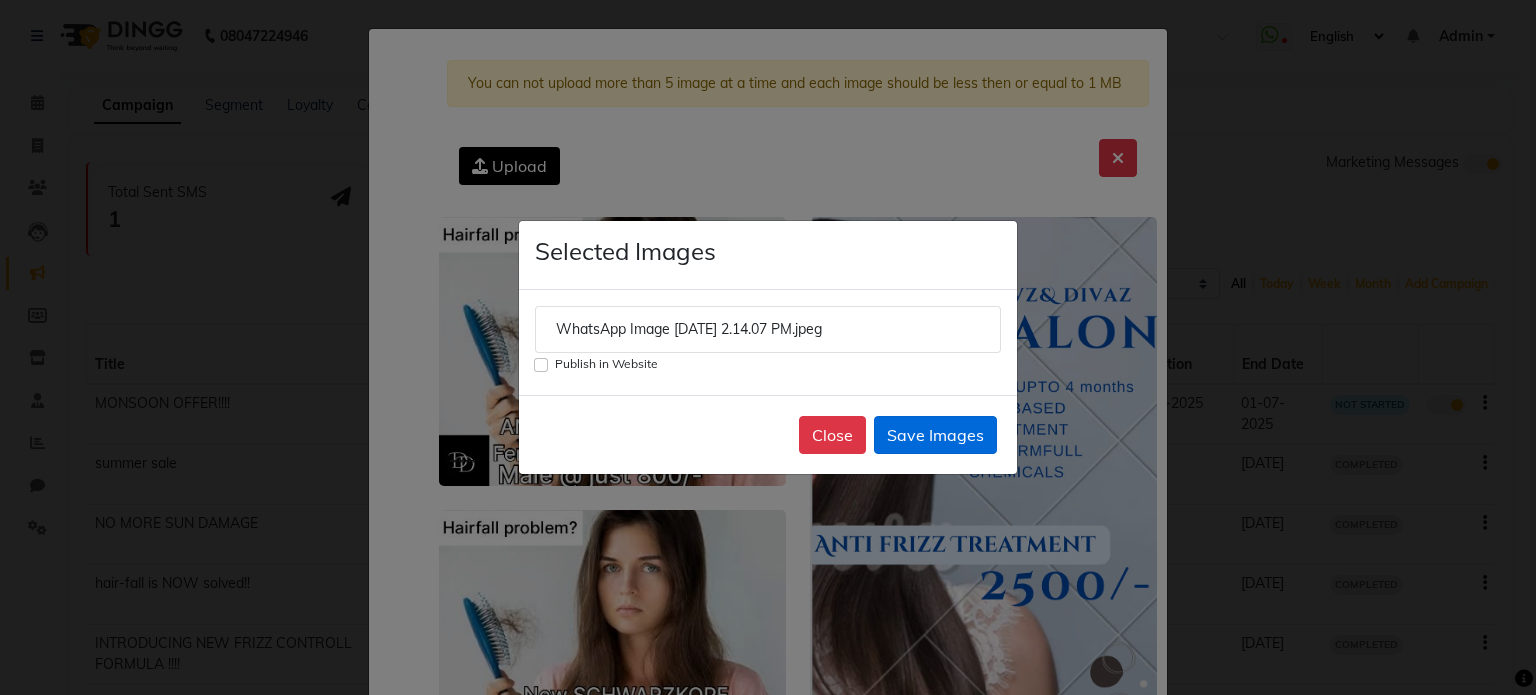 click on "Save Images" 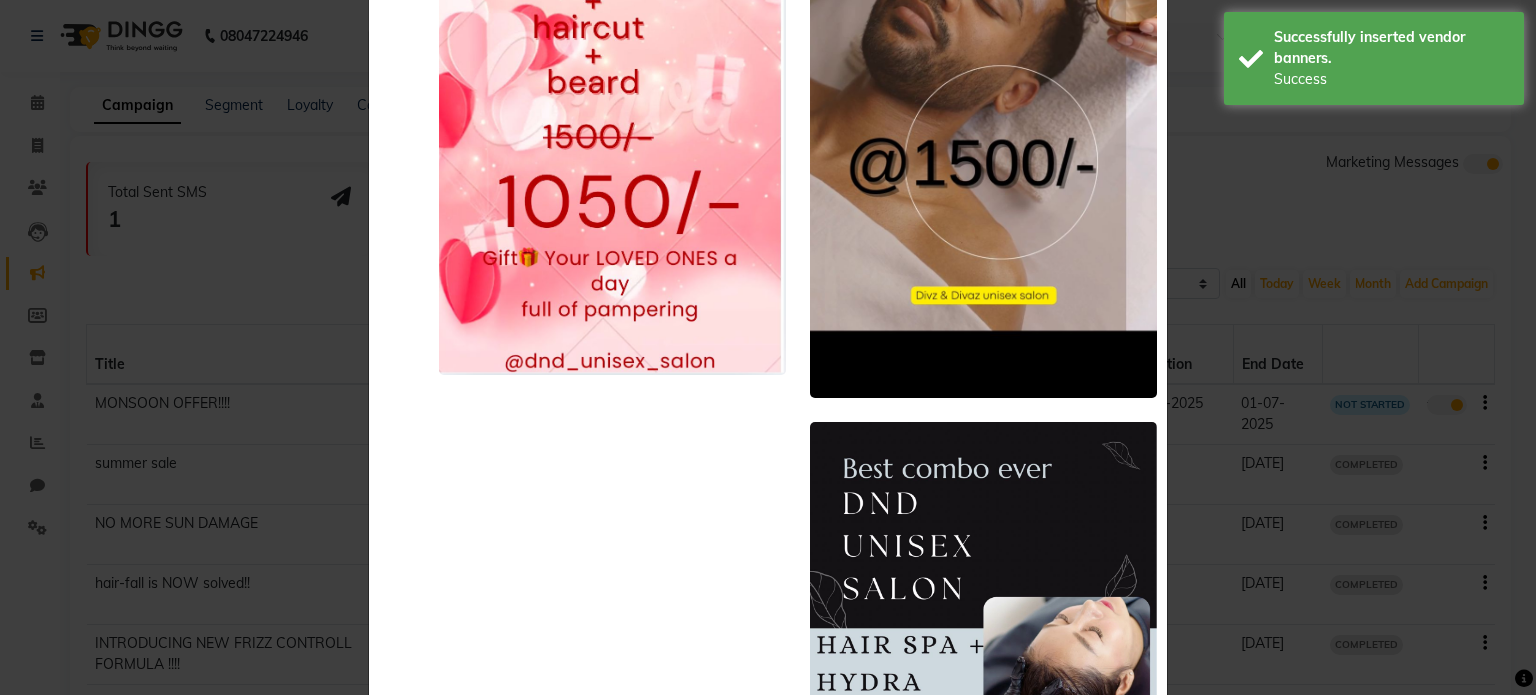 scroll, scrollTop: 2080, scrollLeft: 0, axis: vertical 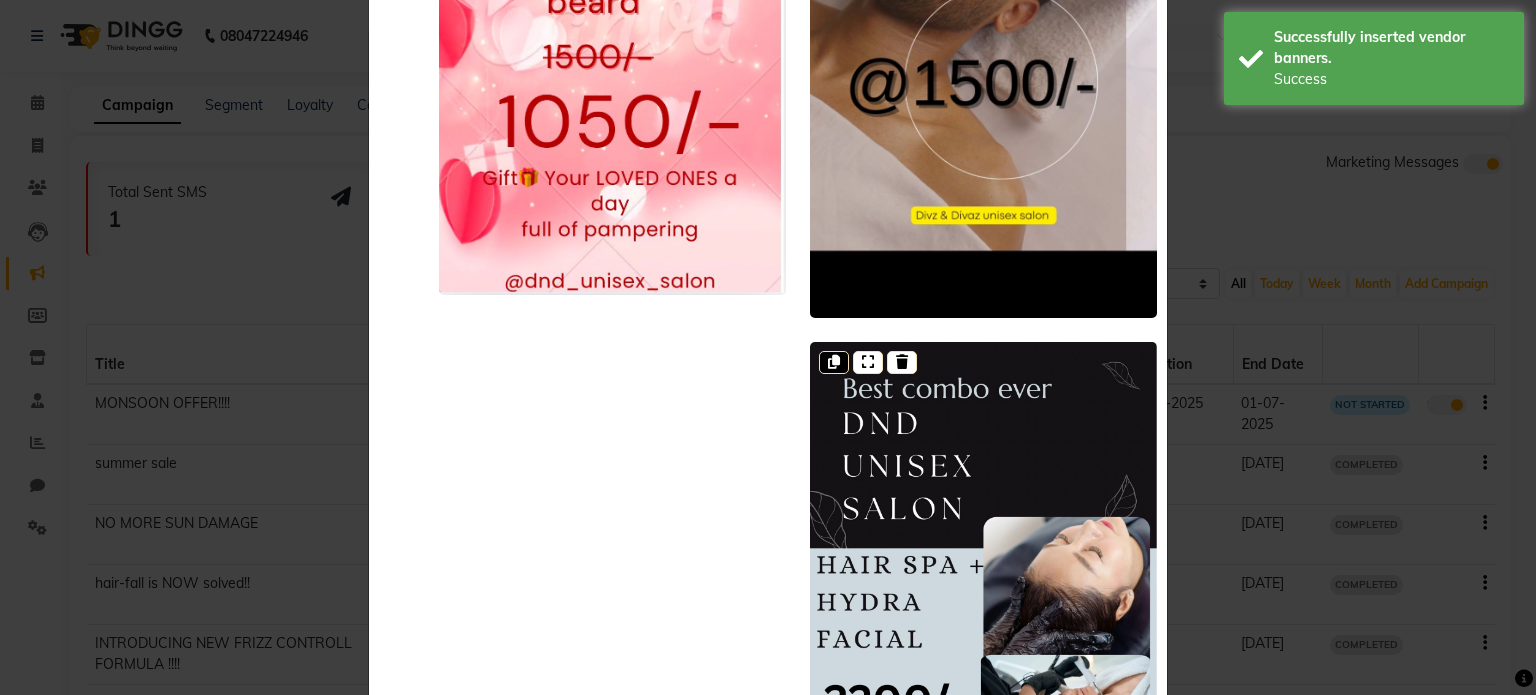 click 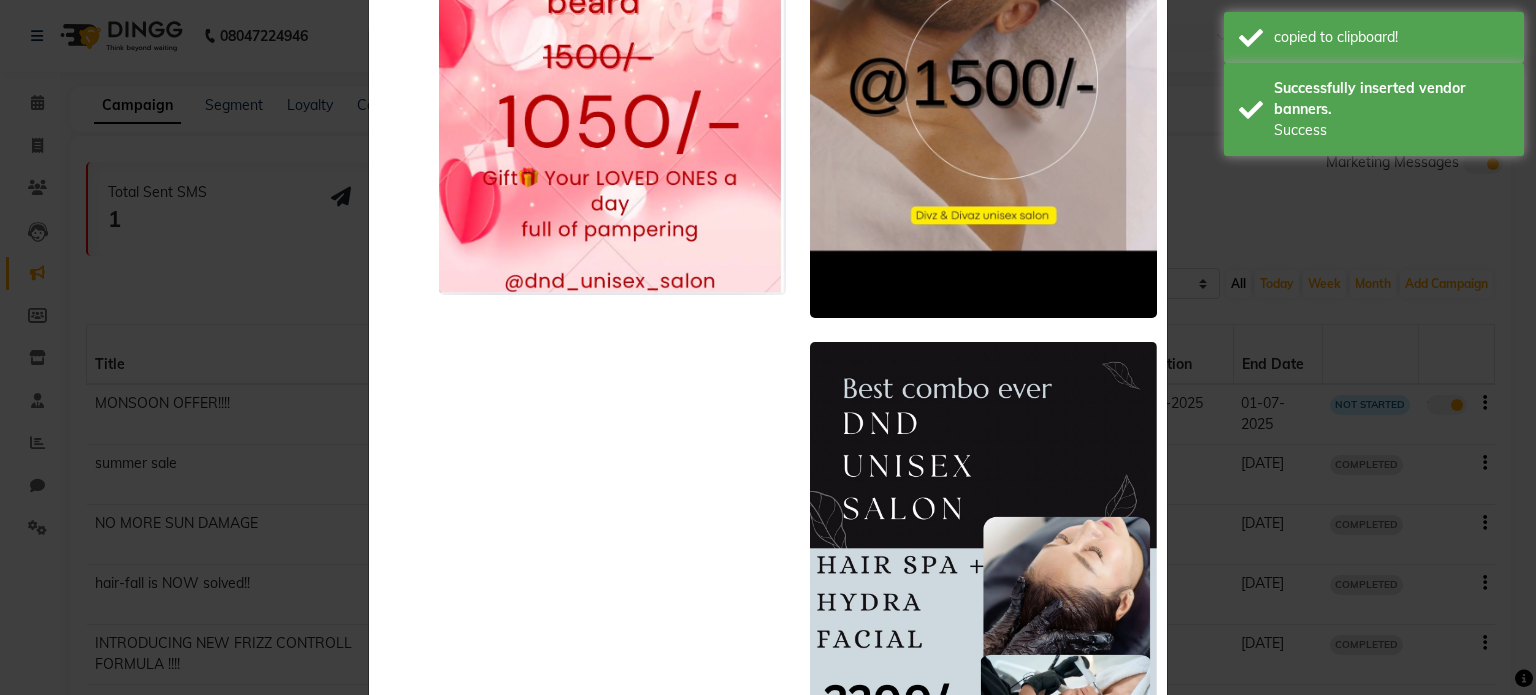 click on "You can not upload more than 5 image at a time and each image should be less then or equal to 1 MB  Upload  Close" 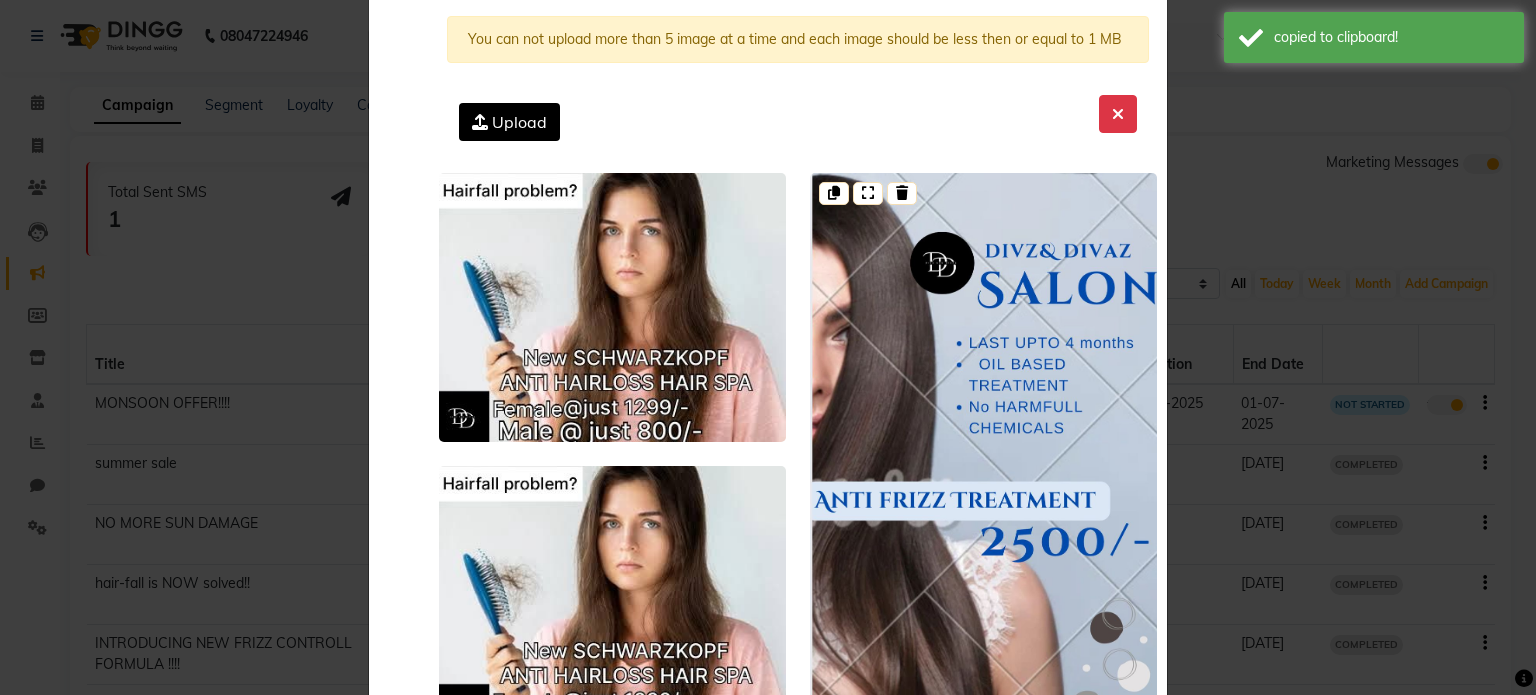 scroll, scrollTop: 40, scrollLeft: 0, axis: vertical 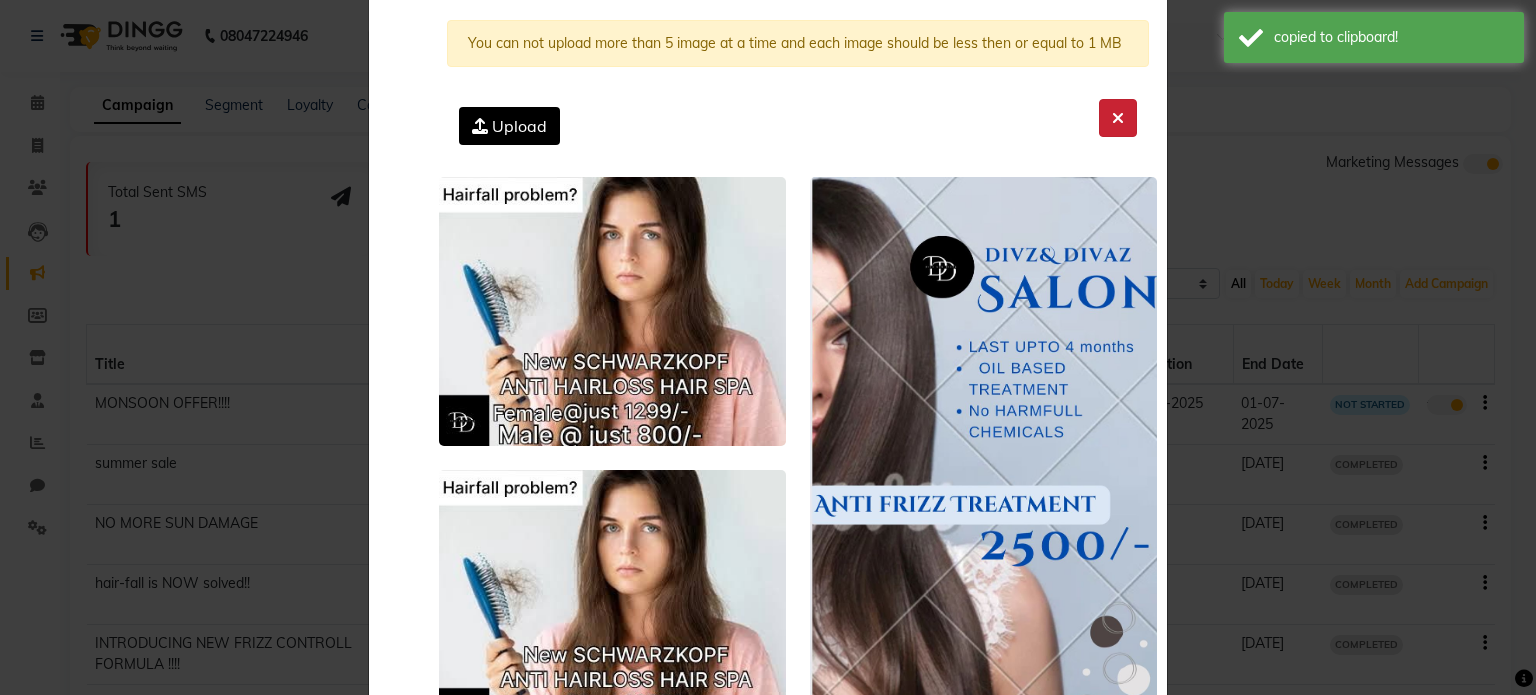 click 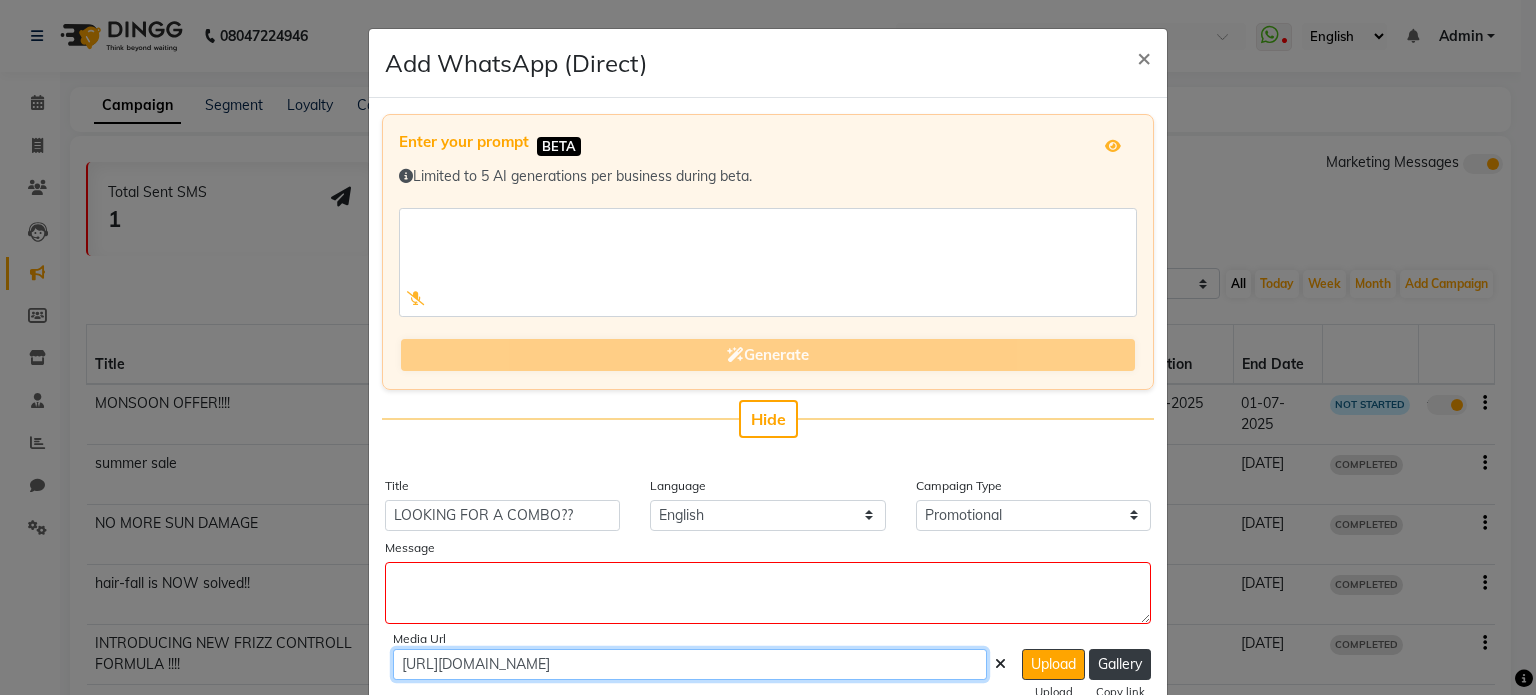 click on "[URL][DOMAIN_NAME]" 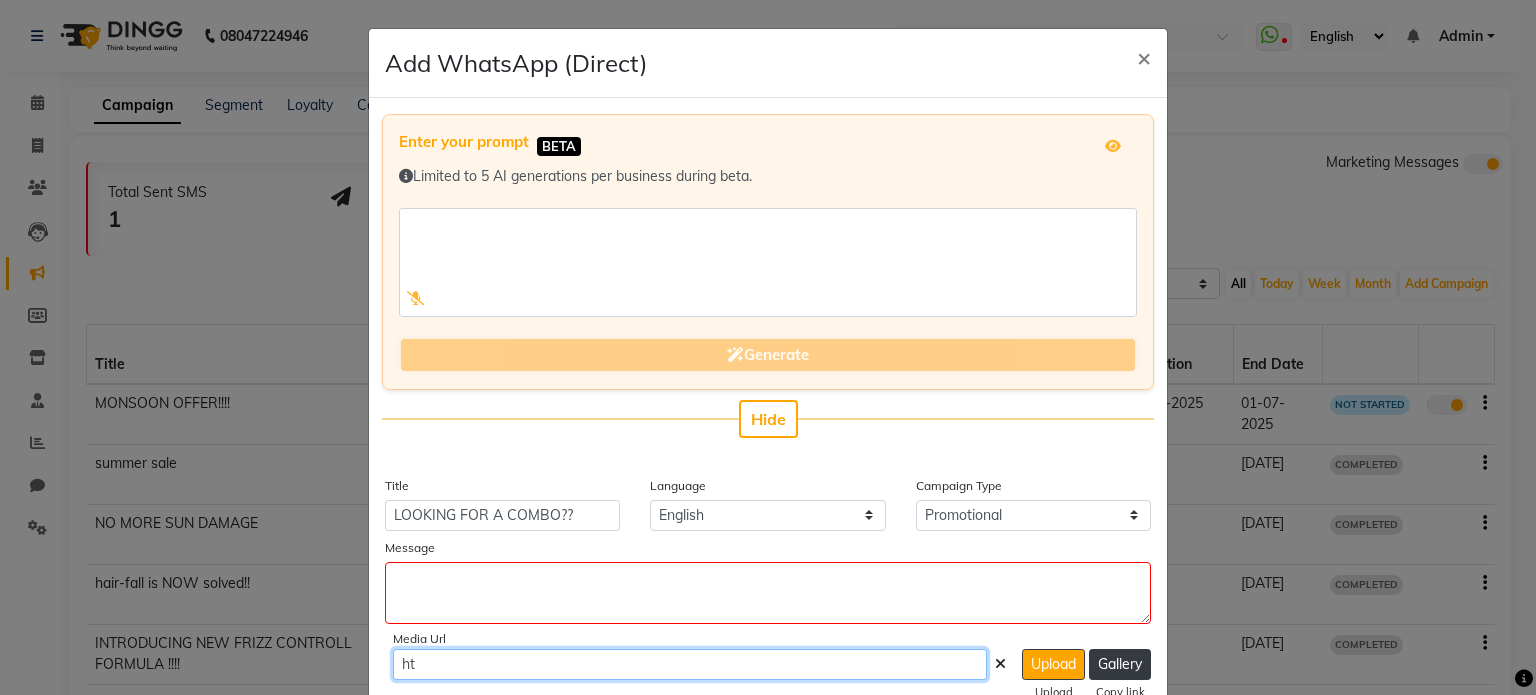 type on "h" 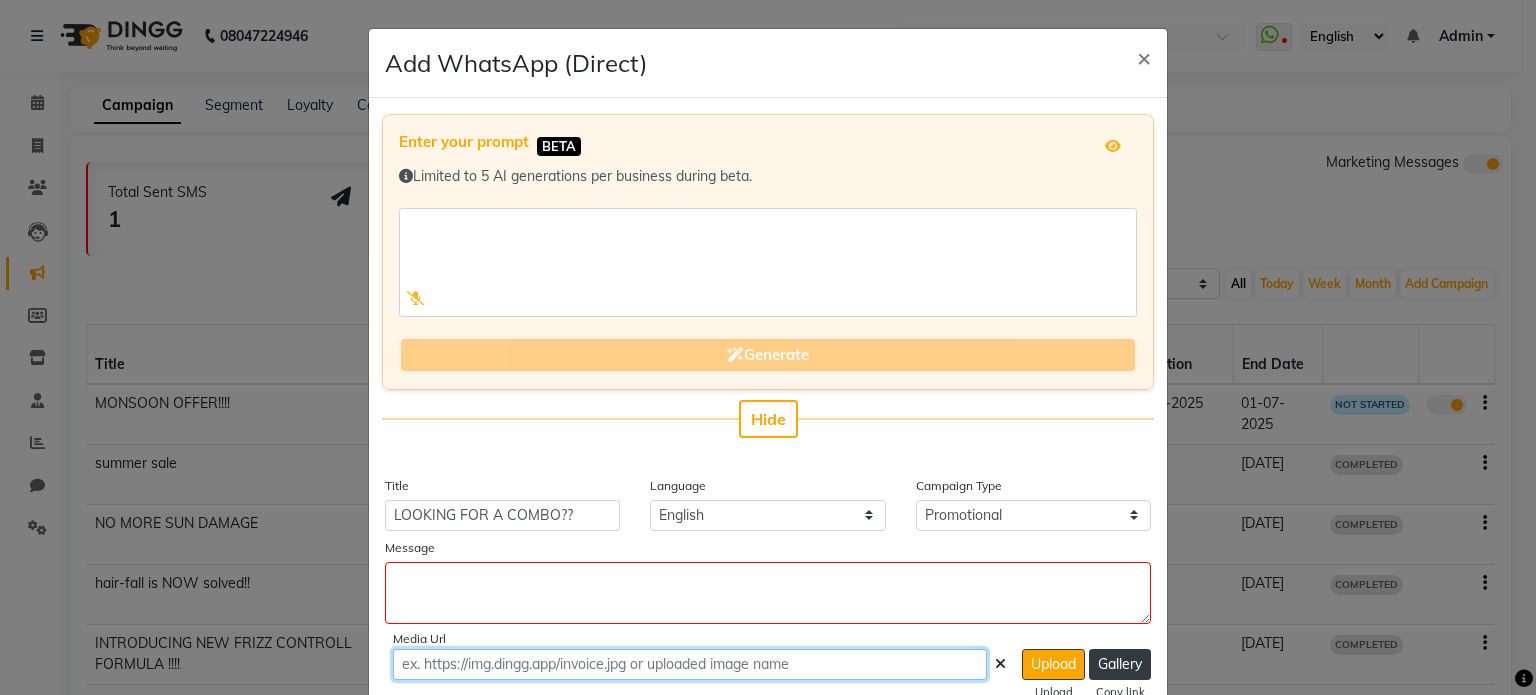 paste on "[URL][DOMAIN_NAME]" 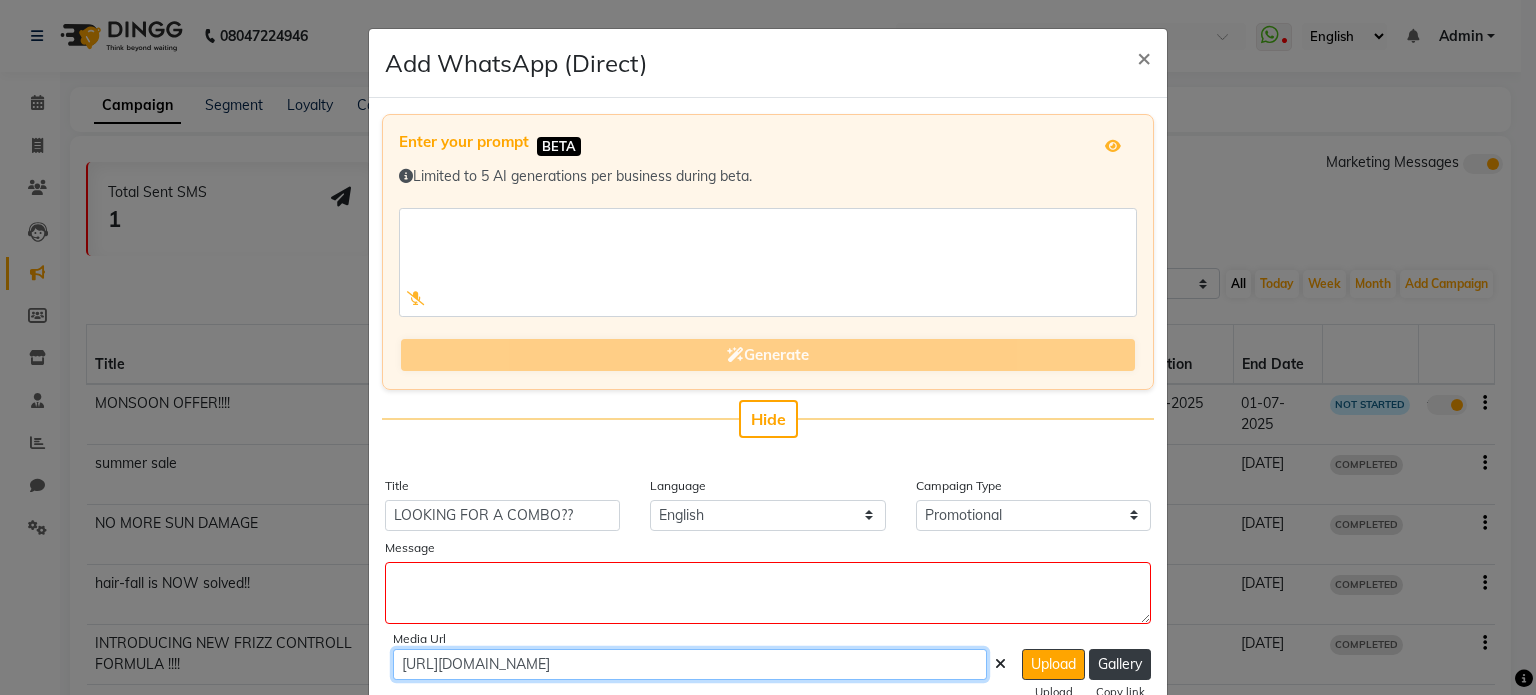 click on "[URL][DOMAIN_NAME]" 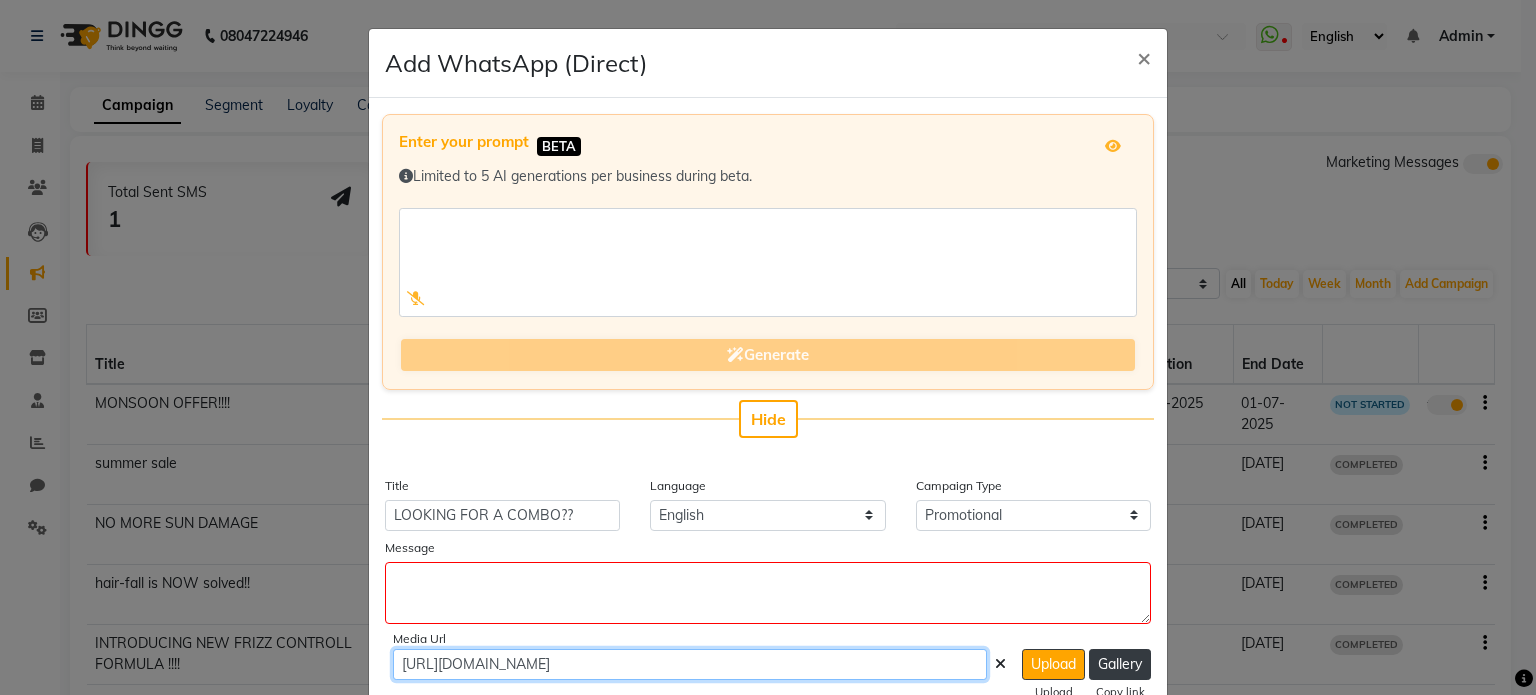type on "[URL][DOMAIN_NAME]" 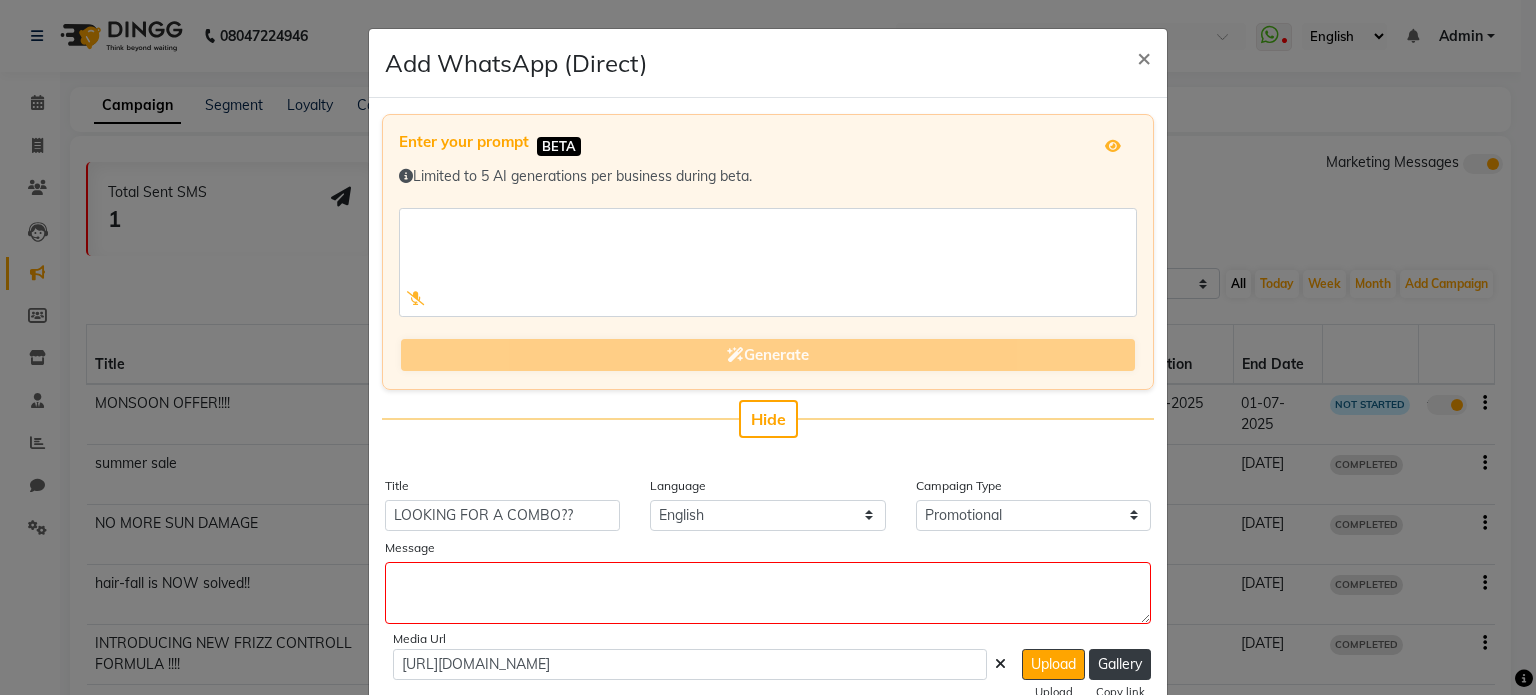 click on "Media Url [URL][DOMAIN_NAME]  Upload   Upload from device   Gallery   Copy link from gallery" 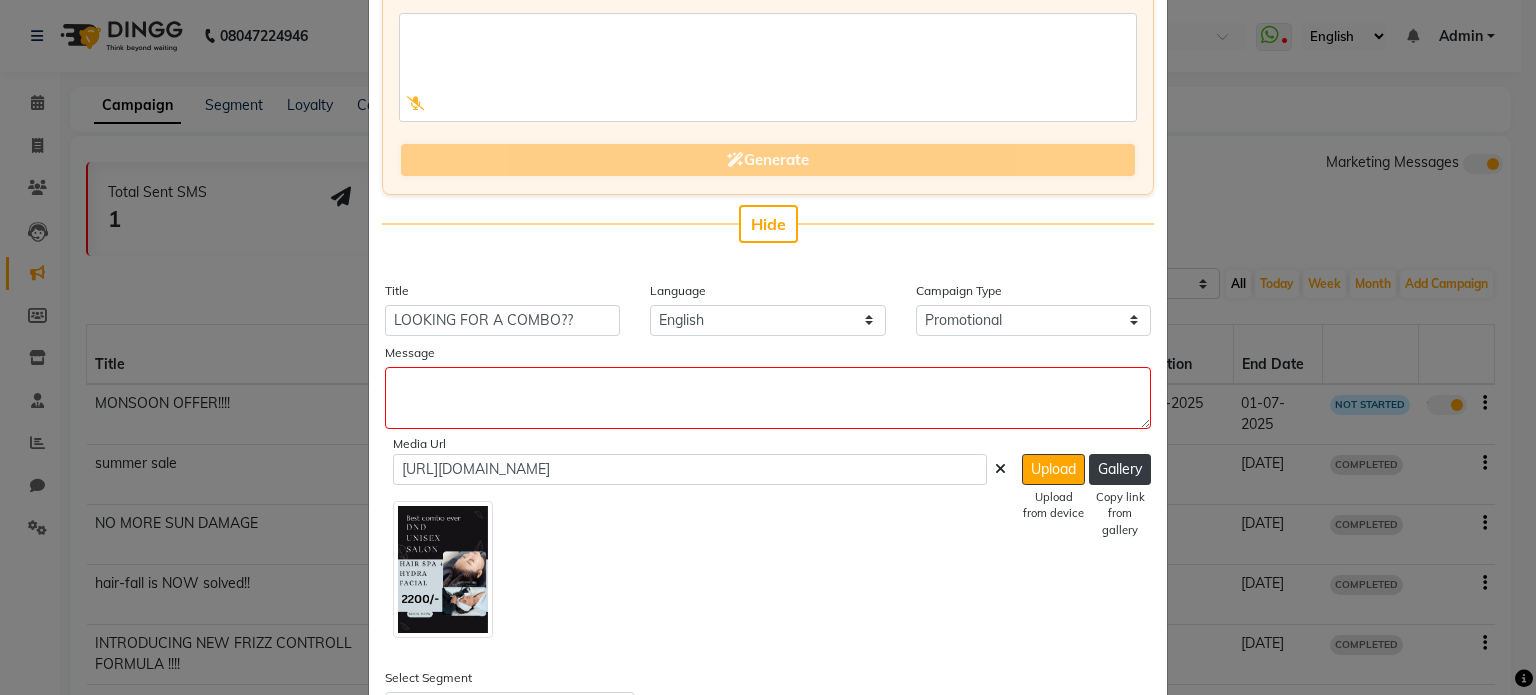 scroll, scrollTop: 200, scrollLeft: 0, axis: vertical 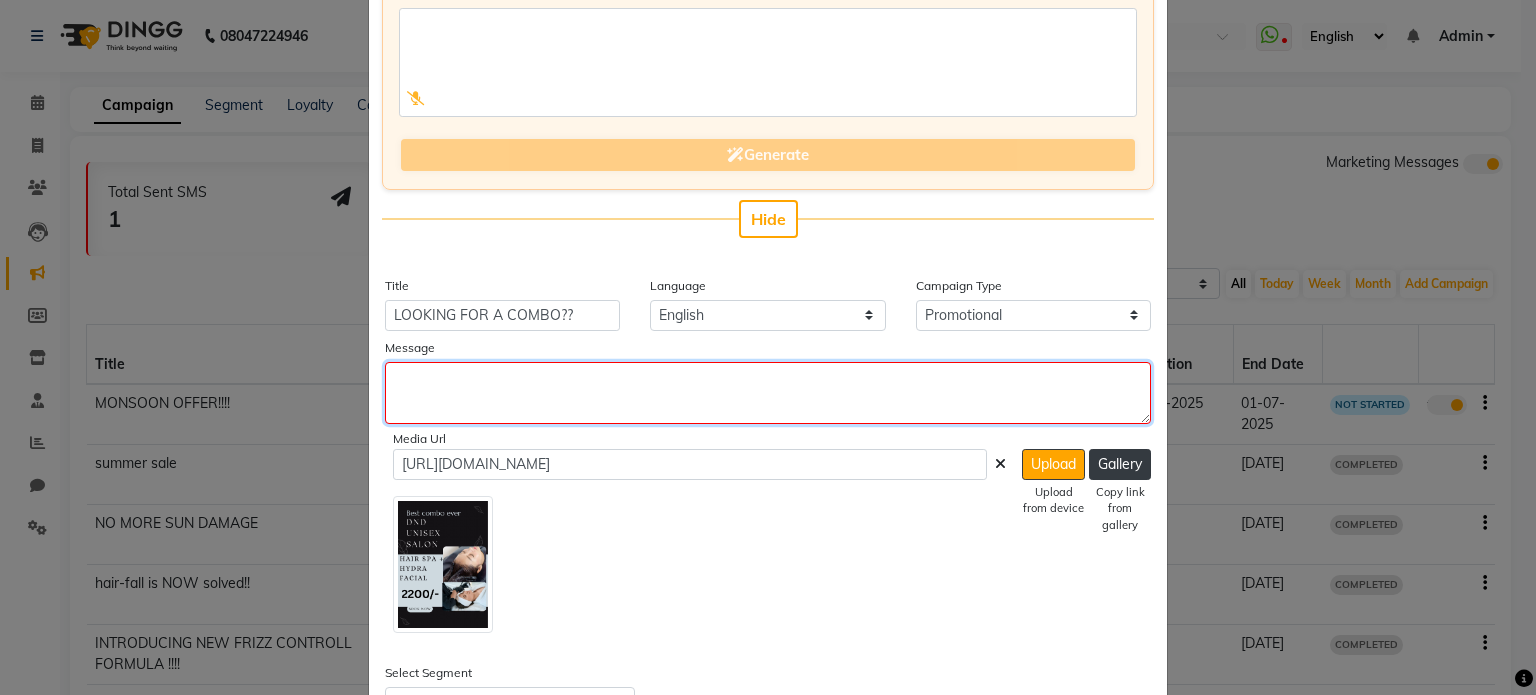 click at bounding box center [768, 393] 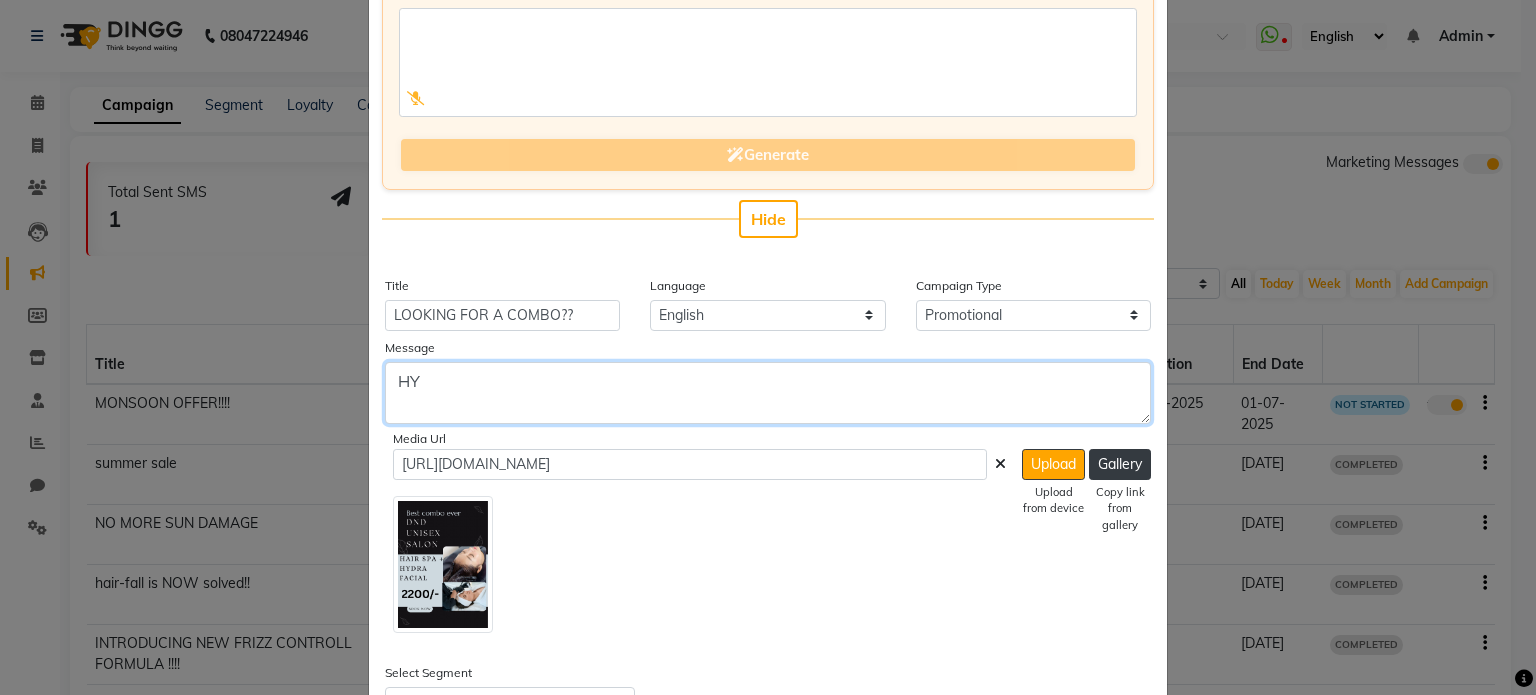 type on "H" 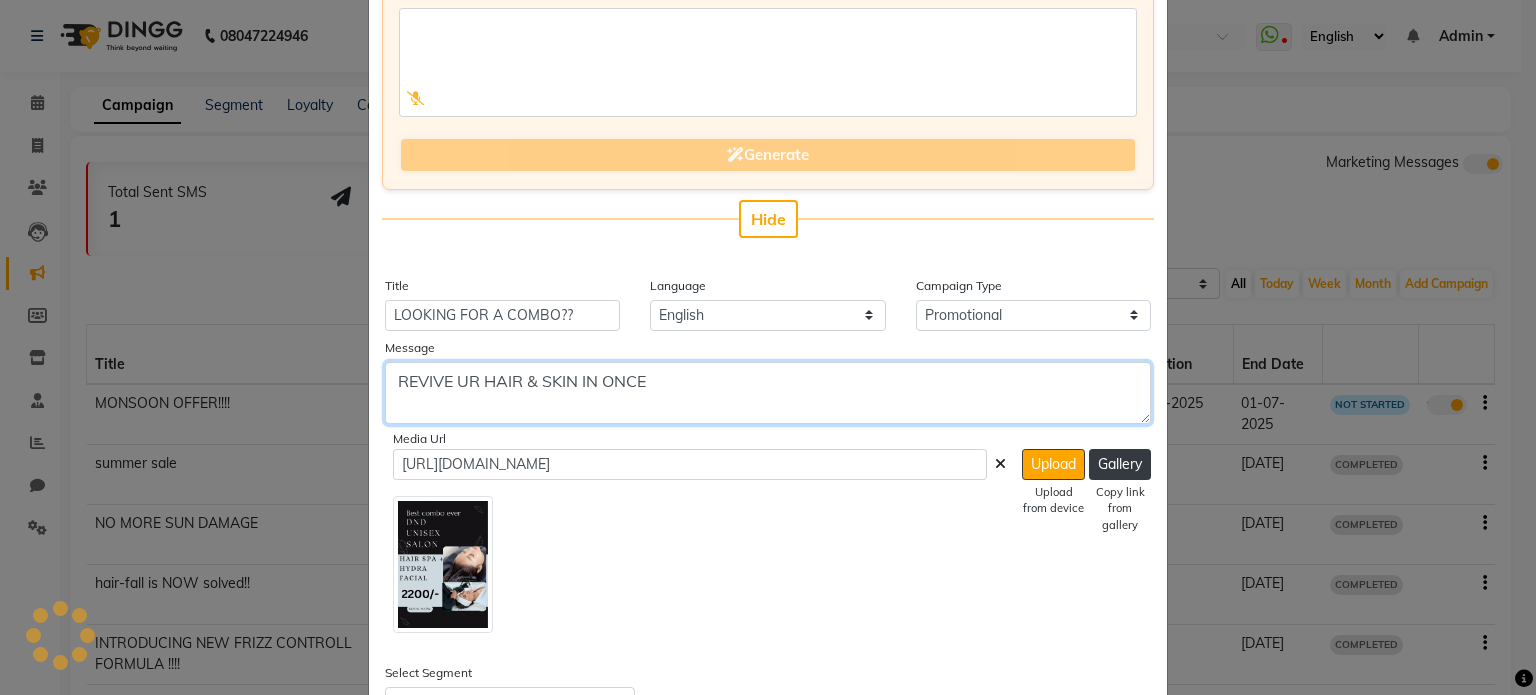 click on "REVIVE UR HAIR & SKIN IN ONCE" at bounding box center (768, 393) 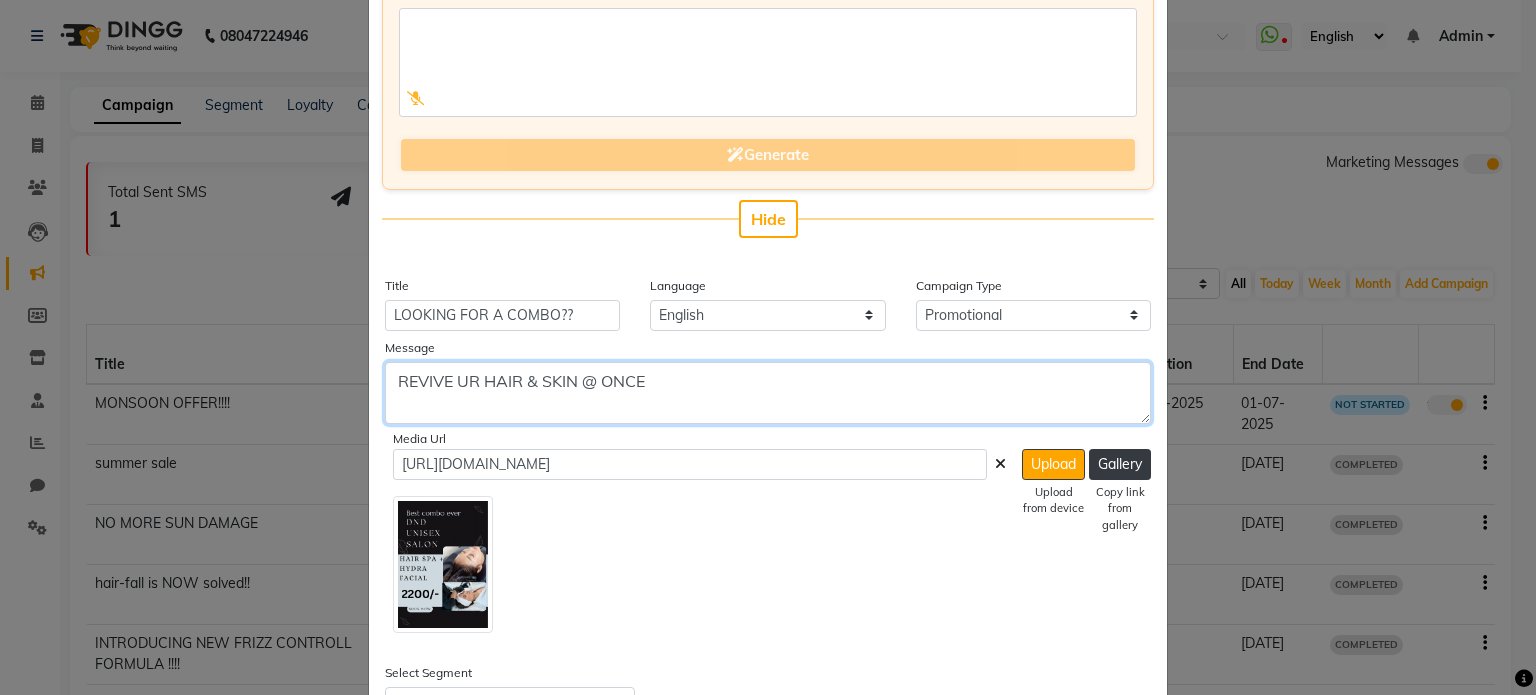 type on "REVIVE UR HAIR & SKIN @ ONCE" 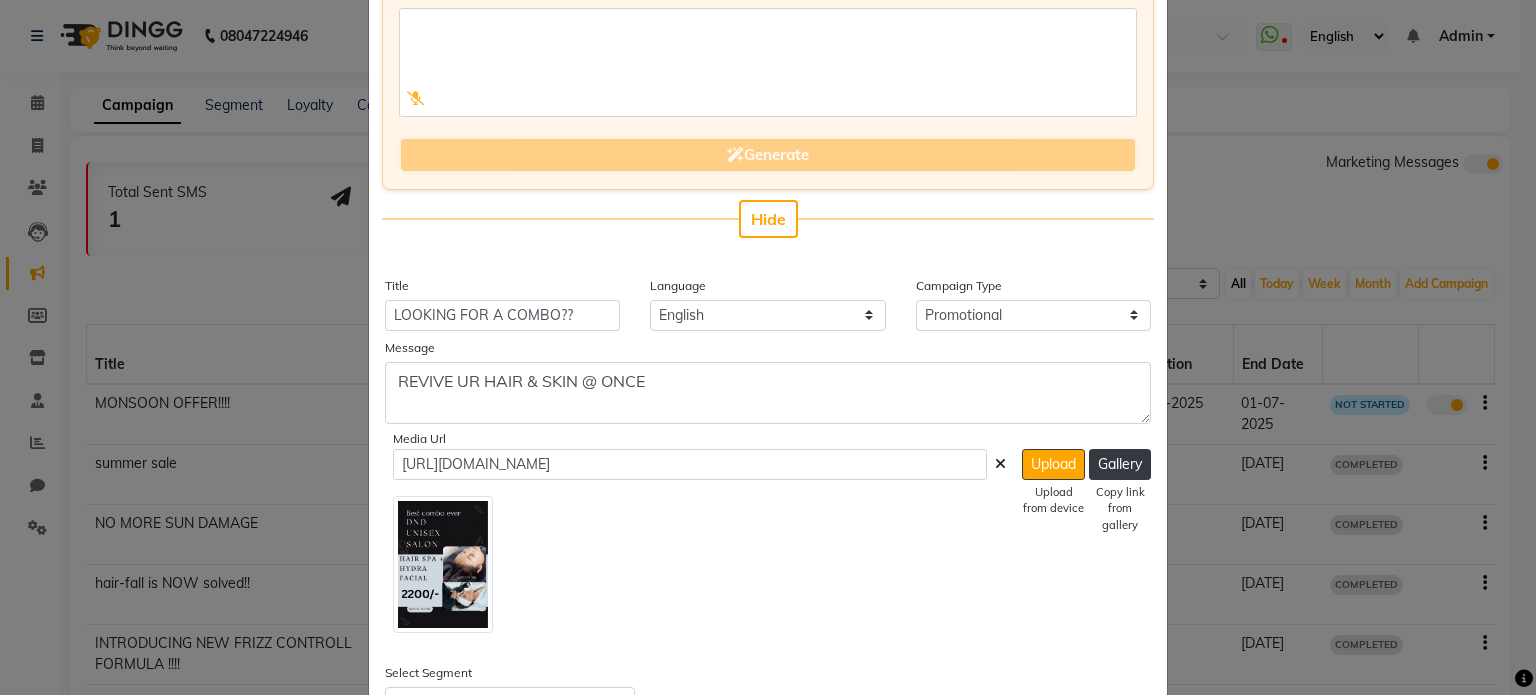 click 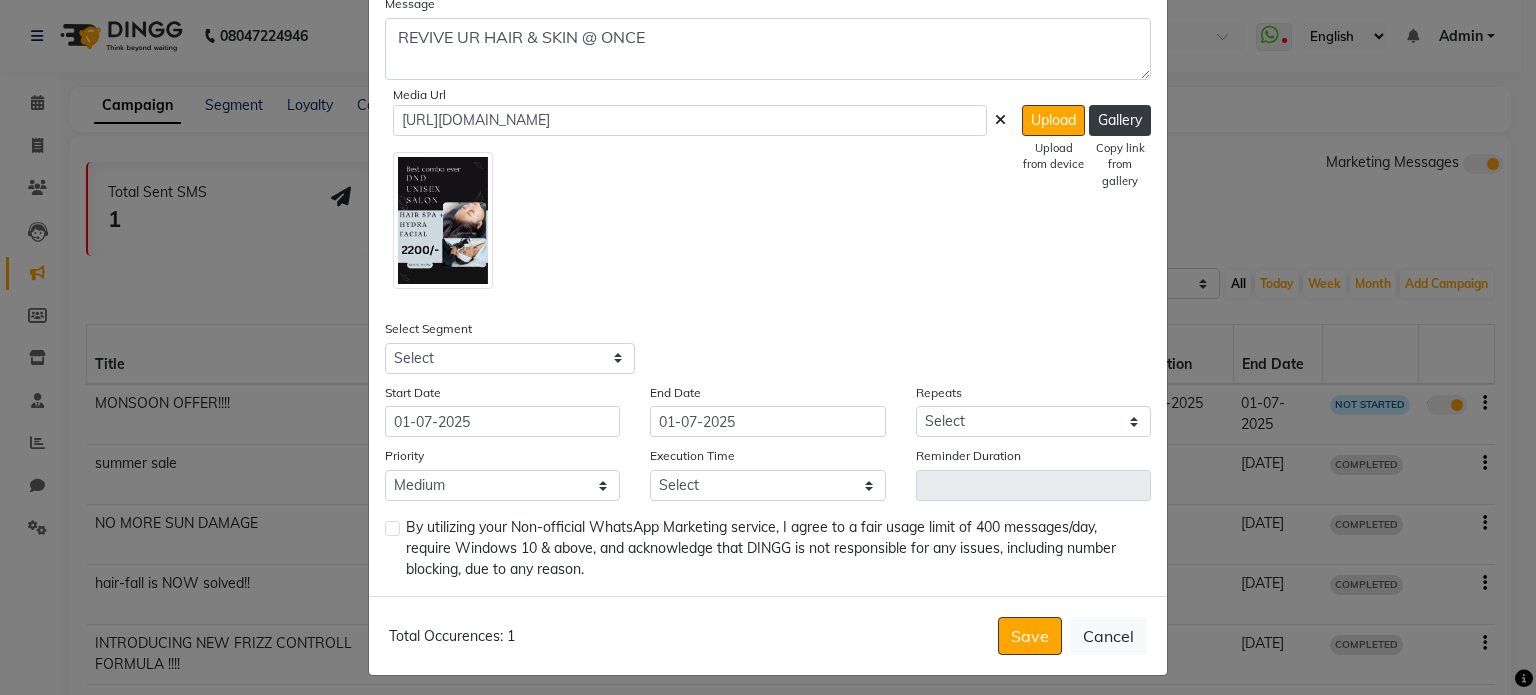 scroll, scrollTop: 555, scrollLeft: 0, axis: vertical 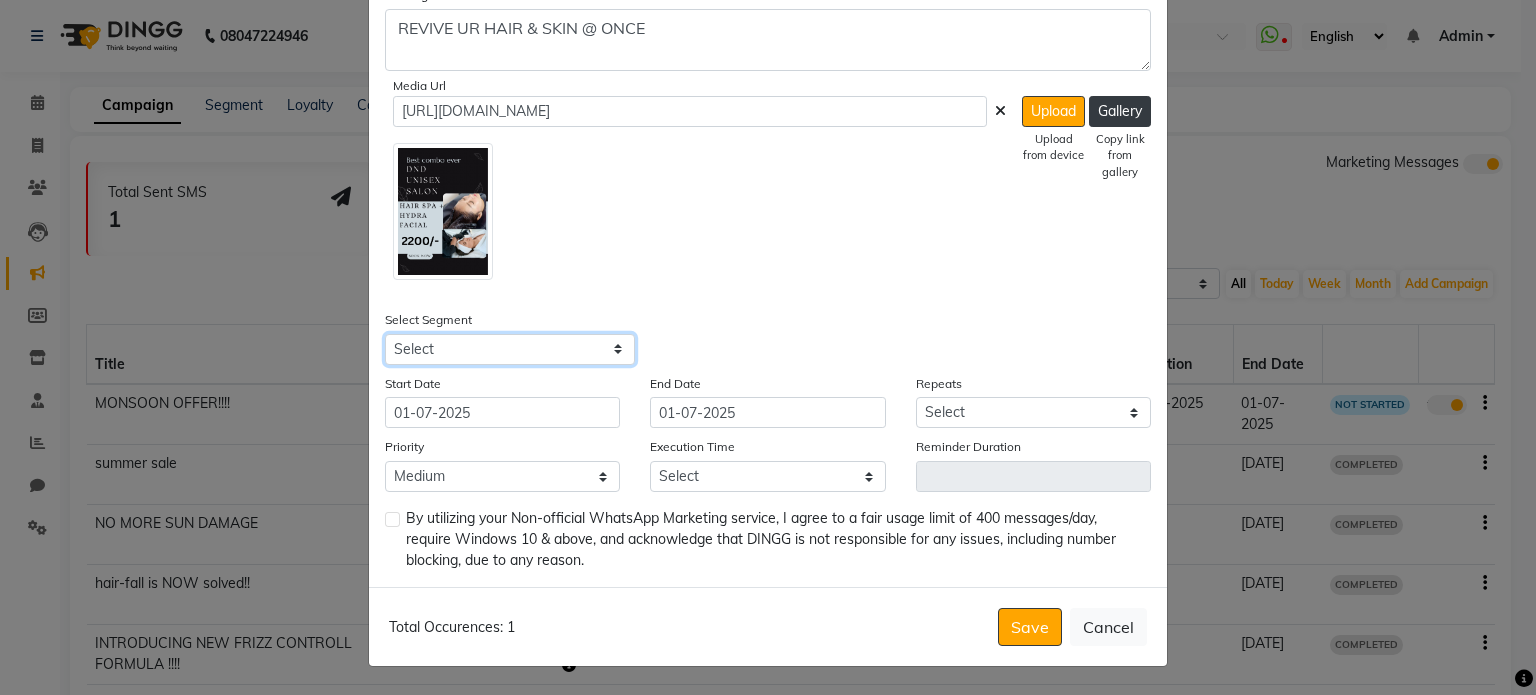 click on "Select All Customers All [DEMOGRAPHIC_DATA] Customer All [DEMOGRAPHIC_DATA] Customer All Members All Customers Visited in last 30 days All Customers Visited in last 60 days but not in last 30 days Inactive/Lost Customers High Ticket Customers Low Ticket Customers Frequent Customers Regular Customers New Customers All Customers with Valid Birthdays All Customers with Valid Anniversary All Customer Visited in [DATE]" at bounding box center [510, 349] 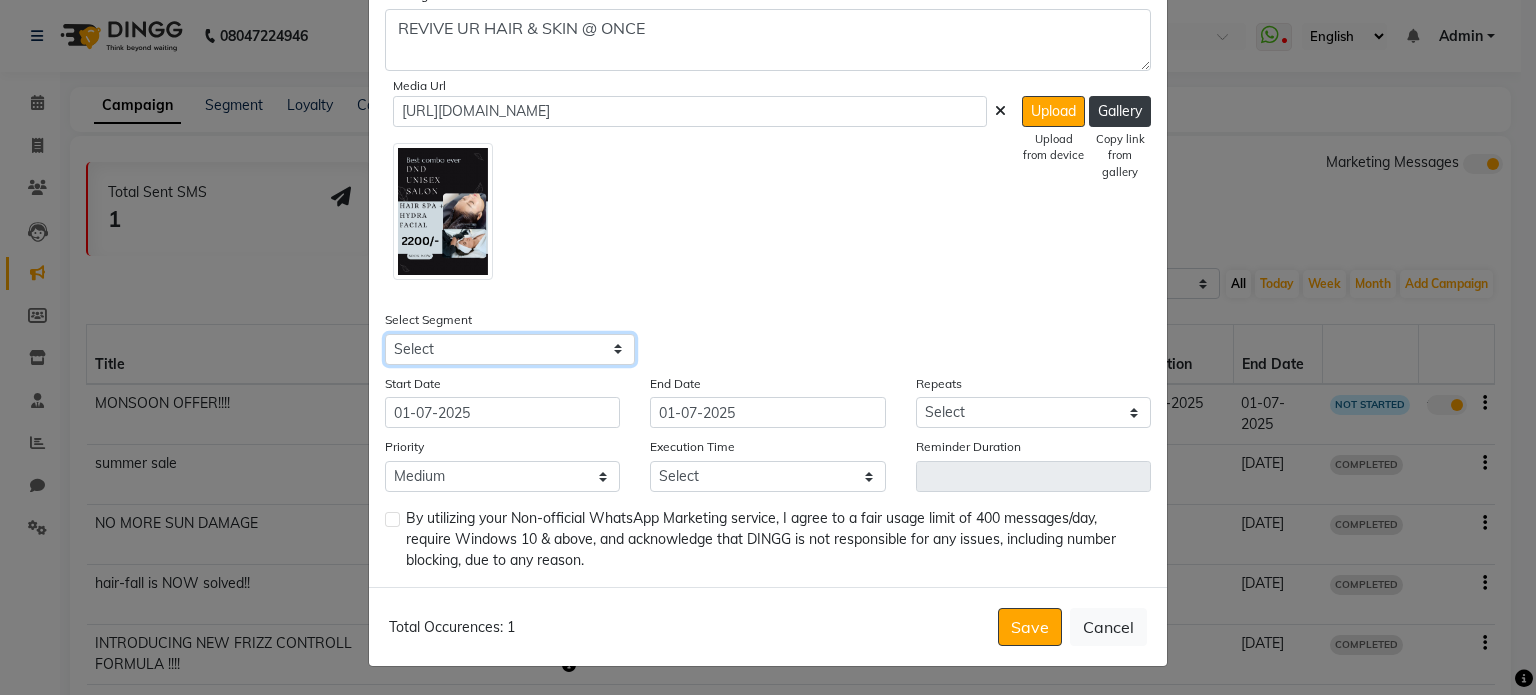 select on "35383" 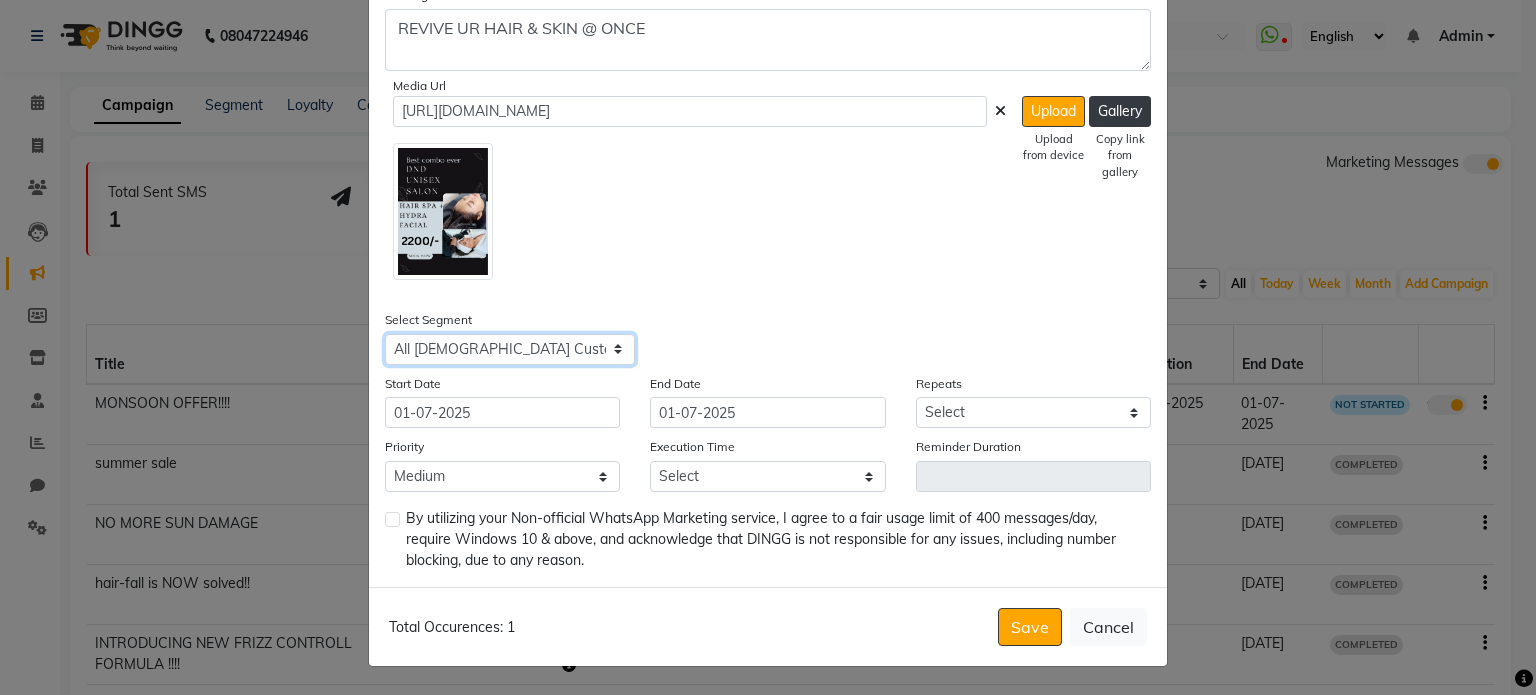click on "Select All Customers All [DEMOGRAPHIC_DATA] Customer All [DEMOGRAPHIC_DATA] Customer All Members All Customers Visited in last 30 days All Customers Visited in last 60 days but not in last 30 days Inactive/Lost Customers High Ticket Customers Low Ticket Customers Frequent Customers Regular Customers New Customers All Customers with Valid Birthdays All Customers with Valid Anniversary All Customer Visited in [DATE]" at bounding box center [510, 349] 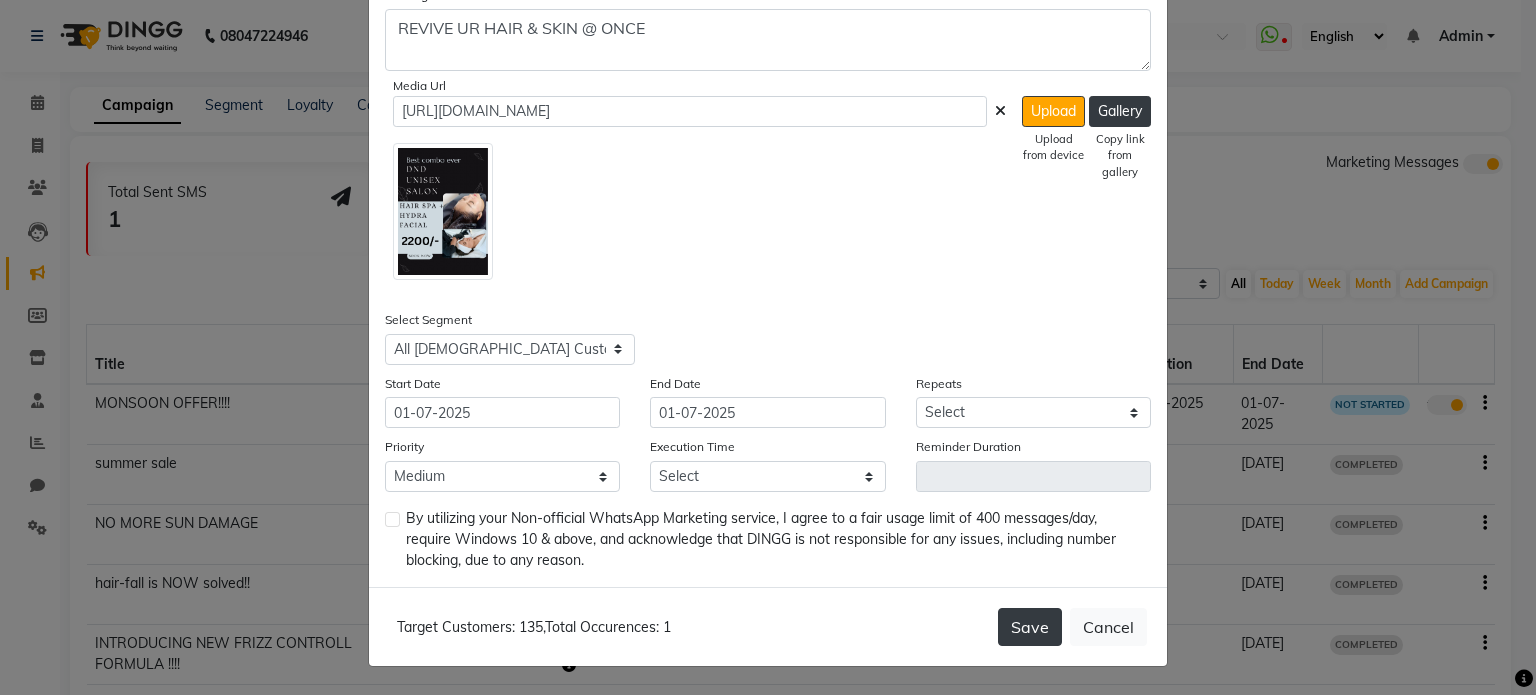 click on "Save" 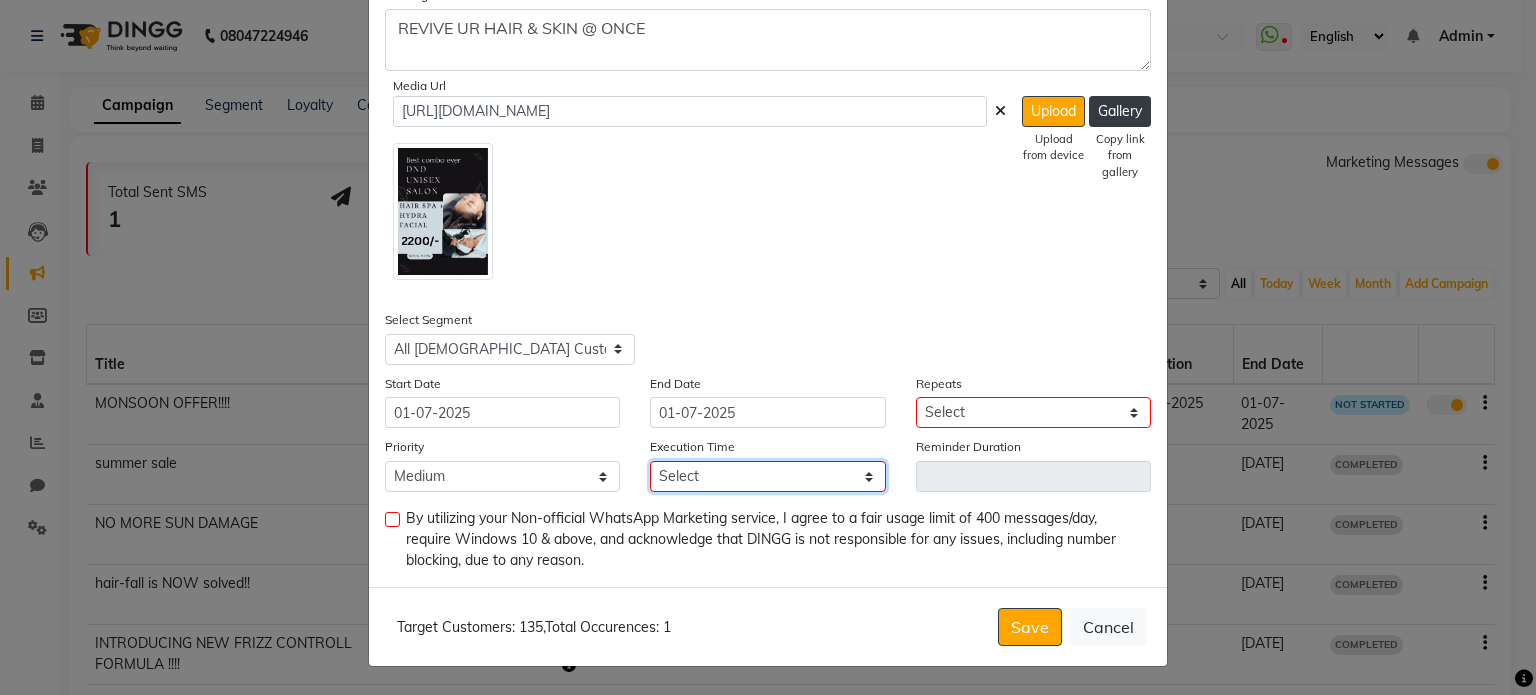 click on "Select 09:00 AM 09:15 AM 09:30 AM 09:45 AM 10:00 AM 10:15 AM 10:30 AM 10:45 AM 11:00 AM 11:15 AM 11:30 AM 11:45 AM 12:00 PM 12:15 PM 12:30 PM 12:45 PM 01:00 PM 01:15 PM 01:30 PM 01:45 PM 02:00 PM 02:15 PM 02:30 PM 02:45 PM 03:00 PM 03:15 PM 03:30 PM 03:45 PM 04:00 PM 04:15 PM 04:30 PM 04:45 PM 05:00 PM 05:15 PM 05:30 PM 05:45 PM 06:00 PM 06:15 PM 06:30 PM 06:45 PM 07:00 PM 07:15 PM 07:30 PM 07:45 PM 08:00 PM 08:15 PM 08:30 PM 08:45 PM 09:00 PM 09:15 PM 09:30 PM 09:45 PM" at bounding box center (767, 476) 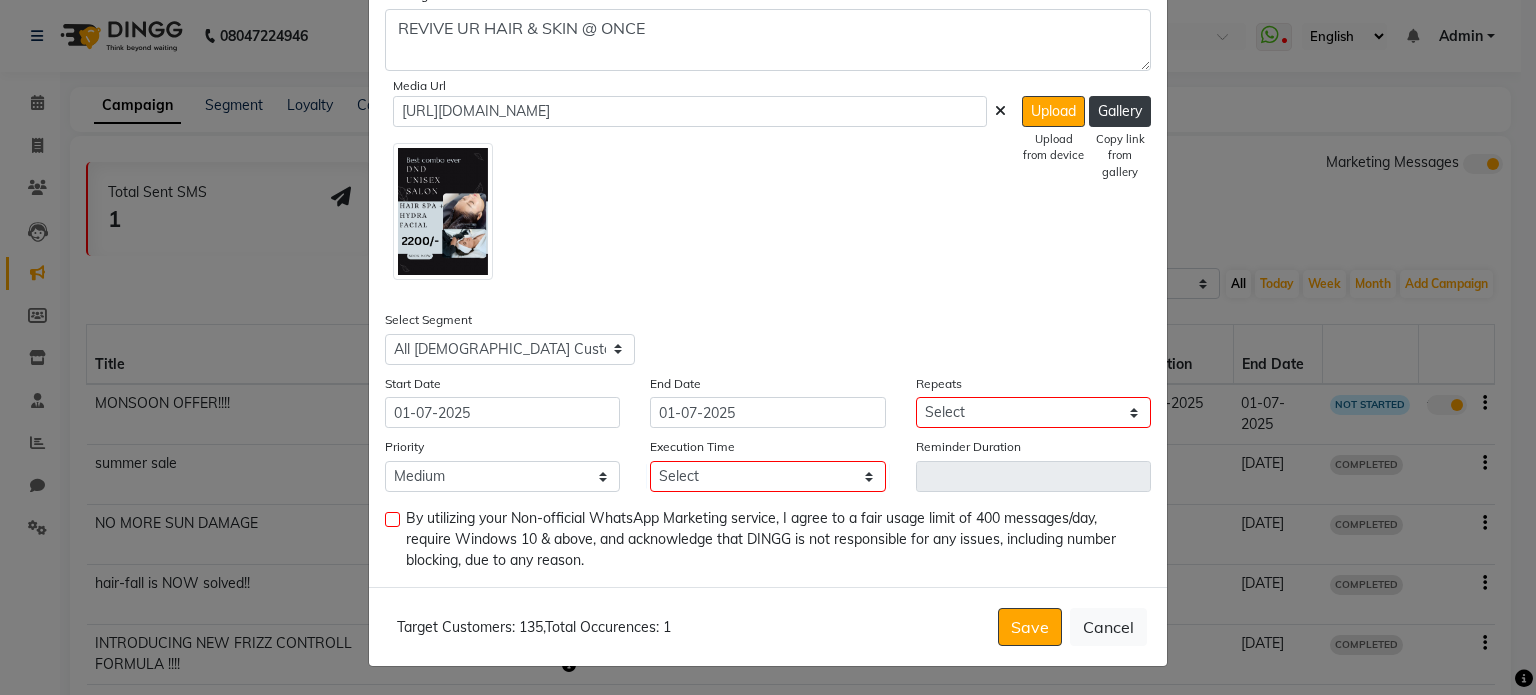 click on "Enter your prompt BETA  Limited to 5 AI generations per business during beta.            Generate Hide Title LOOKING FOR A COMBO?? Language English Campaign Type Select Birthday Anniversary Promotional Service reminder Message REVIVE UR HAIR & SKIN @ ONCE Media Url [URL][DOMAIN_NAME]  Upload   Upload from device   Gallery   Copy link from gallery  Select Segment Select All Customers All [DEMOGRAPHIC_DATA] Customer All [DEMOGRAPHIC_DATA] Customer All Members All Customers Visited in last 30 days All Customers Visited in last 60 days but not in last 30 days Inactive/Lost Customers High Ticket Customers Low Ticket Customers Frequent Customers Regular Customers New Customers All Customers with Valid Birthdays All Customers with Valid Anniversary All Customer Visited in [DATE] Start Date [DATE] End Date [DATE] Repeats Select Once Daily Alternate Day Weekly Monthly Yearly Priority Low Medium High Execution Time Select 09:00 AM 09:15 AM 09:30 AM 09:45 AM 10:00 AM 10:15 AM 10:30 AM 10:45 AM 11:00 AM 11:15 AM 11:30 AM 11:45 AM" 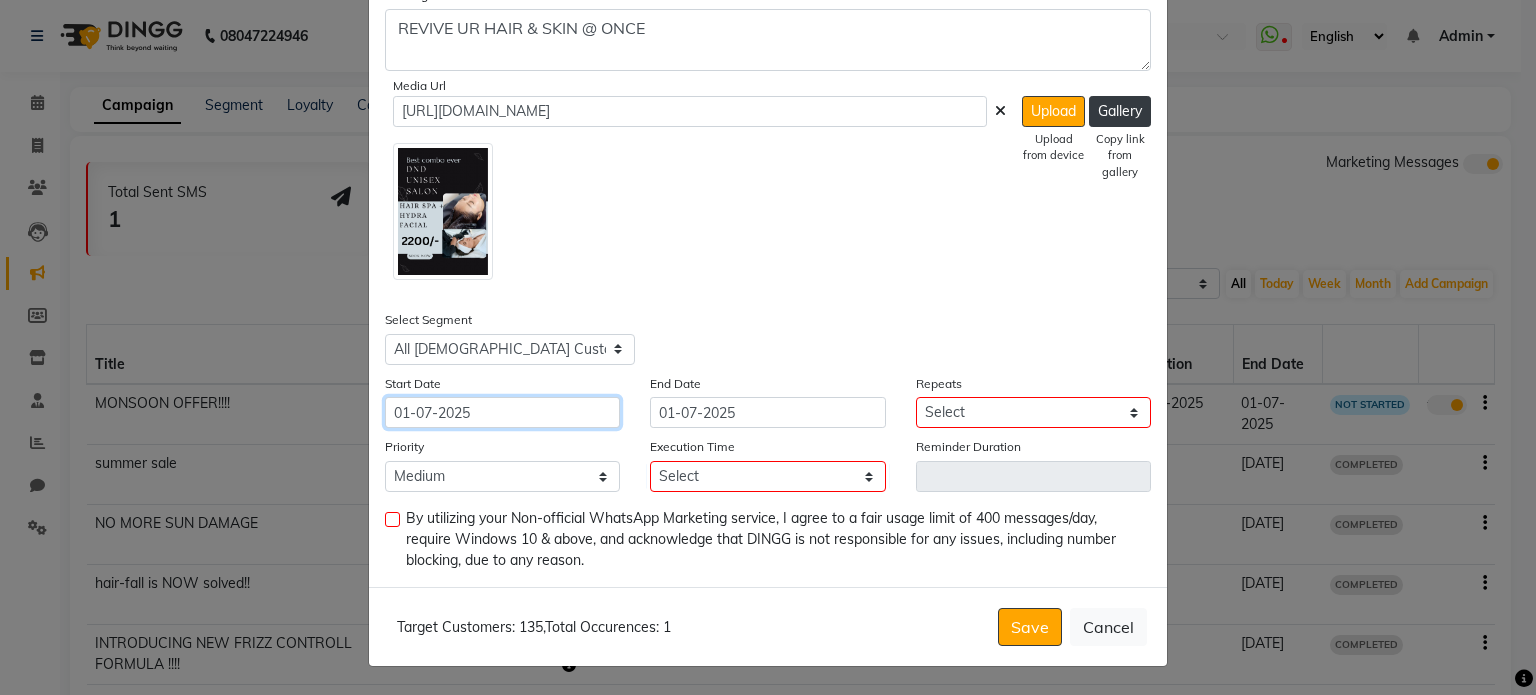 click on "01-07-2025" 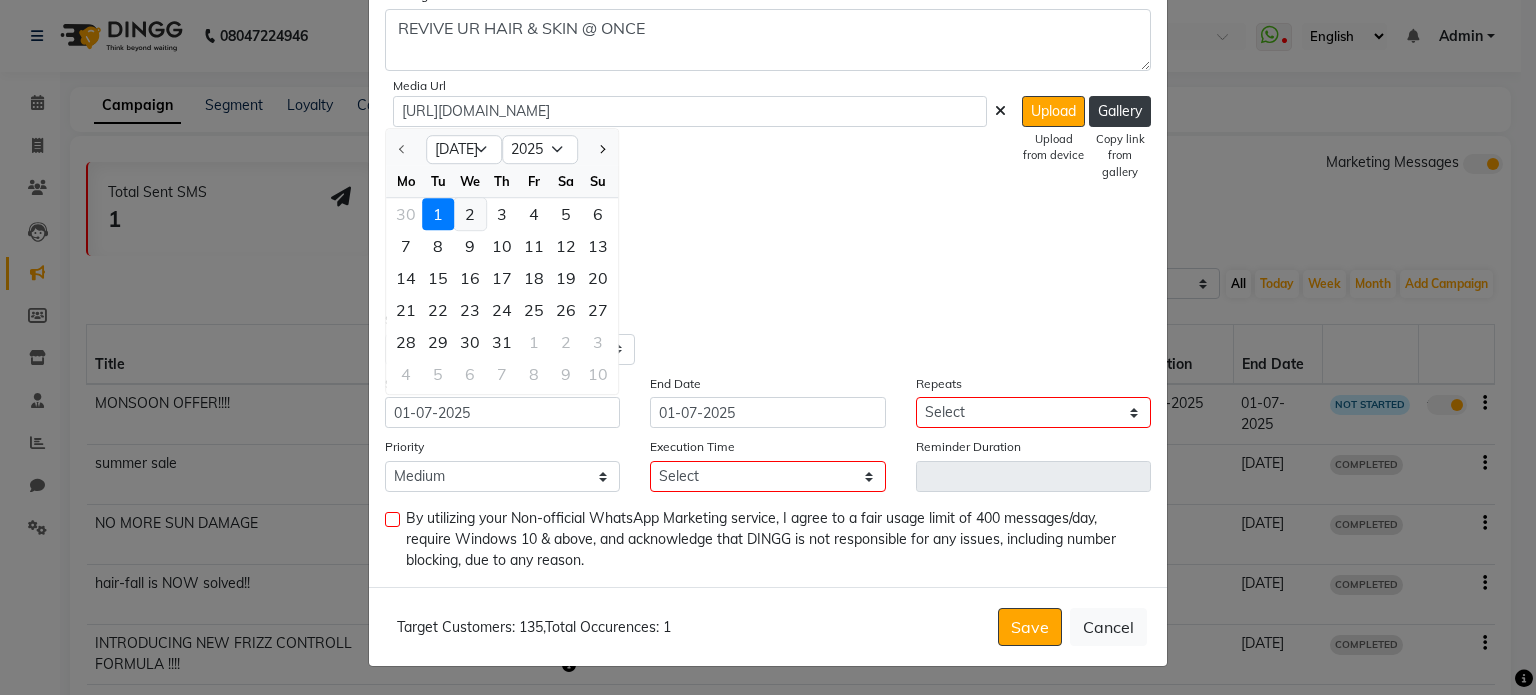 click on "2" 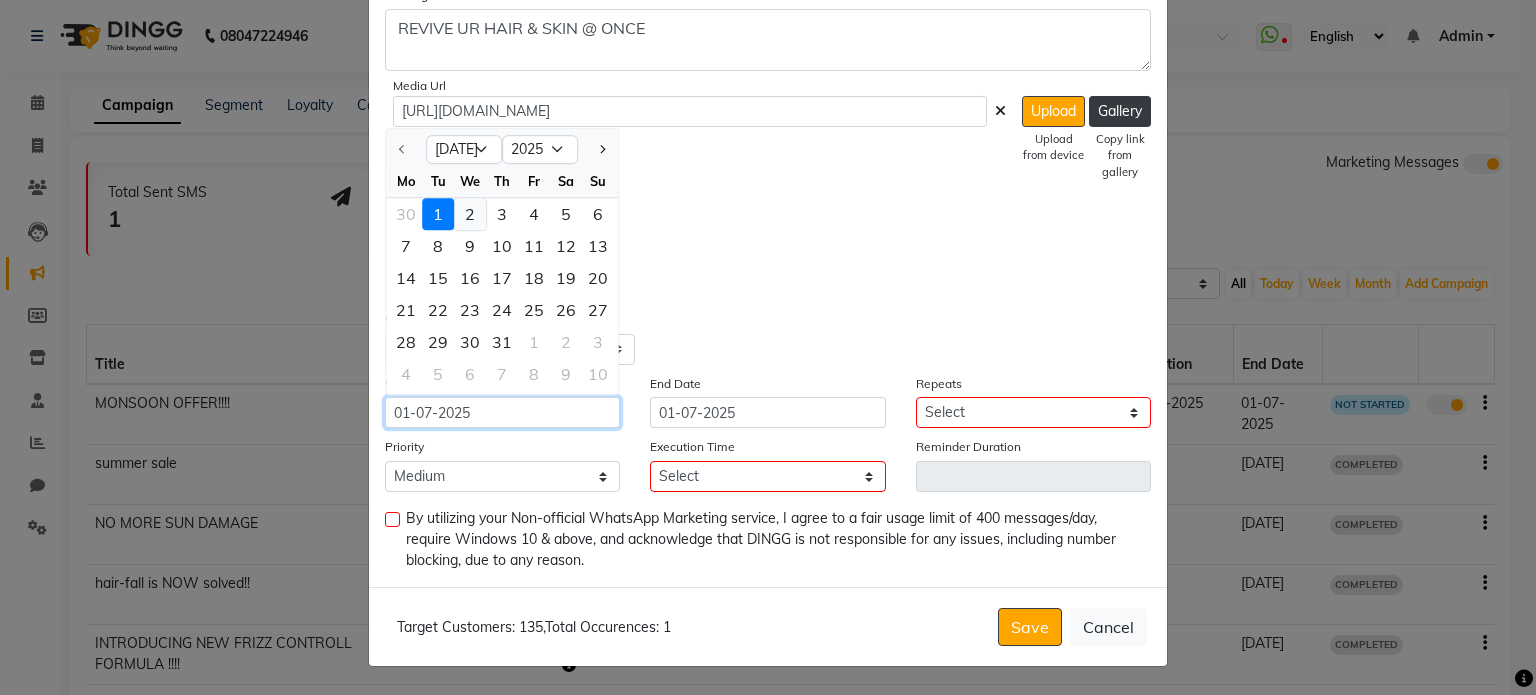 type on "[DATE]" 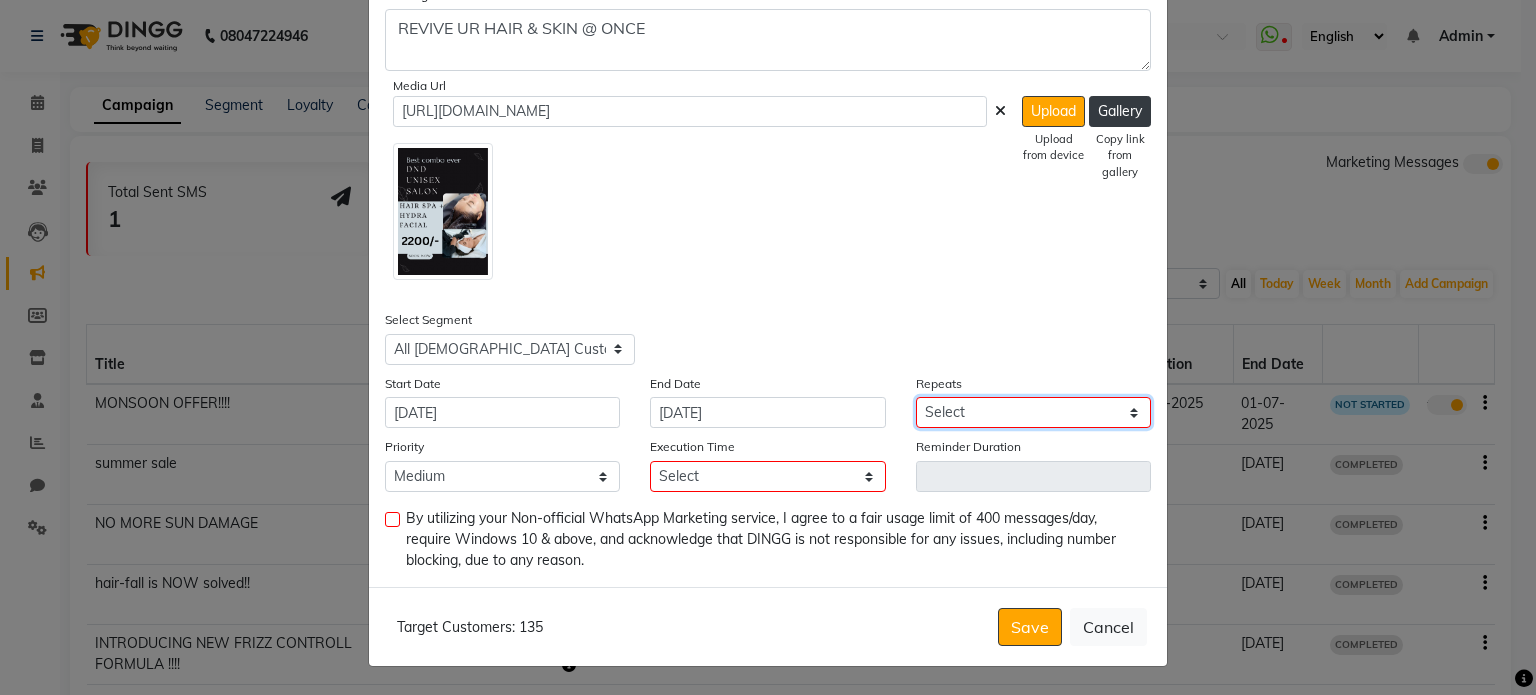 click on "Select Once Daily Alternate Day Weekly Monthly Yearly" at bounding box center (1033, 412) 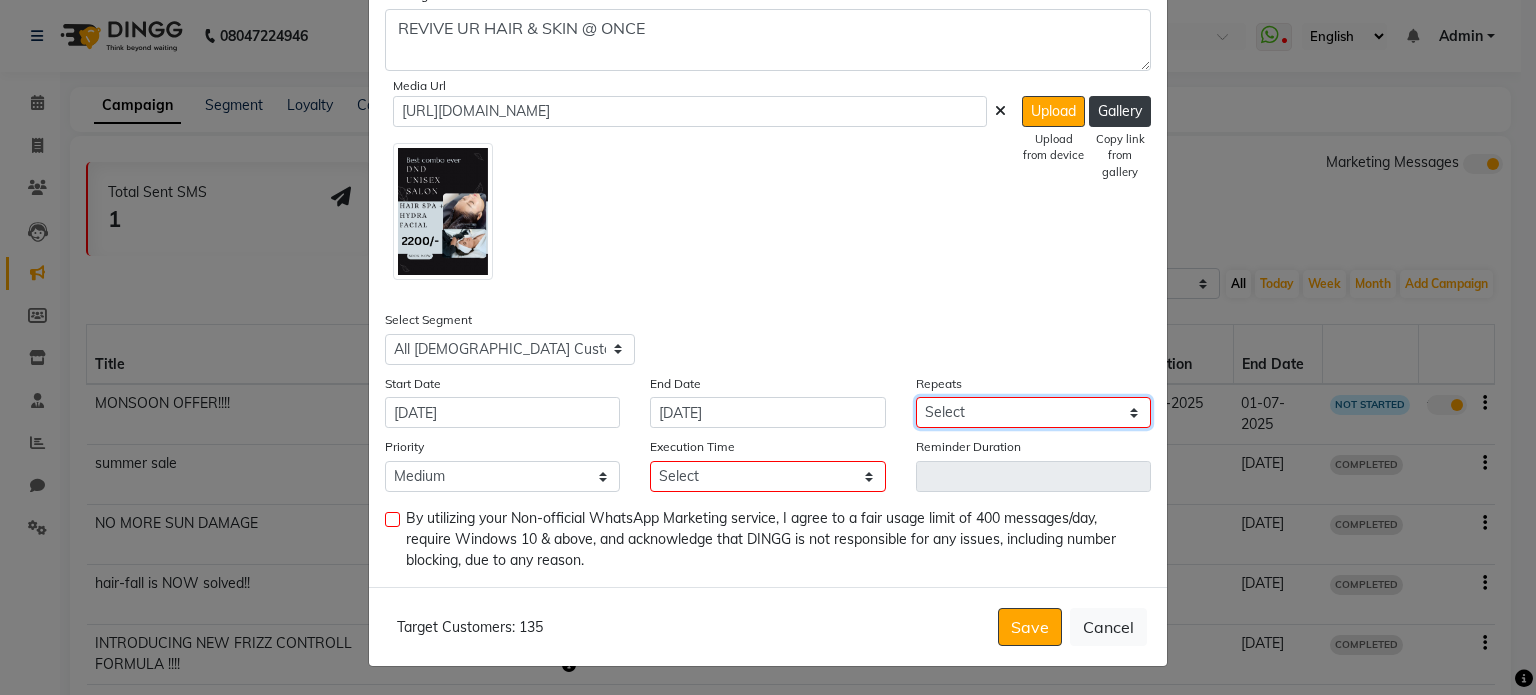 select on "1" 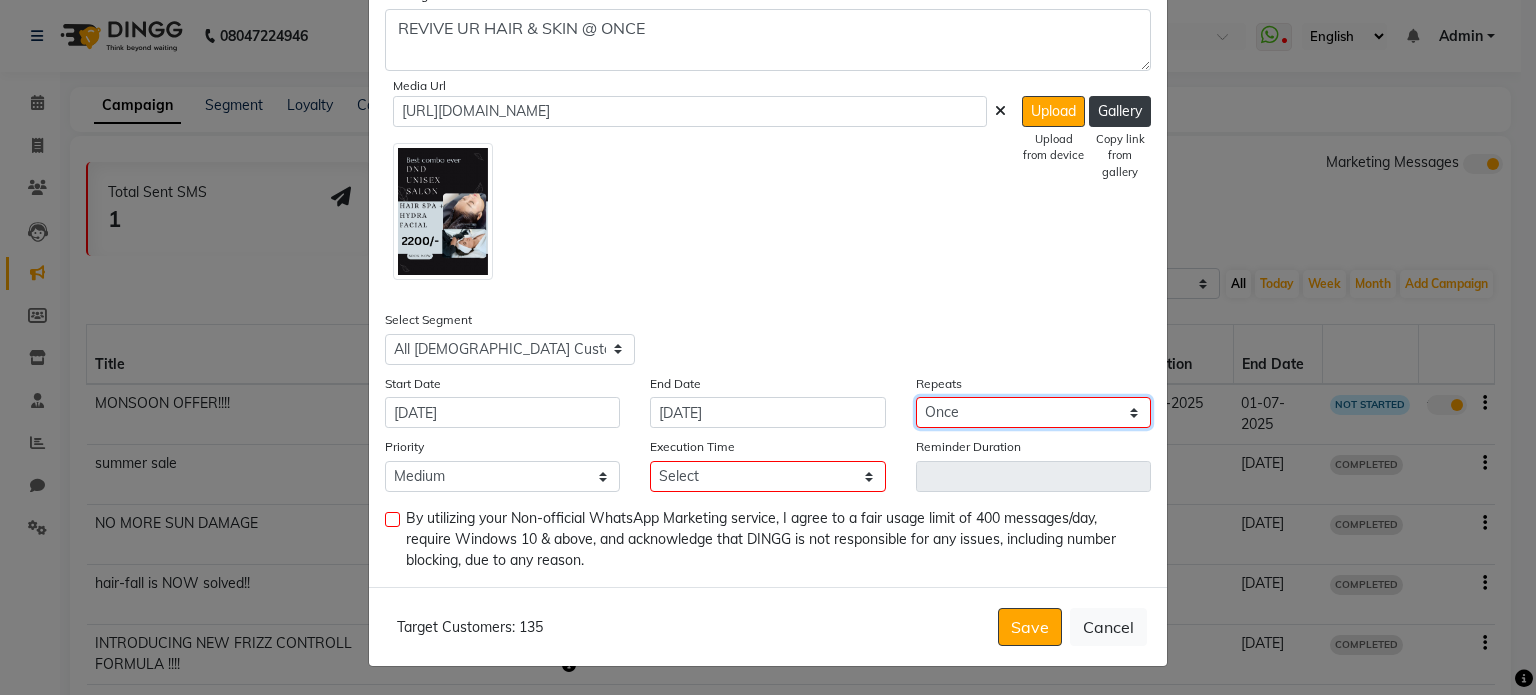 click on "Select Once Daily Alternate Day Weekly Monthly Yearly" at bounding box center [1033, 412] 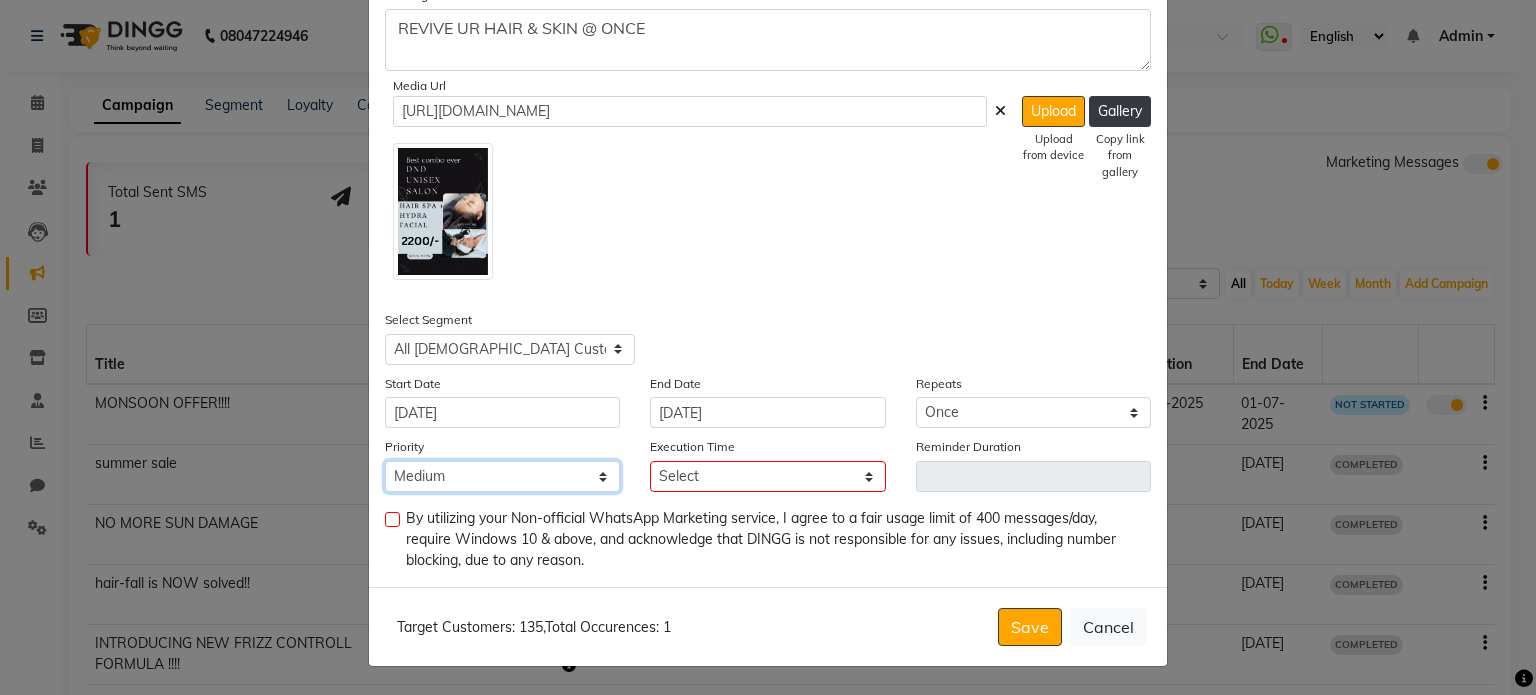 click on "Low Medium High" at bounding box center [502, 476] 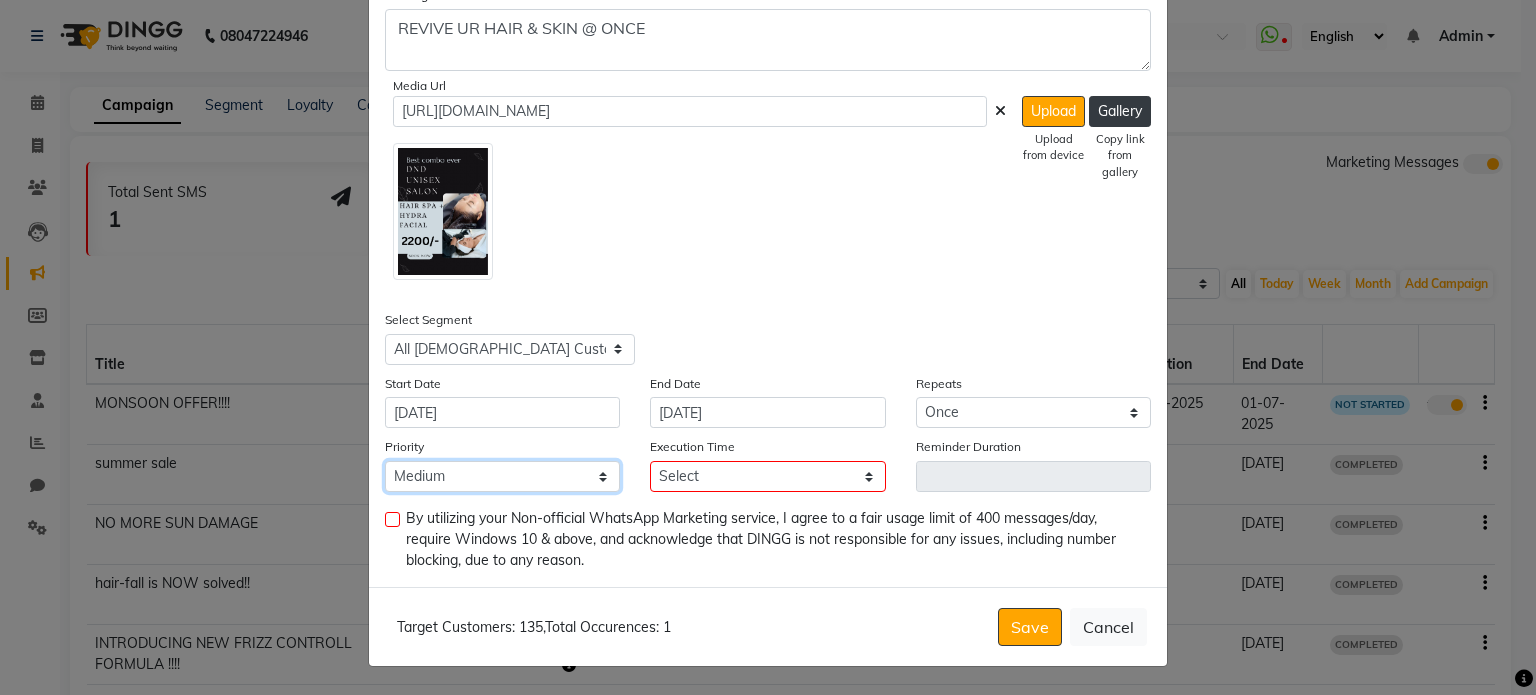 click on "Low Medium High" at bounding box center (502, 476) 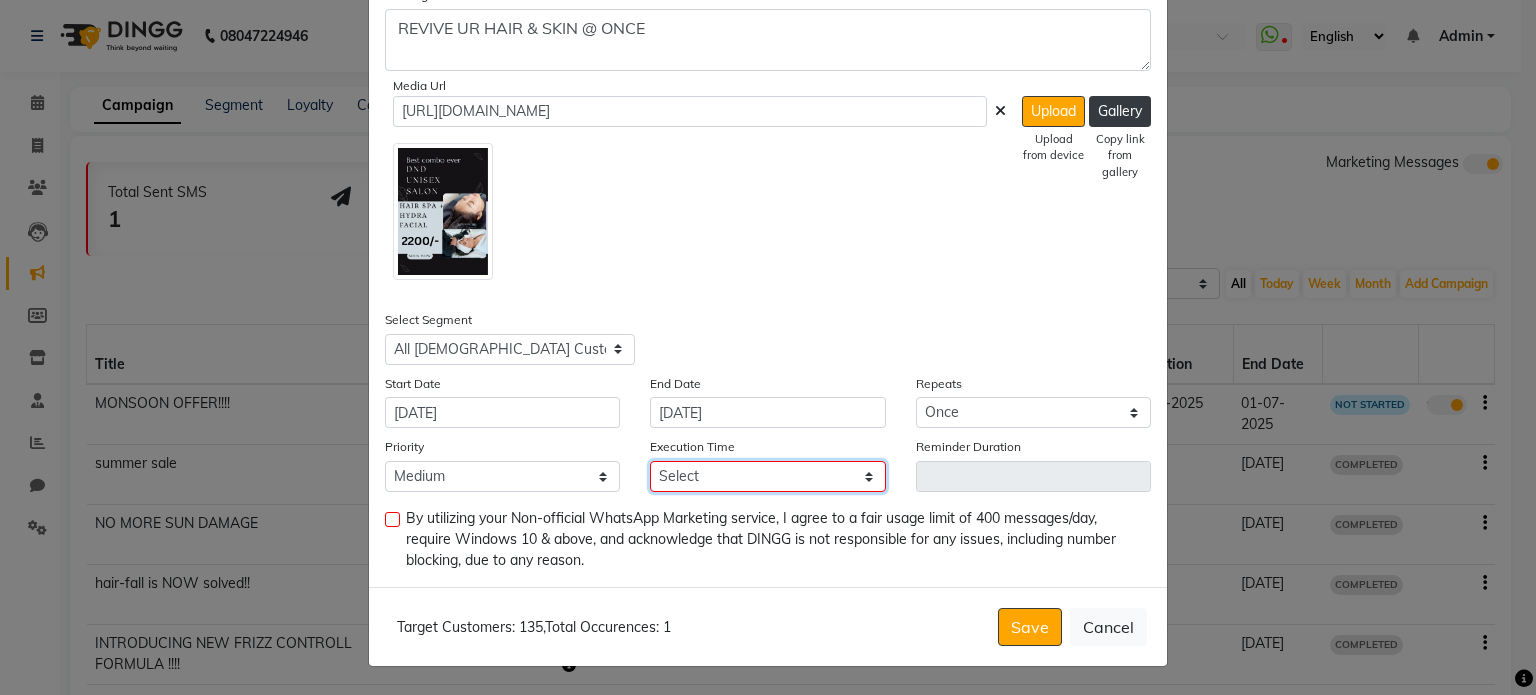 click on "Select 09:00 AM 09:15 AM 09:30 AM 09:45 AM 10:00 AM 10:15 AM 10:30 AM 10:45 AM 11:00 AM 11:15 AM 11:30 AM 11:45 AM 12:00 PM 12:15 PM 12:30 PM 12:45 PM 01:00 PM 01:15 PM 01:30 PM 01:45 PM 02:00 PM 02:15 PM 02:30 PM 02:45 PM 03:00 PM 03:15 PM 03:30 PM 03:45 PM 04:00 PM 04:15 PM 04:30 PM 04:45 PM 05:00 PM 05:15 PM 05:30 PM 05:45 PM 06:00 PM 06:15 PM 06:30 PM 06:45 PM 07:00 PM 07:15 PM 07:30 PM 07:45 PM 08:00 PM 08:15 PM 08:30 PM 08:45 PM 09:00 PM 09:15 PM 09:30 PM 09:45 PM" at bounding box center [767, 476] 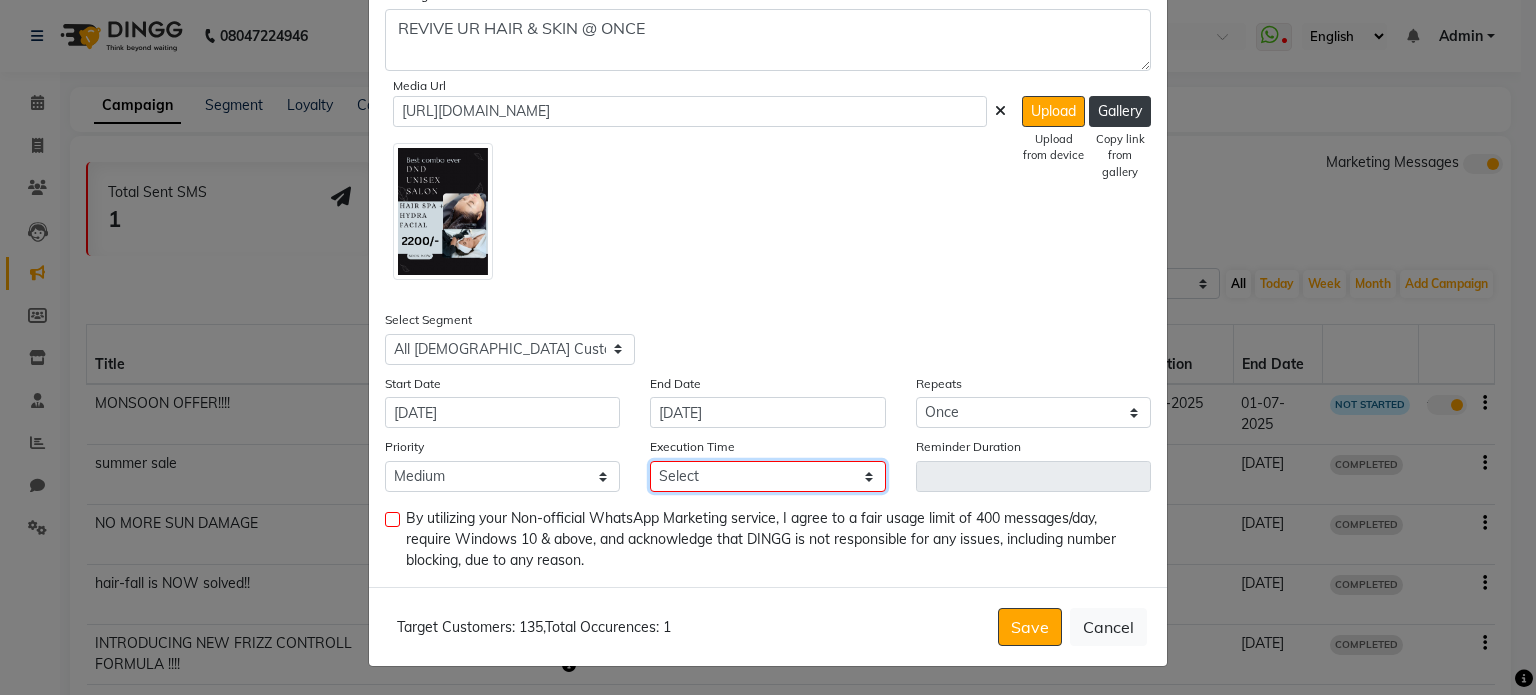select on "1020" 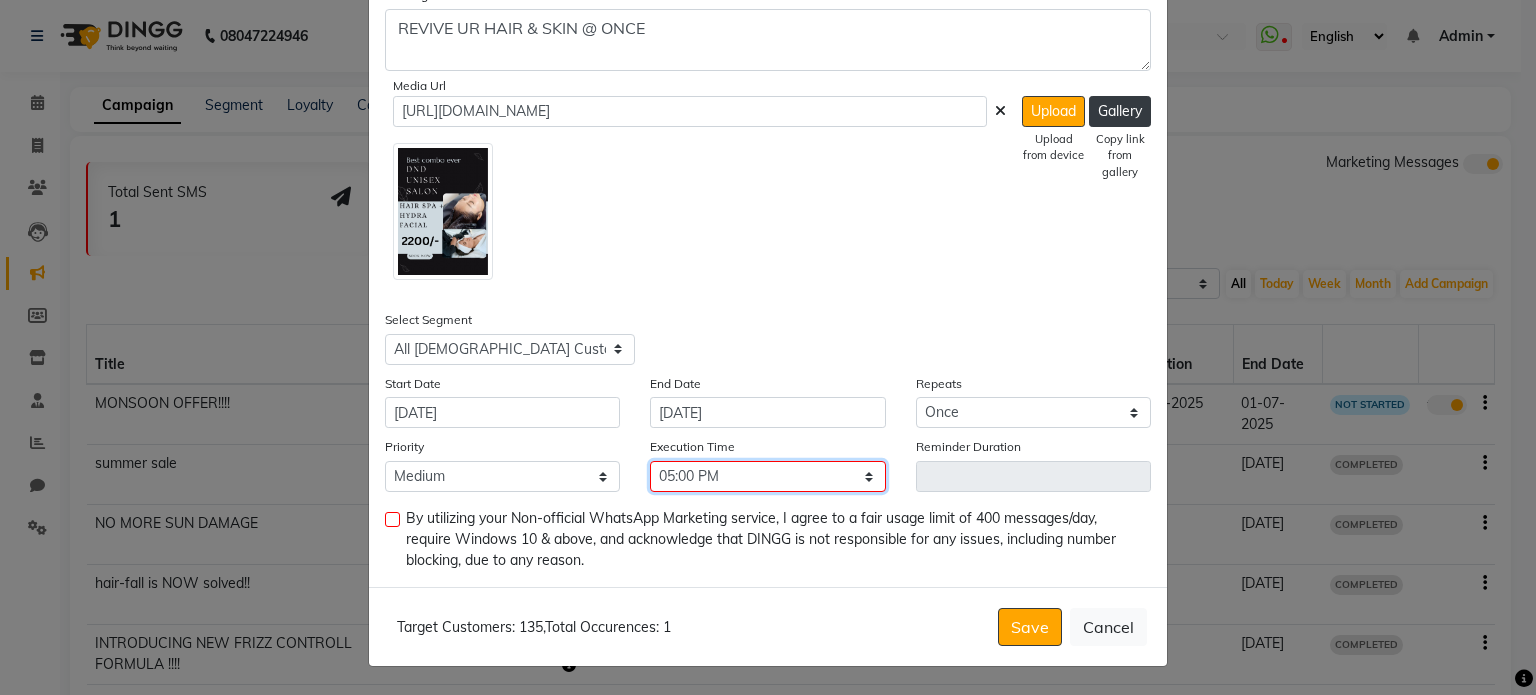 click on "Select 09:00 AM 09:15 AM 09:30 AM 09:45 AM 10:00 AM 10:15 AM 10:30 AM 10:45 AM 11:00 AM 11:15 AM 11:30 AM 11:45 AM 12:00 PM 12:15 PM 12:30 PM 12:45 PM 01:00 PM 01:15 PM 01:30 PM 01:45 PM 02:00 PM 02:15 PM 02:30 PM 02:45 PM 03:00 PM 03:15 PM 03:30 PM 03:45 PM 04:00 PM 04:15 PM 04:30 PM 04:45 PM 05:00 PM 05:15 PM 05:30 PM 05:45 PM 06:00 PM 06:15 PM 06:30 PM 06:45 PM 07:00 PM 07:15 PM 07:30 PM 07:45 PM 08:00 PM 08:15 PM 08:30 PM 08:45 PM 09:00 PM 09:15 PM 09:30 PM 09:45 PM" at bounding box center [767, 476] 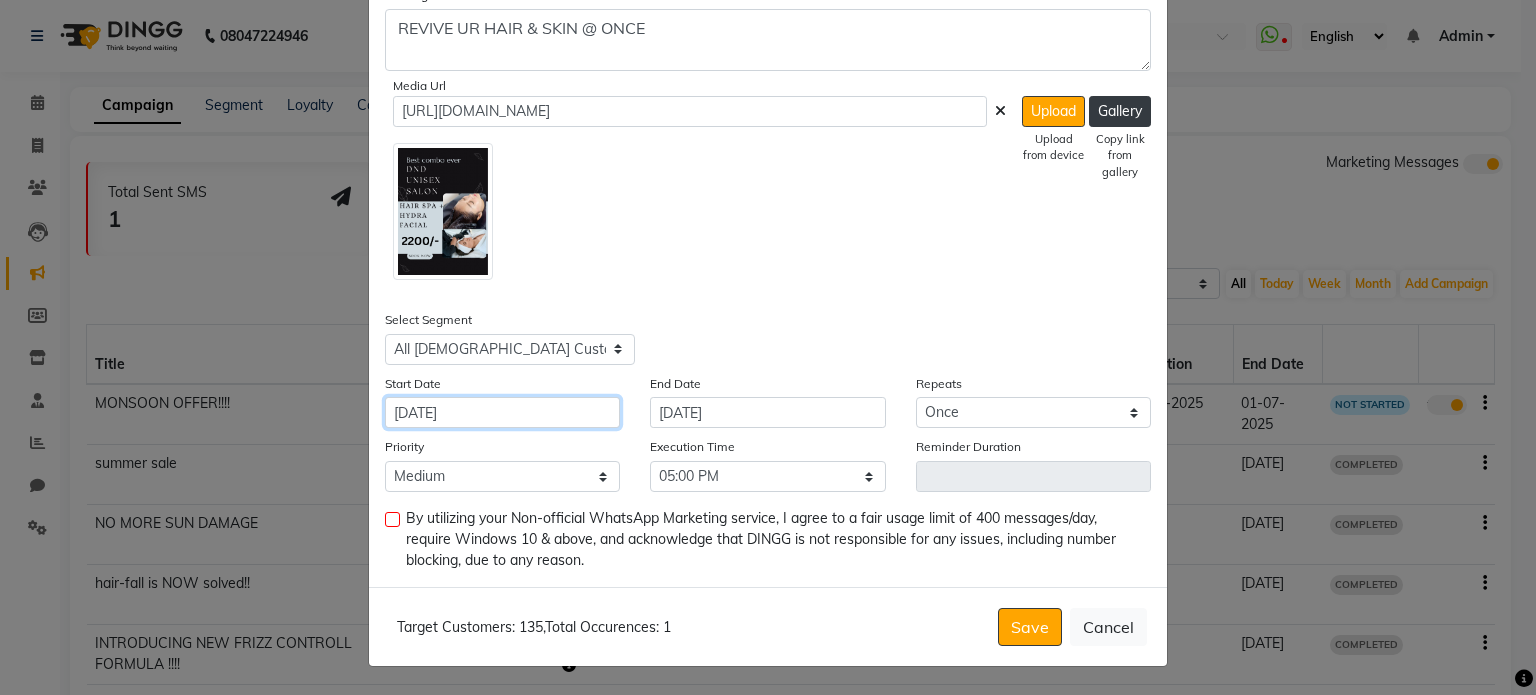 click on "[DATE]" 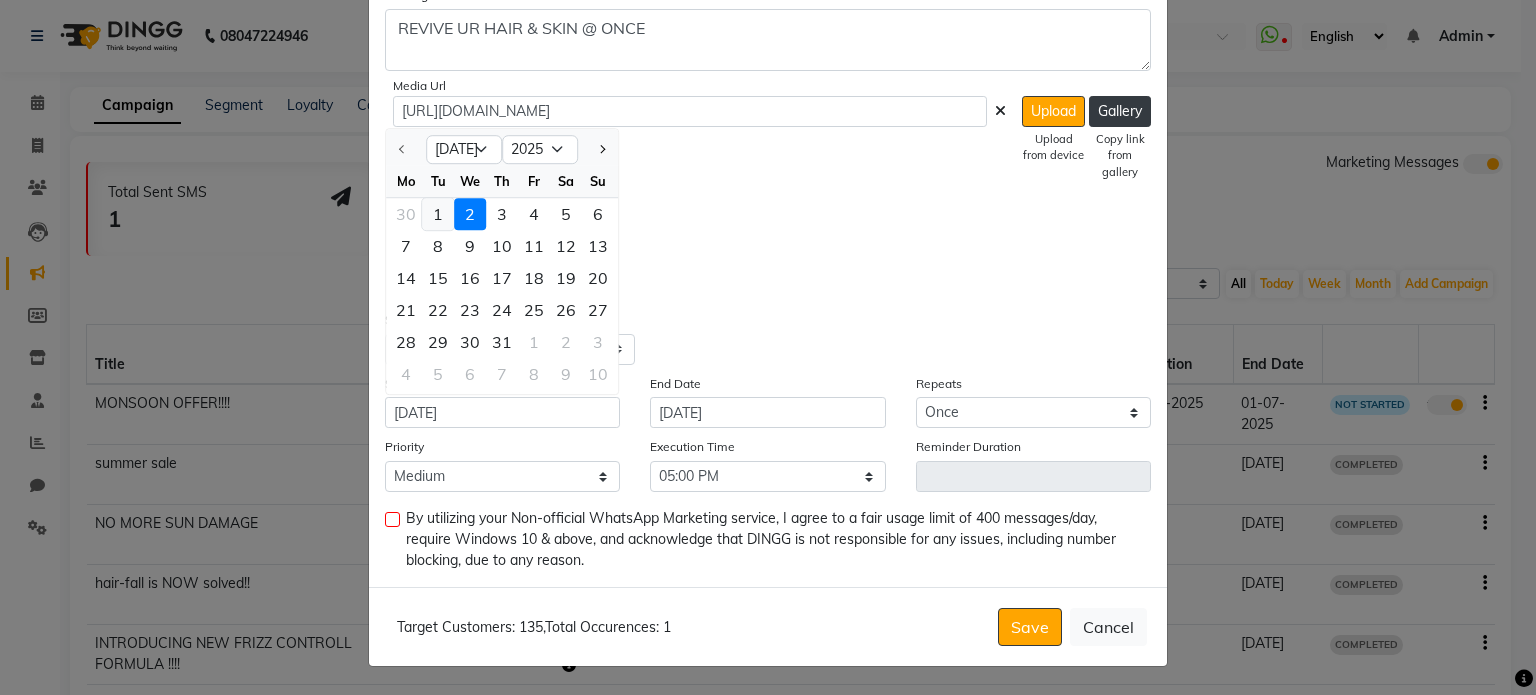 click on "1" 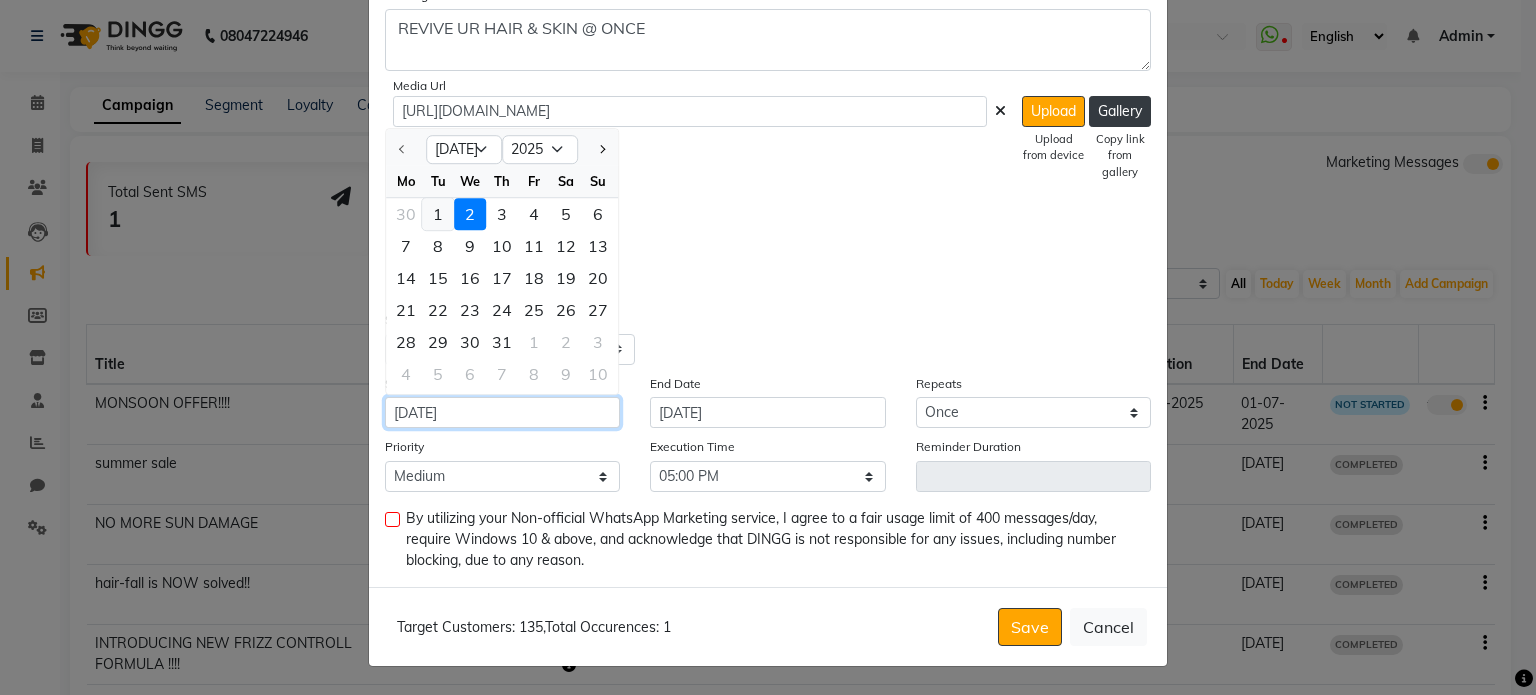 type on "01-07-2025" 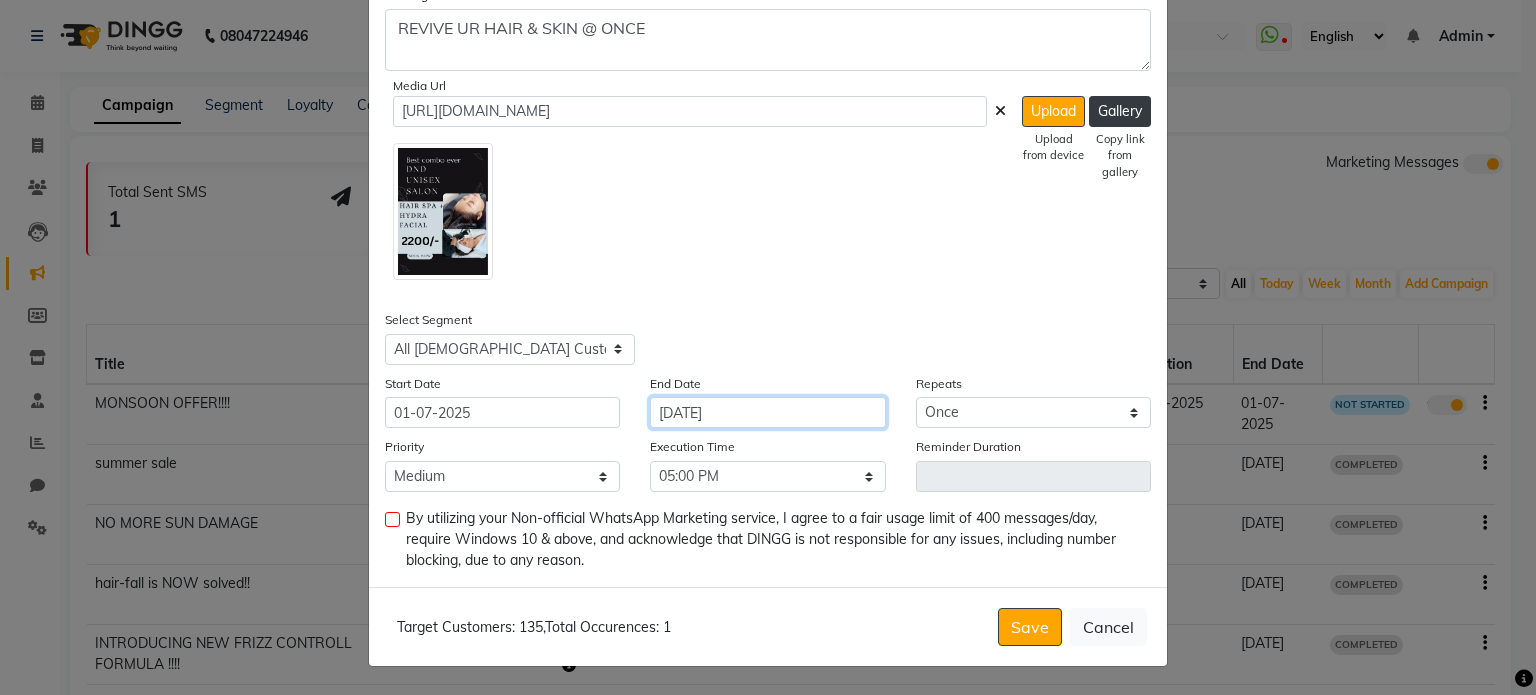 click on "[DATE]" 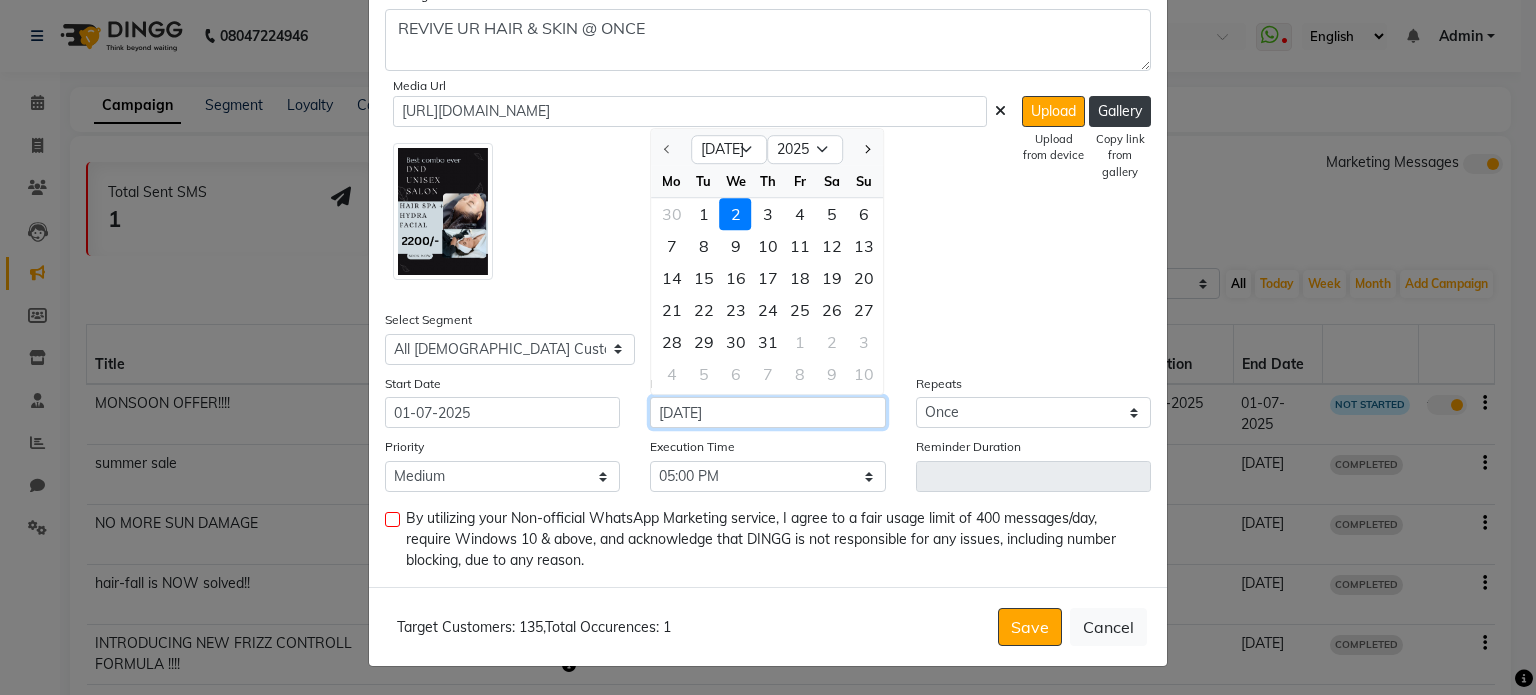 drag, startPoint x: 621, startPoint y: 386, endPoint x: 747, endPoint y: 407, distance: 127.738014 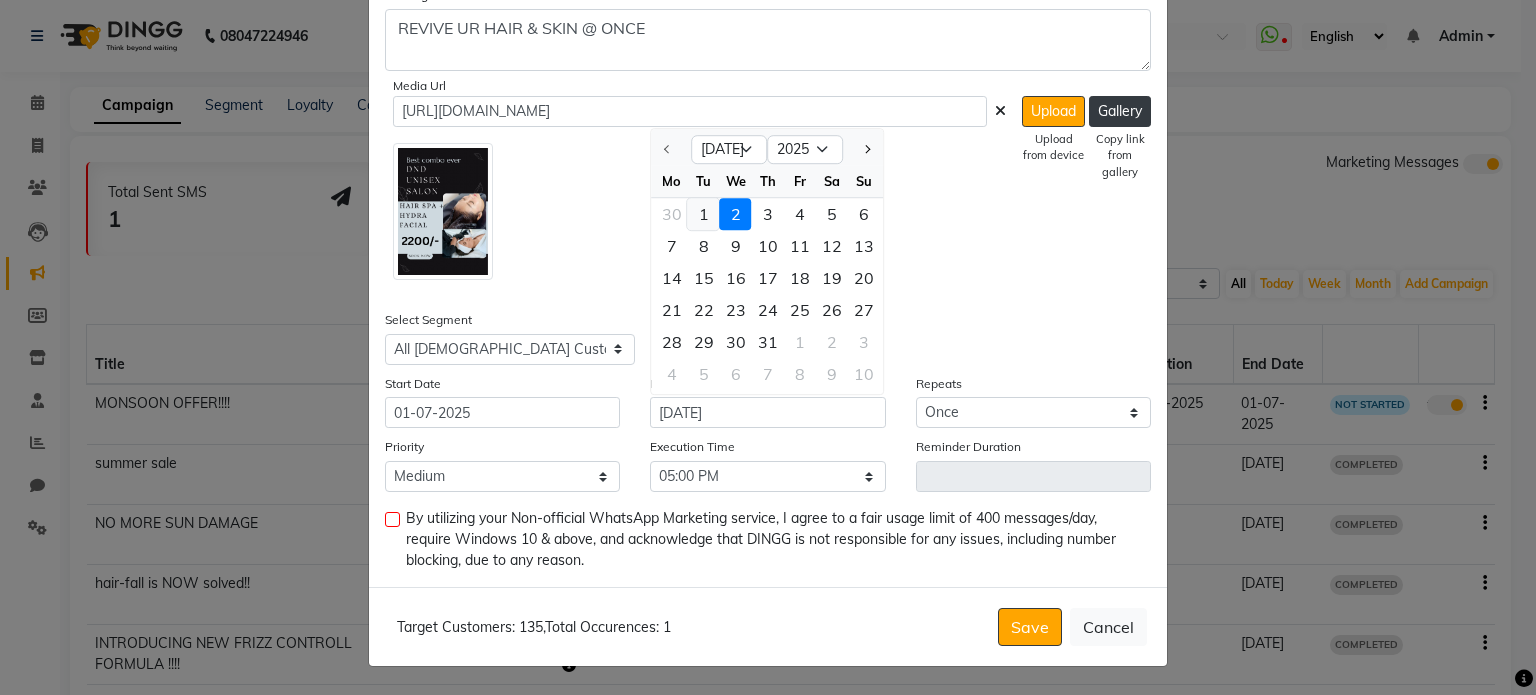click on "1" 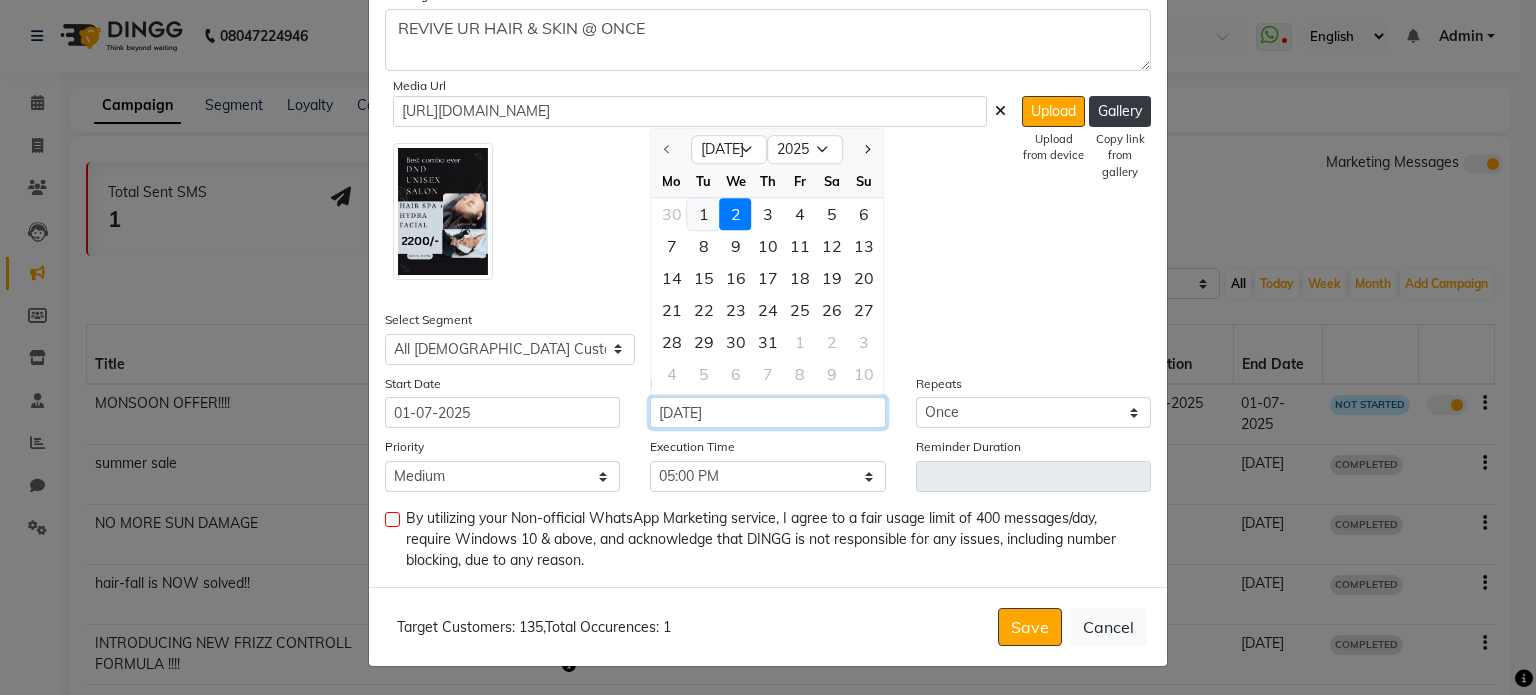 type on "01-07-2025" 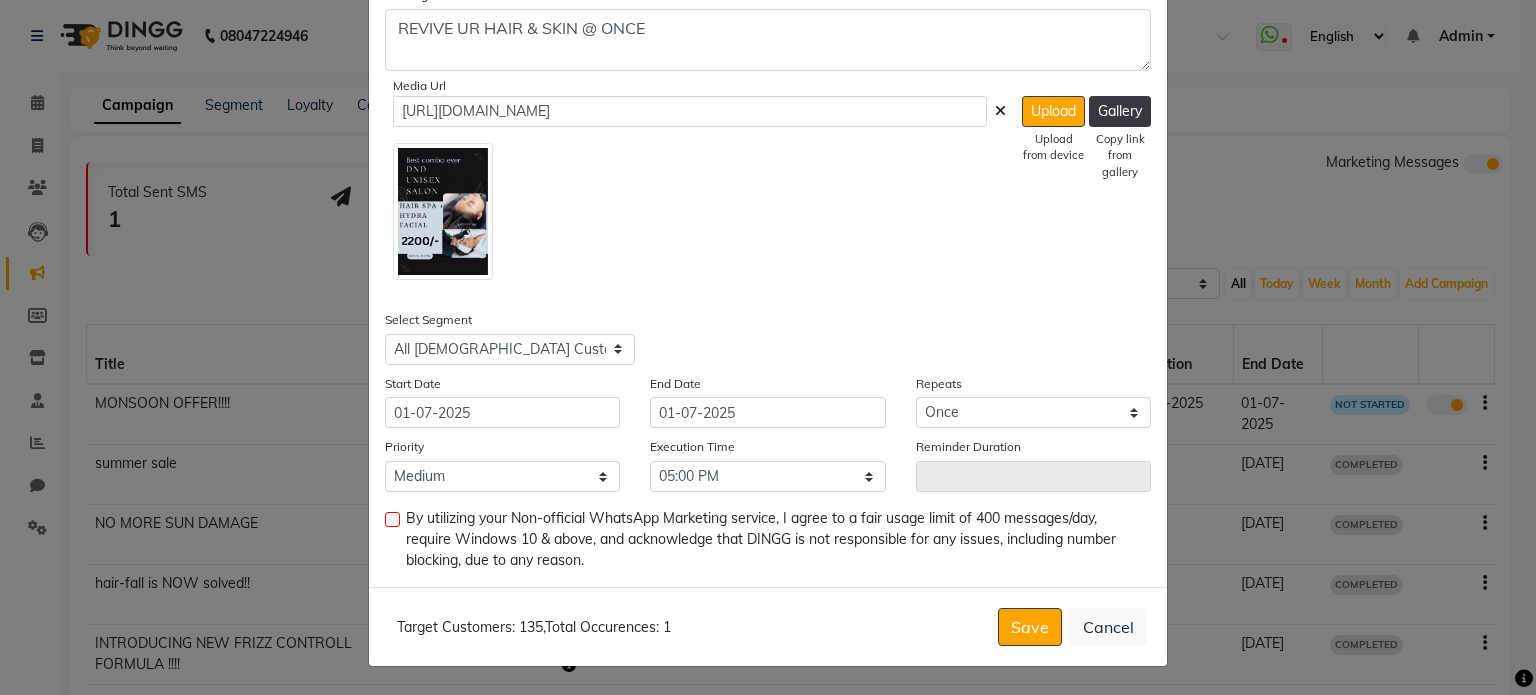 click 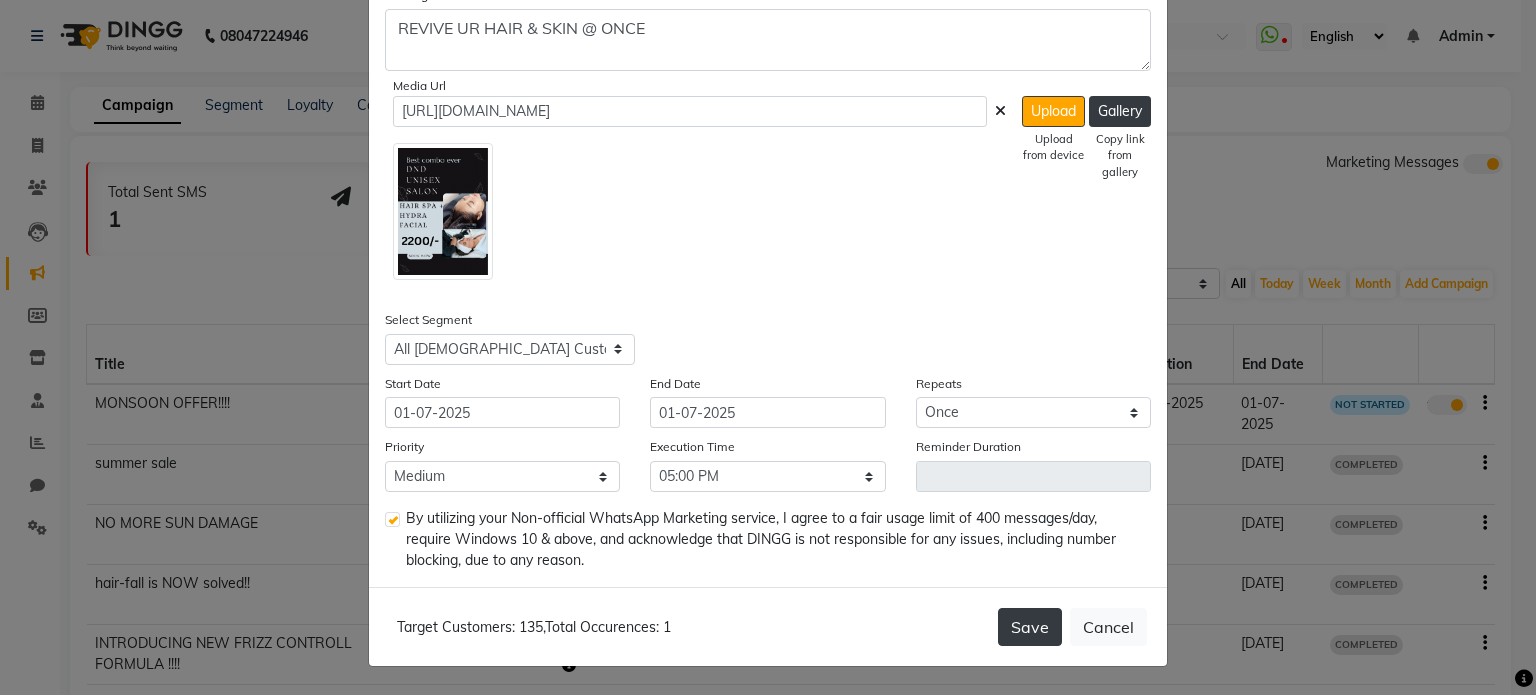 click on "Save" 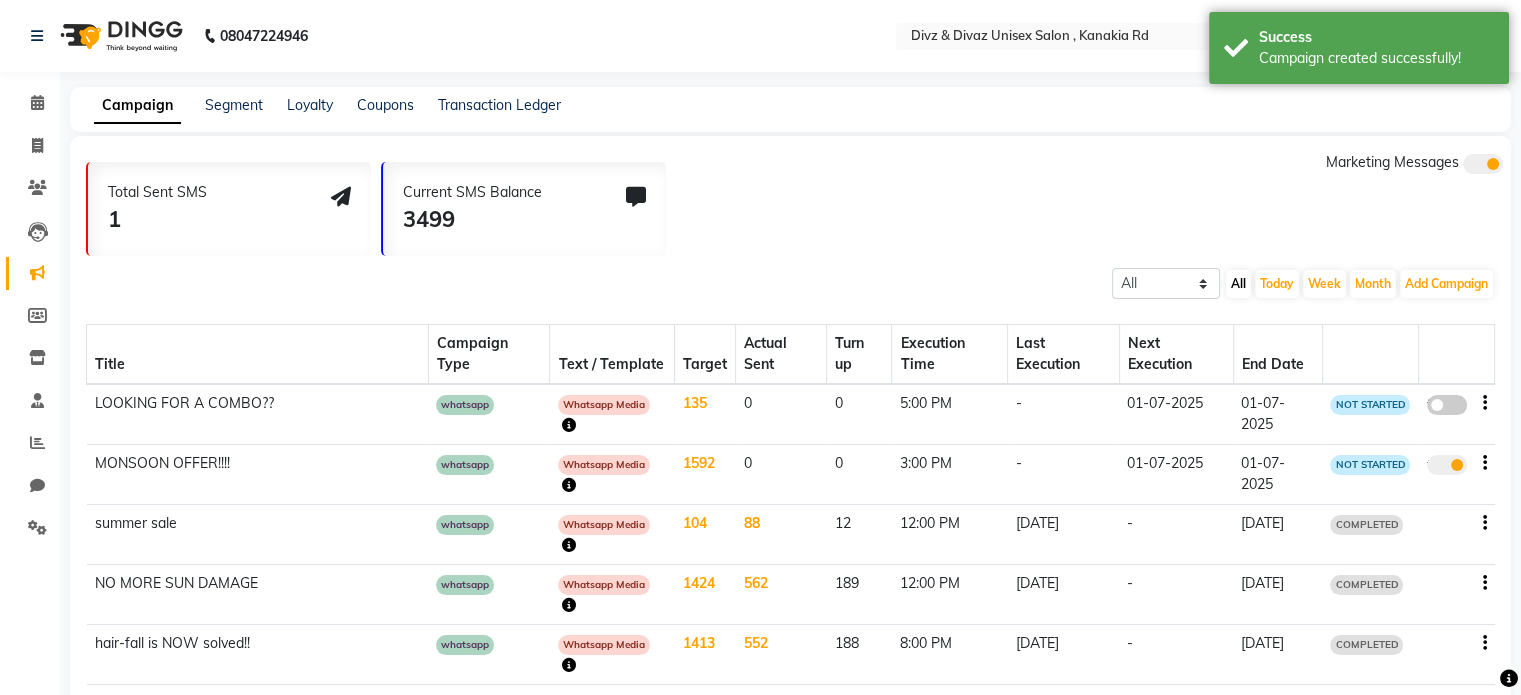 click 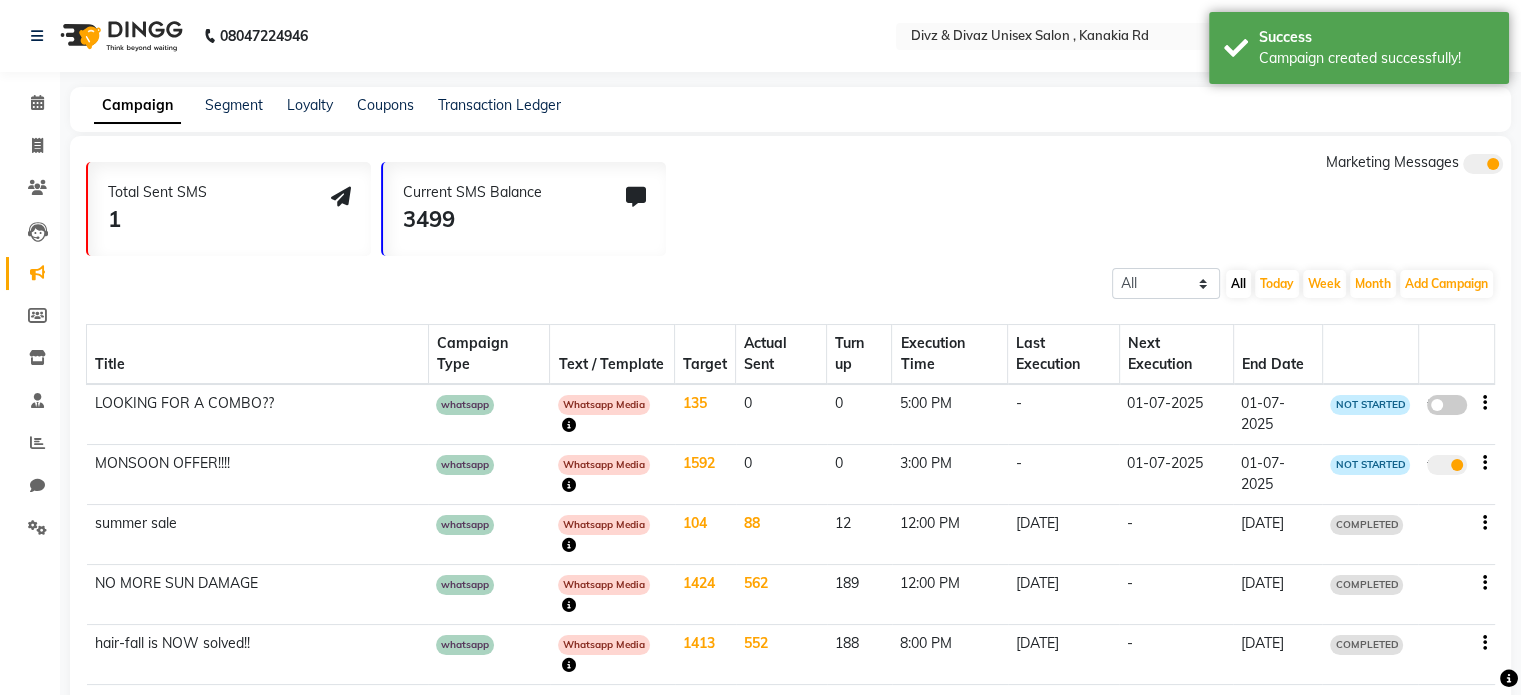 click on "false" 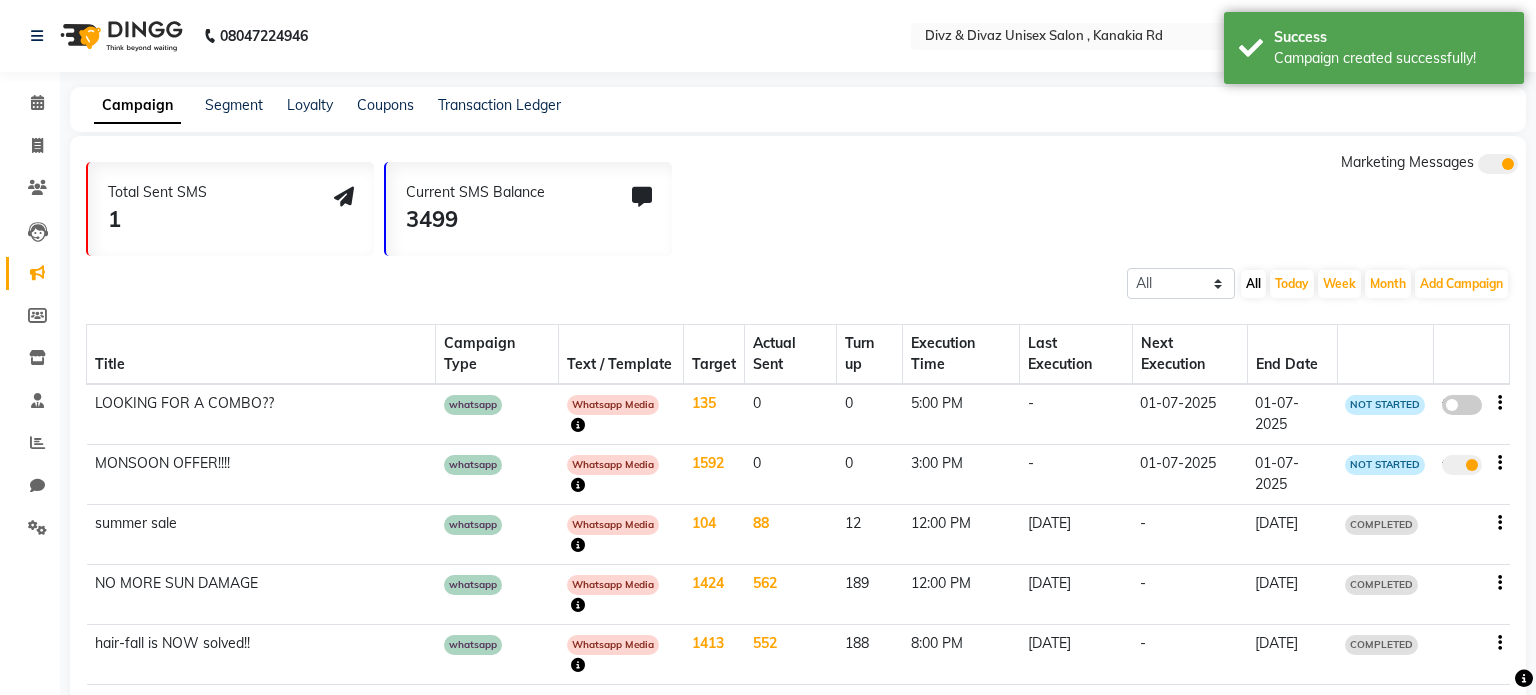 select on "3" 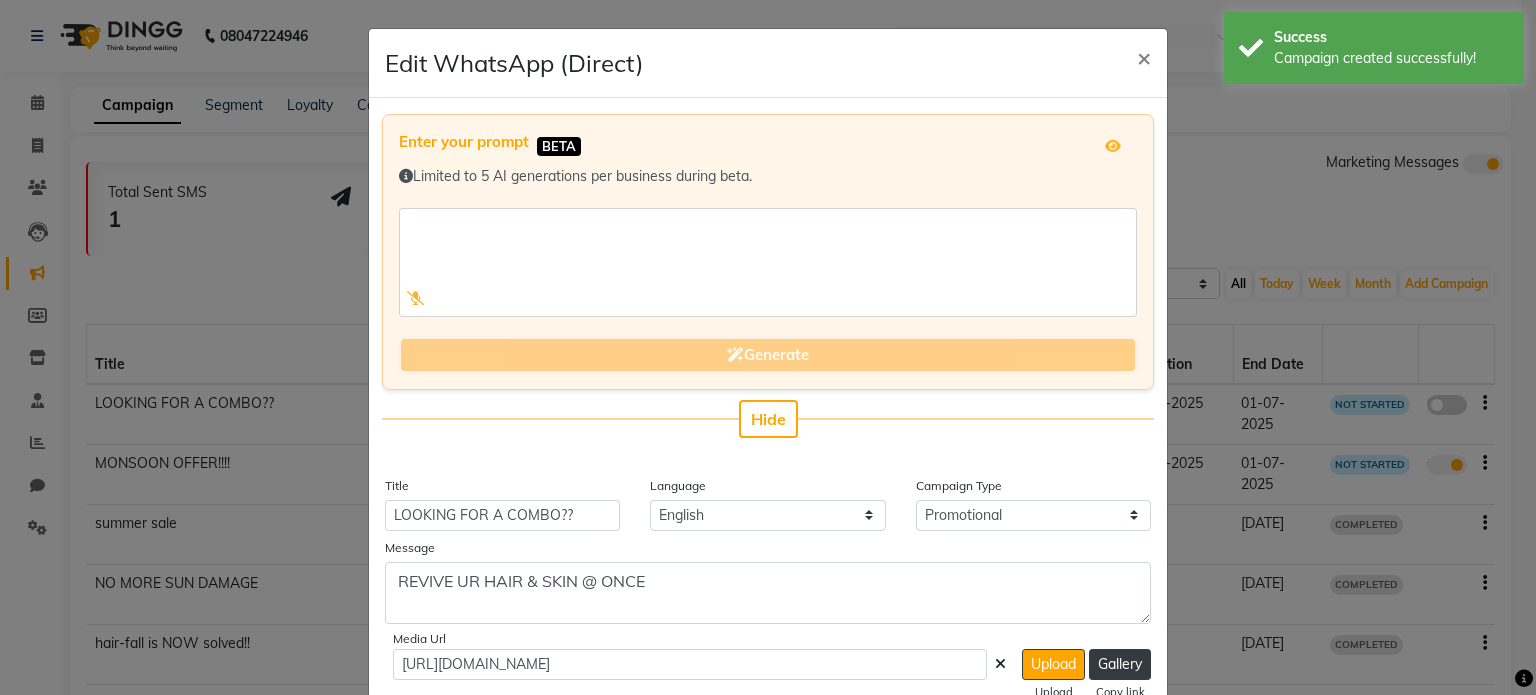 type 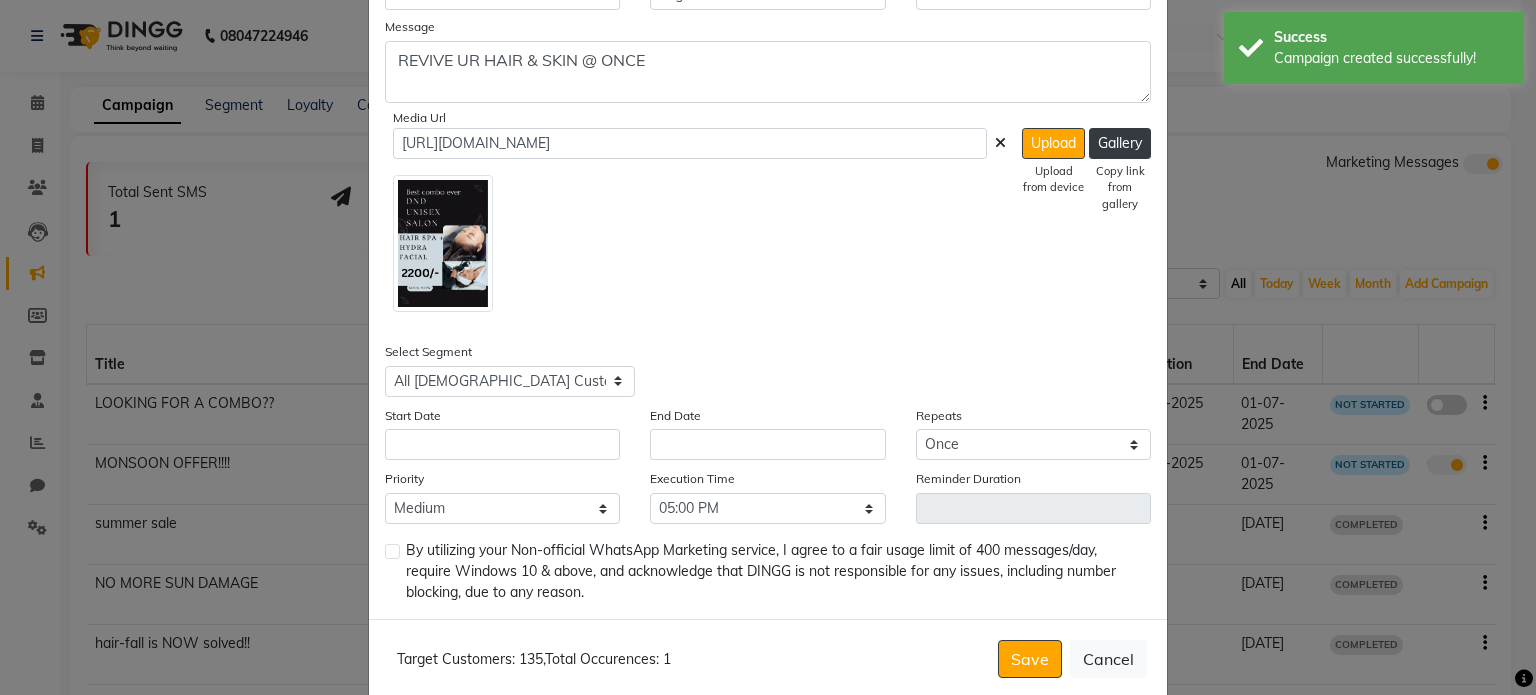 scroll, scrollTop: 555, scrollLeft: 0, axis: vertical 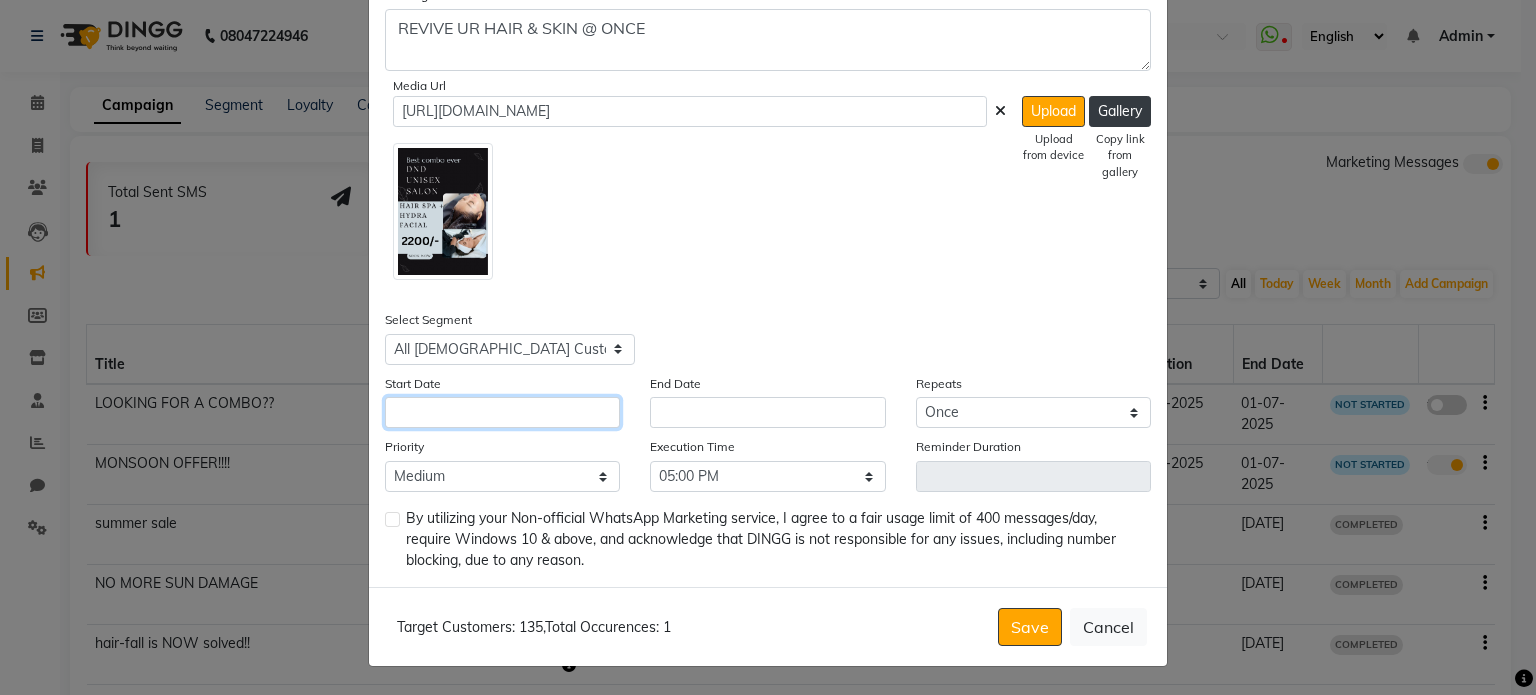 click 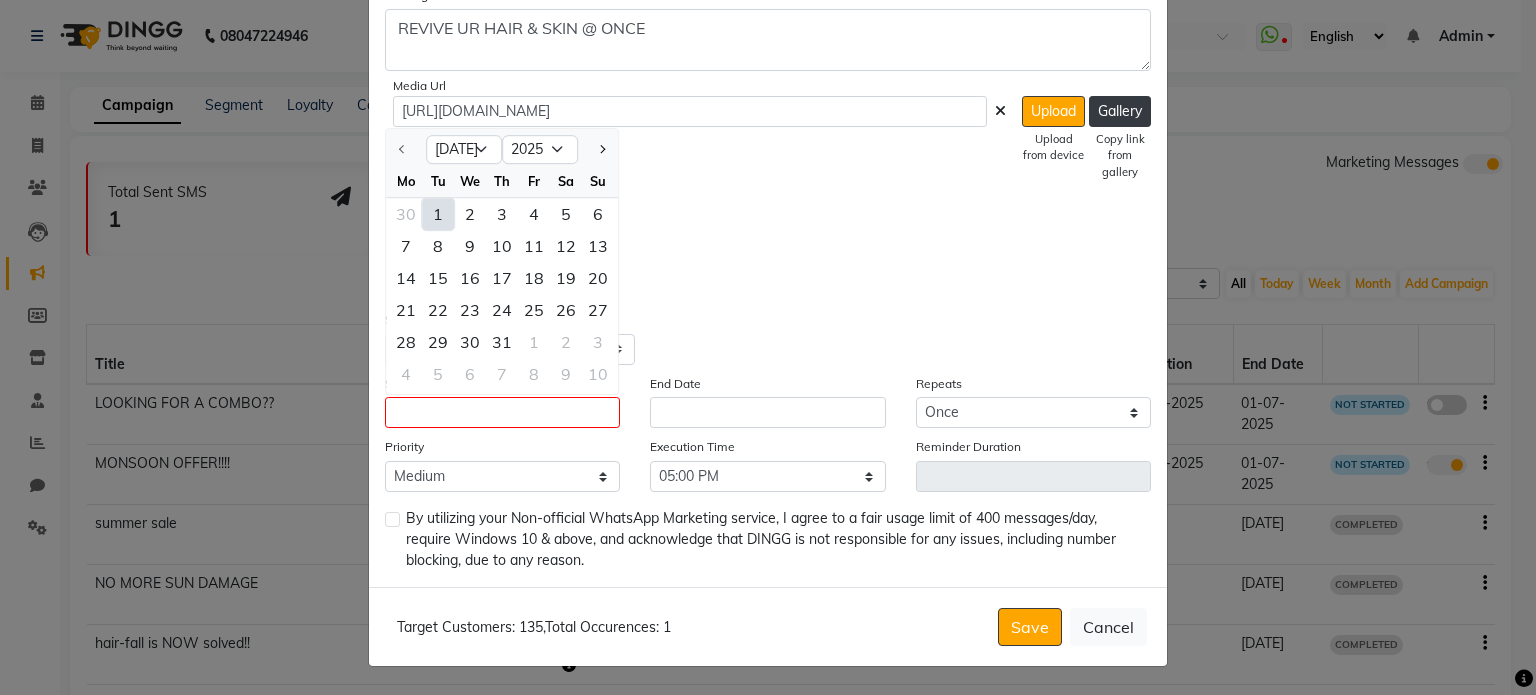 click on "1" 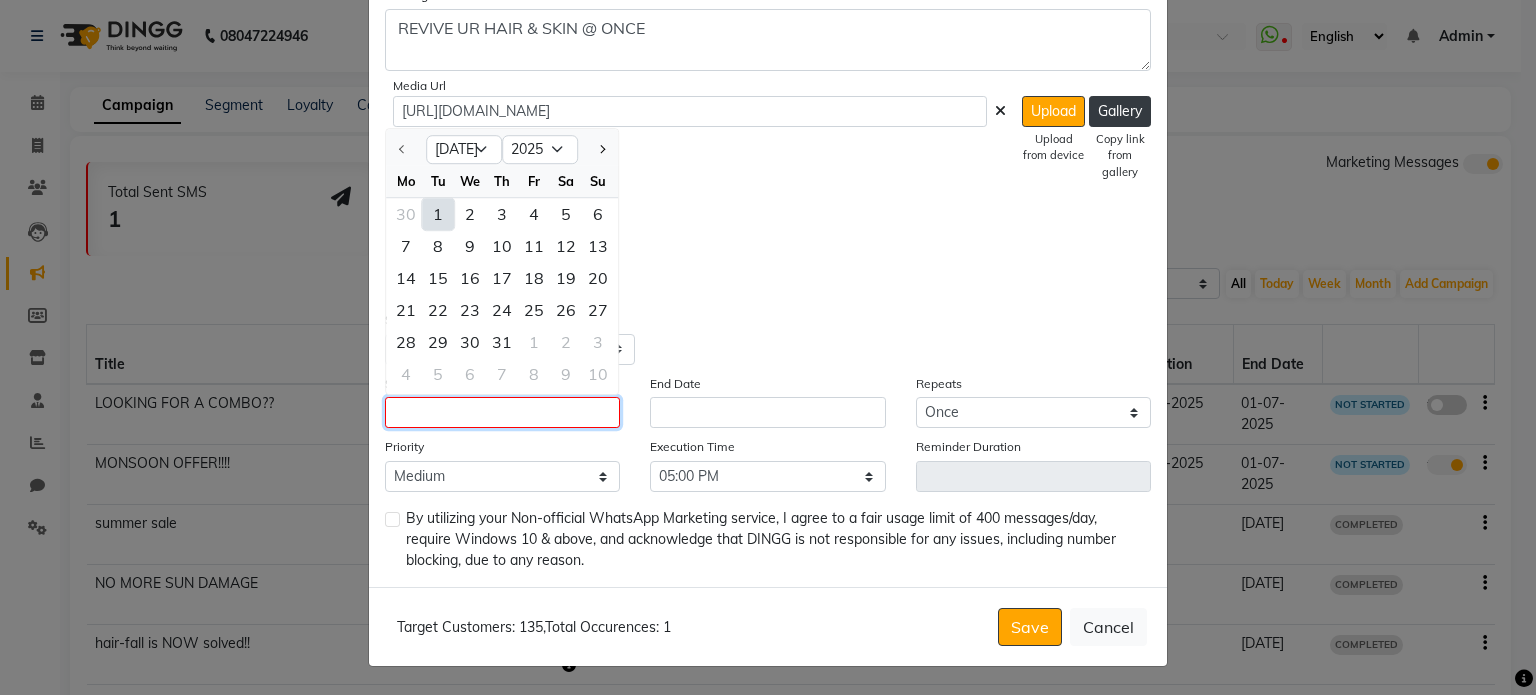 type on "01-07-2025" 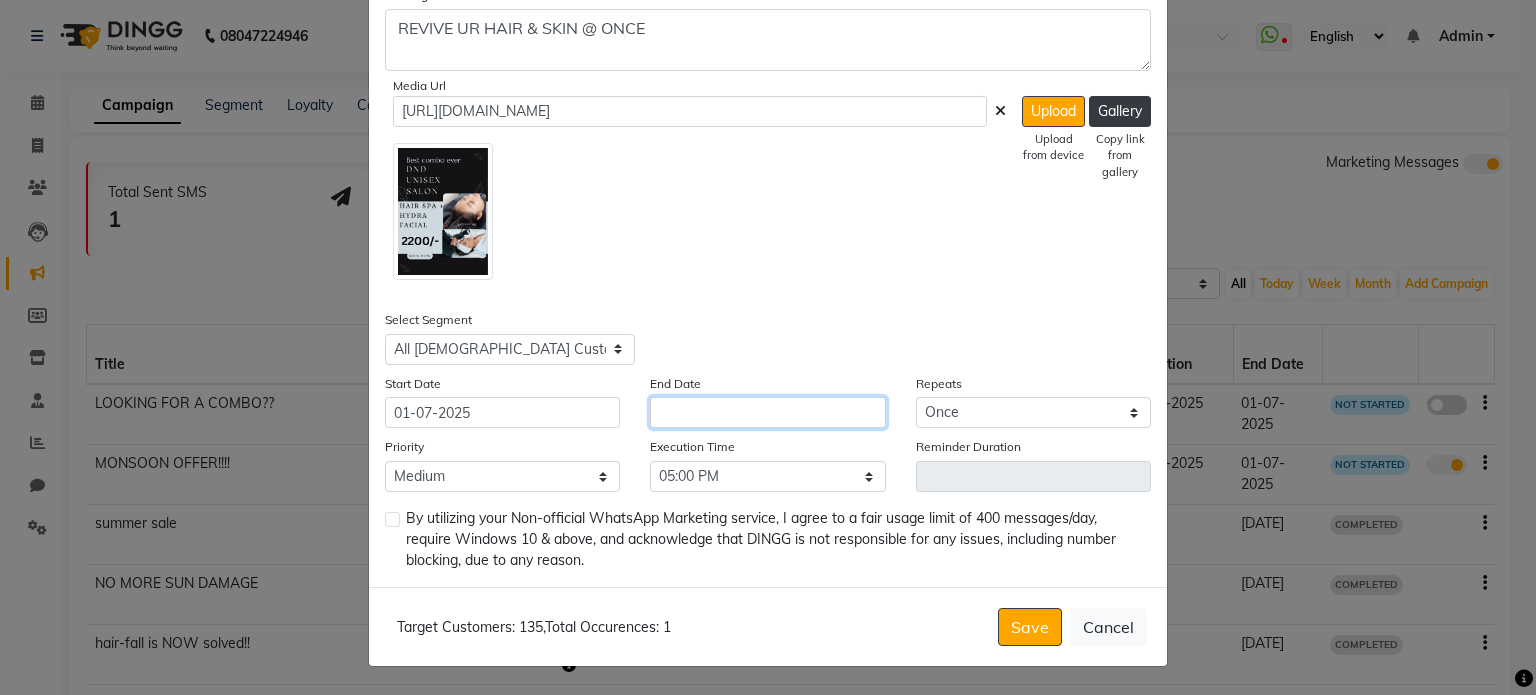 click 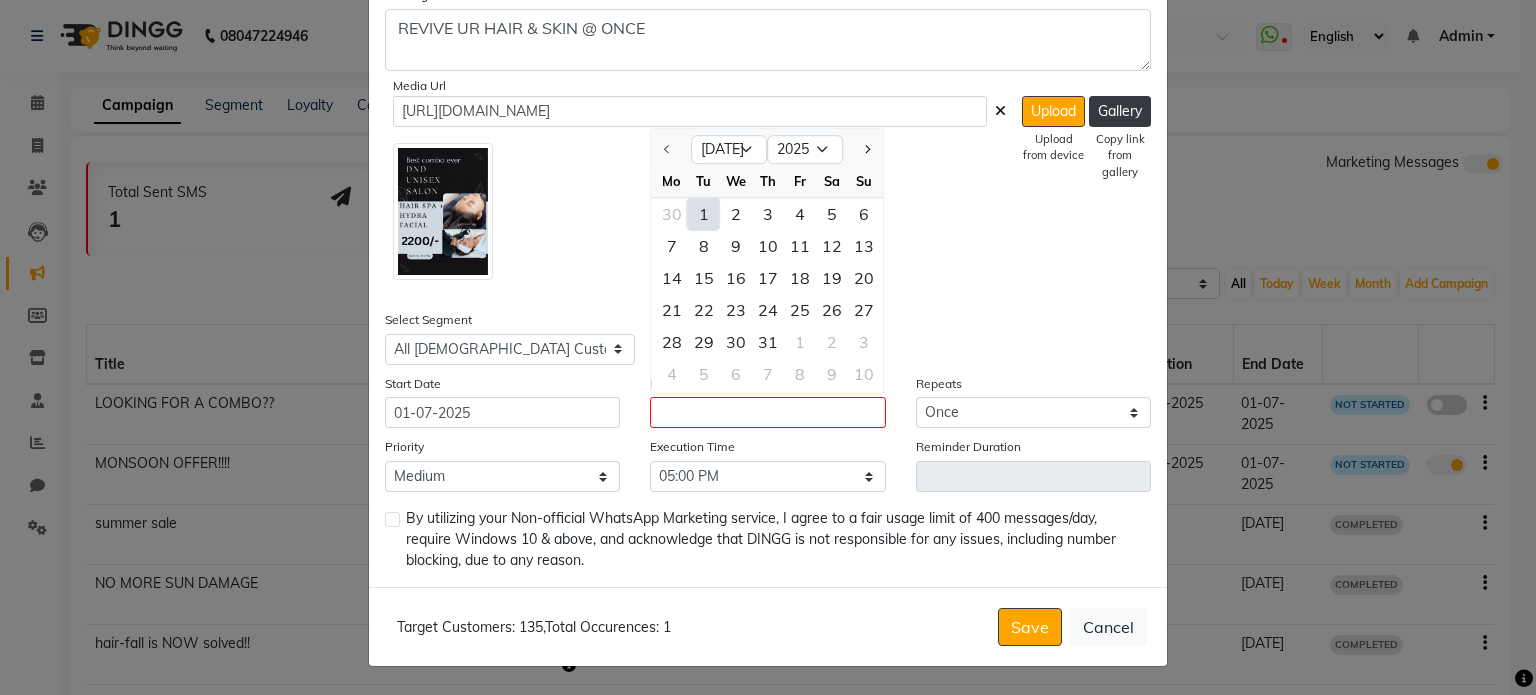 click on "1" 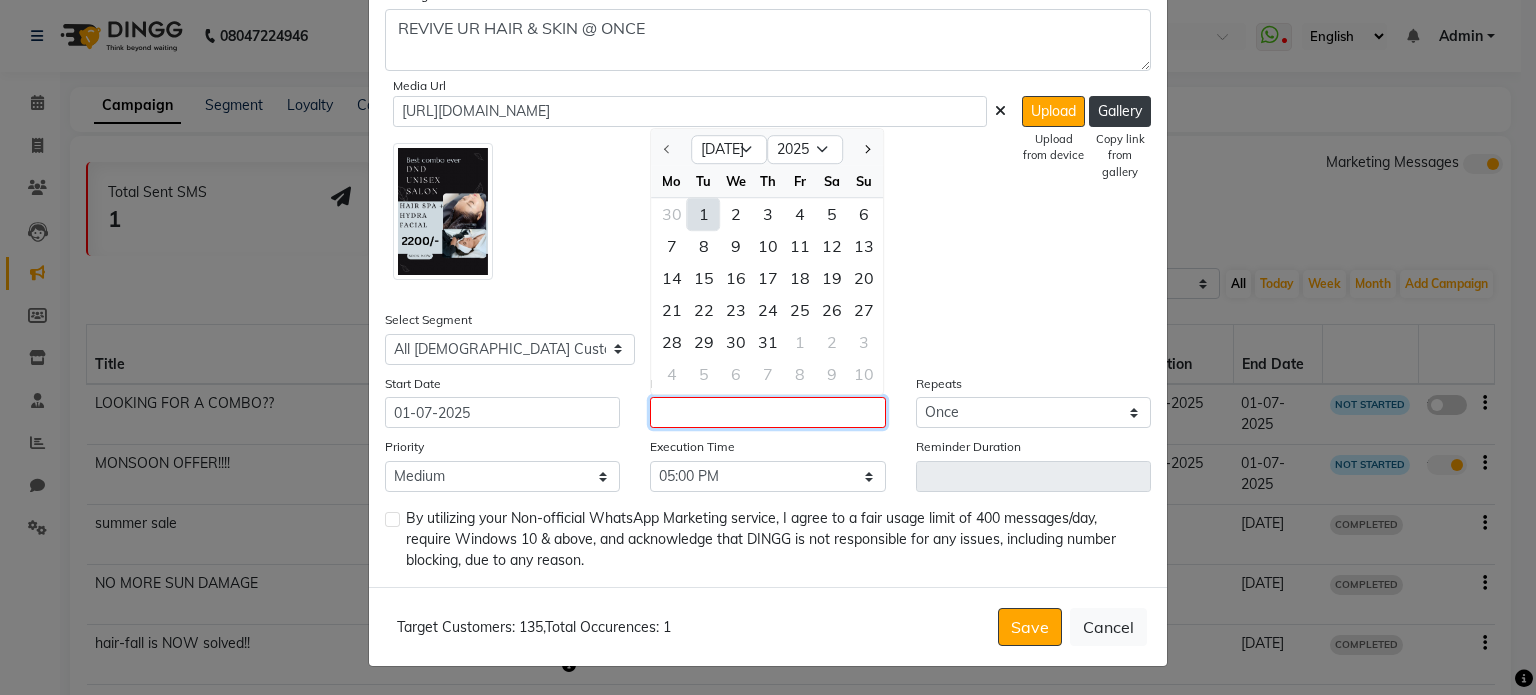 type on "01-07-2025" 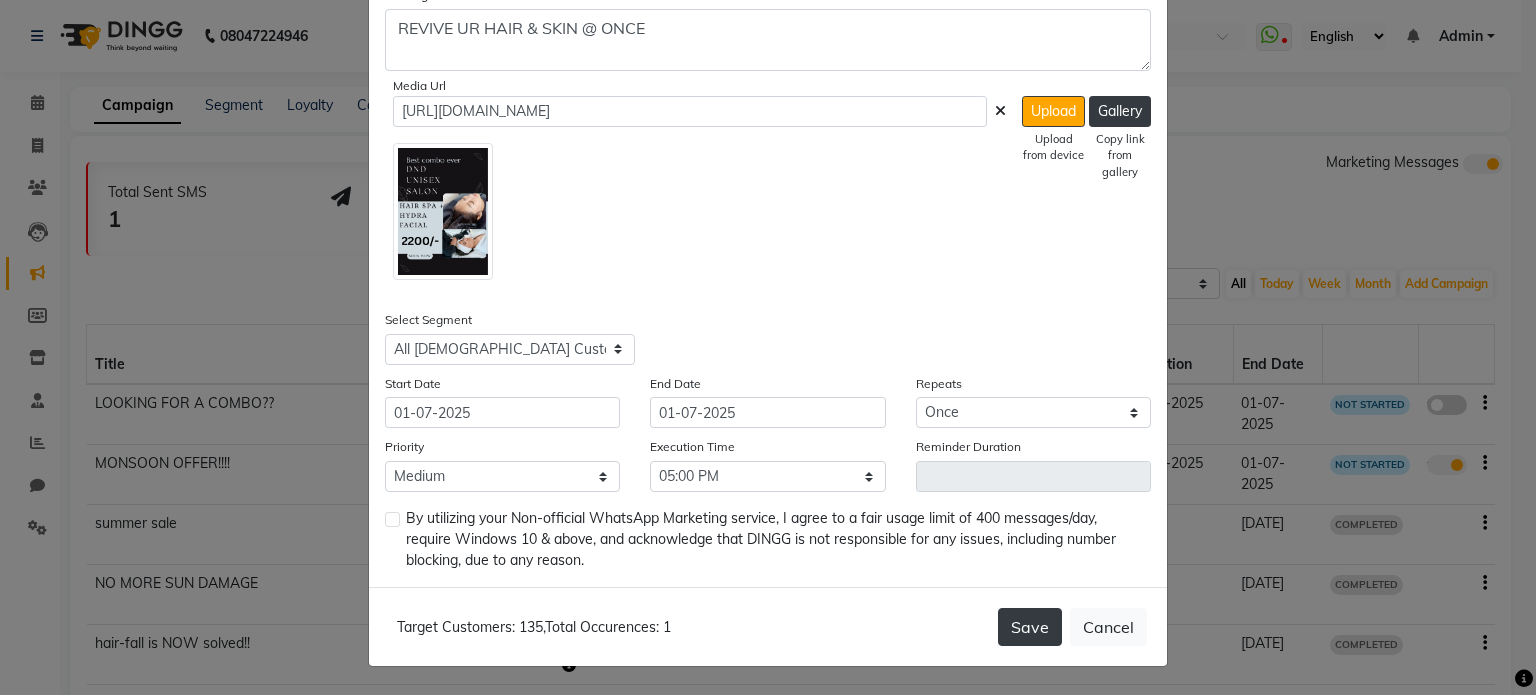 click on "Save" 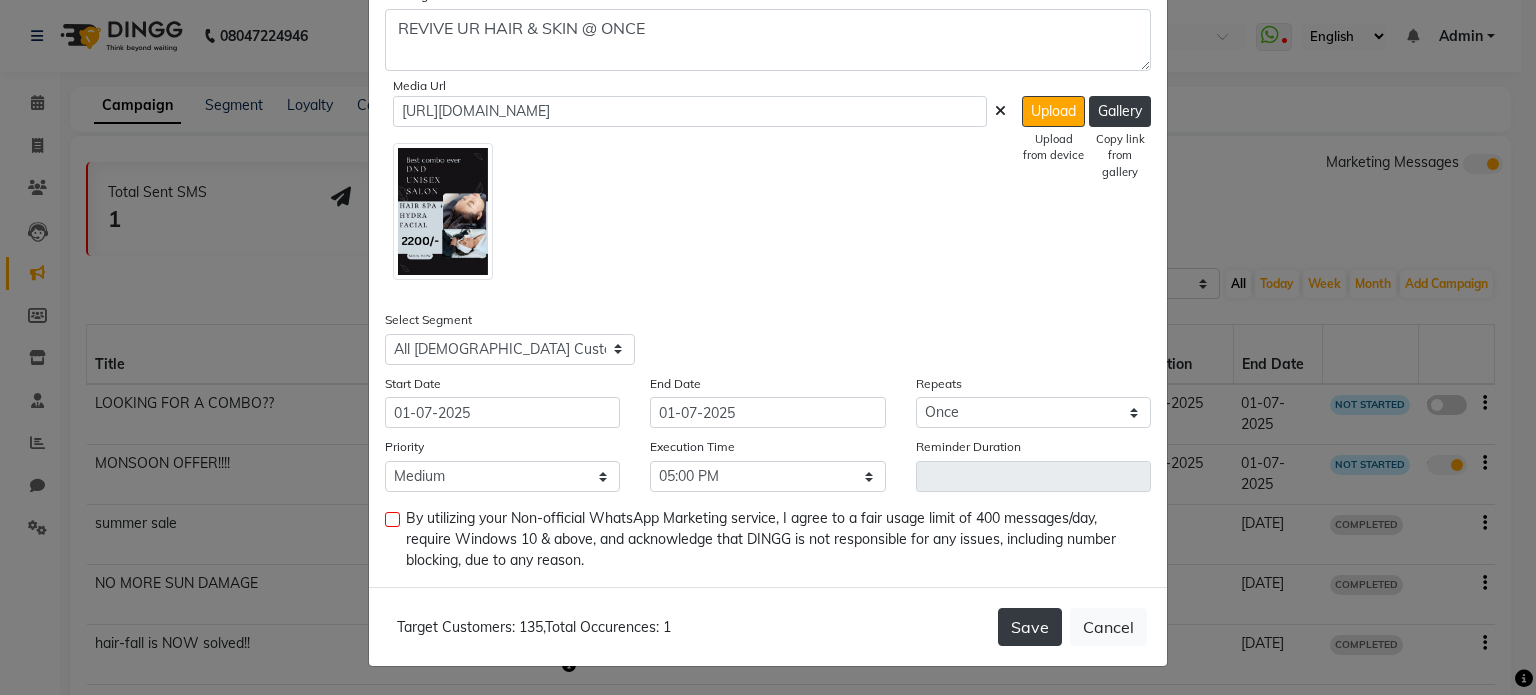 click on "Save" 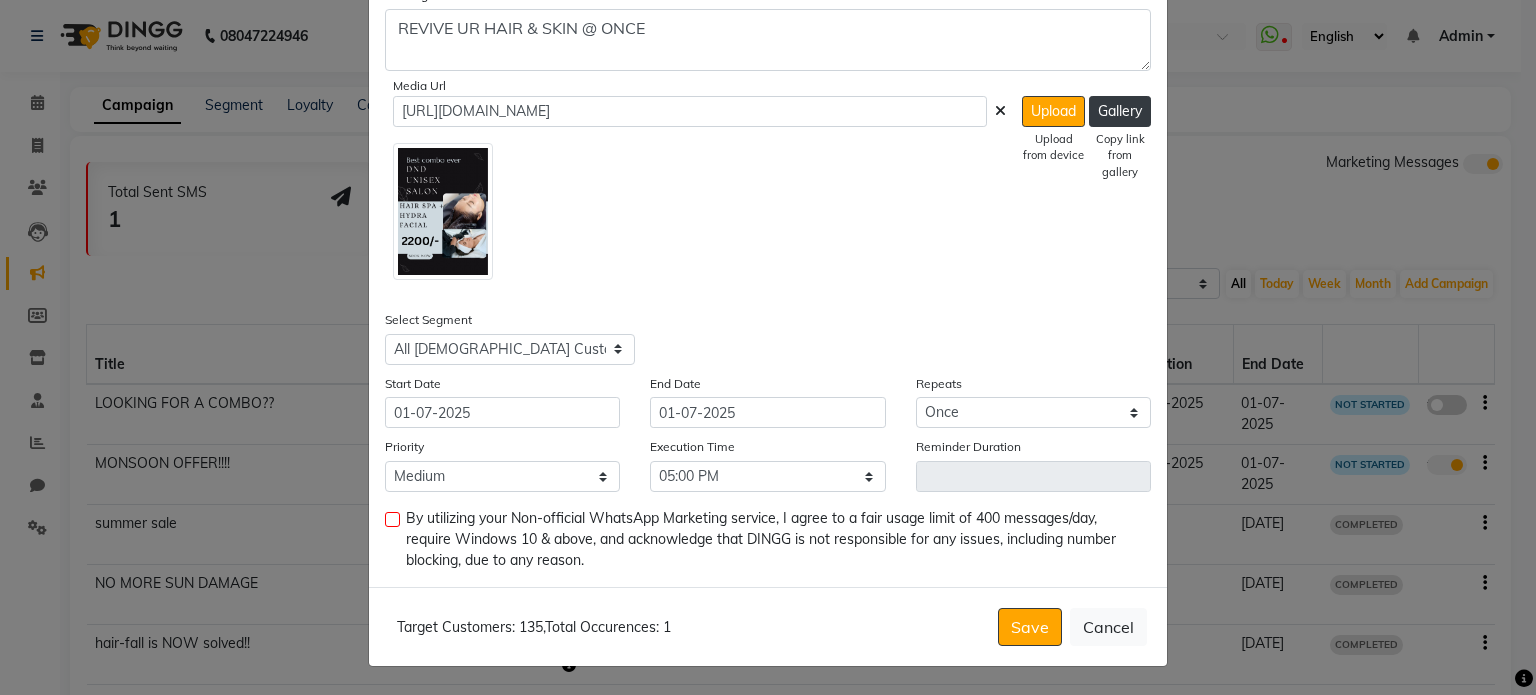 click 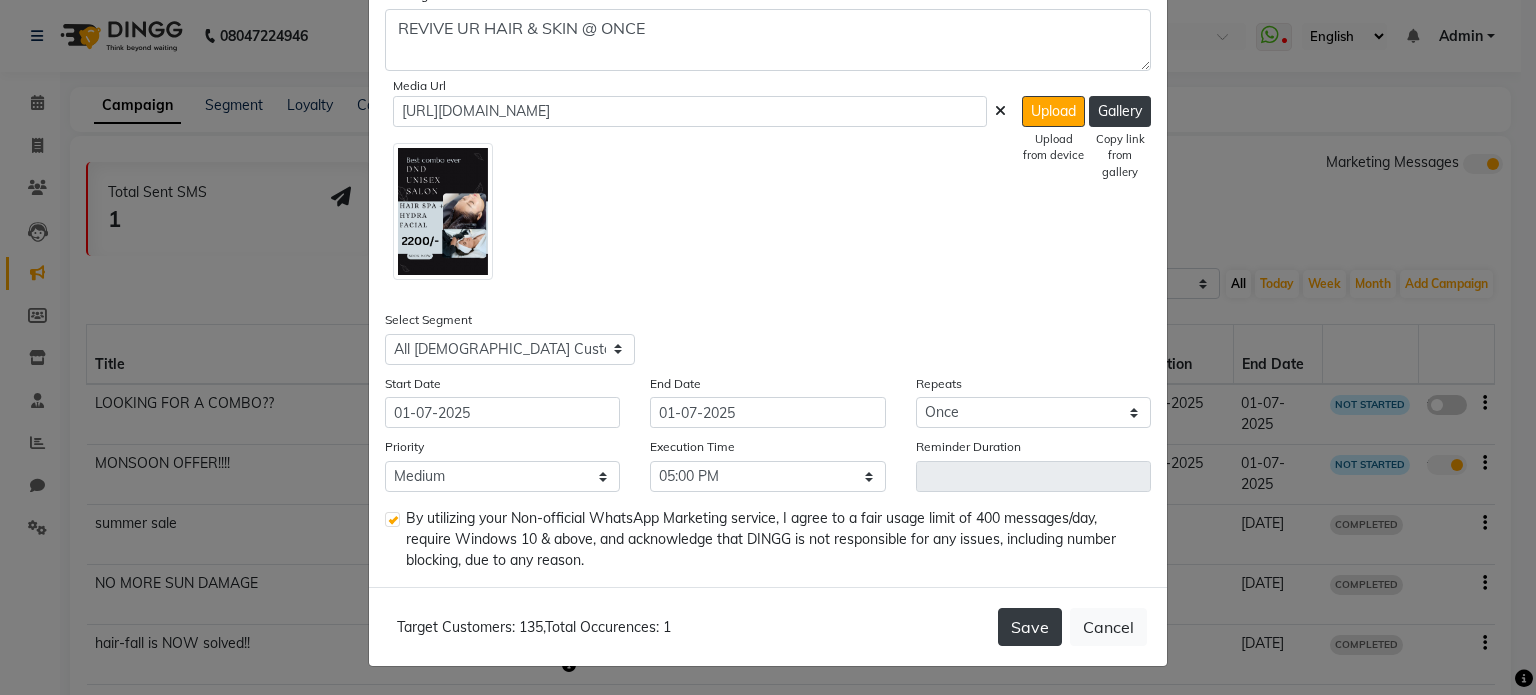 click on "Save" 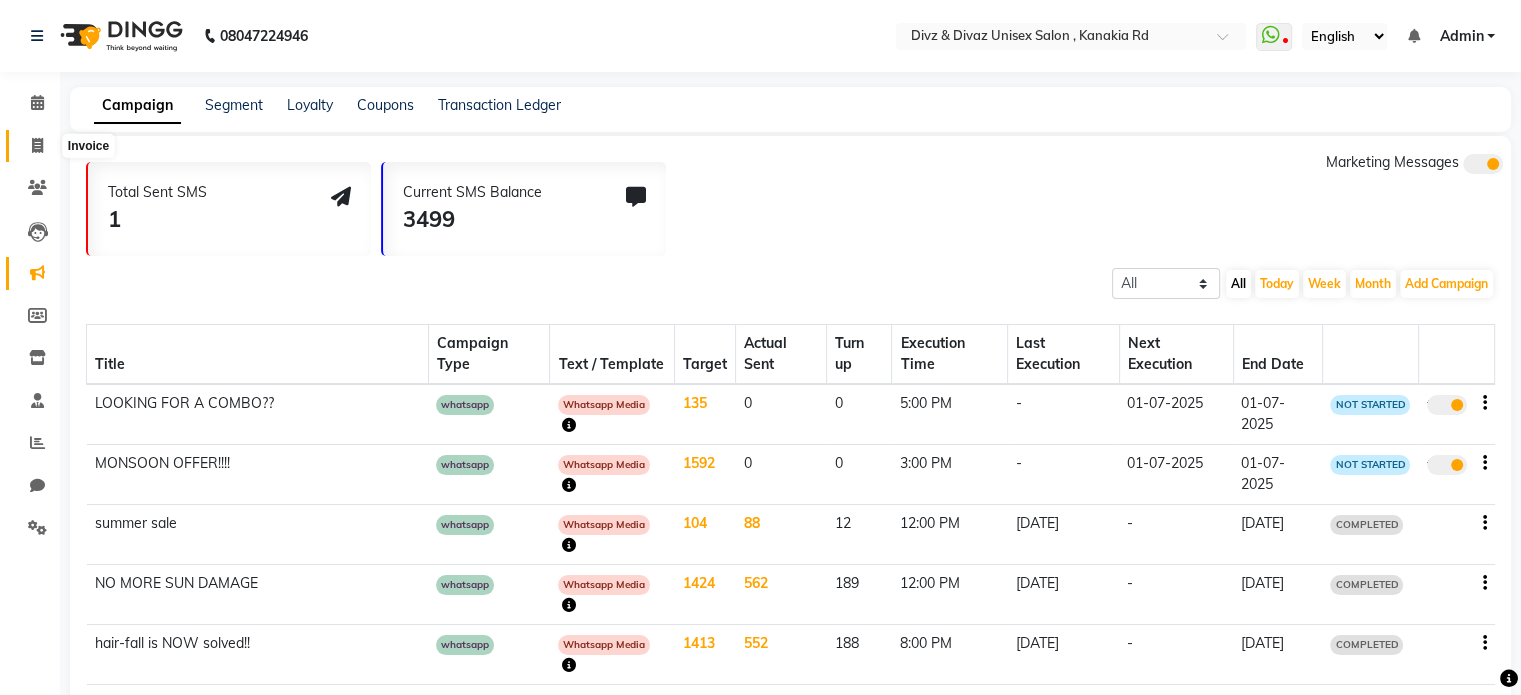 click 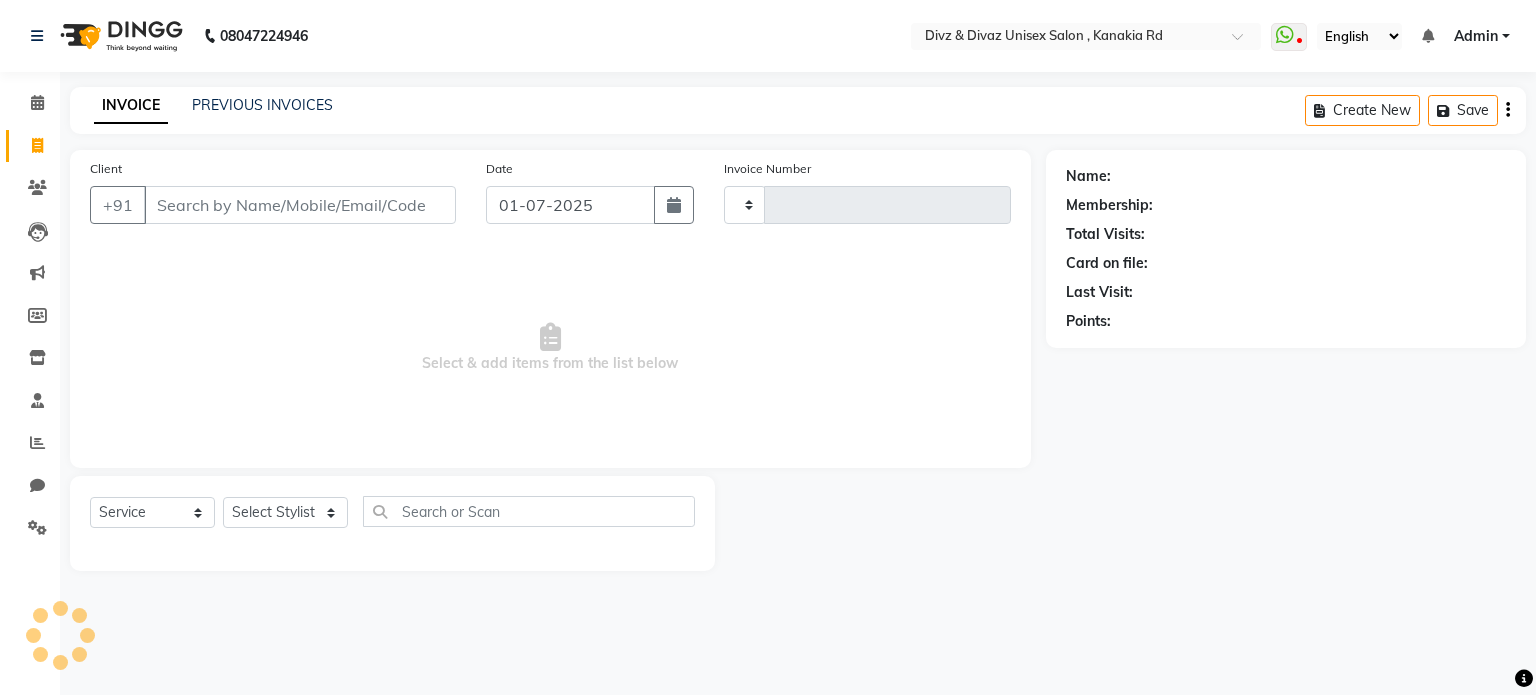 type on "1634" 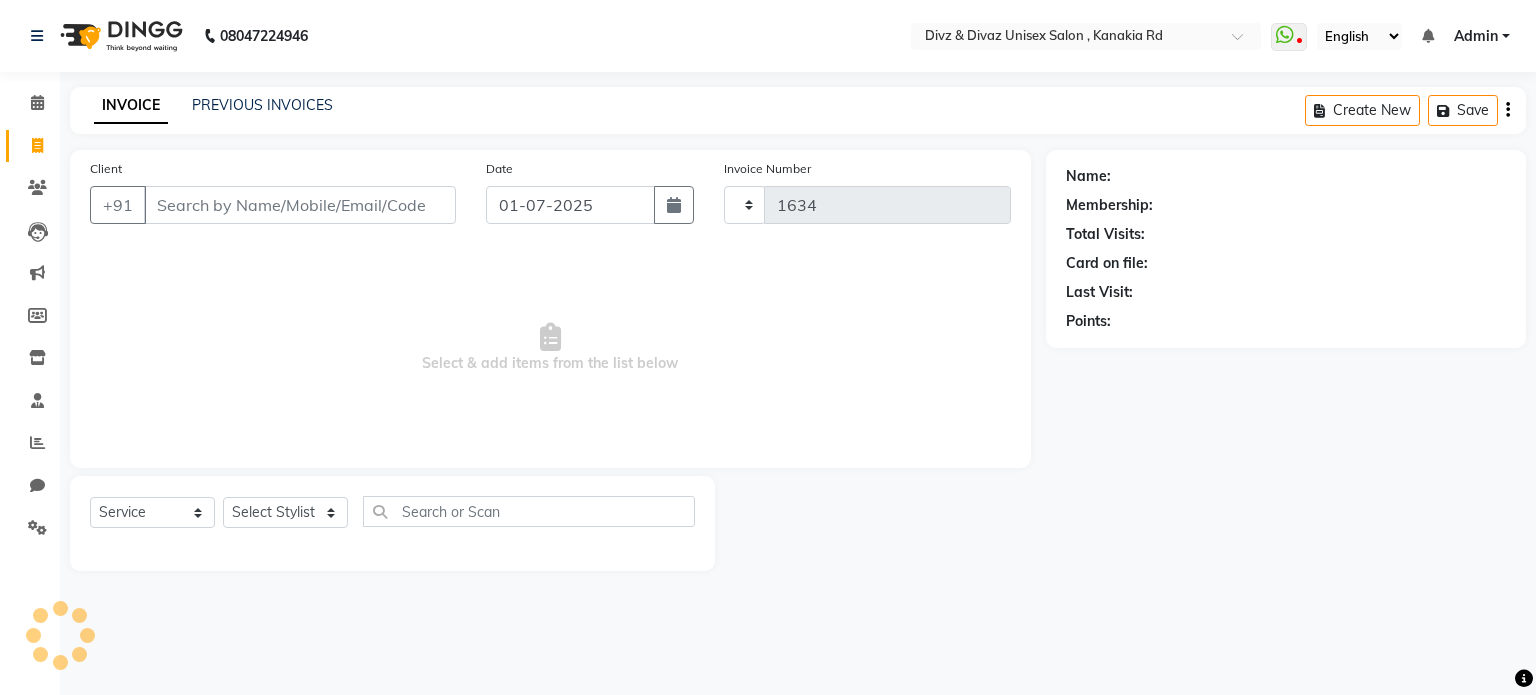 select on "7588" 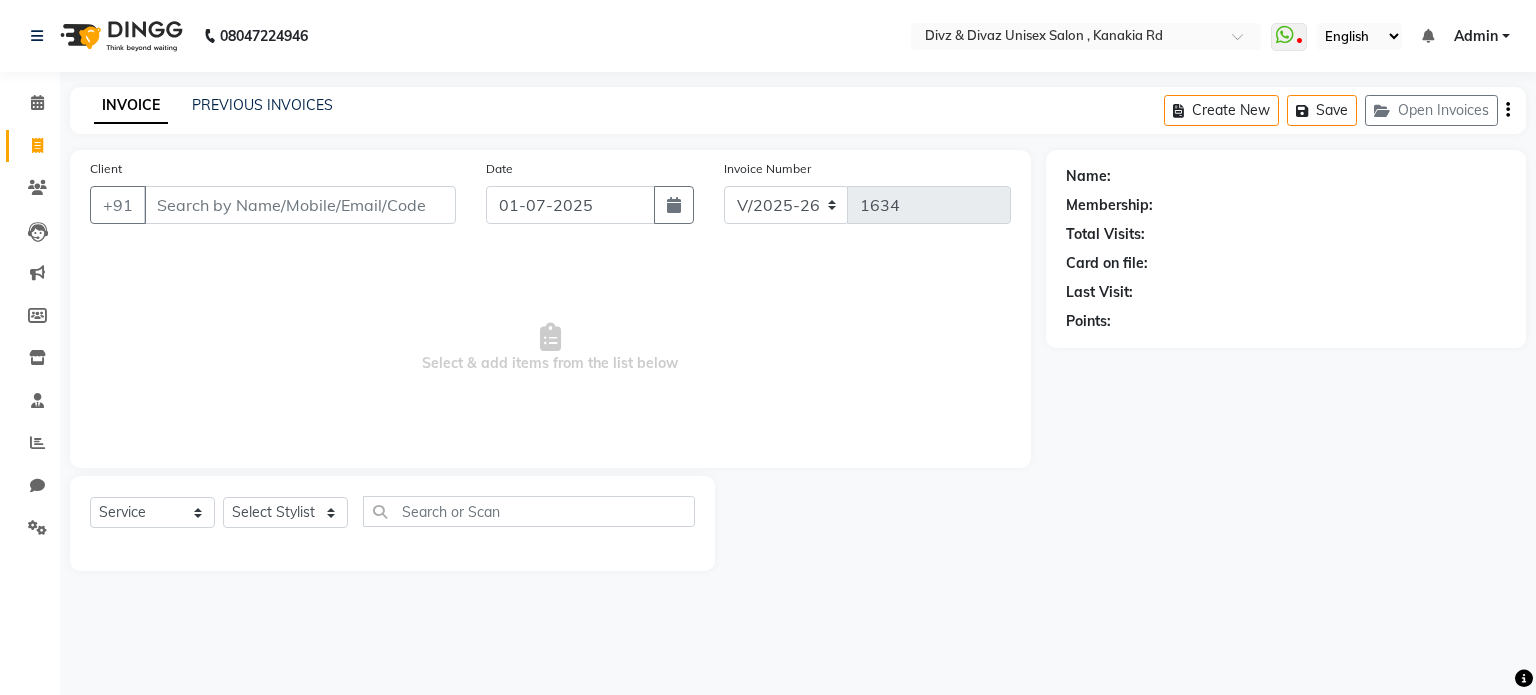 click on "Client" at bounding box center (300, 205) 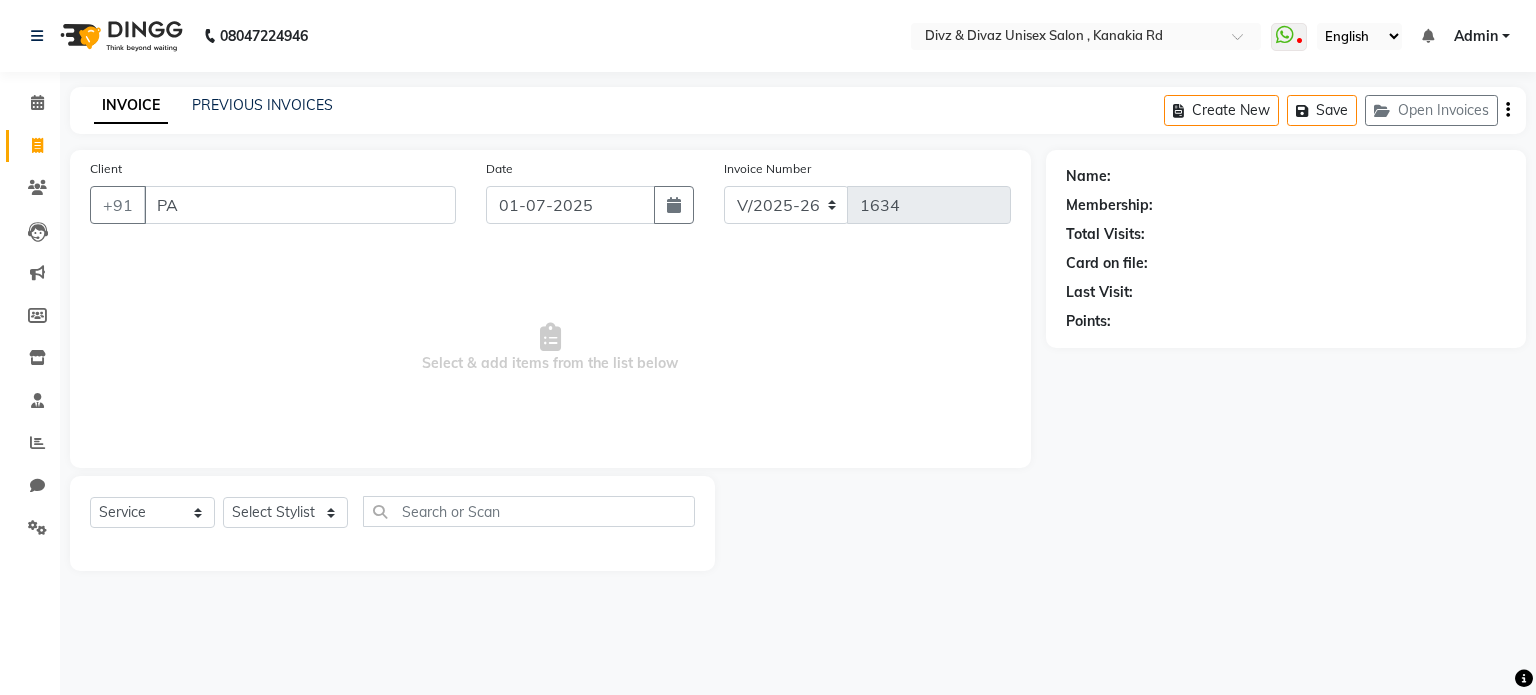 type on "P" 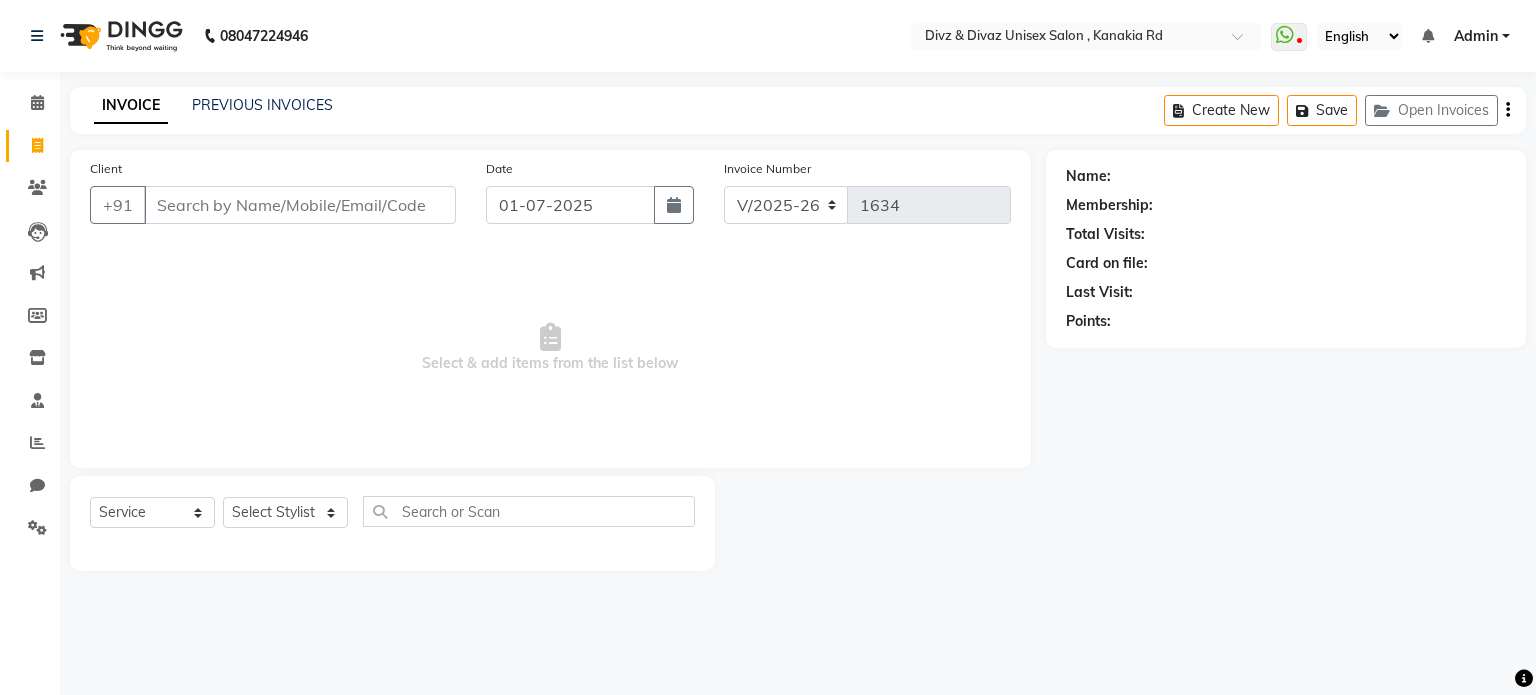 type on "O" 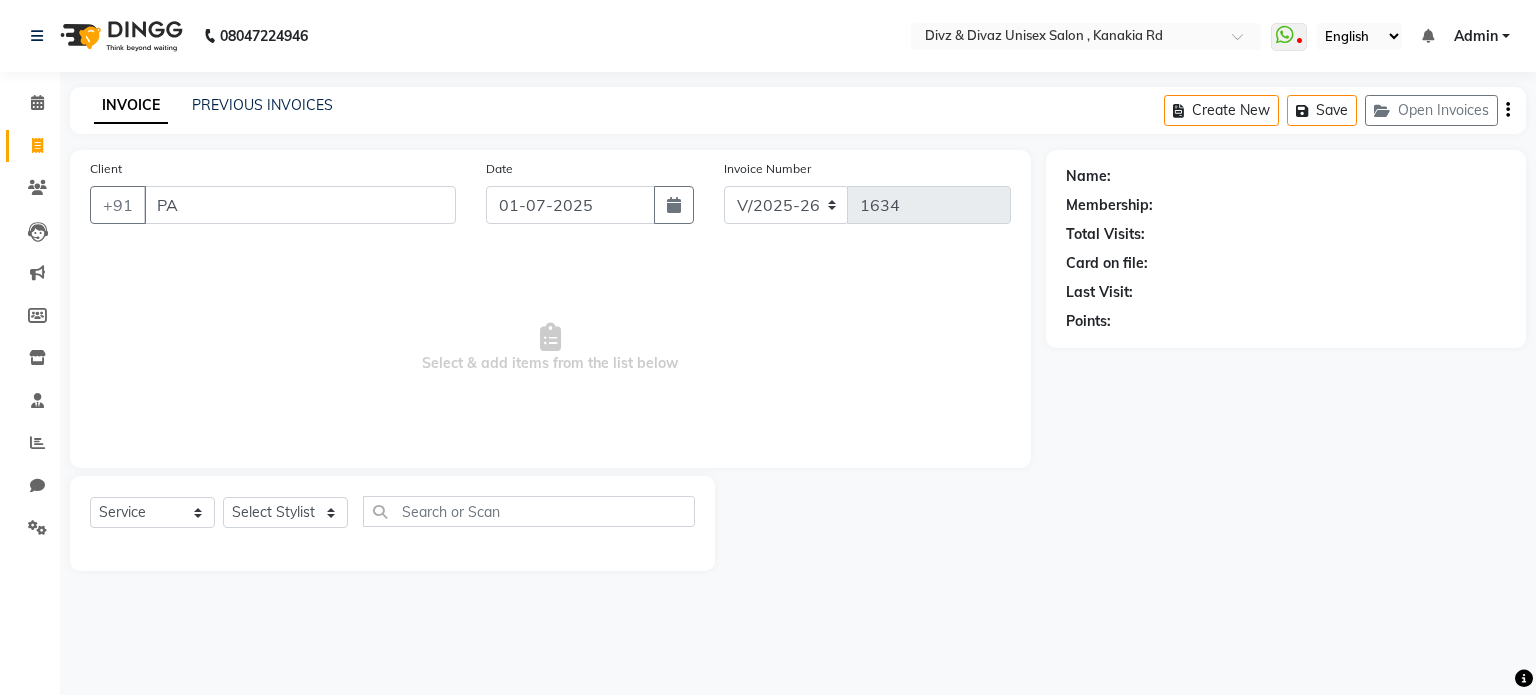 type on "P" 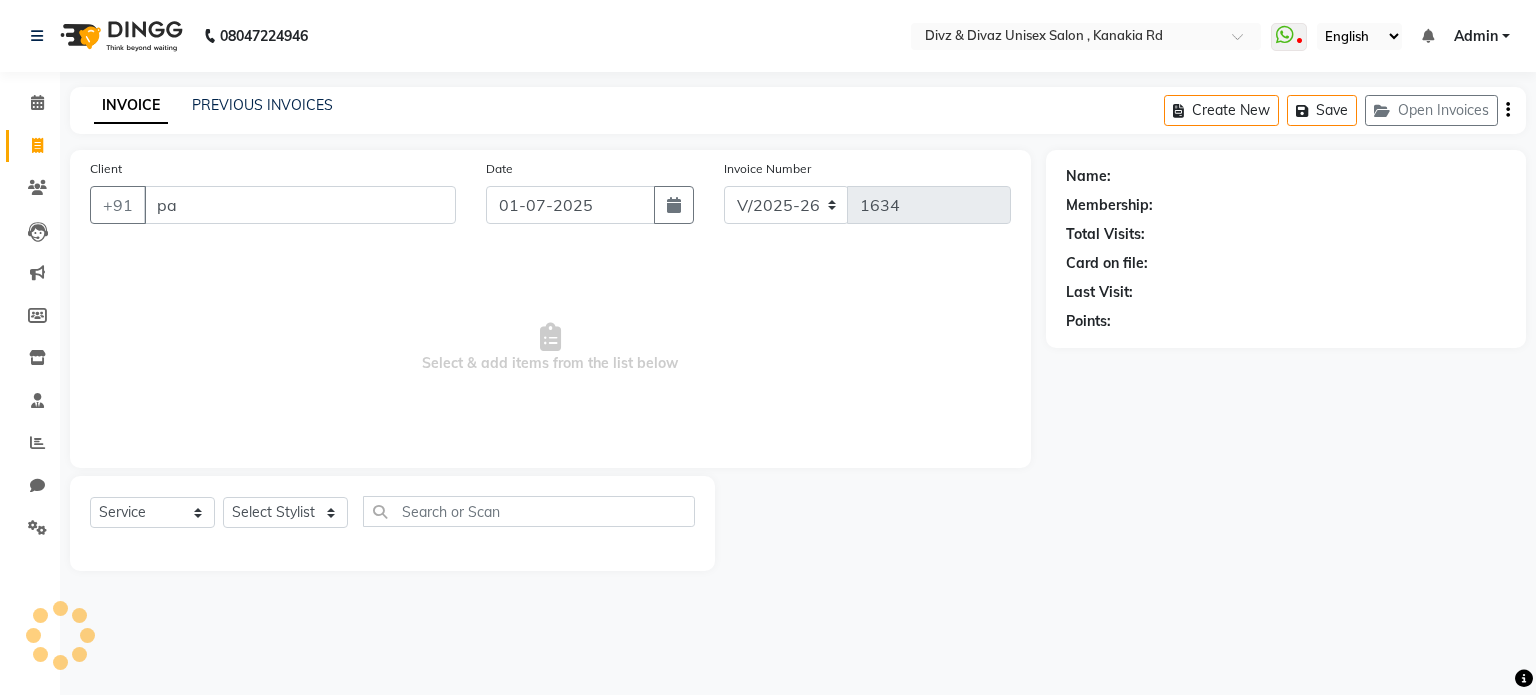 type on "p" 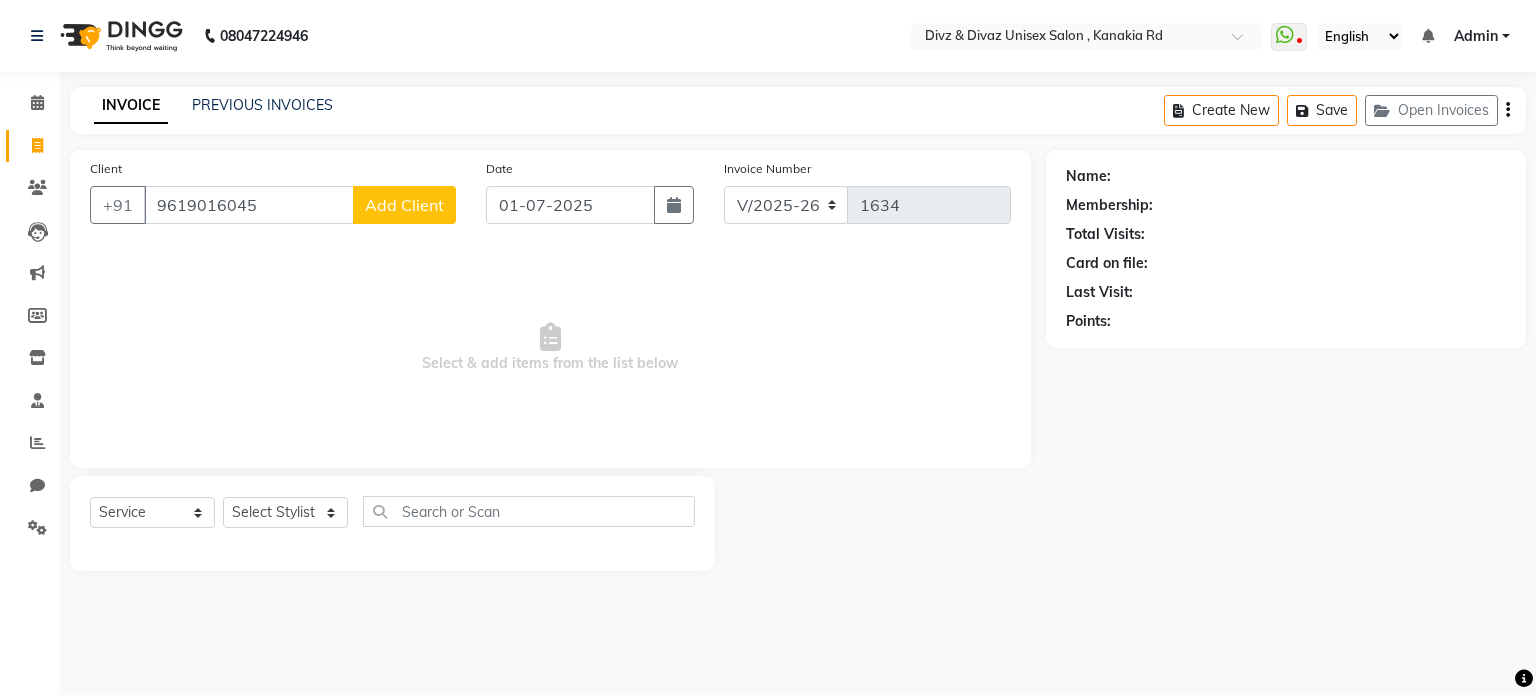 click on "9619016045" at bounding box center [249, 205] 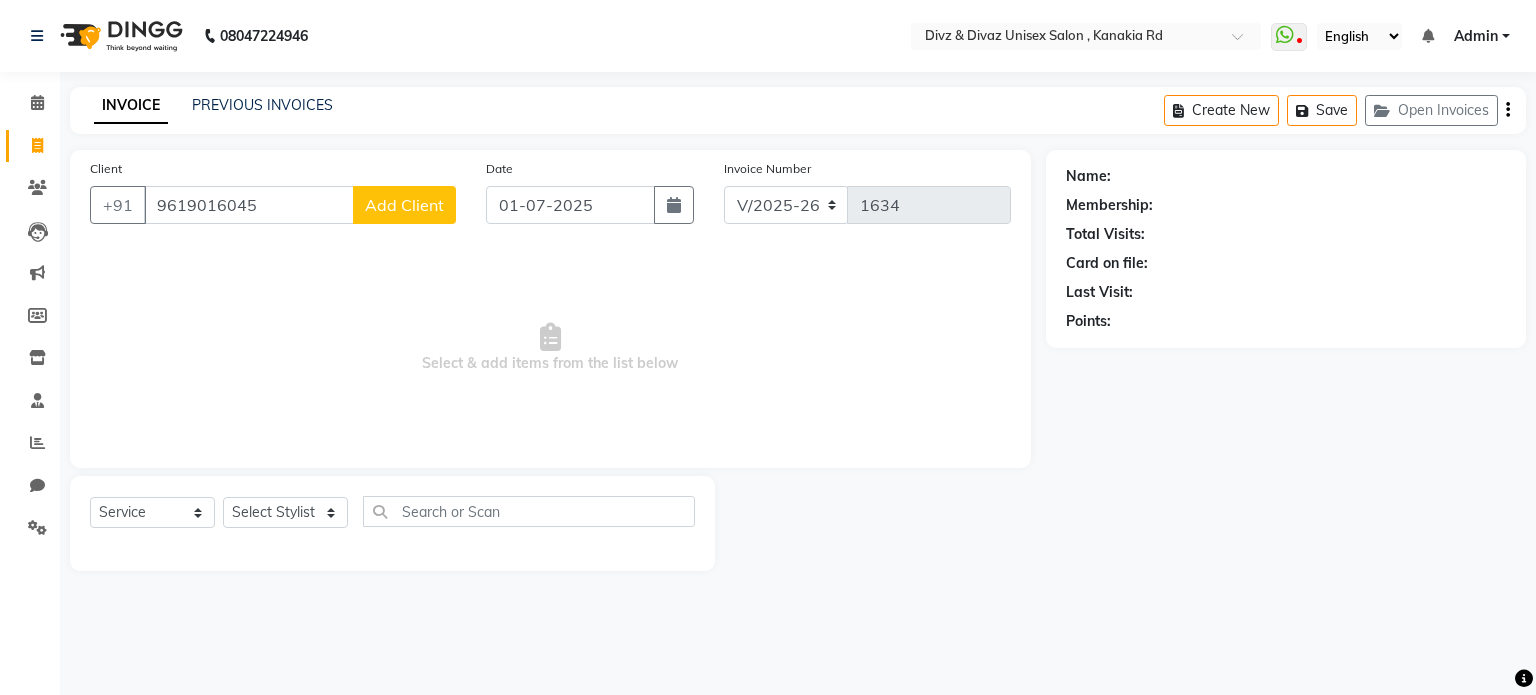click on "9619016045" at bounding box center (249, 205) 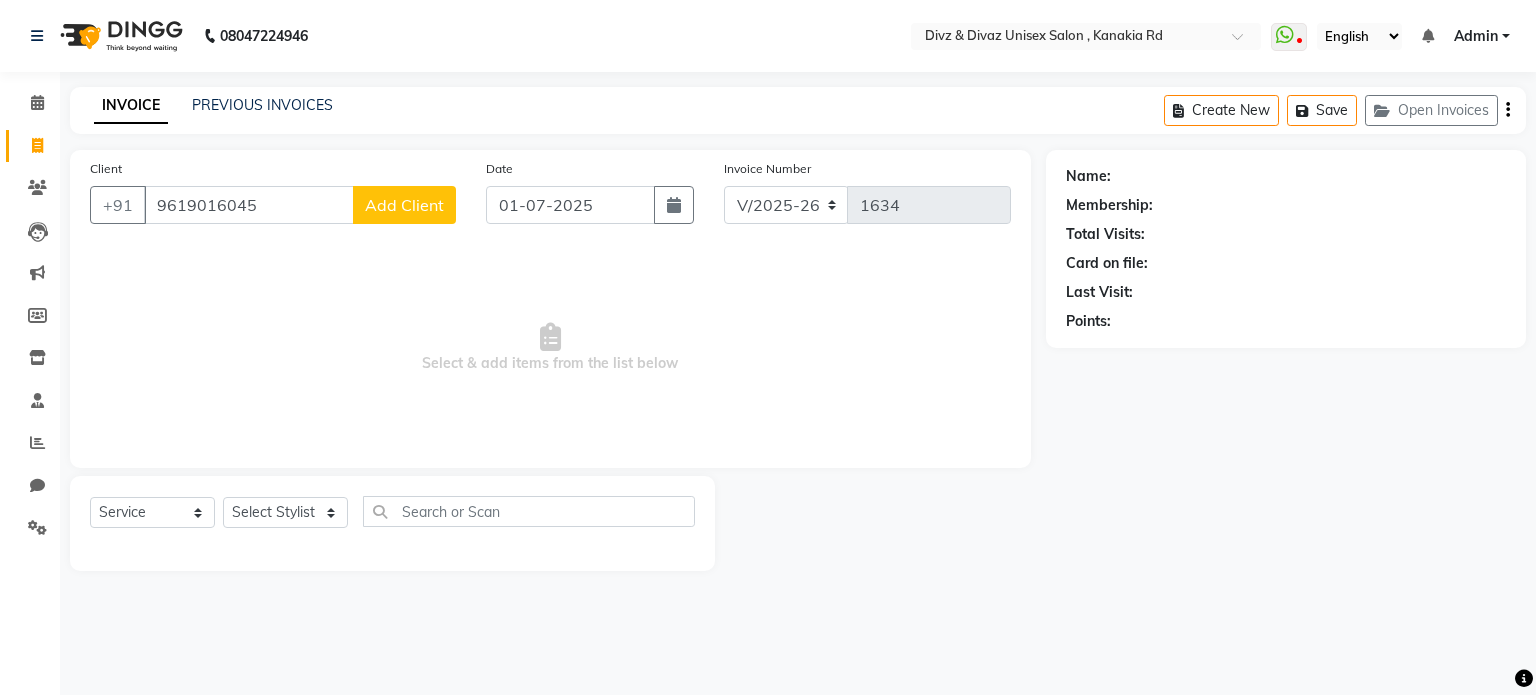 click on "9619016045" at bounding box center [249, 205] 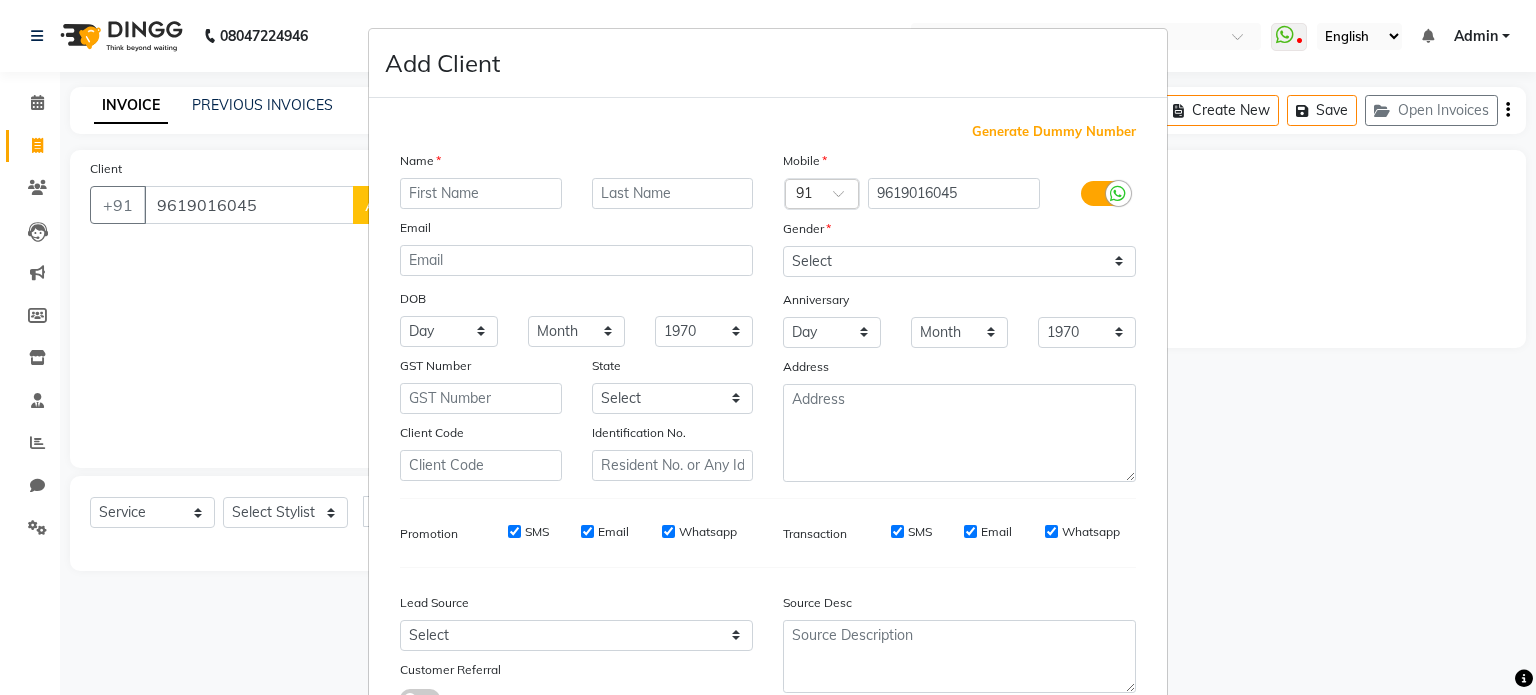 click at bounding box center (481, 193) 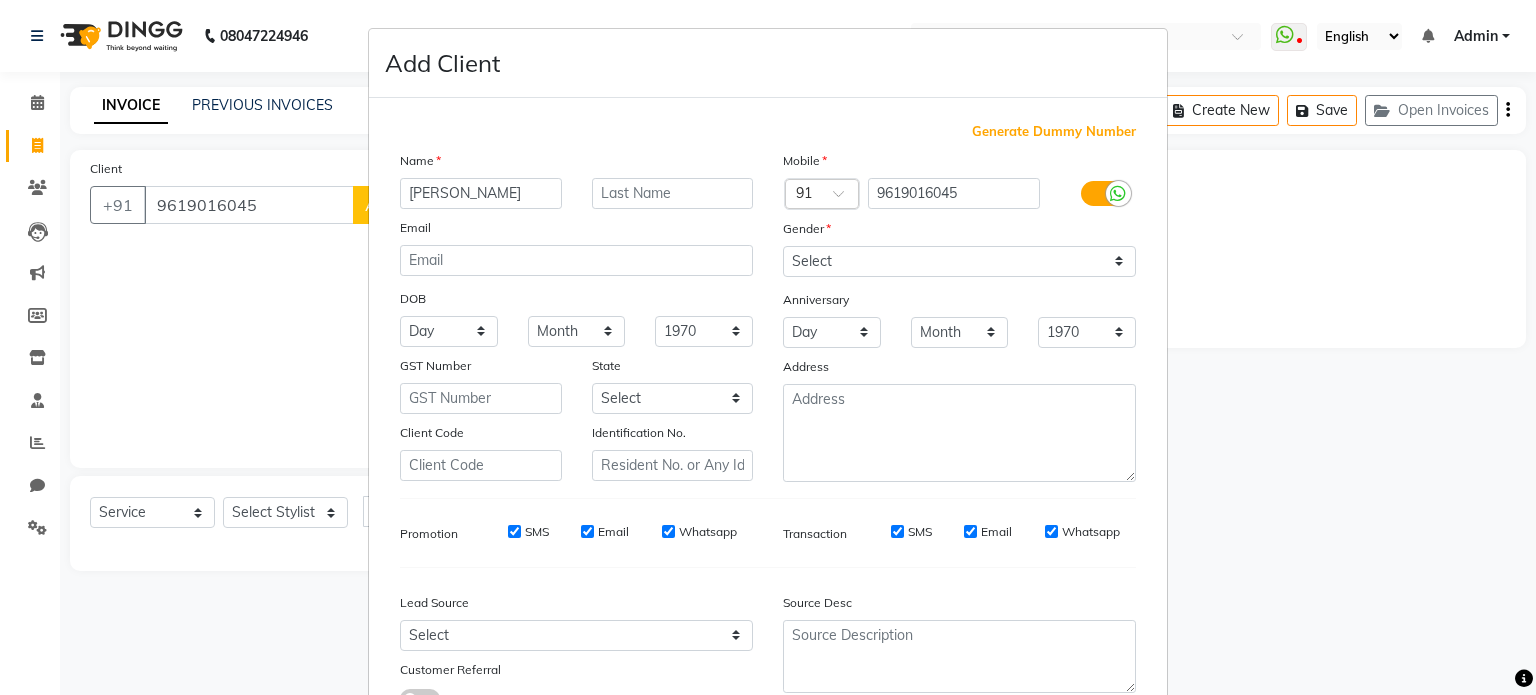 type on "[PERSON_NAME]" 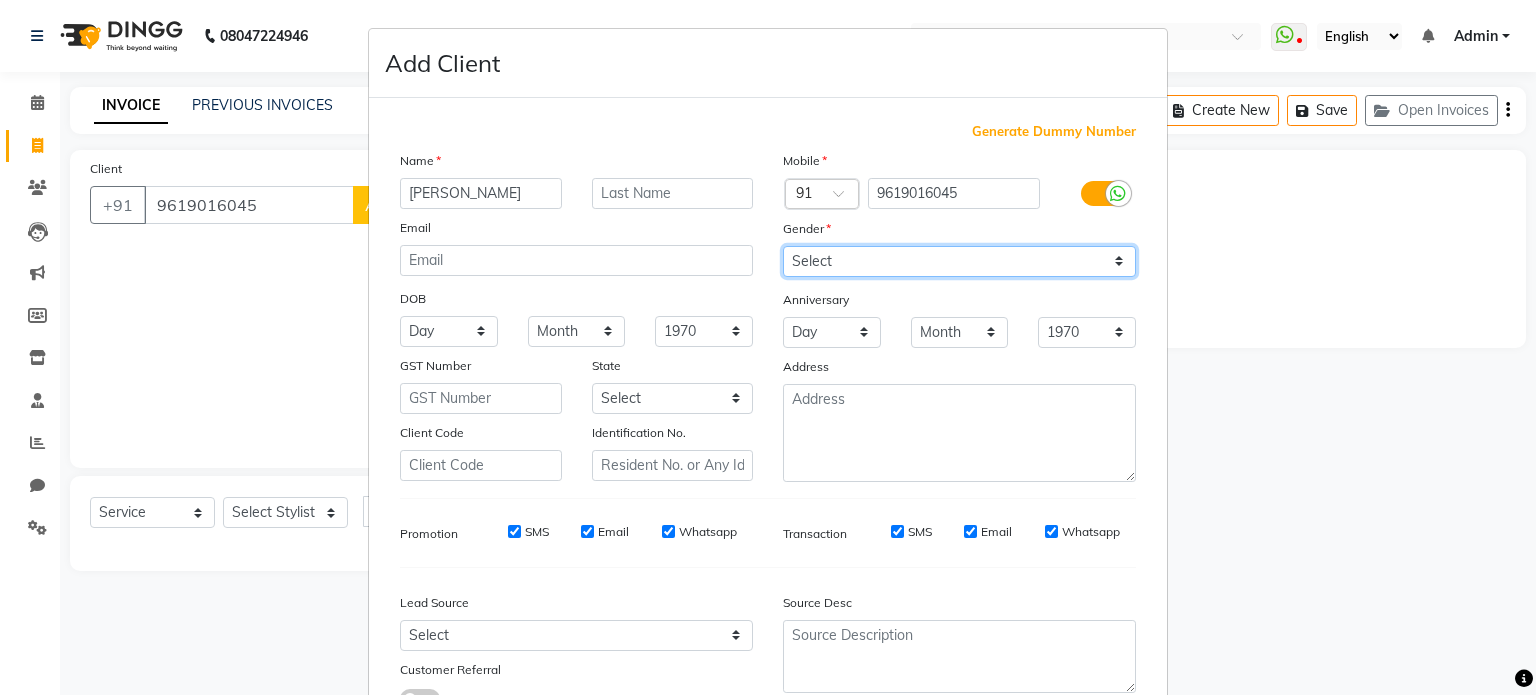 click on "Select [DEMOGRAPHIC_DATA] [DEMOGRAPHIC_DATA] Other Prefer Not To Say" at bounding box center (959, 261) 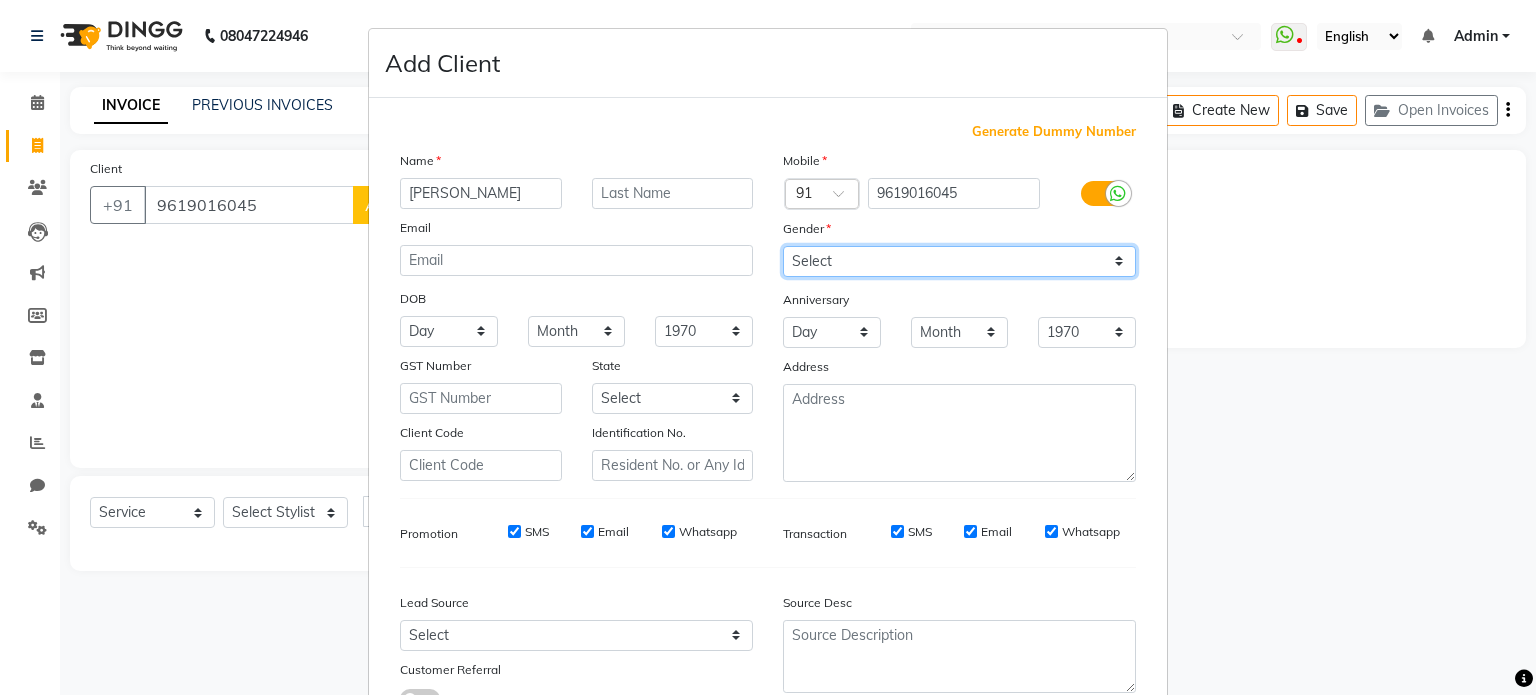 select on "[DEMOGRAPHIC_DATA]" 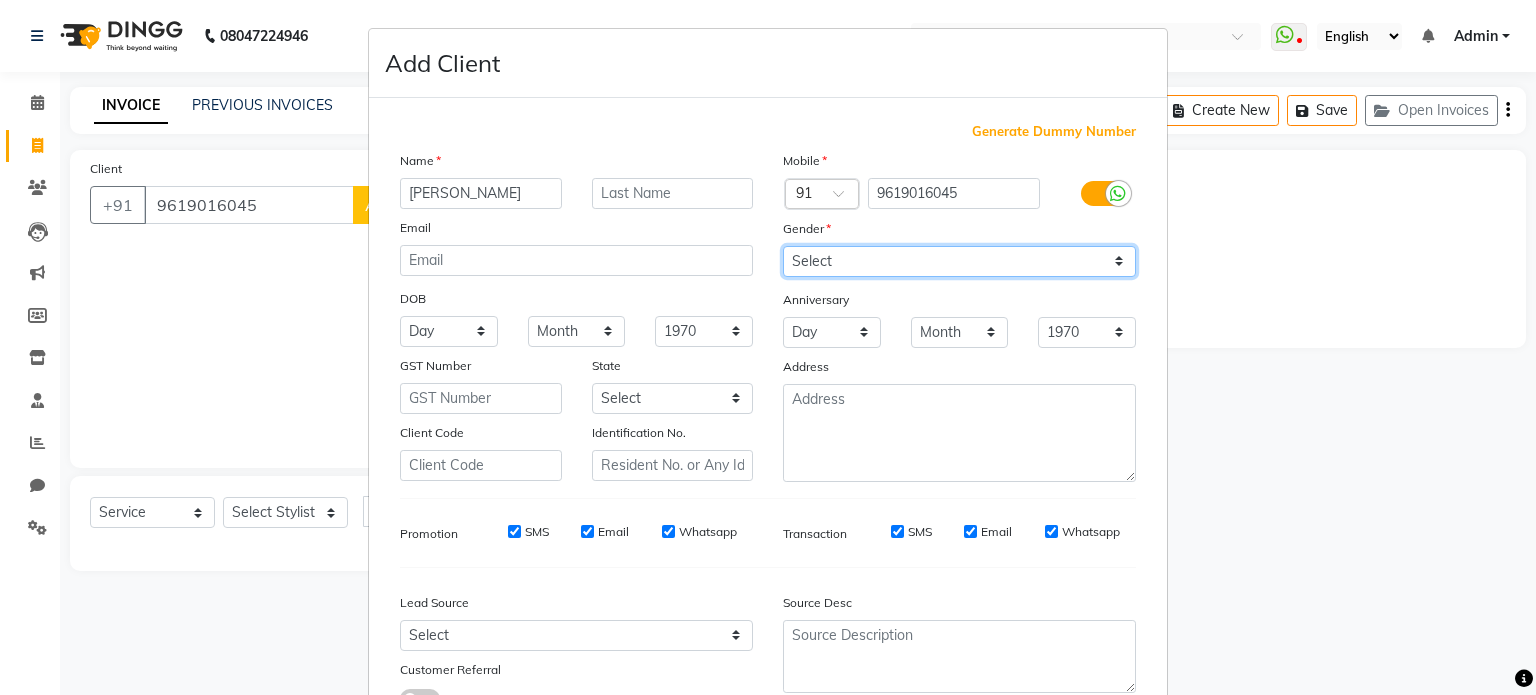 click on "Select [DEMOGRAPHIC_DATA] [DEMOGRAPHIC_DATA] Other Prefer Not To Say" at bounding box center [959, 261] 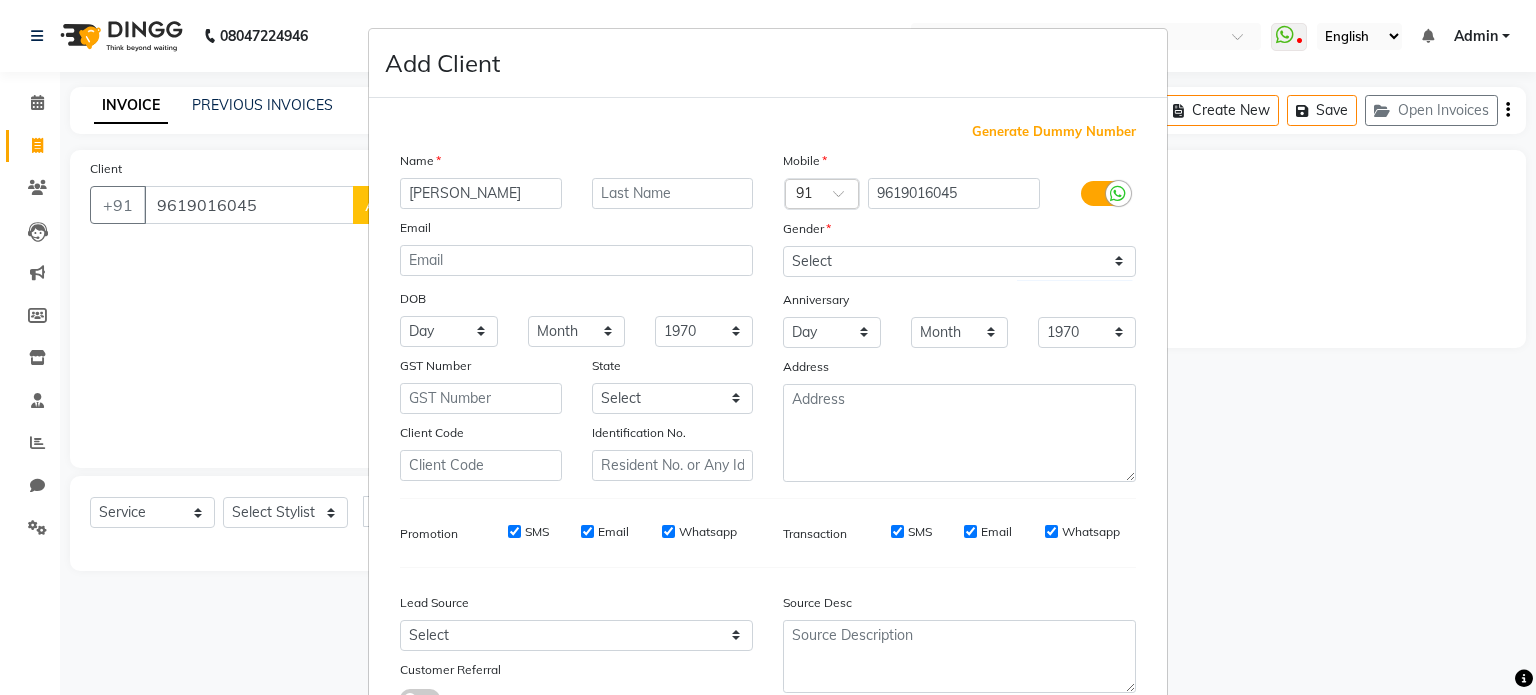 click on "Add Client Generate Dummy Number Name [PERSON_NAME] Email DOB Day 01 02 03 04 05 06 07 08 09 10 11 12 13 14 15 16 17 18 19 20 21 22 23 24 25 26 27 28 29 30 31 Month January February March April May June July August September October November [DATE] 1941 1942 1943 1944 1945 1946 1947 1948 1949 1950 1951 1952 1953 1954 1955 1956 1957 1958 1959 1960 1961 1962 1963 1964 1965 1966 1967 1968 1969 1970 1971 1972 1973 1974 1975 1976 1977 1978 1979 1980 1981 1982 1983 1984 1985 1986 1987 1988 1989 1990 1991 1992 1993 1994 1995 1996 1997 1998 1999 2000 2001 2002 2003 2004 2005 2006 2007 2008 2009 2010 2011 2012 2013 2014 2015 2016 2017 2018 2019 2020 2021 2022 2023 2024 GST Number State Select [GEOGRAPHIC_DATA] [GEOGRAPHIC_DATA] [GEOGRAPHIC_DATA] [GEOGRAPHIC_DATA] [GEOGRAPHIC_DATA] [GEOGRAPHIC_DATA] [GEOGRAPHIC_DATA] [GEOGRAPHIC_DATA] and [GEOGRAPHIC_DATA] [GEOGRAPHIC_DATA] [GEOGRAPHIC_DATA] [GEOGRAPHIC_DATA] [GEOGRAPHIC_DATA] [GEOGRAPHIC_DATA] [GEOGRAPHIC_DATA] [GEOGRAPHIC_DATA] [GEOGRAPHIC_DATA] [GEOGRAPHIC_DATA] [GEOGRAPHIC_DATA] [GEOGRAPHIC_DATA] [GEOGRAPHIC_DATA] [GEOGRAPHIC_DATA] [GEOGRAPHIC_DATA] [GEOGRAPHIC_DATA] [GEOGRAPHIC_DATA] [GEOGRAPHIC_DATA] [GEOGRAPHIC_DATA] [GEOGRAPHIC_DATA] [GEOGRAPHIC_DATA] [GEOGRAPHIC_DATA]" at bounding box center [768, 347] 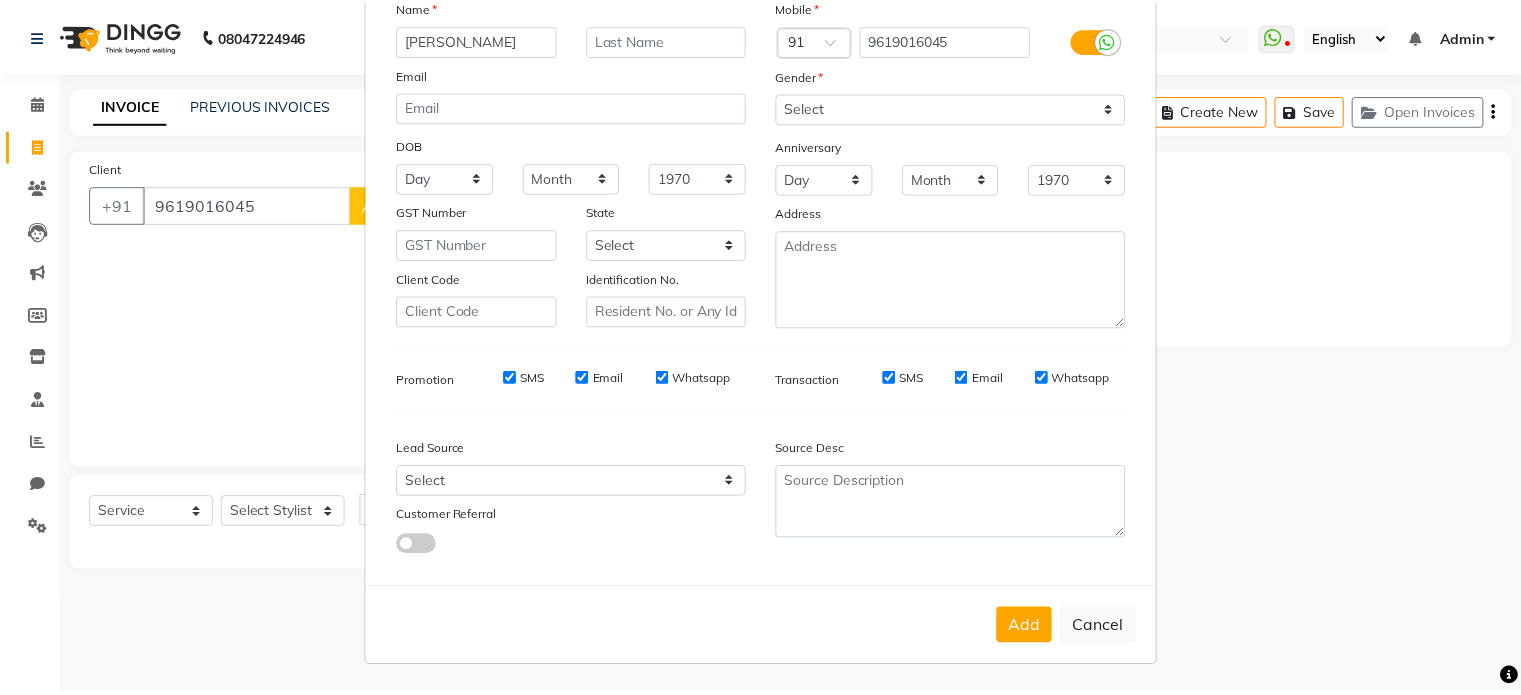scroll, scrollTop: 161, scrollLeft: 0, axis: vertical 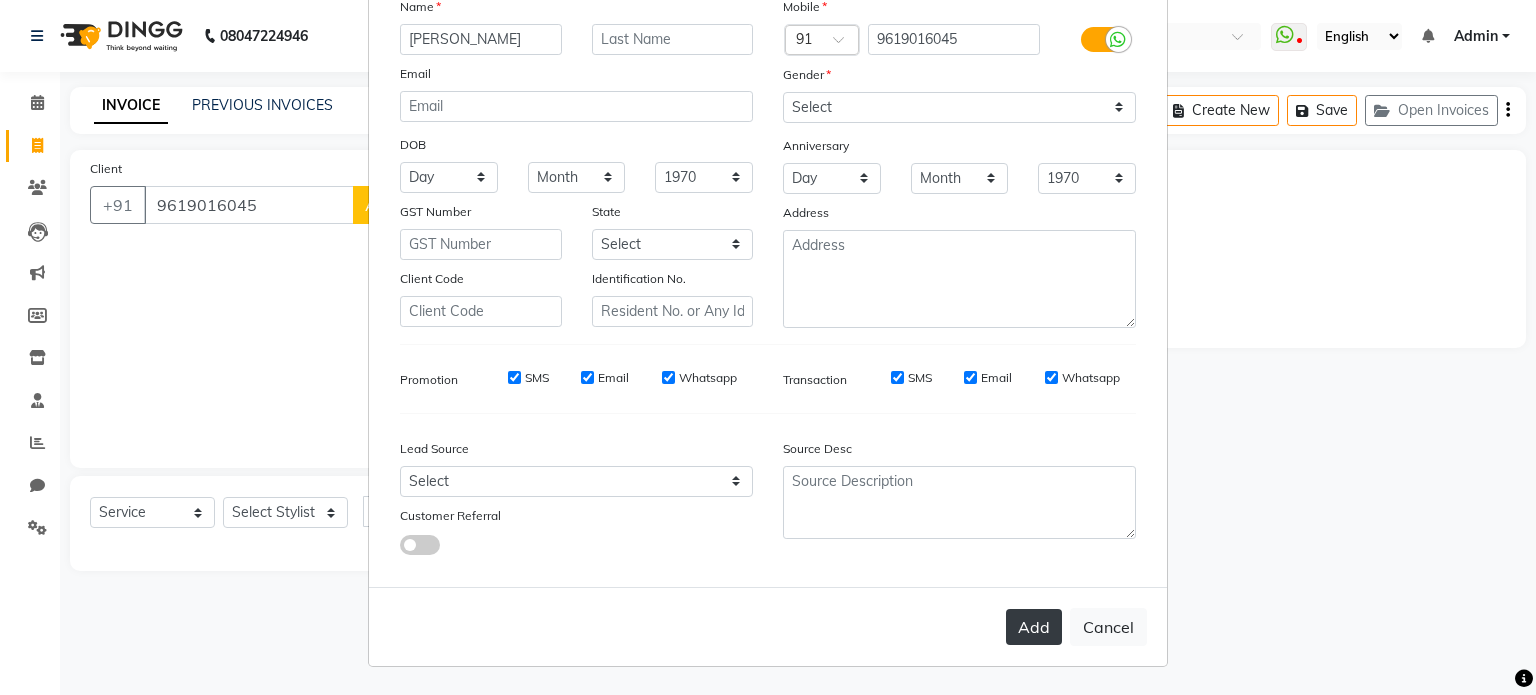 type 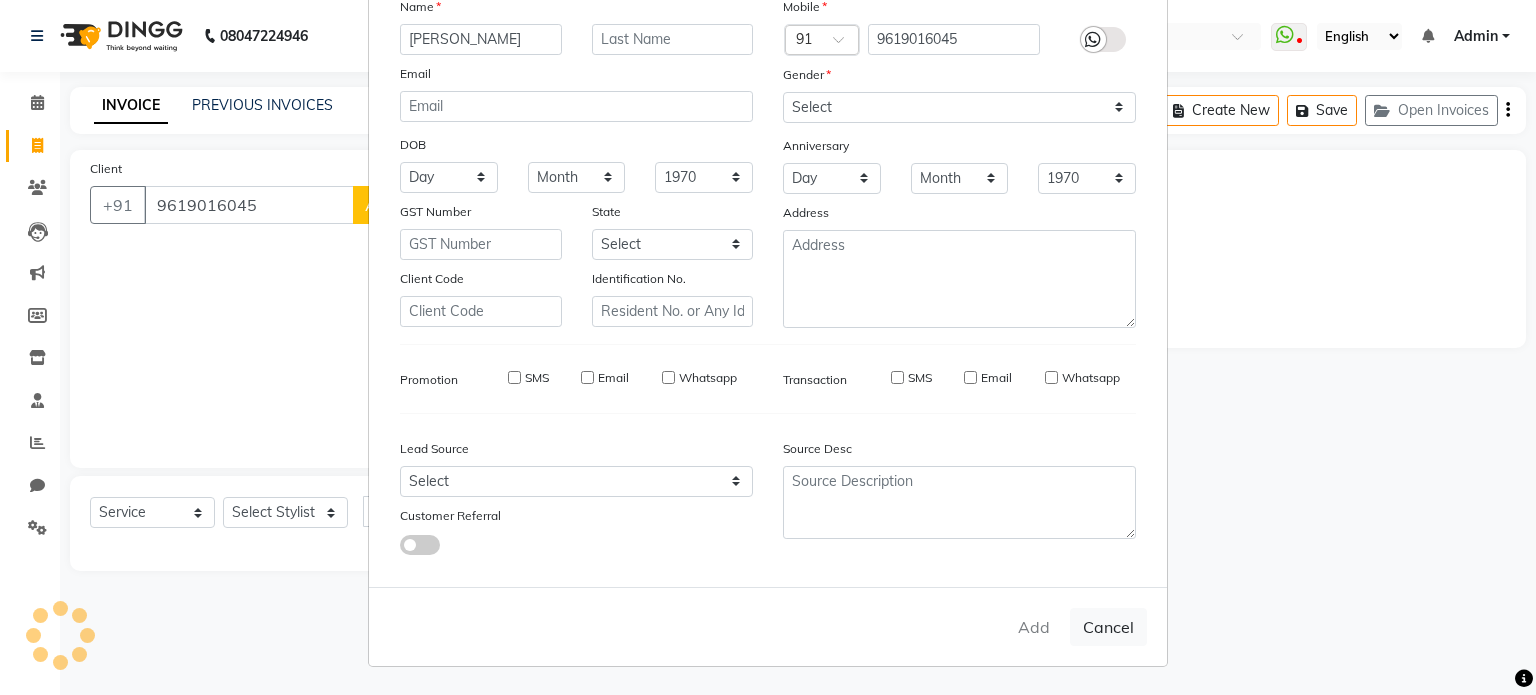 type 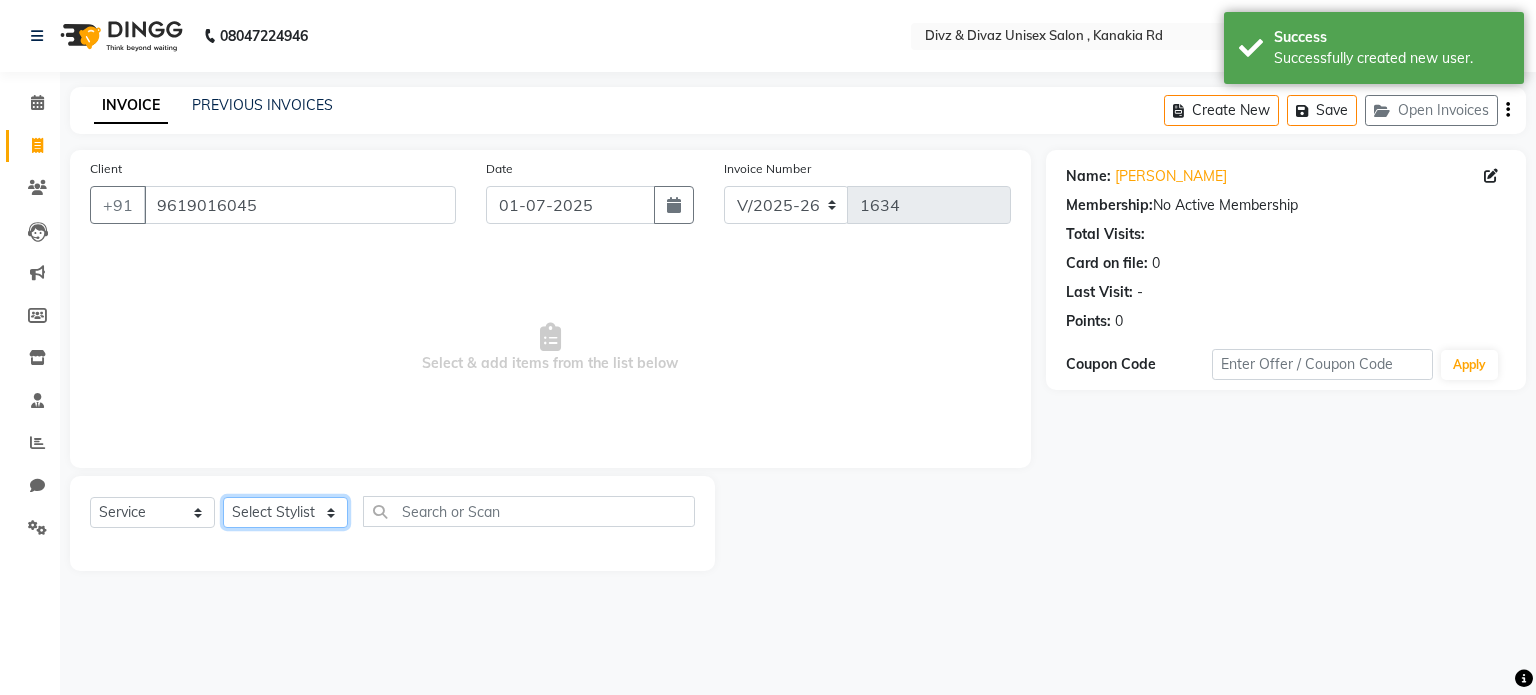 click on "Select Stylist [PERSON_NAME] Kailash  Nisha Prem [PERSON_NAME]" 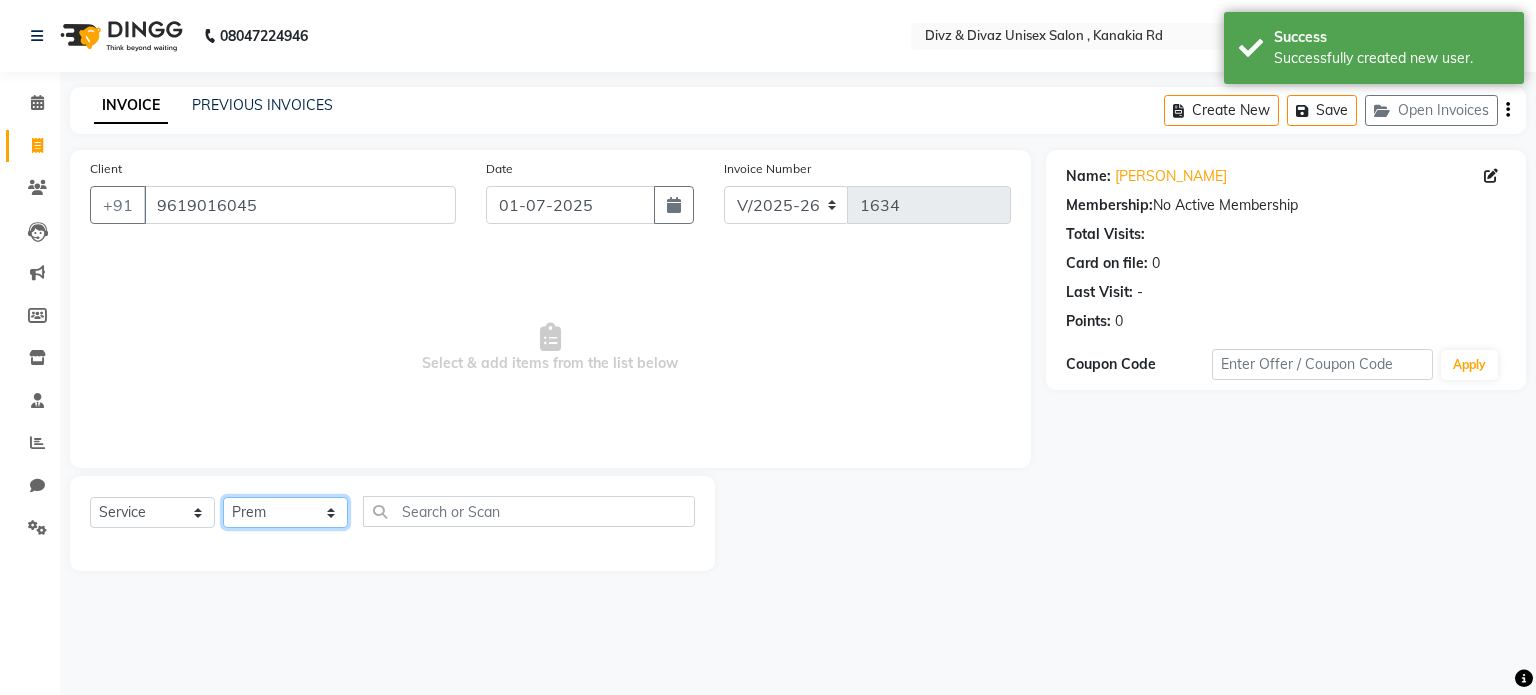 click on "Select Stylist [PERSON_NAME] Kailash  Nisha Prem [PERSON_NAME]" 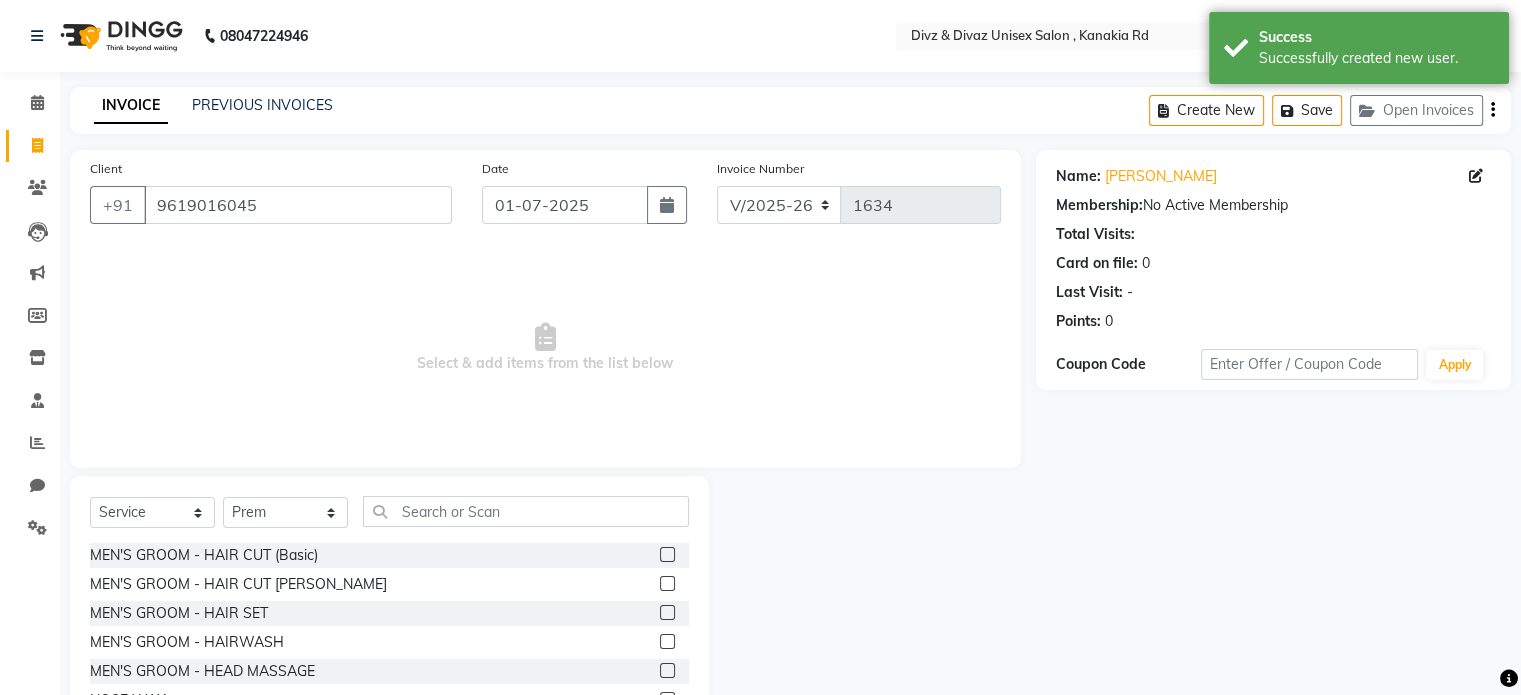 click 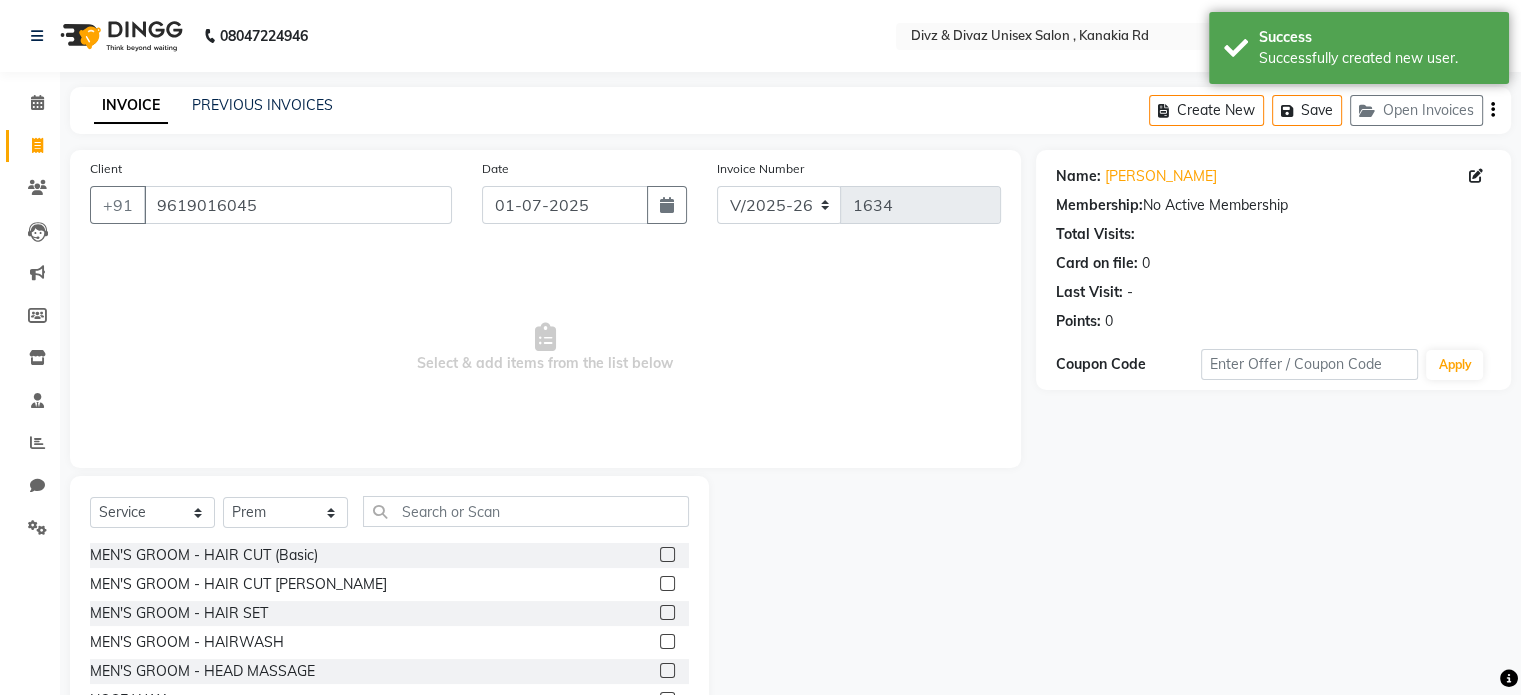 click at bounding box center (666, 555) 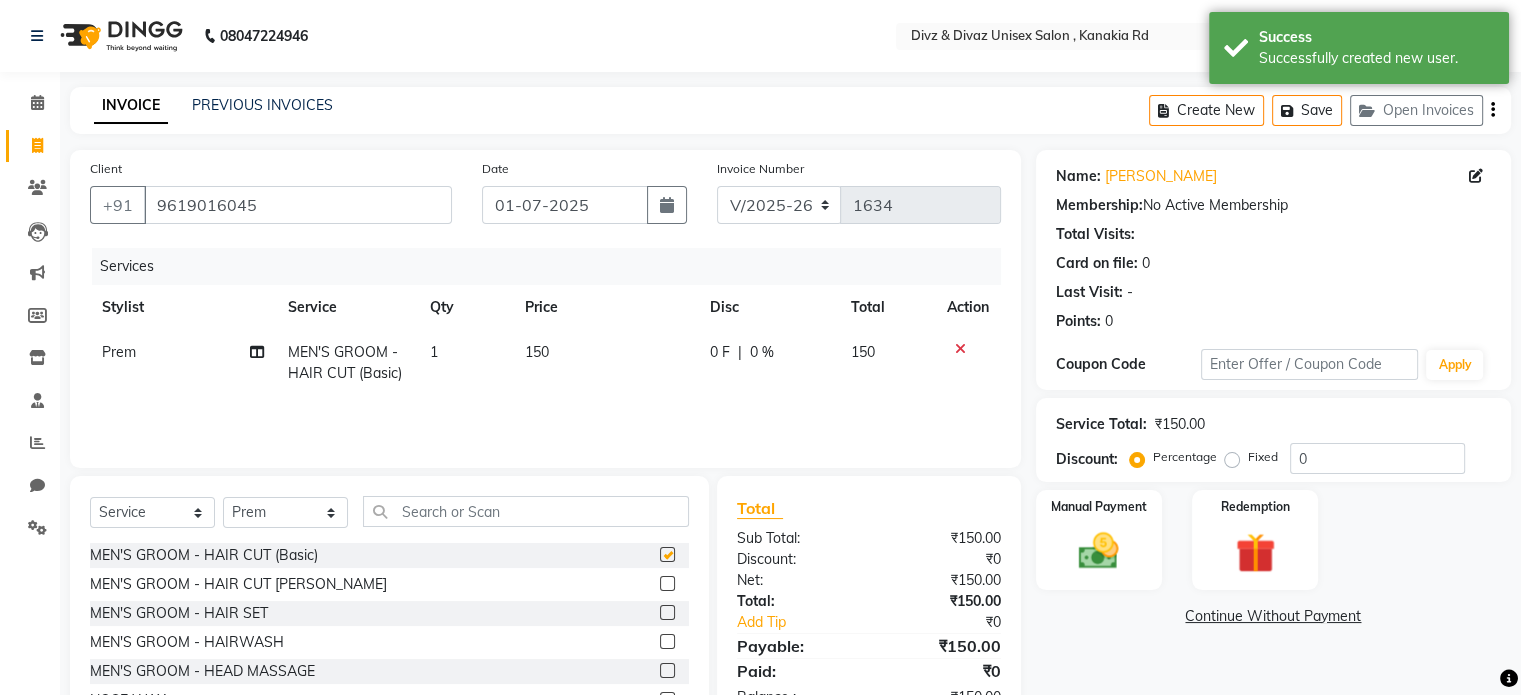 checkbox on "false" 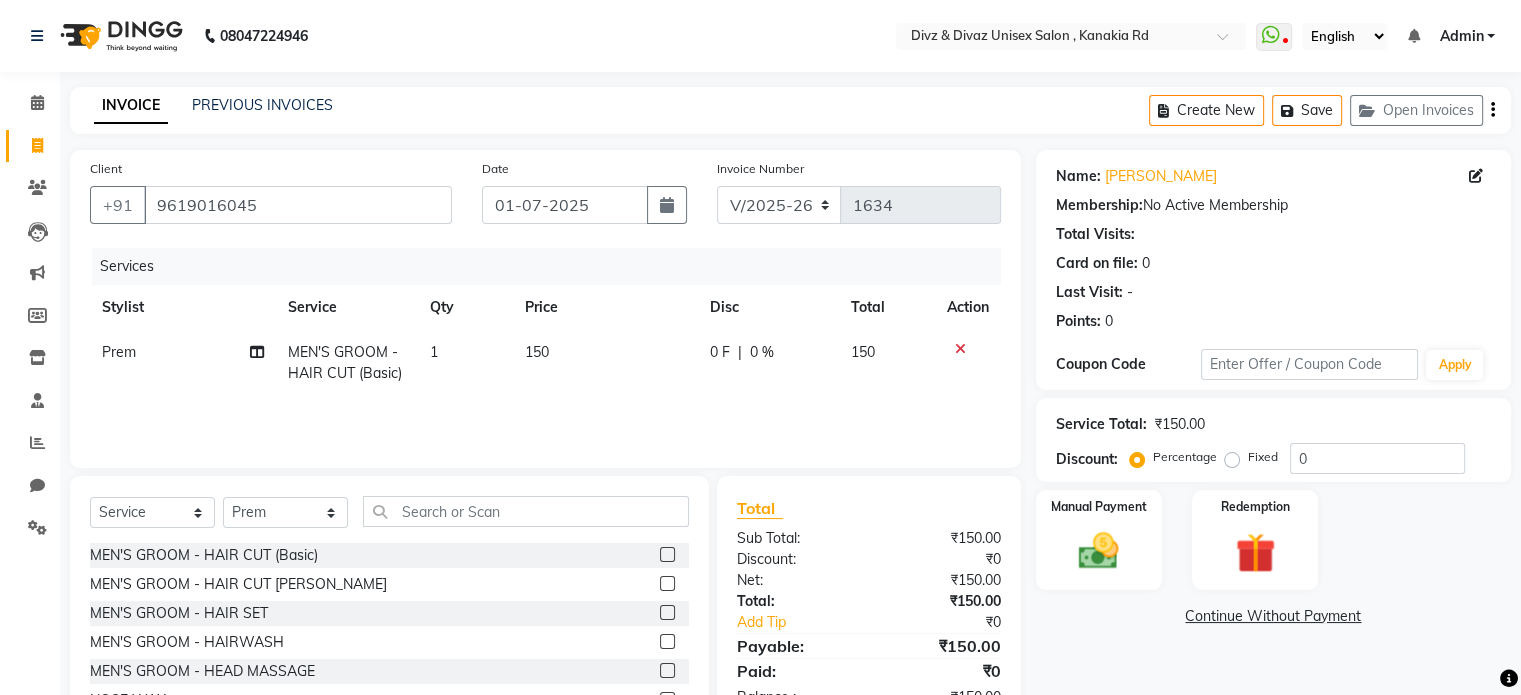 click on "Select  Service  Product  Membership  Package Voucher Prepaid Gift Card  Select Stylist [PERSON_NAME] Kailash  Nisha Prem [PERSON_NAME]" 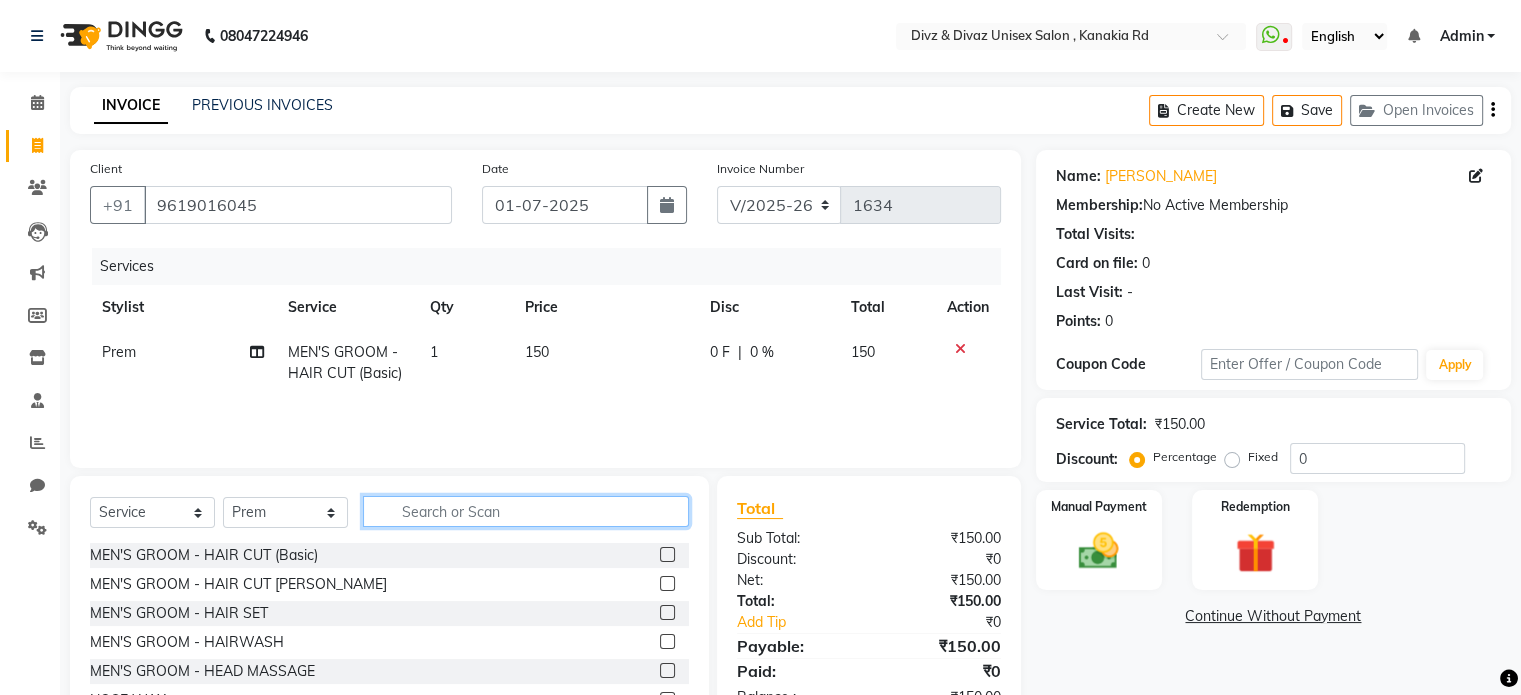 click 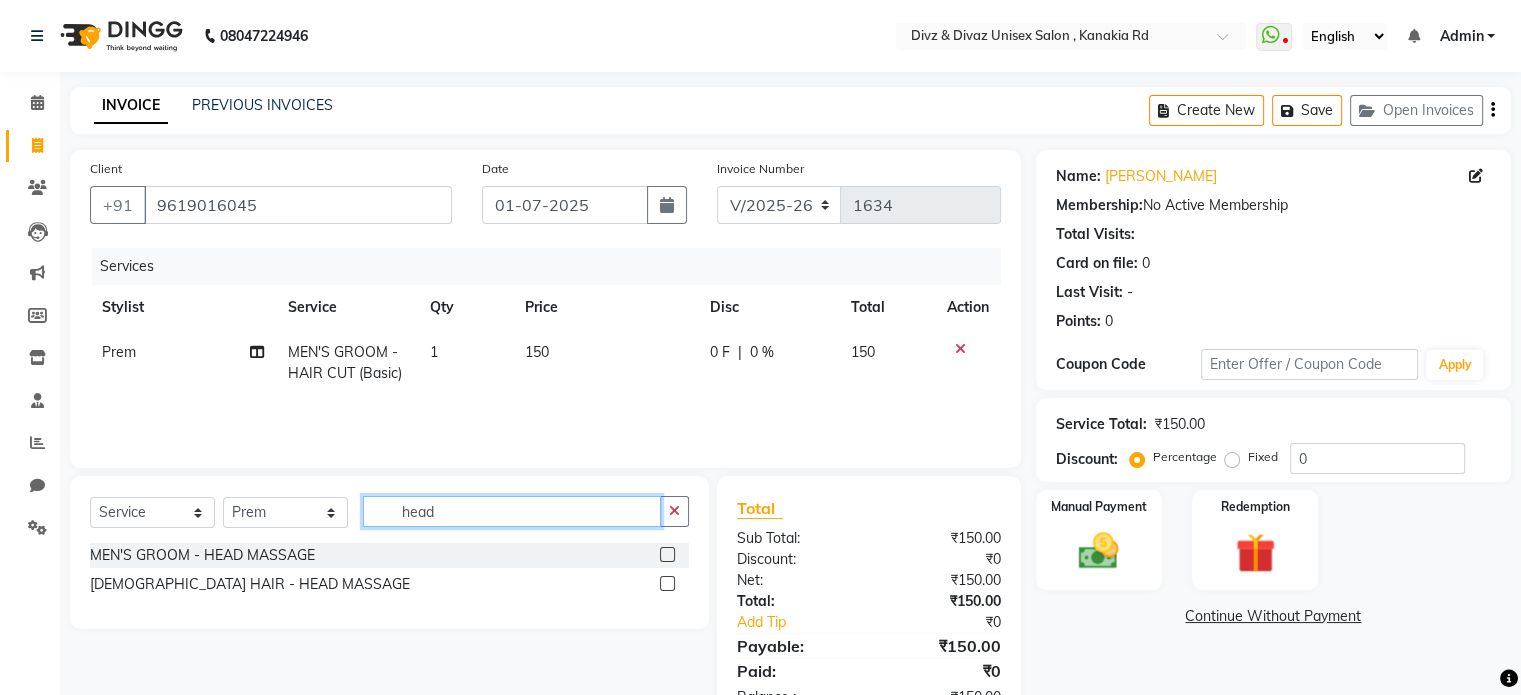 type on "head" 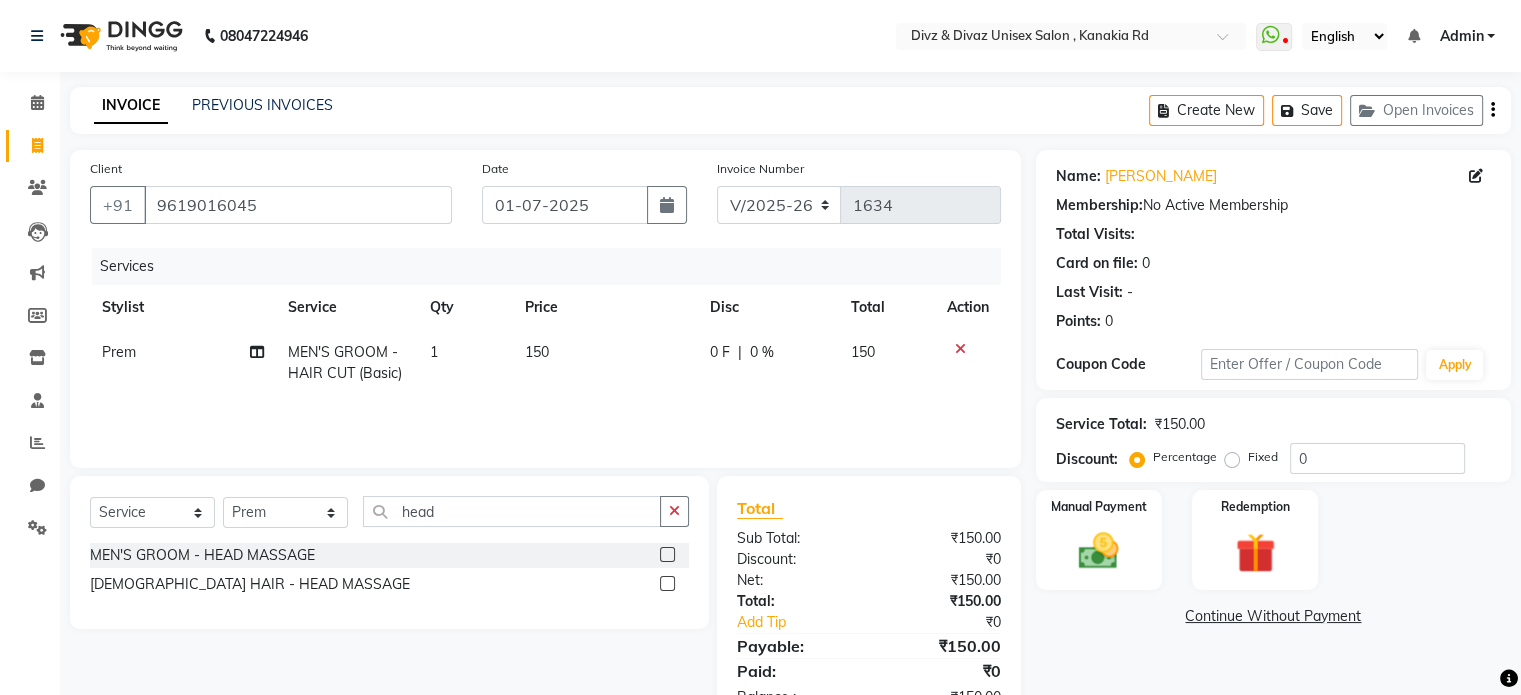 click 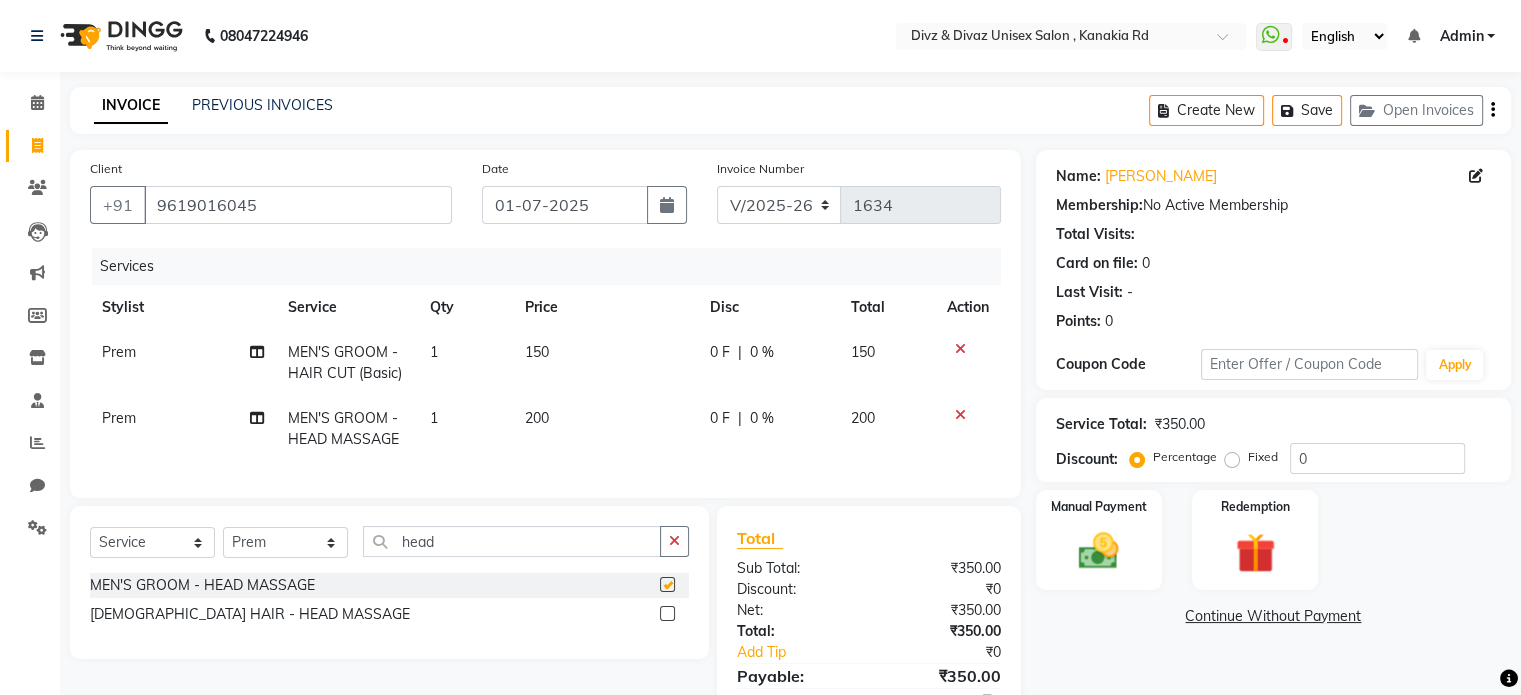 checkbox on "false" 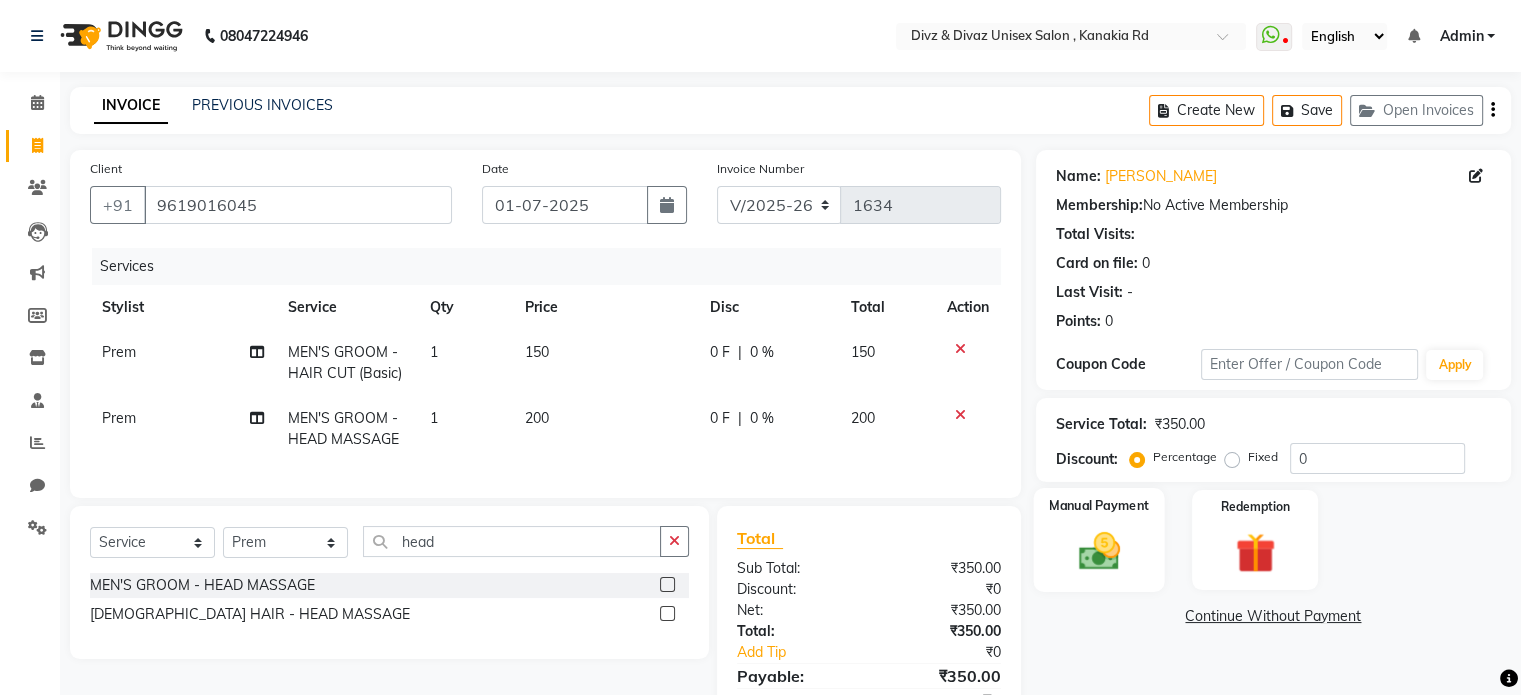 click 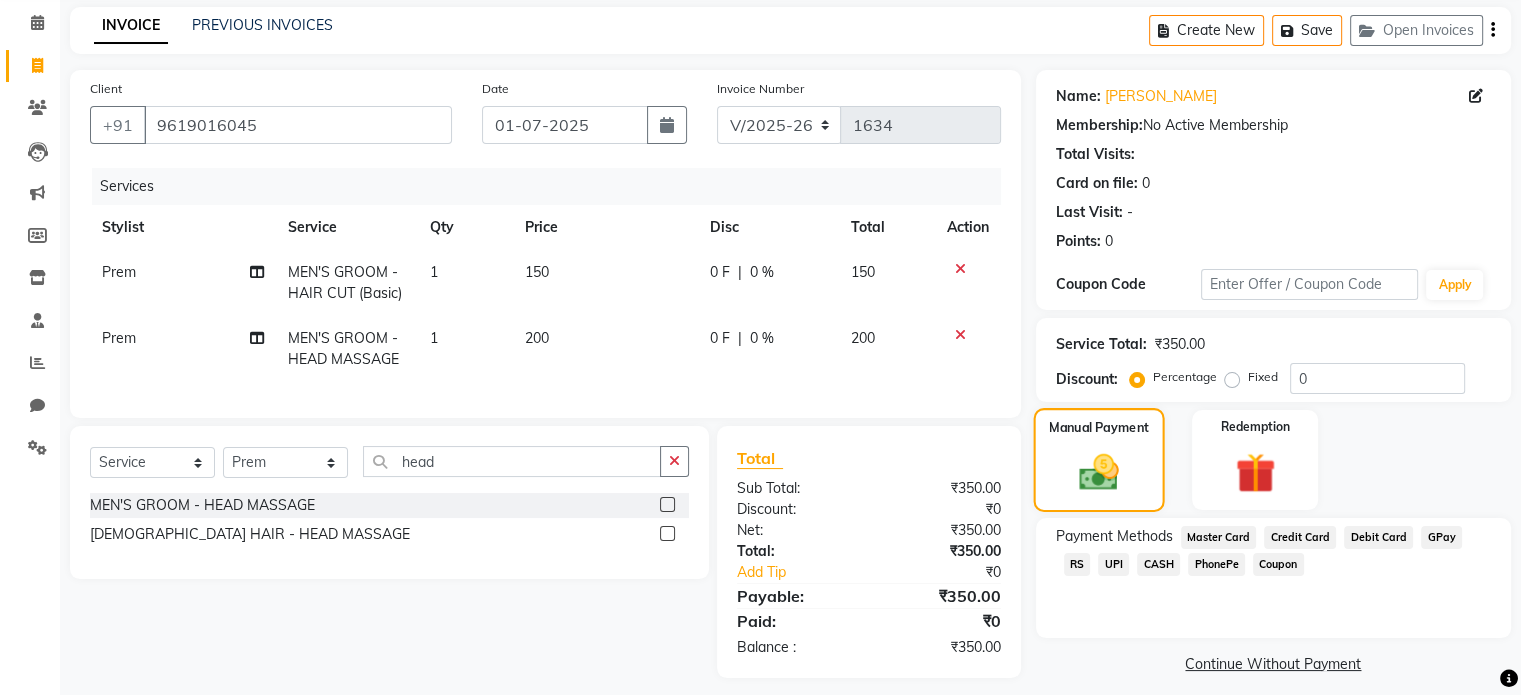 scroll, scrollTop: 108, scrollLeft: 0, axis: vertical 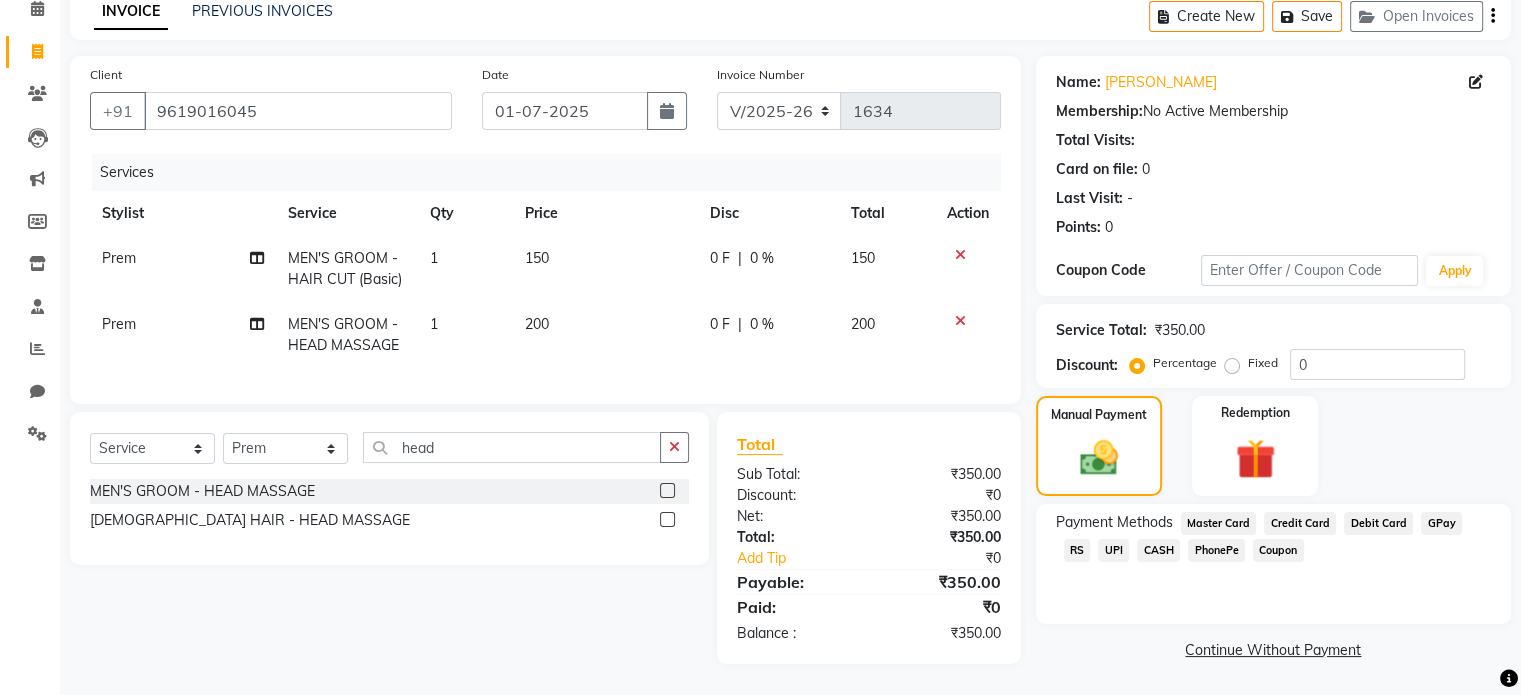 click on "UPI" 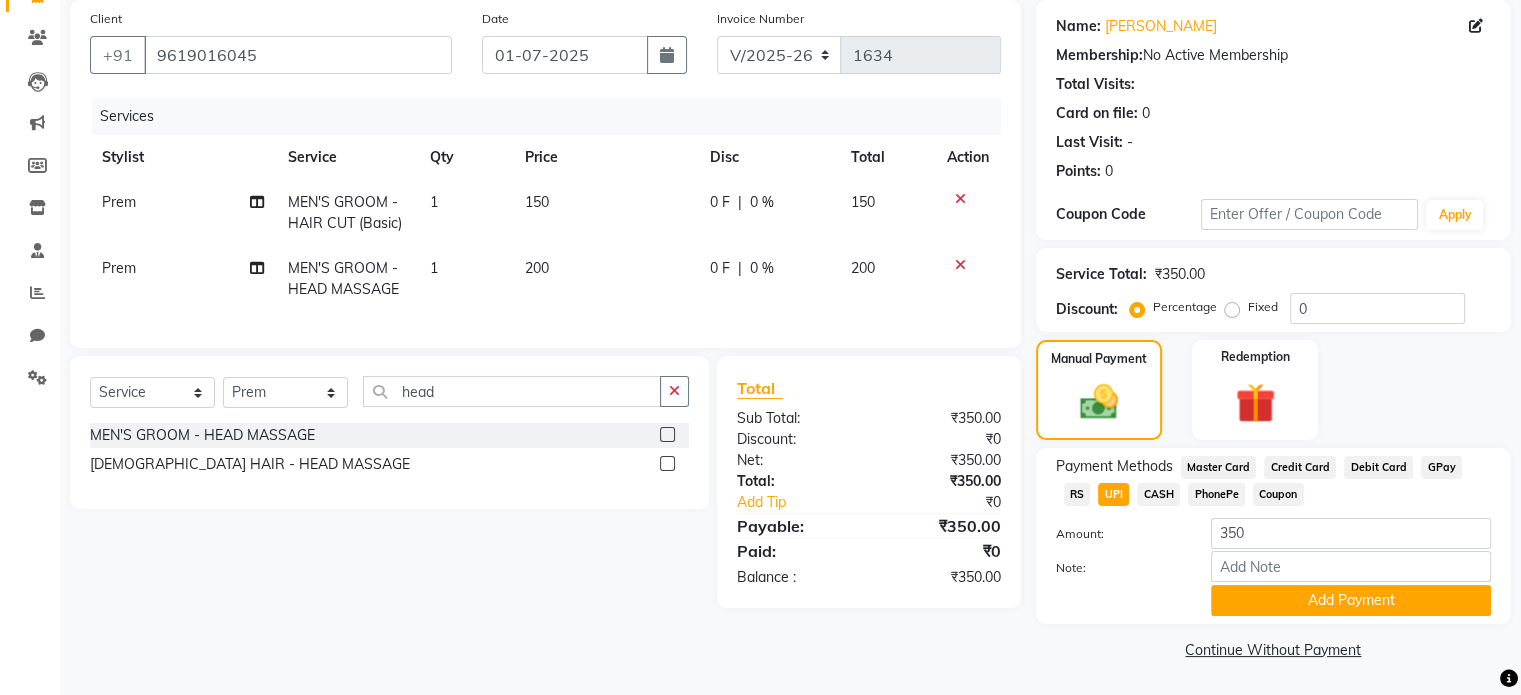 scroll, scrollTop: 152, scrollLeft: 0, axis: vertical 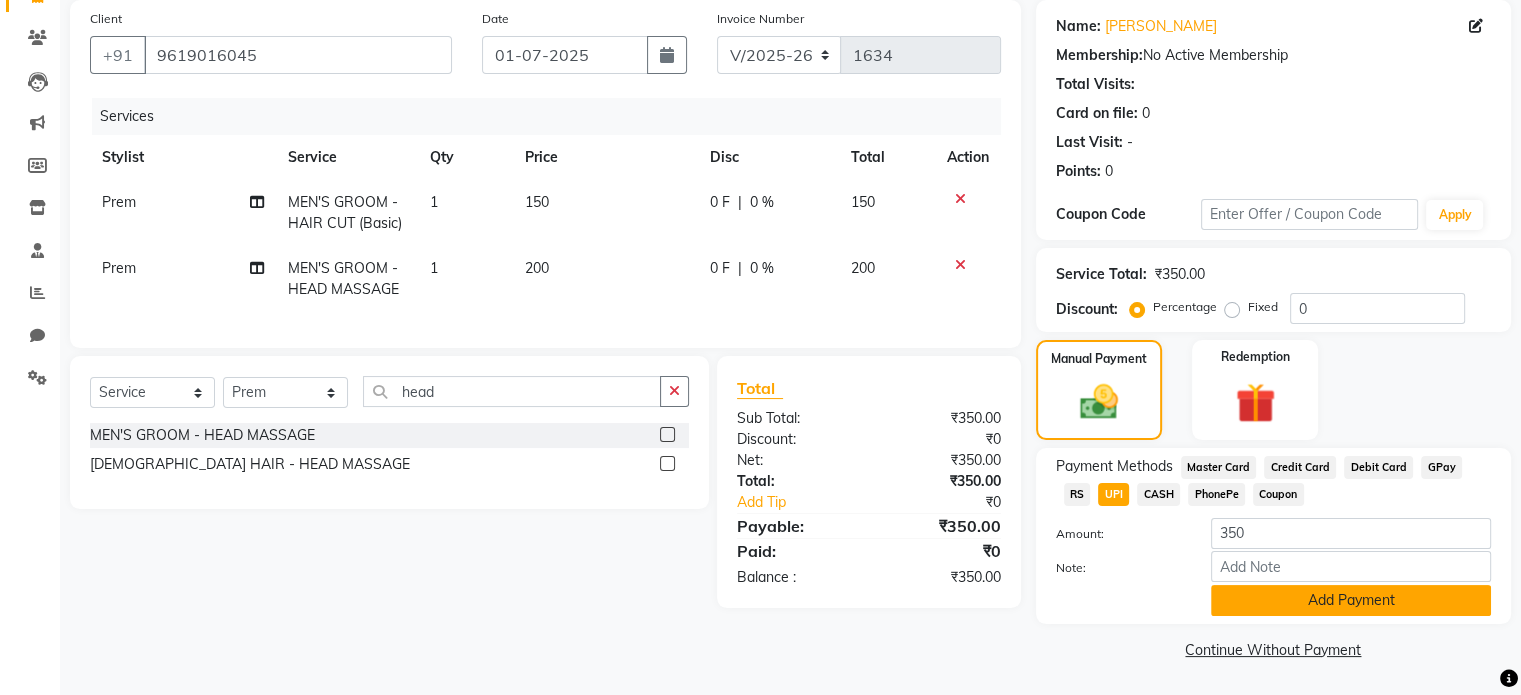 click on "Add Payment" 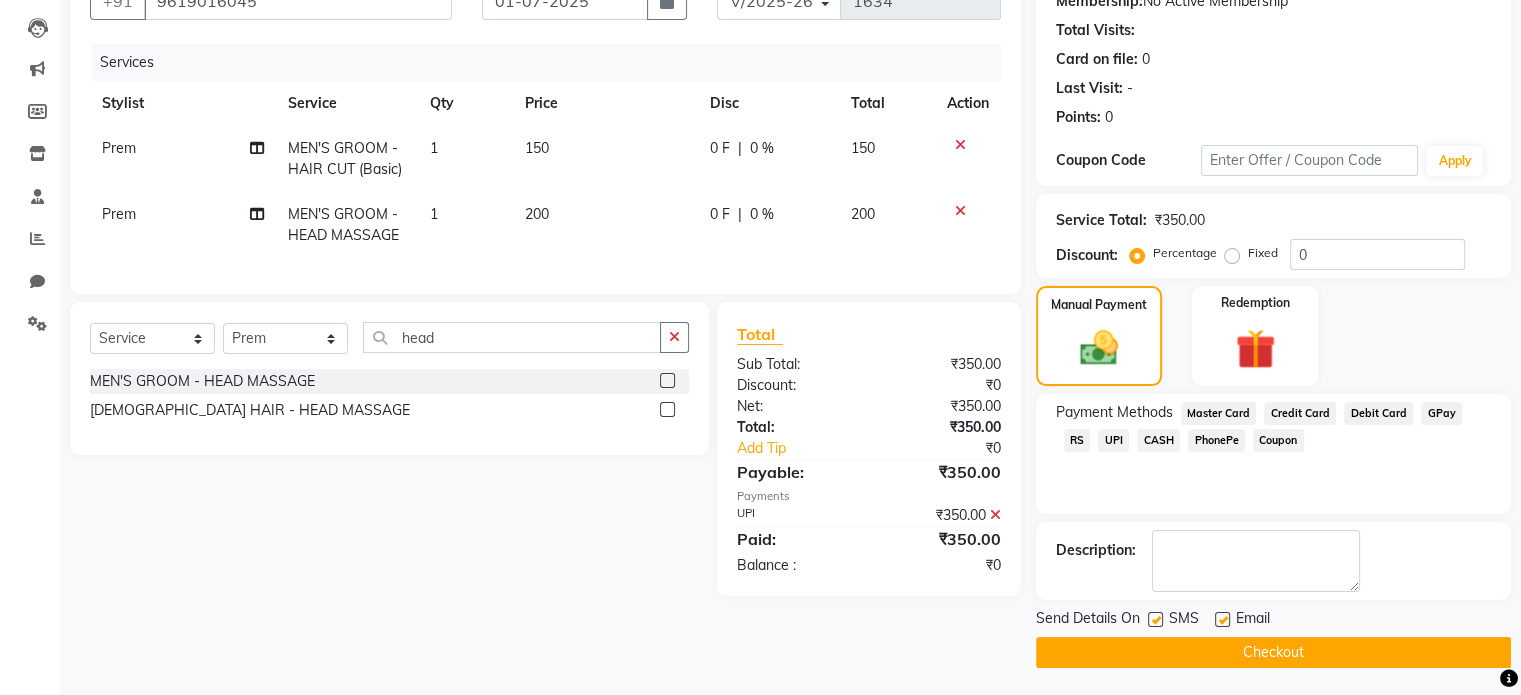 scroll, scrollTop: 205, scrollLeft: 0, axis: vertical 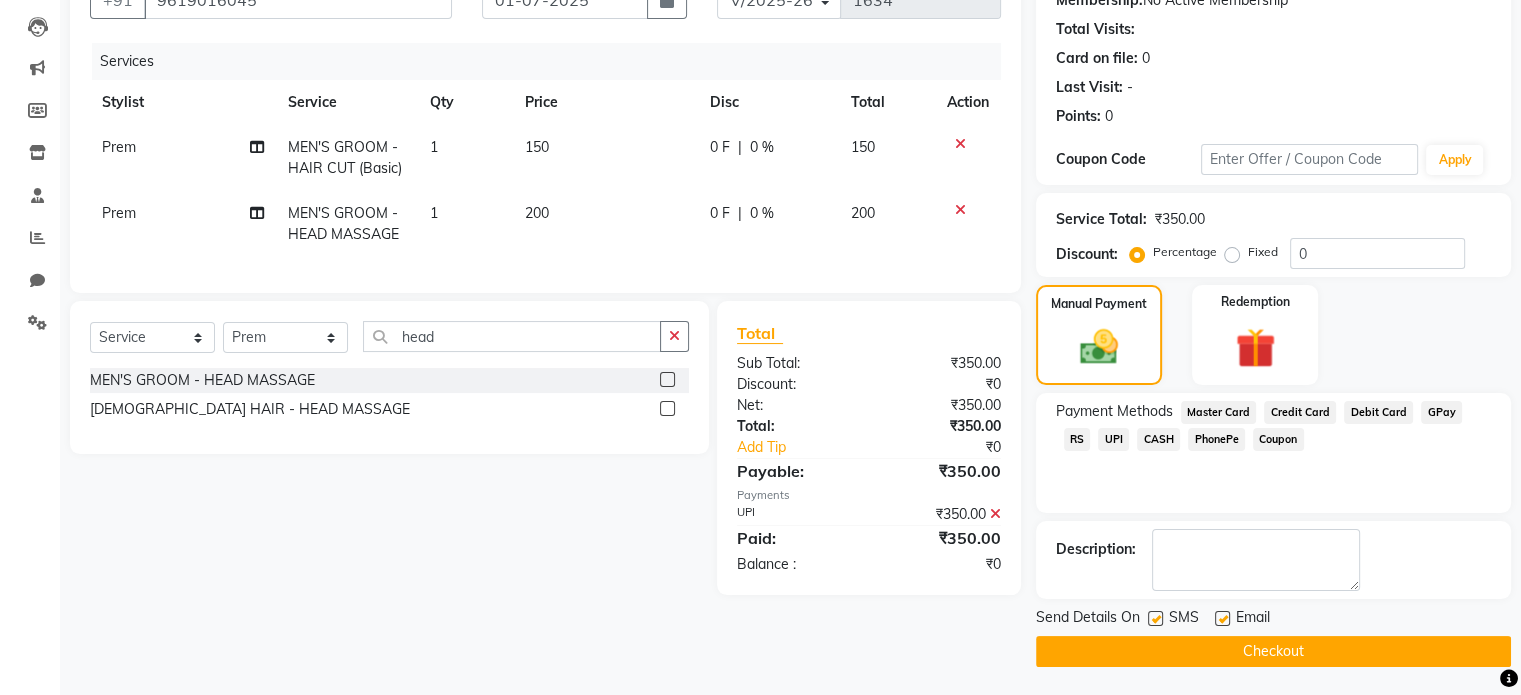 click on "Checkout" 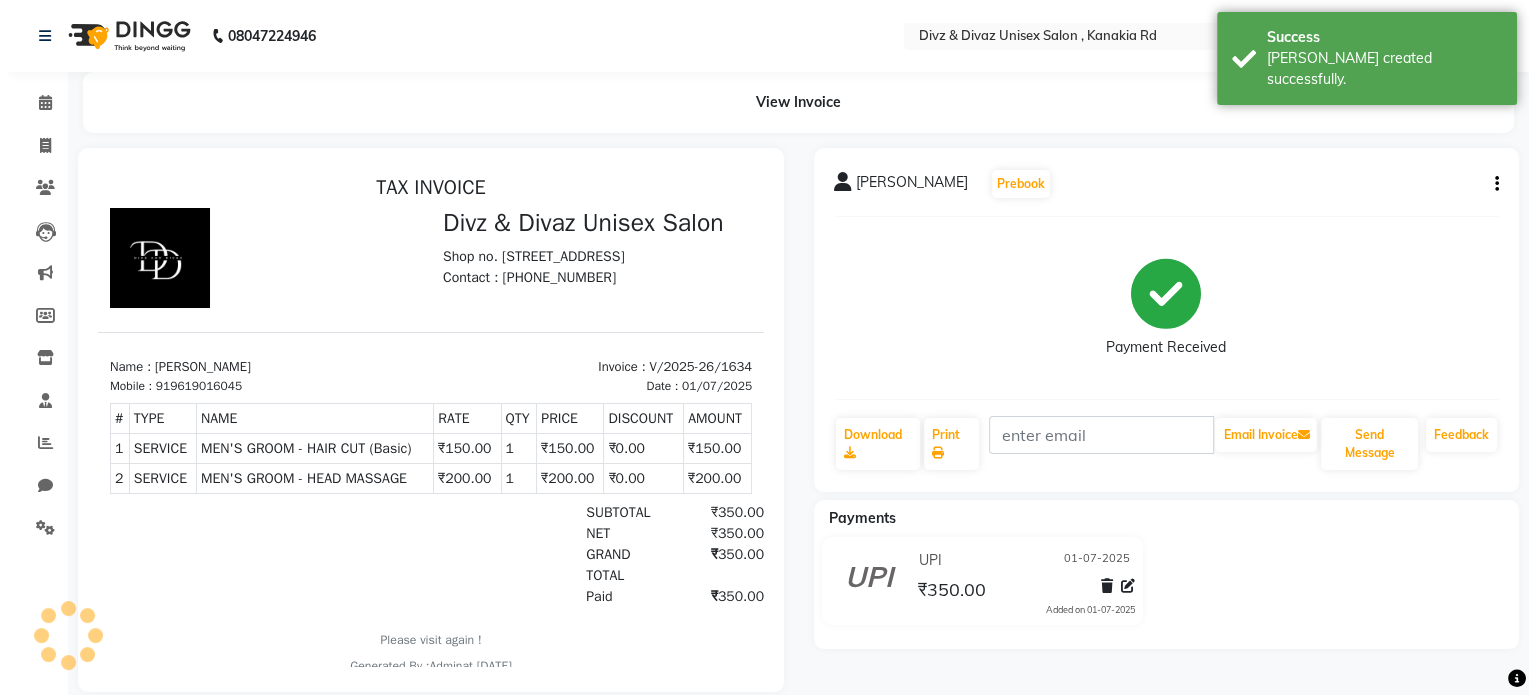 scroll, scrollTop: 0, scrollLeft: 0, axis: both 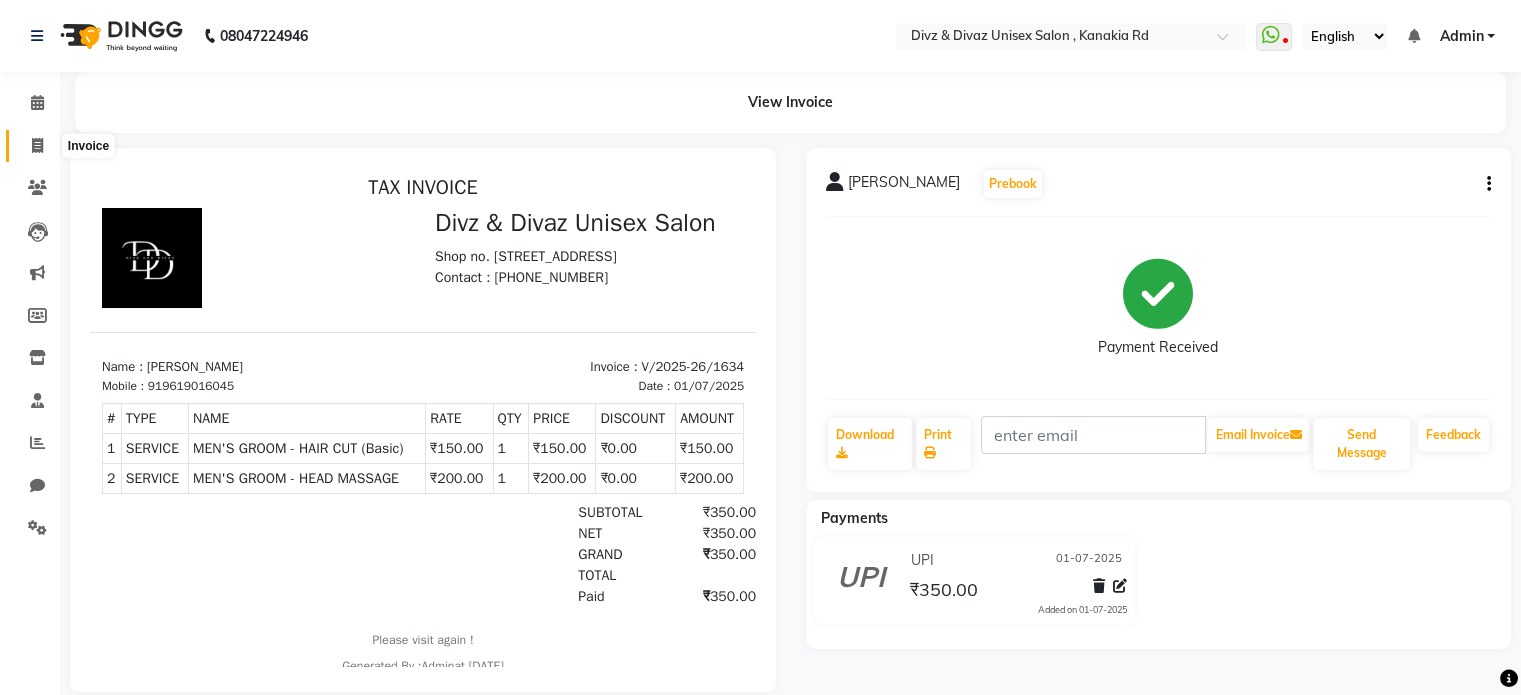 click 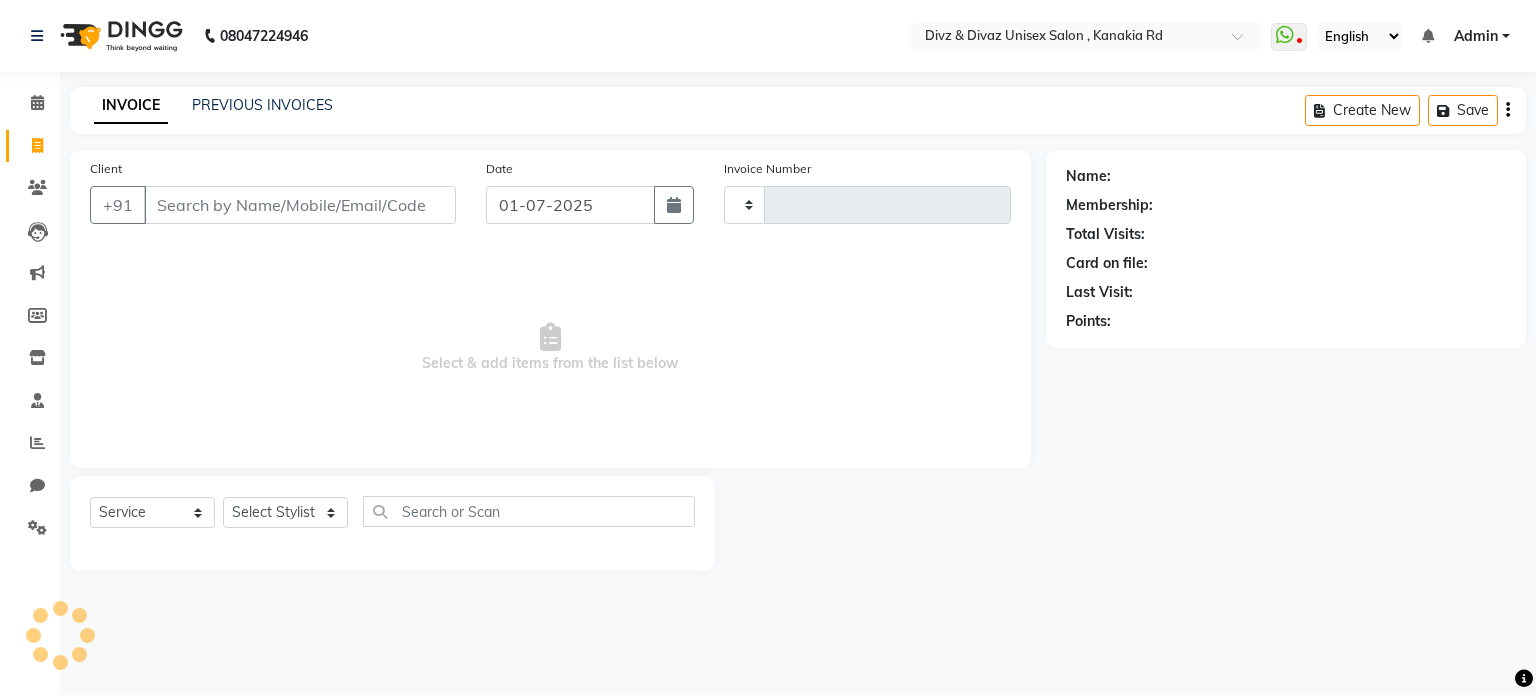type on "1635" 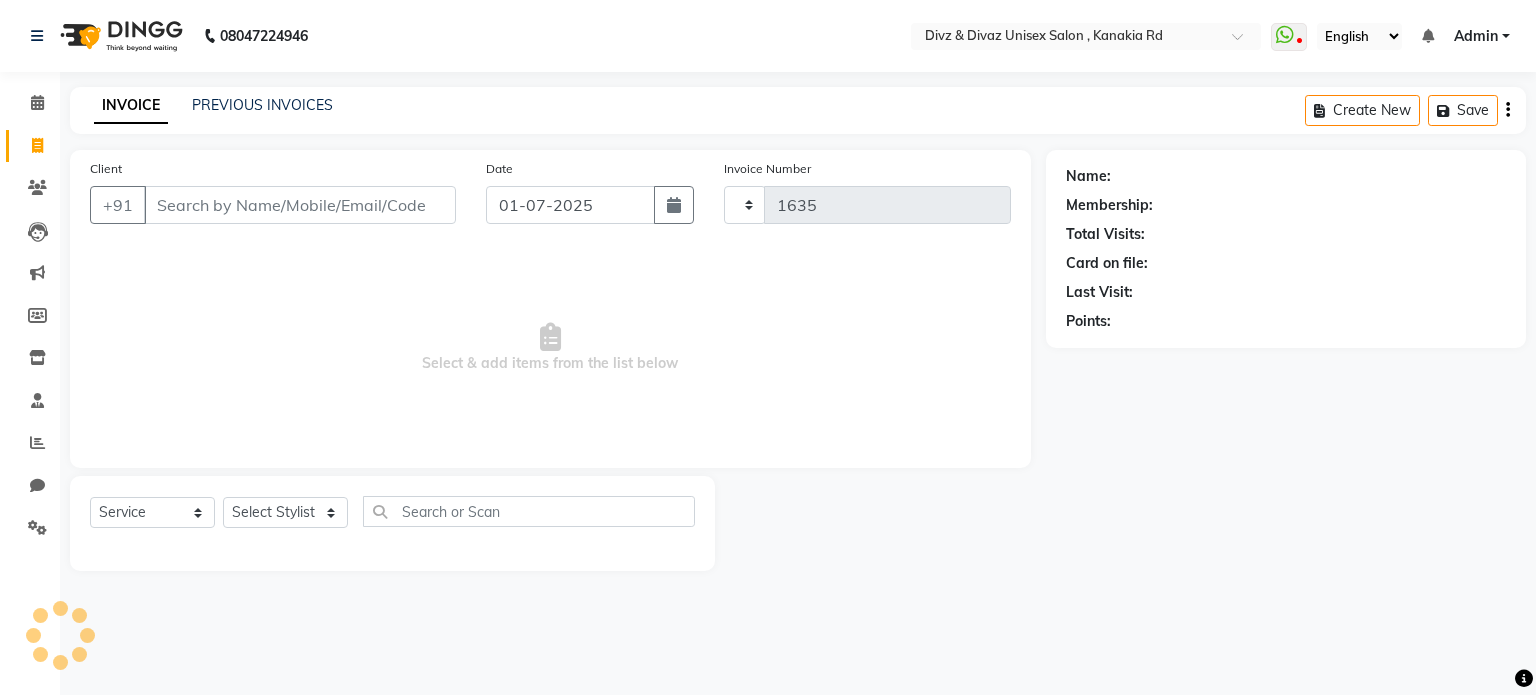 select on "7588" 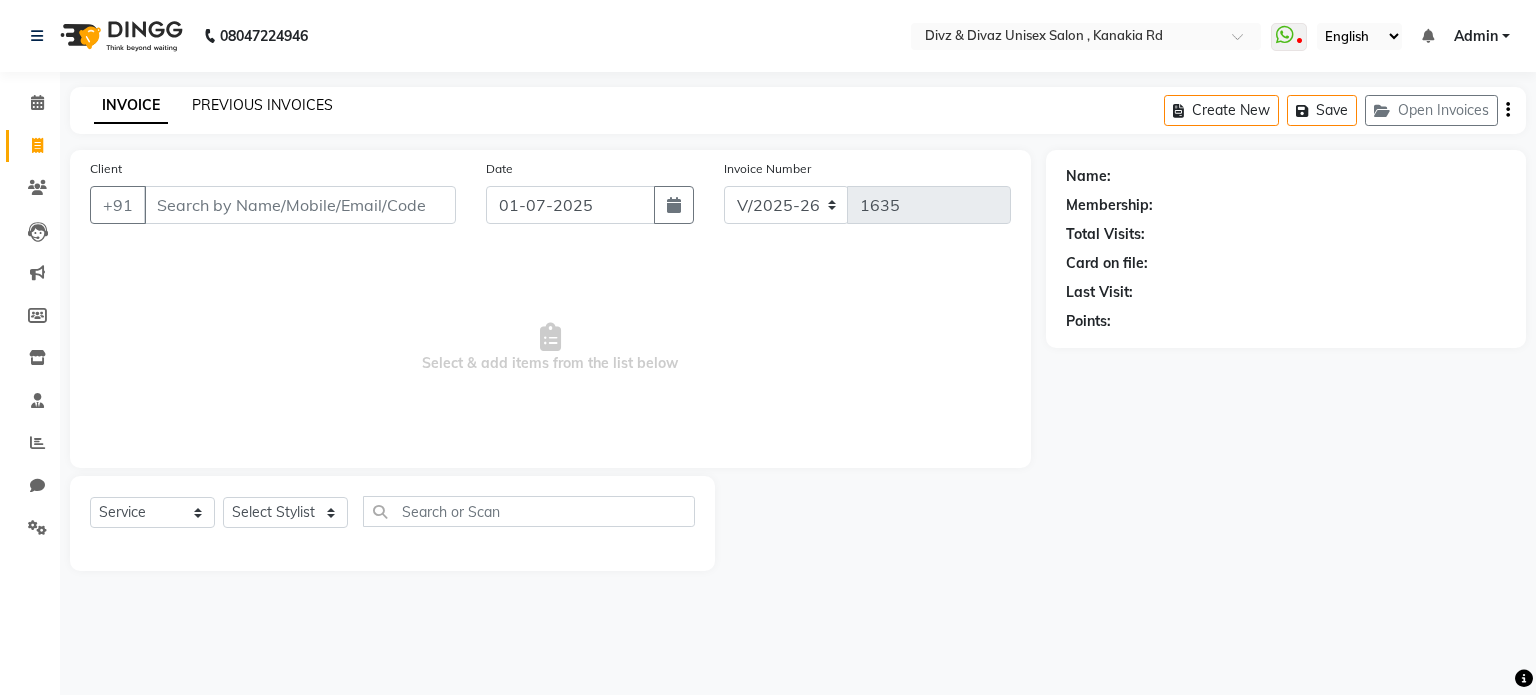 click on "PREVIOUS INVOICES" 